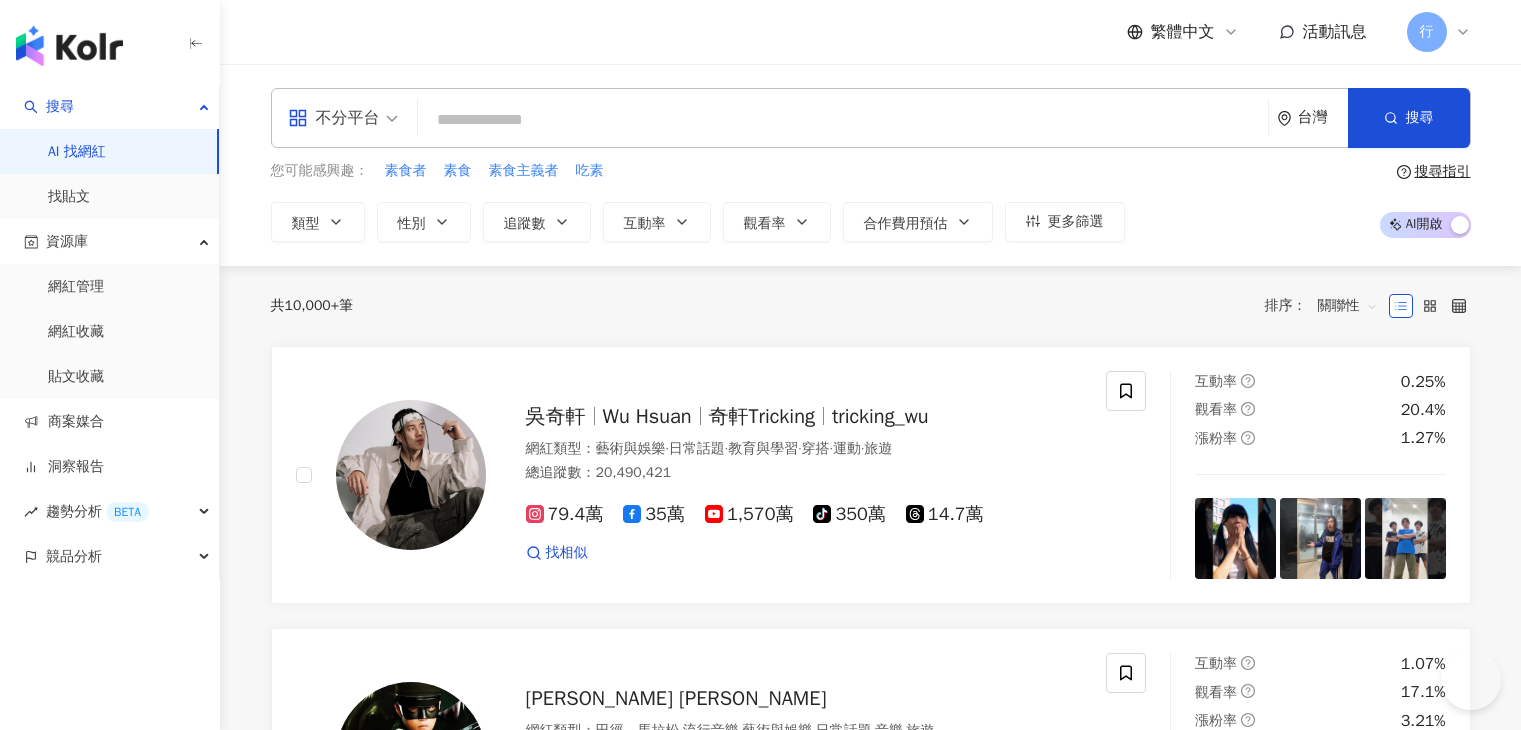scroll, scrollTop: 0, scrollLeft: 0, axis: both 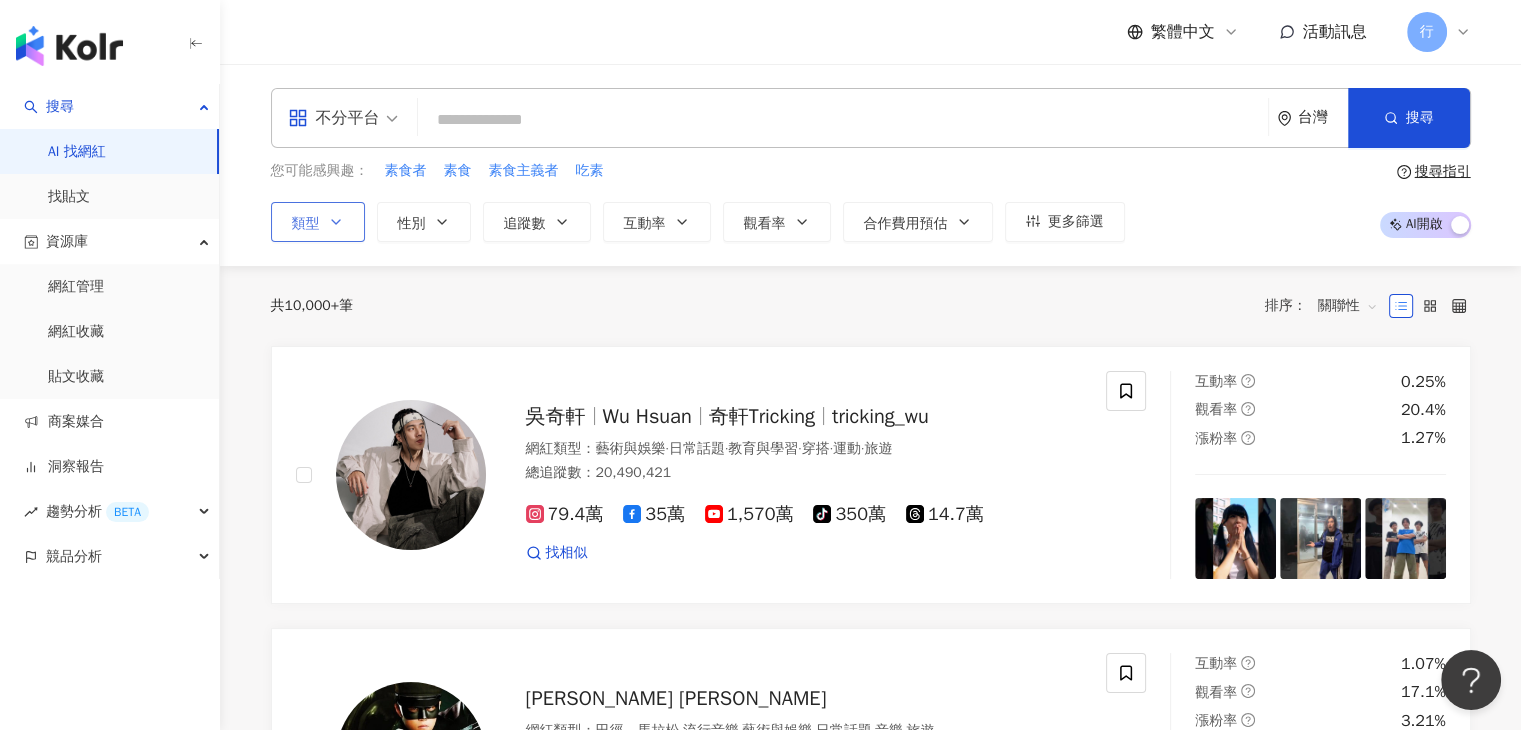 click on "類型" at bounding box center (318, 222) 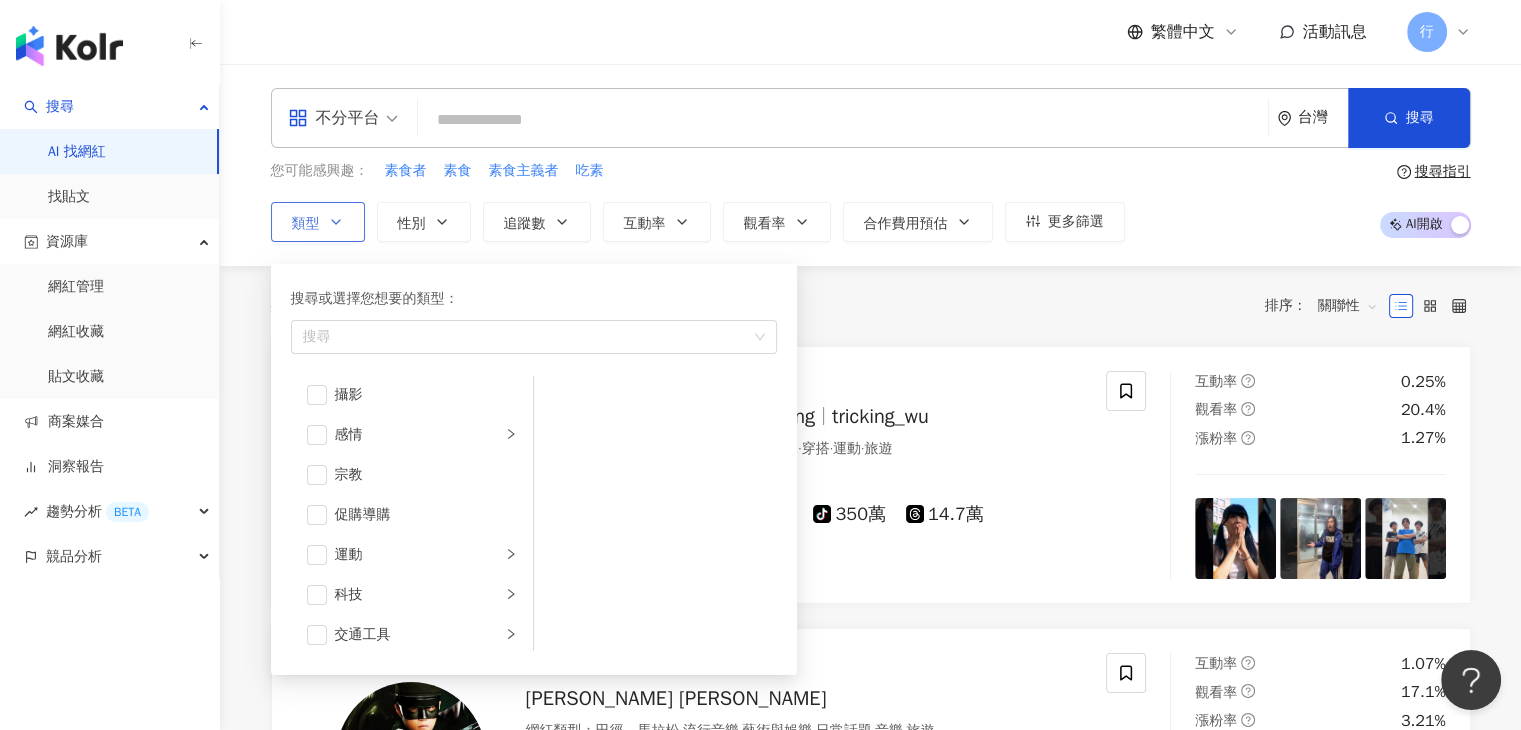 scroll, scrollTop: 692, scrollLeft: 0, axis: vertical 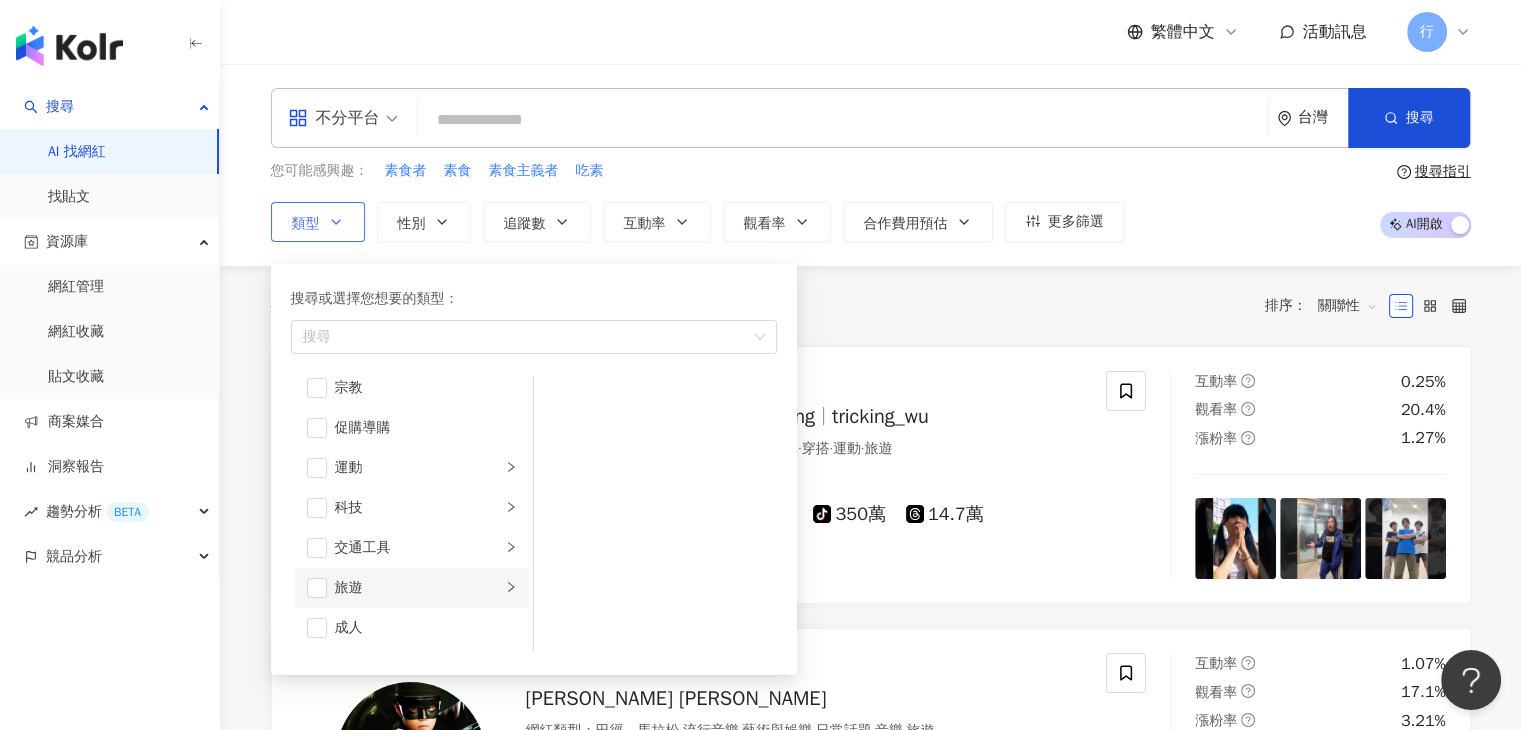 click on "旅遊" at bounding box center [412, 588] 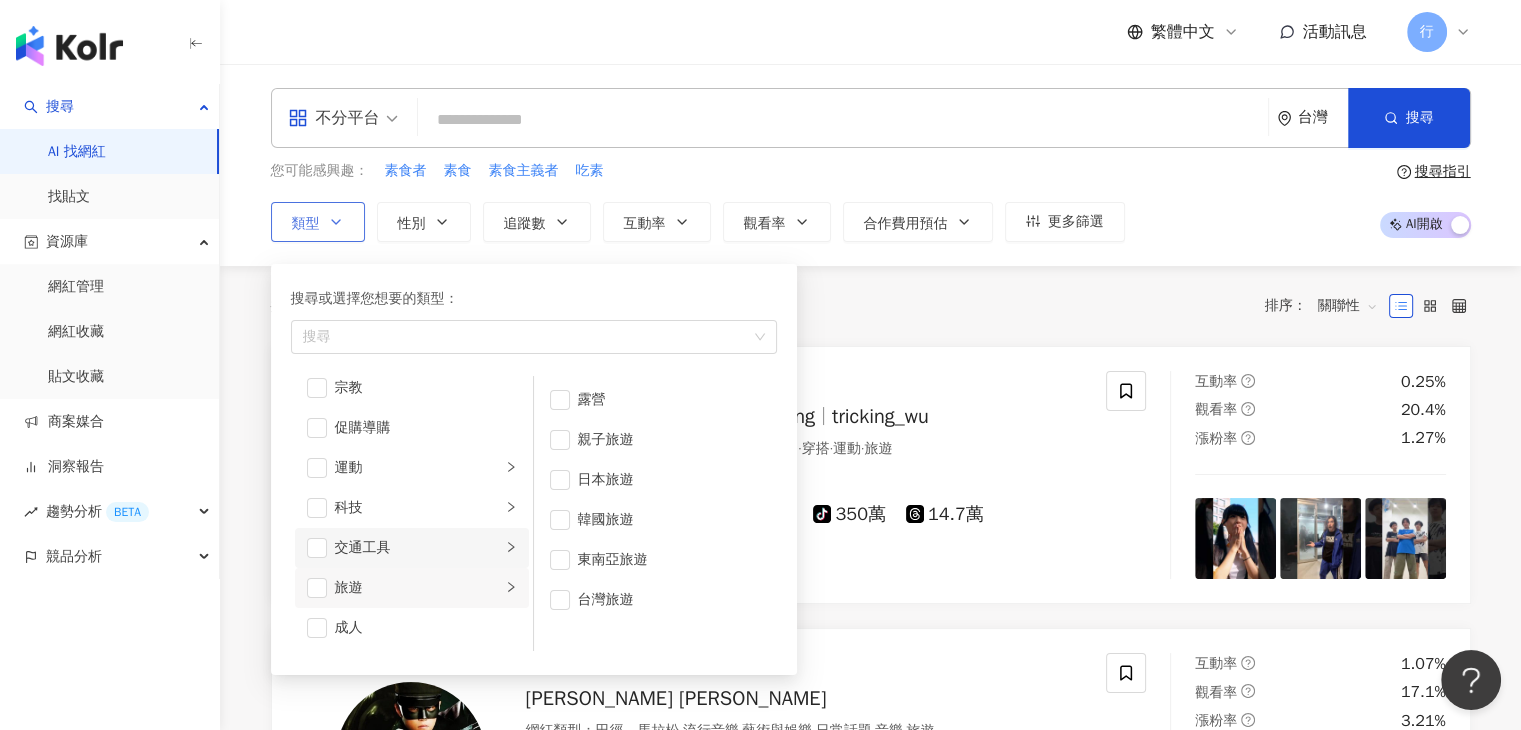 click 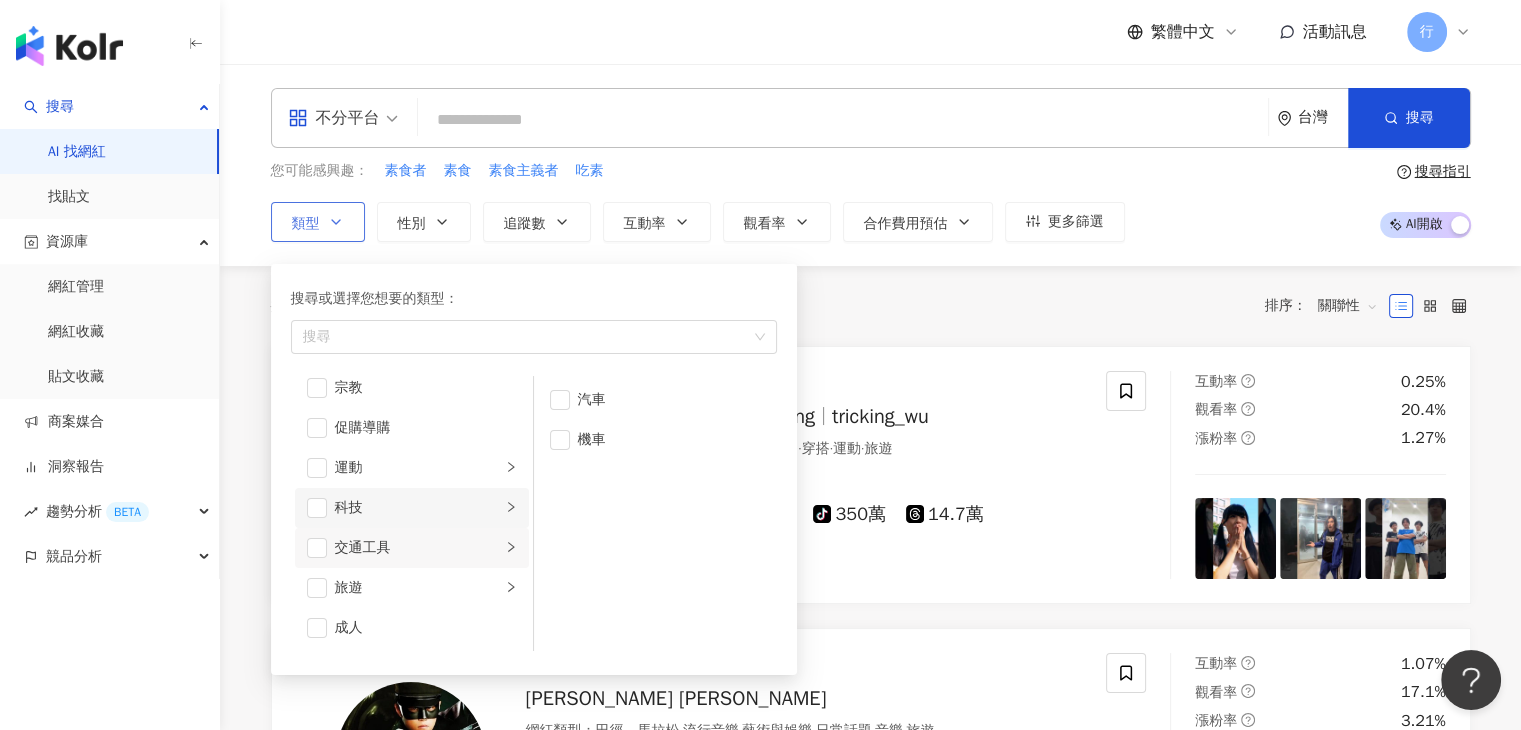 click 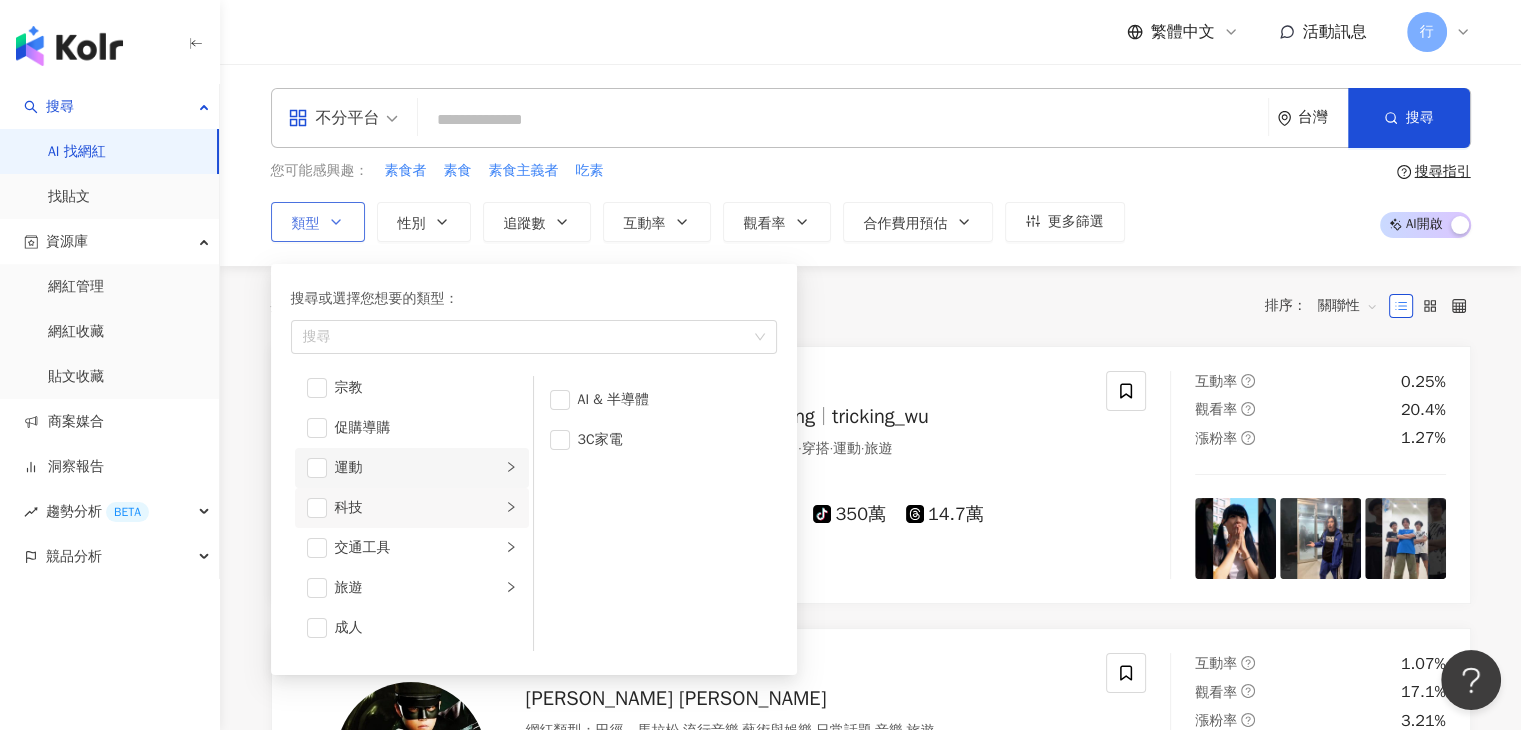 click 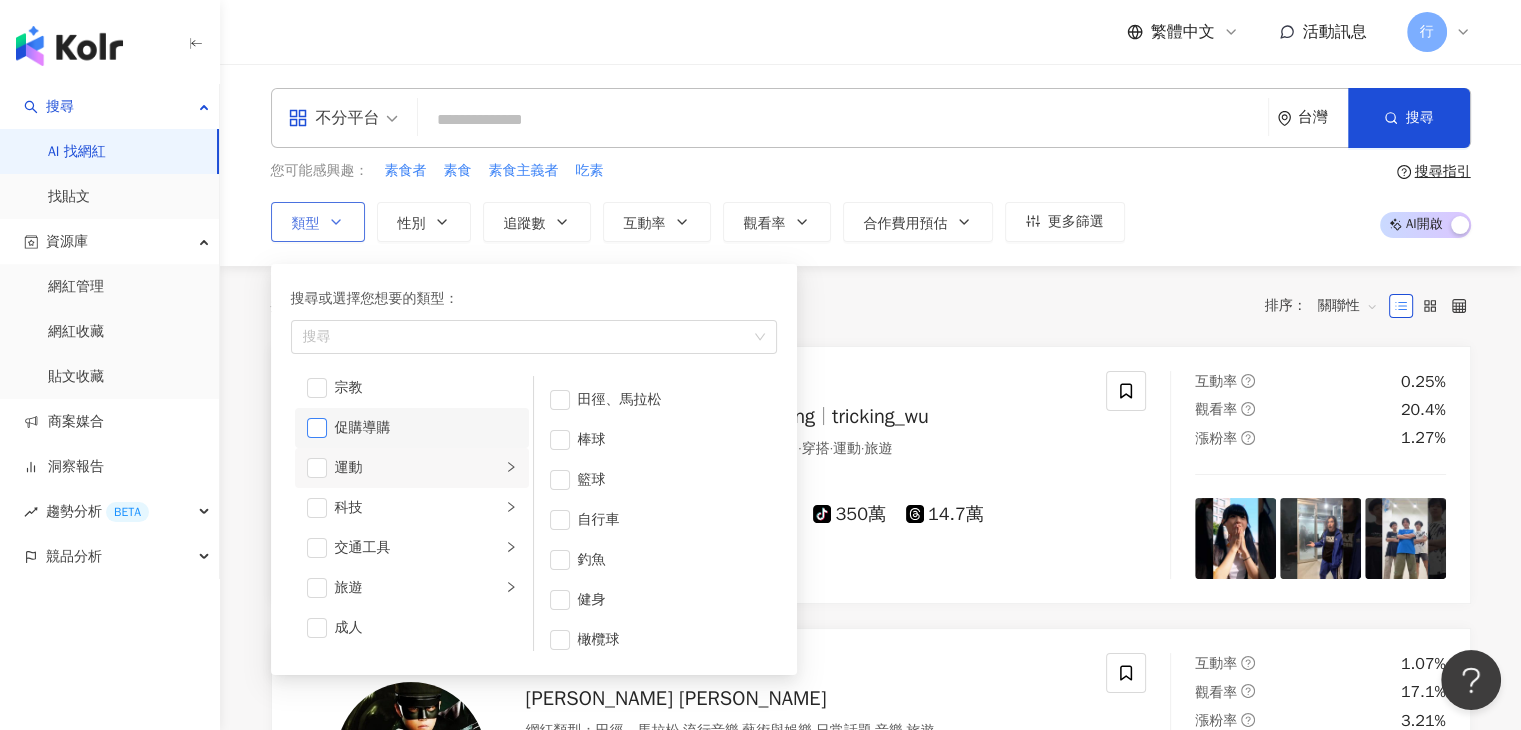 click at bounding box center (317, 428) 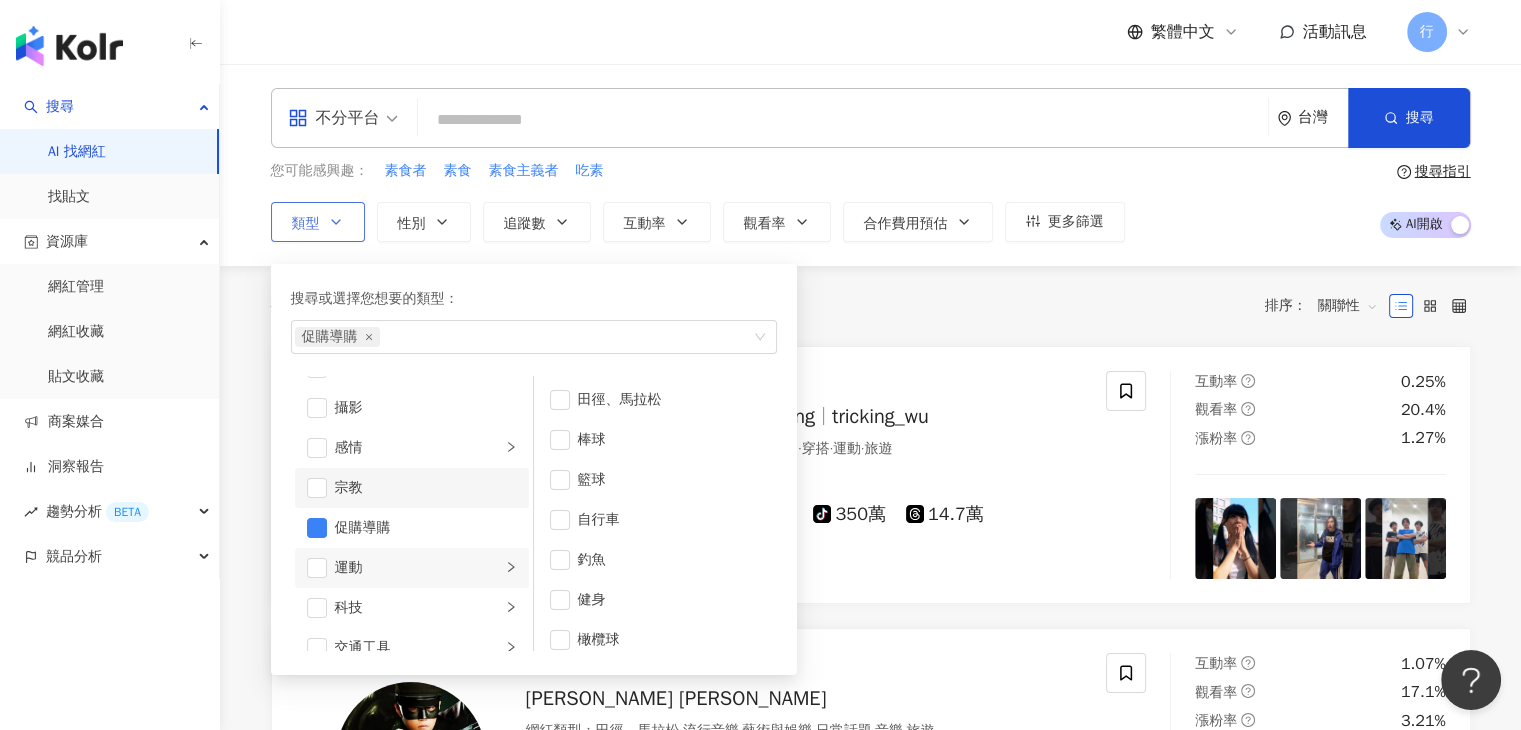 scroll, scrollTop: 492, scrollLeft: 0, axis: vertical 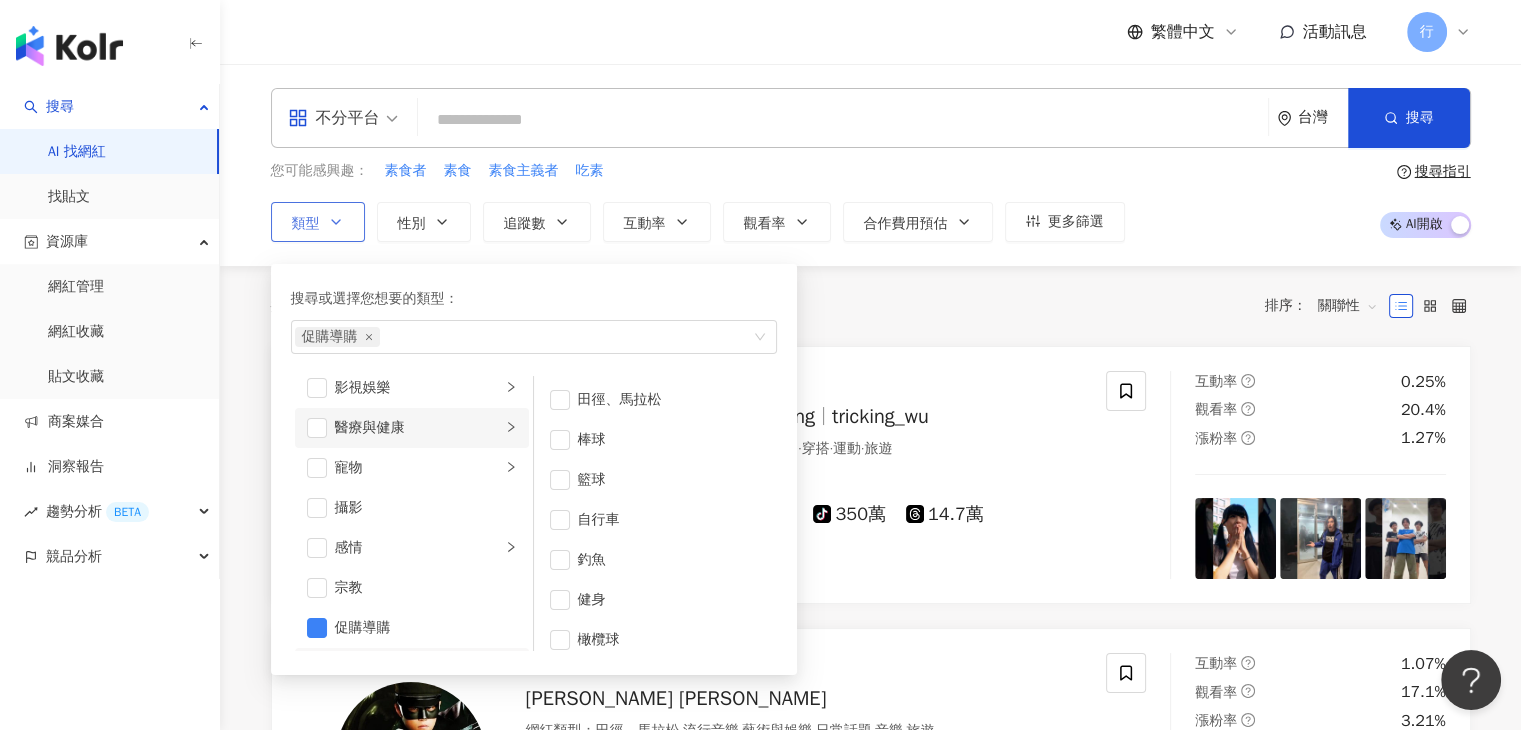 click 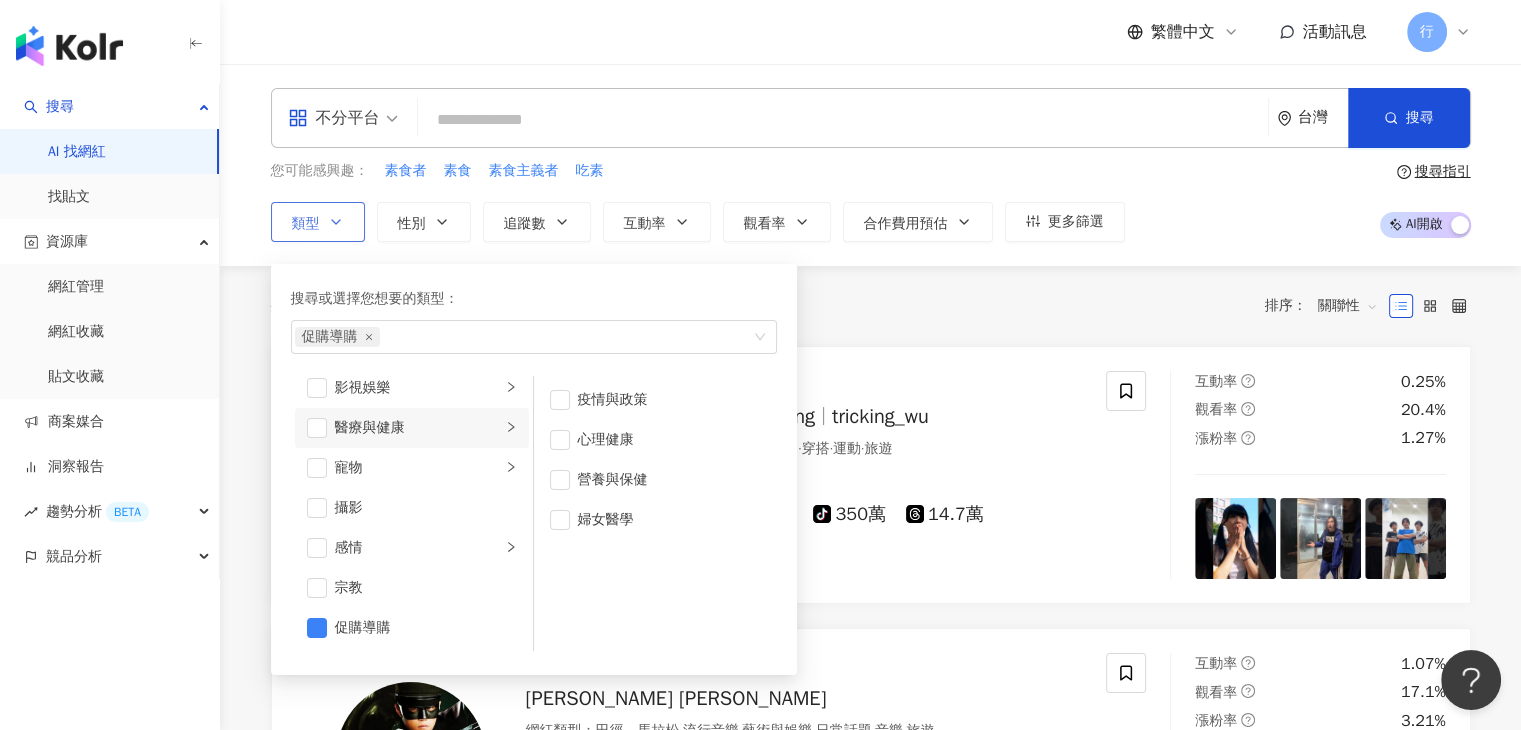 click 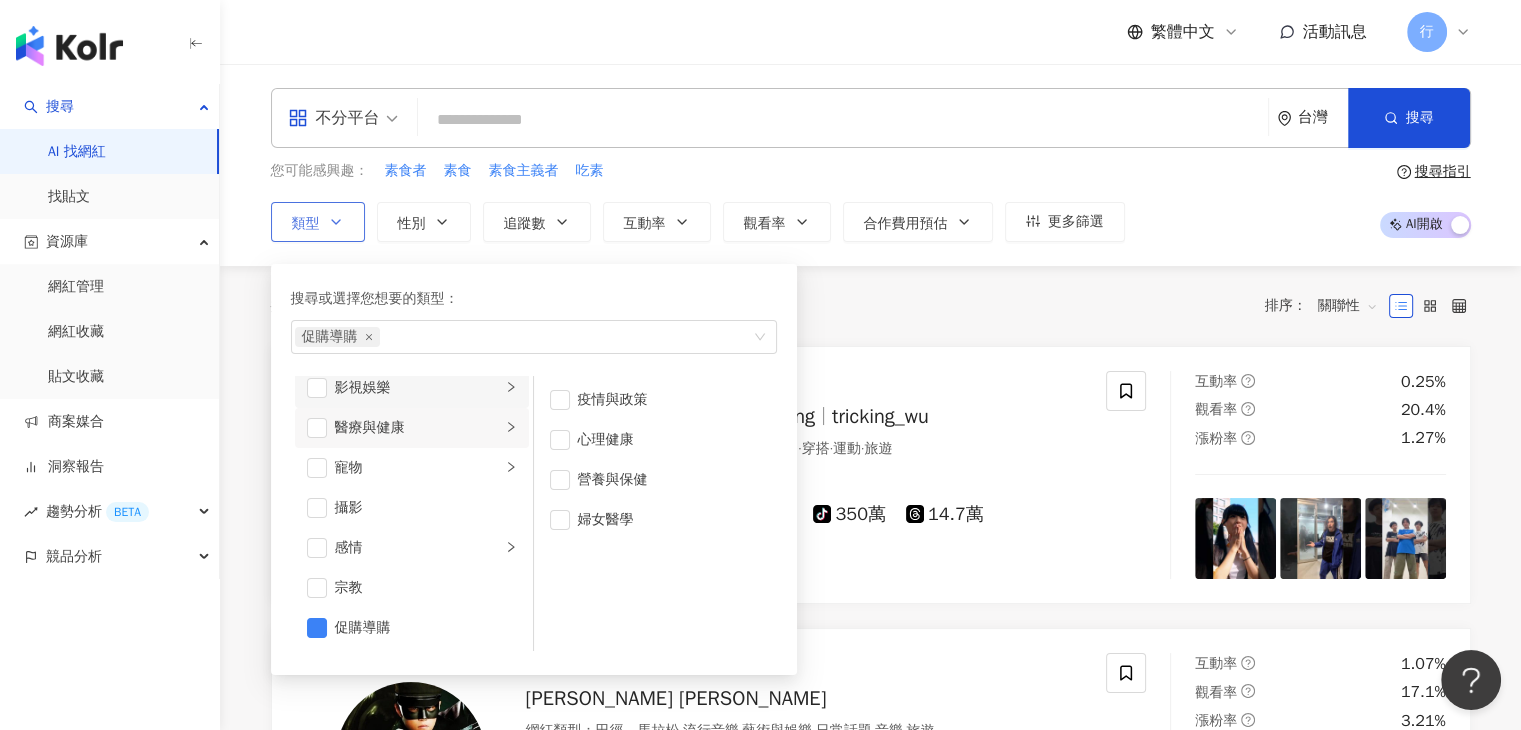 click on "影視娛樂" at bounding box center [412, 388] 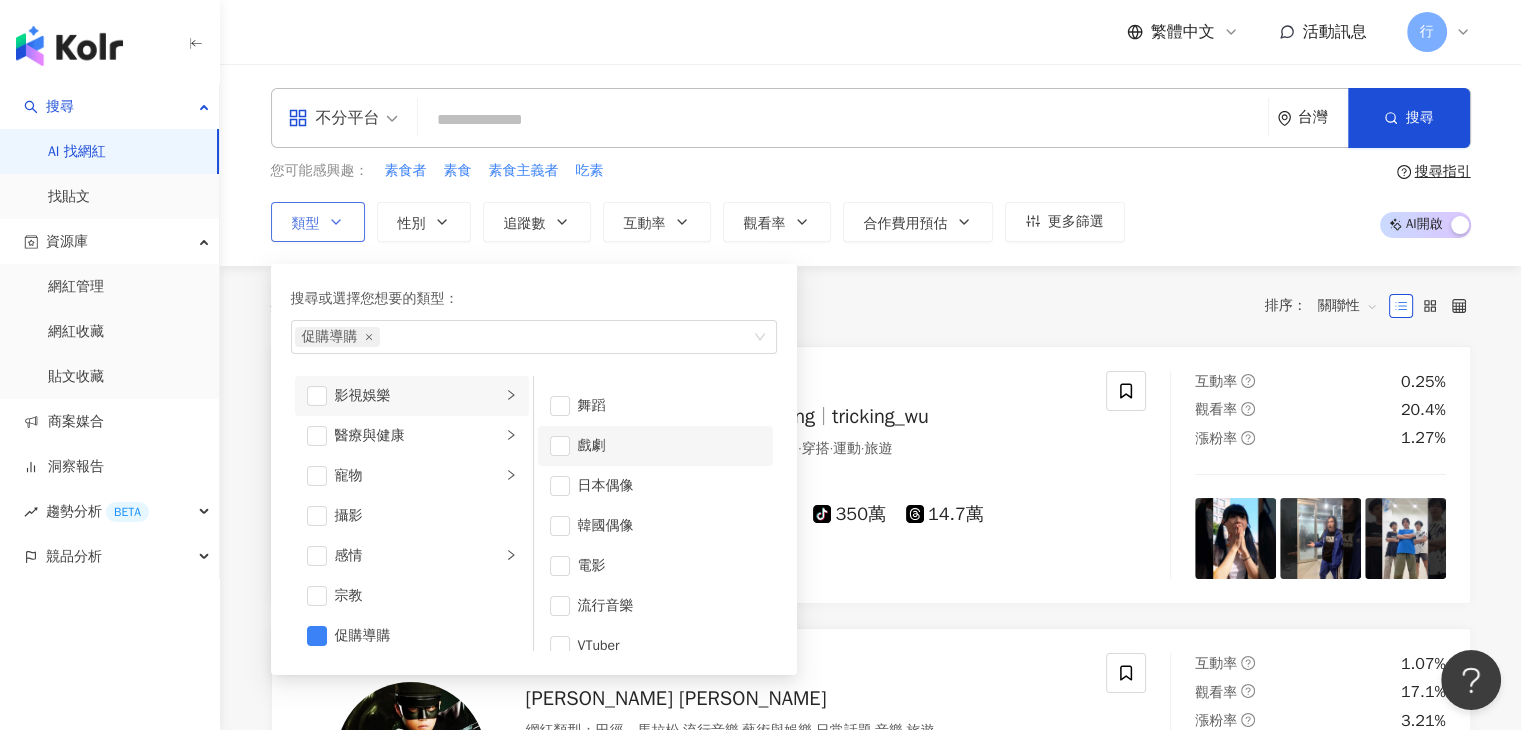 scroll, scrollTop: 52, scrollLeft: 0, axis: vertical 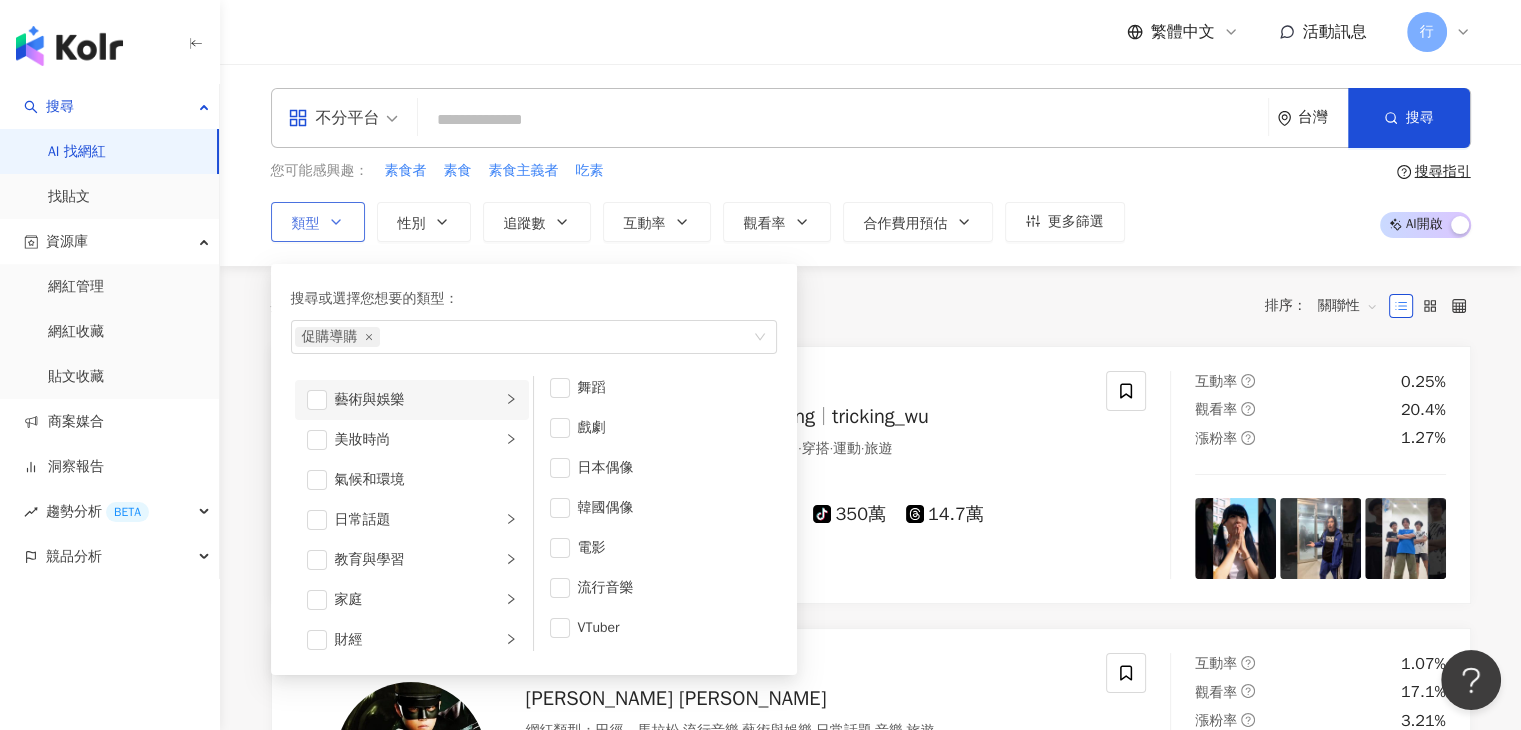 click at bounding box center (511, 399) 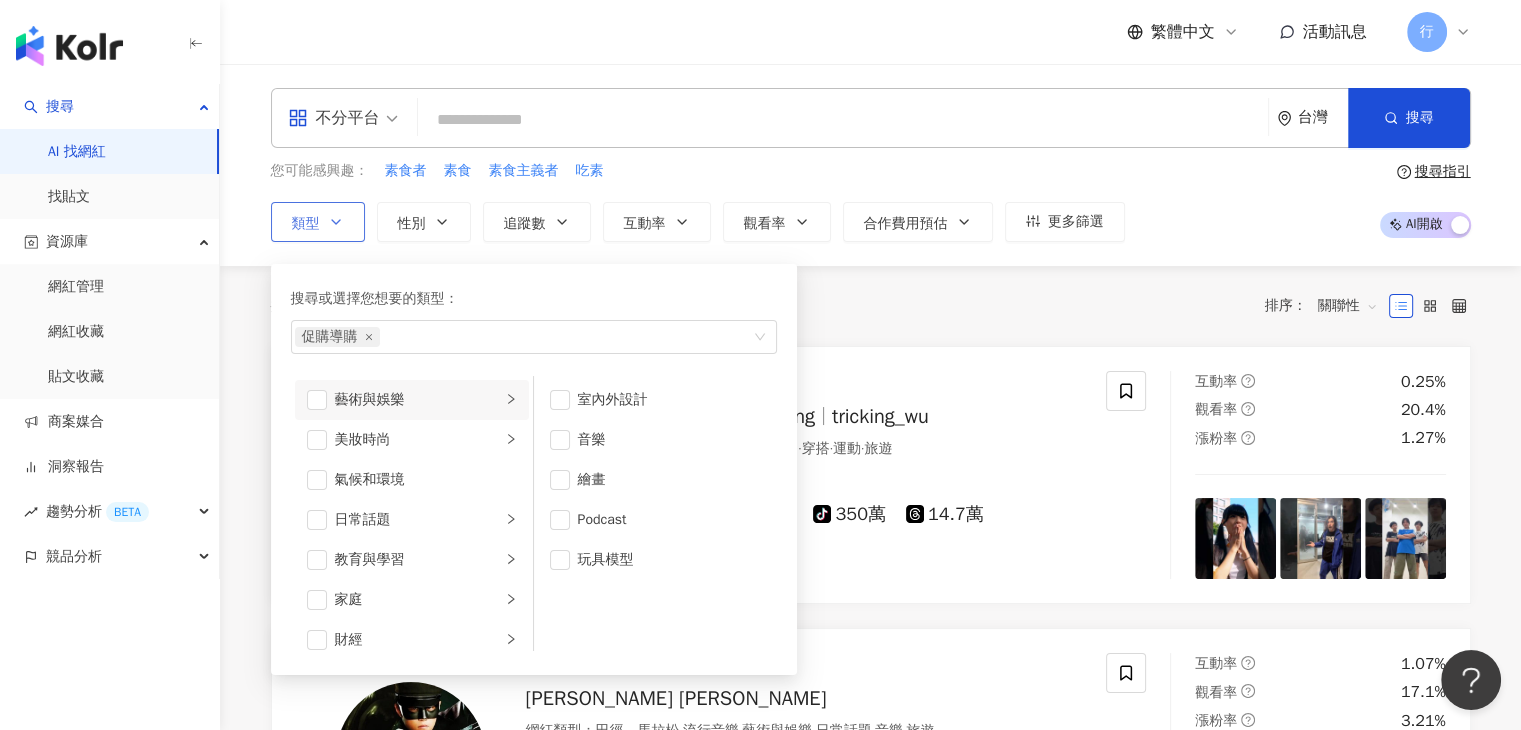 scroll, scrollTop: 0, scrollLeft: 0, axis: both 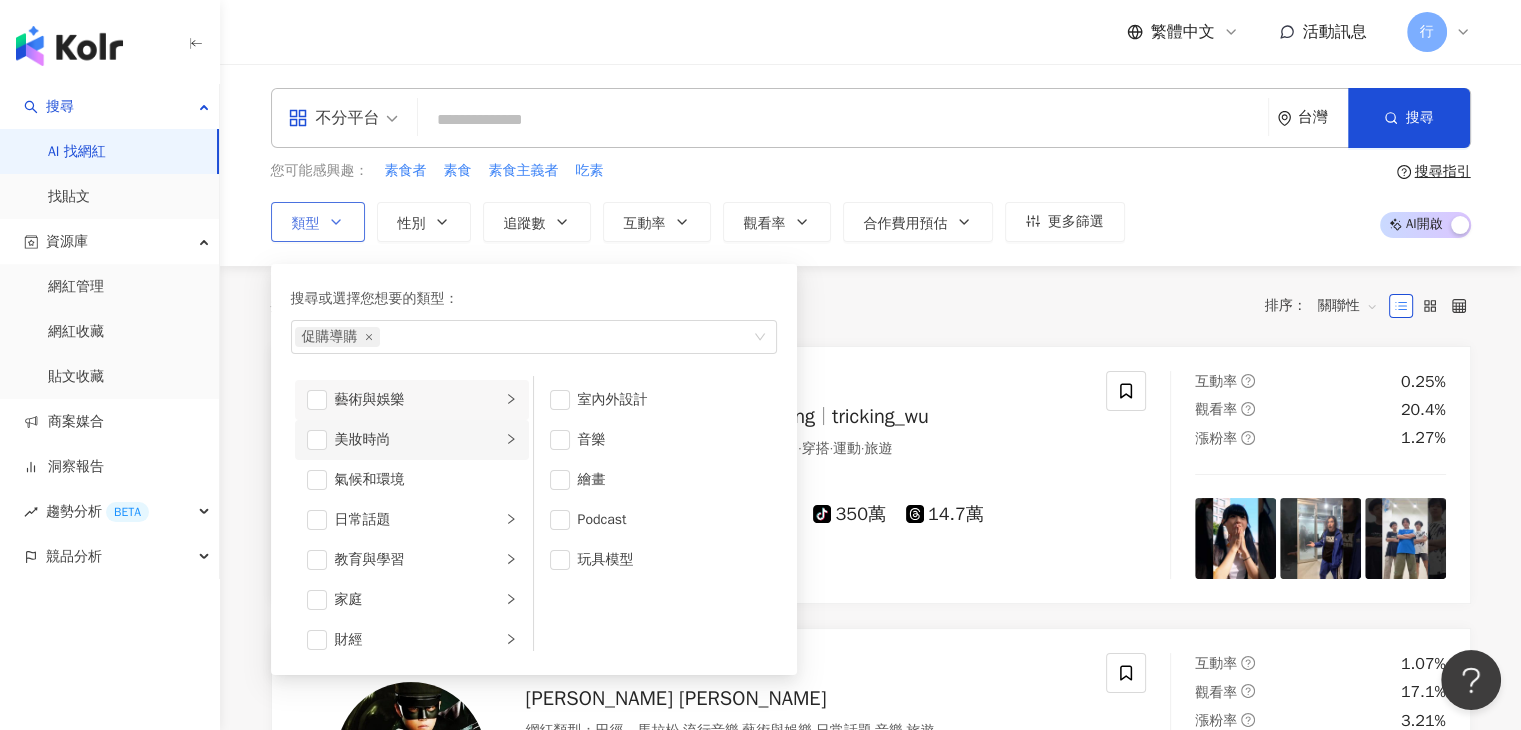 click 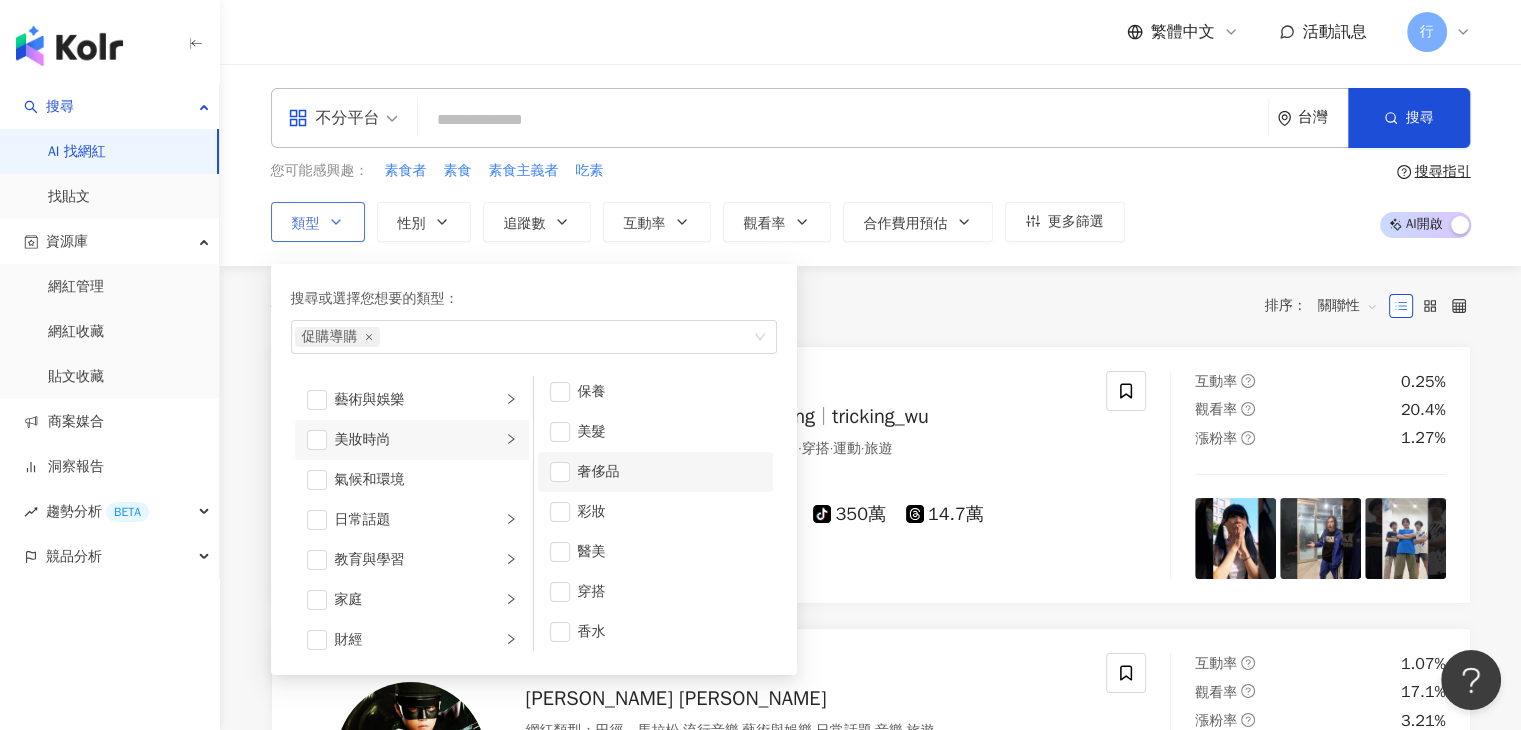 scroll, scrollTop: 12, scrollLeft: 0, axis: vertical 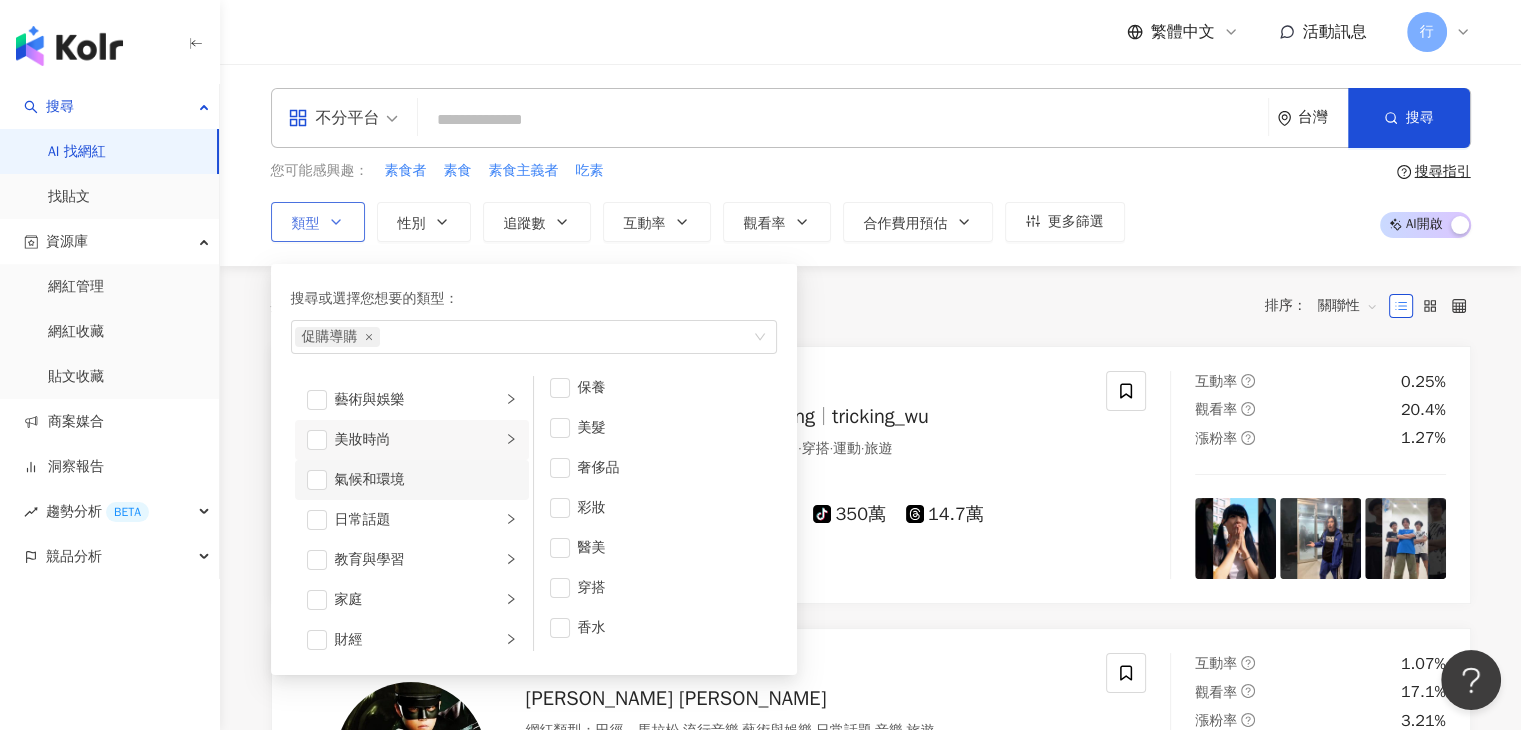 click on "氣候和環境" at bounding box center (426, 480) 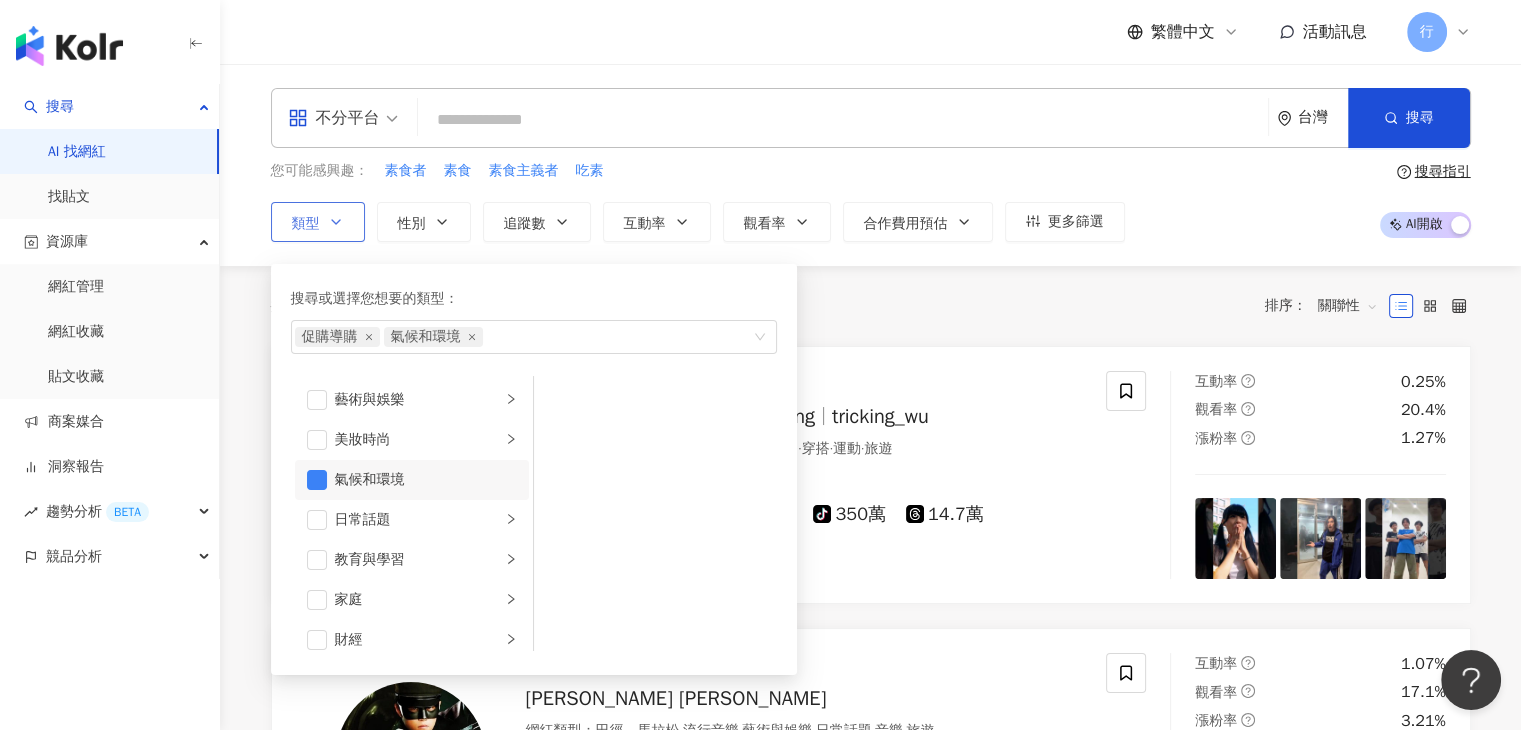 click on "氣候和環境" at bounding box center [426, 480] 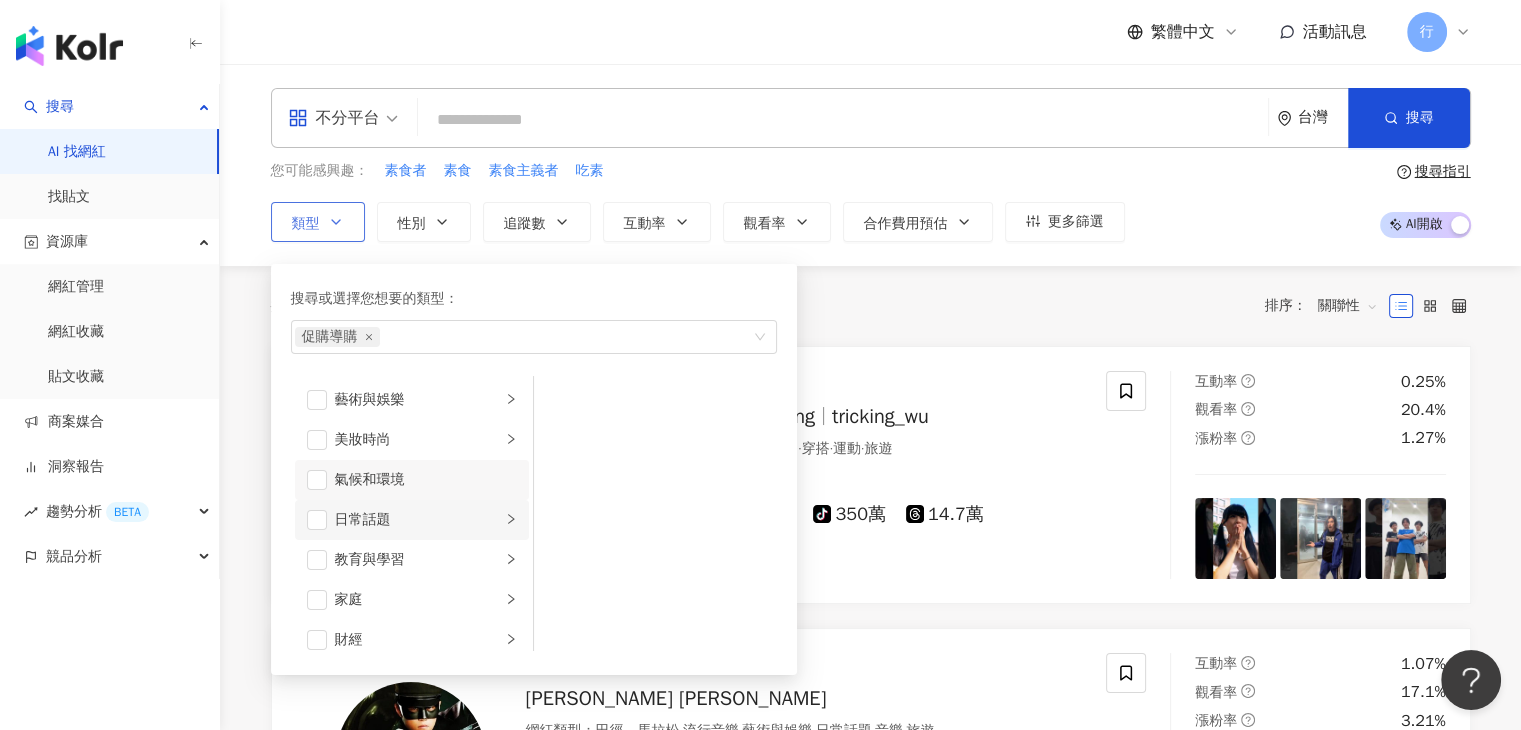 click on "日常話題" at bounding box center [418, 520] 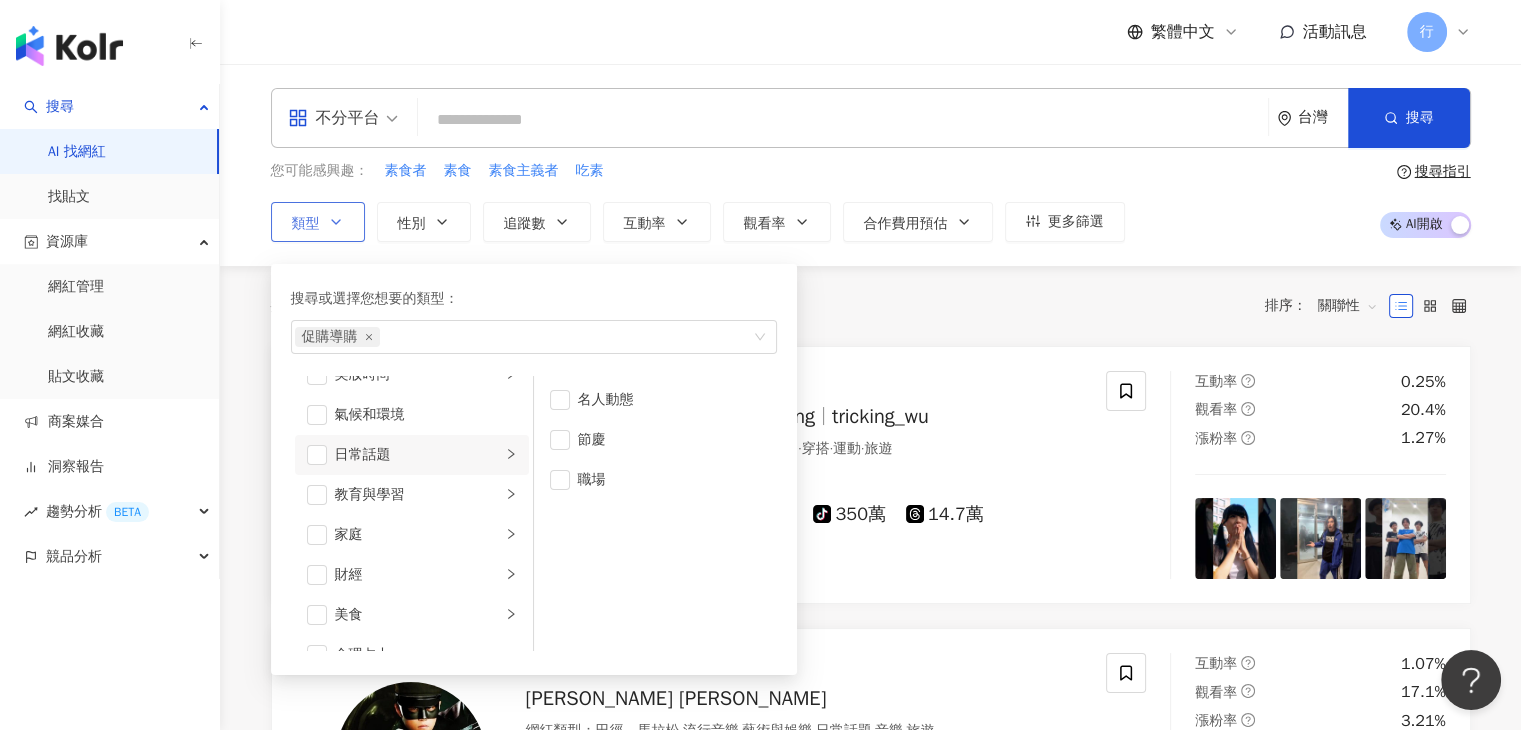 scroll, scrollTop: 100, scrollLeft: 0, axis: vertical 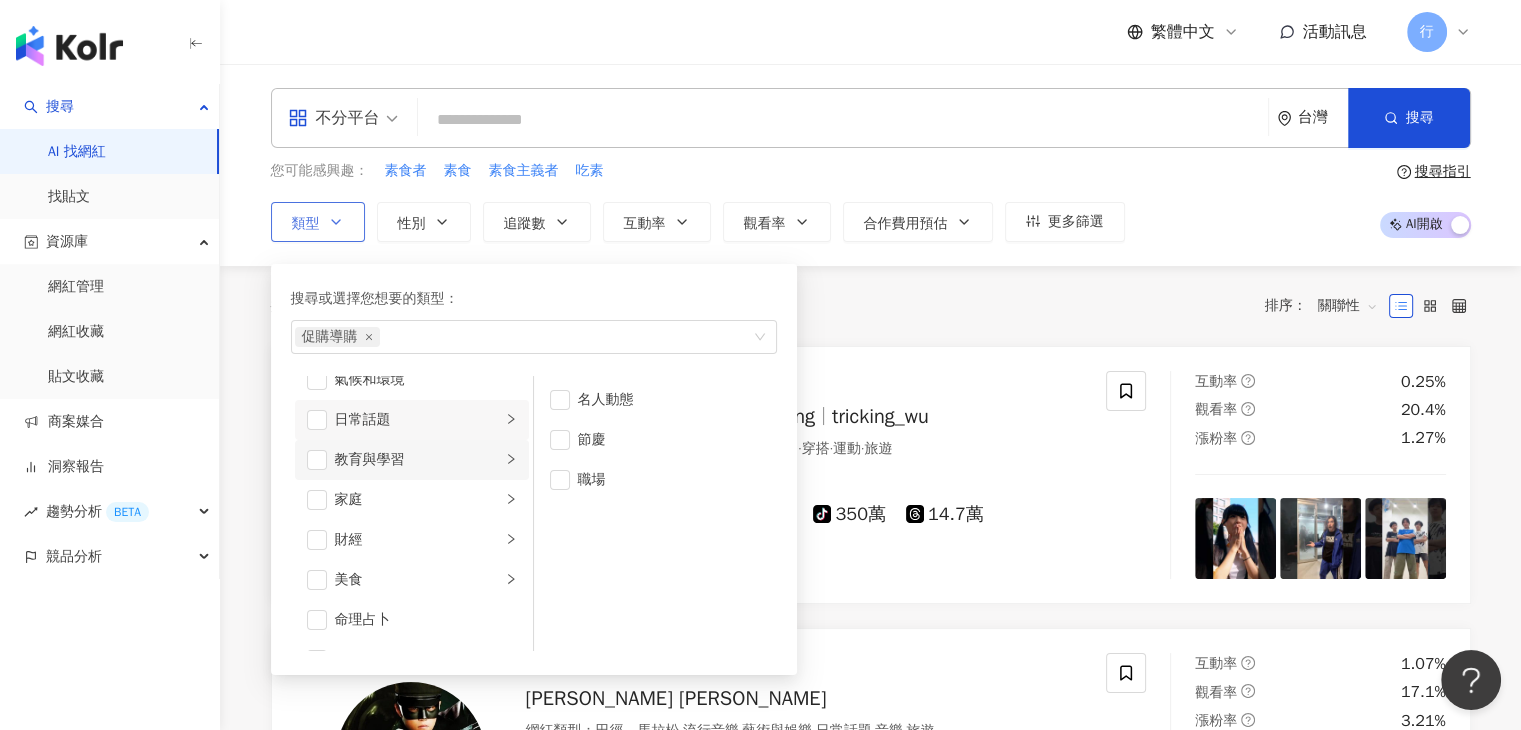 click 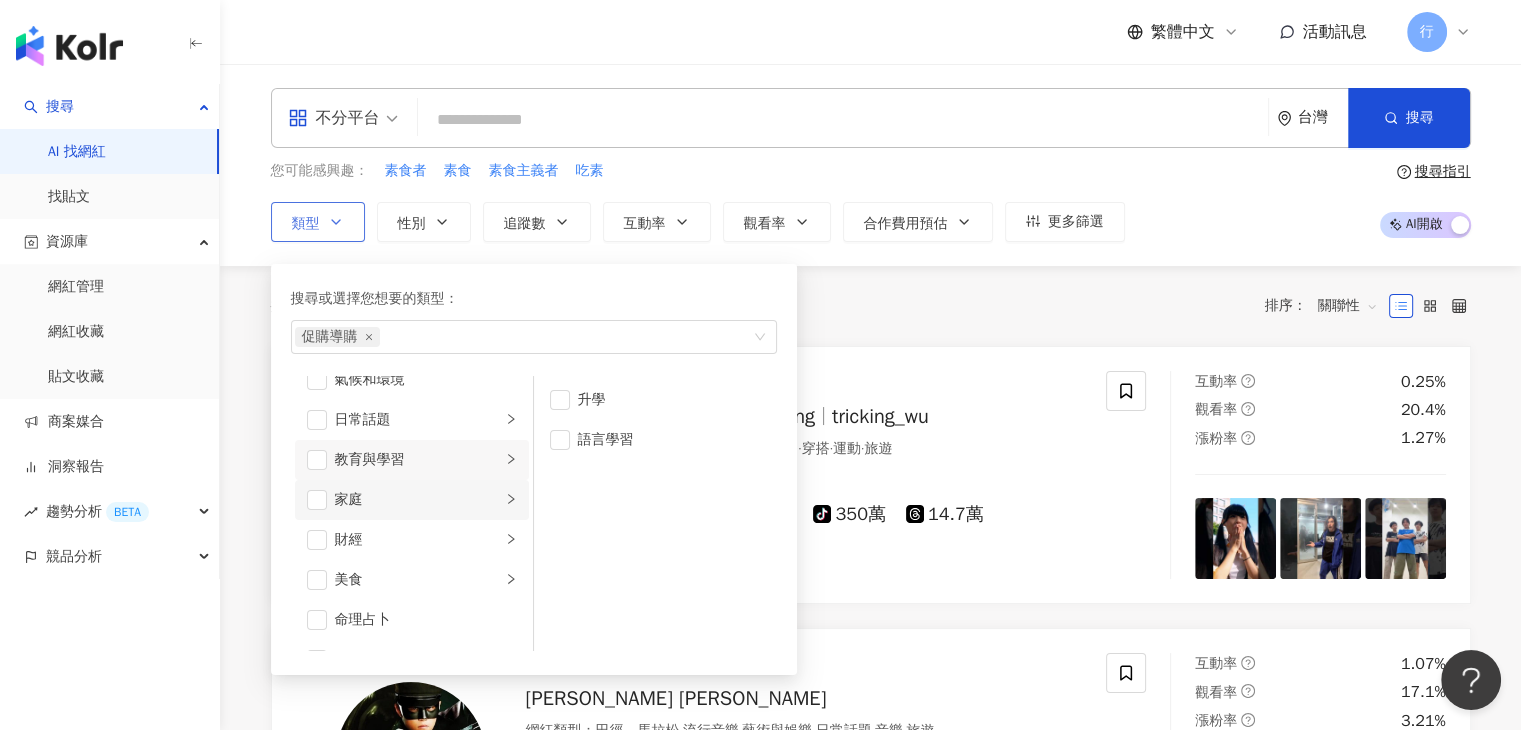 click on "家庭" at bounding box center [412, 500] 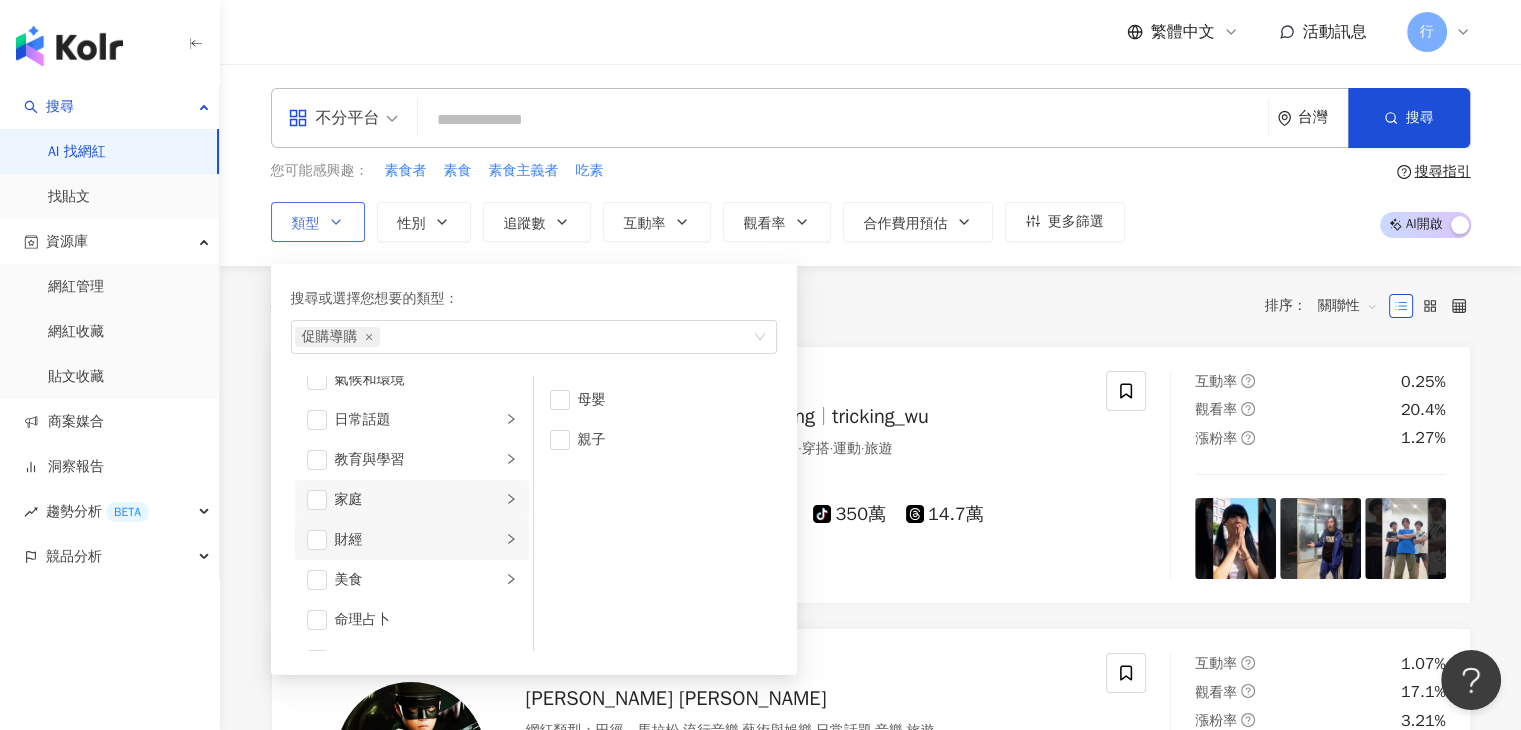 click on "財經" at bounding box center [412, 540] 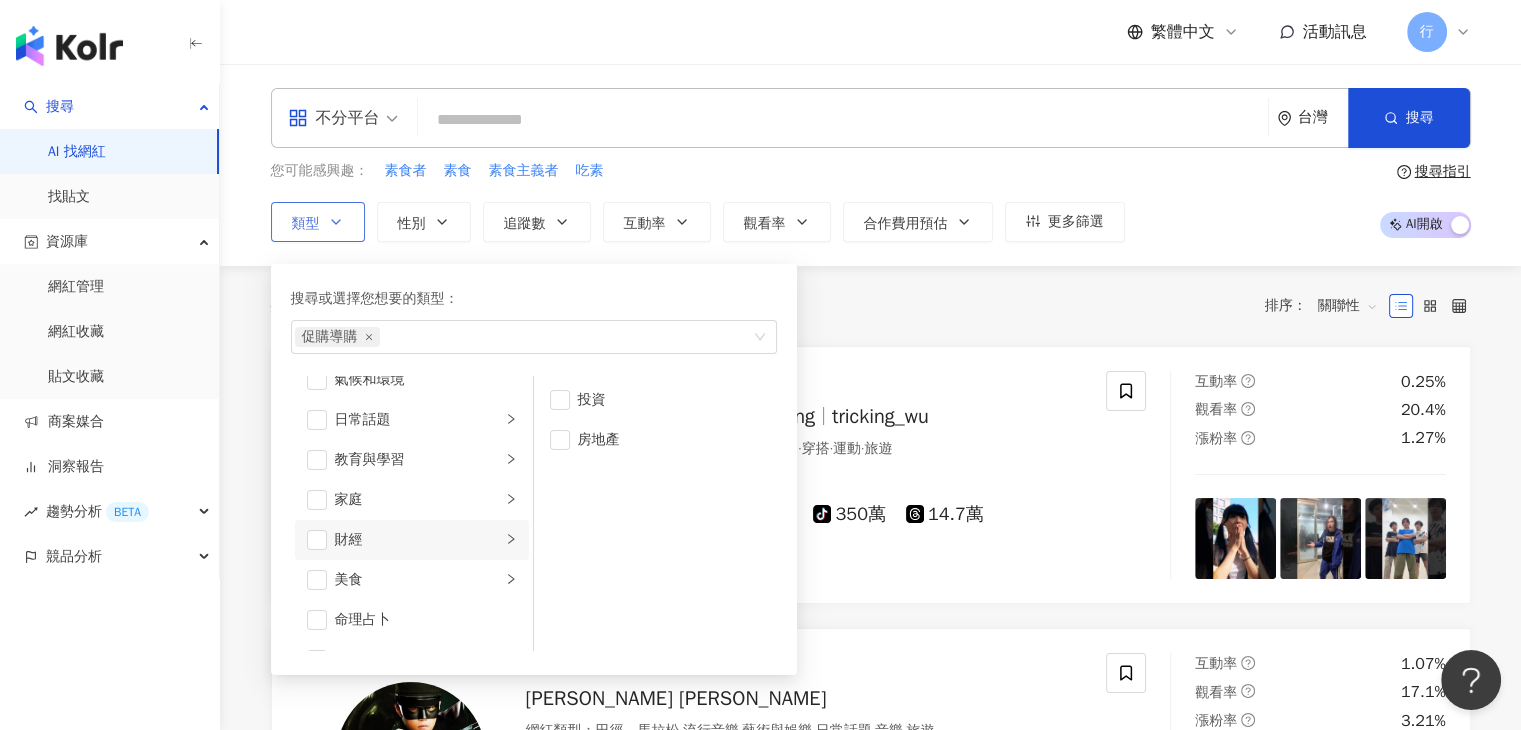 scroll, scrollTop: 200, scrollLeft: 0, axis: vertical 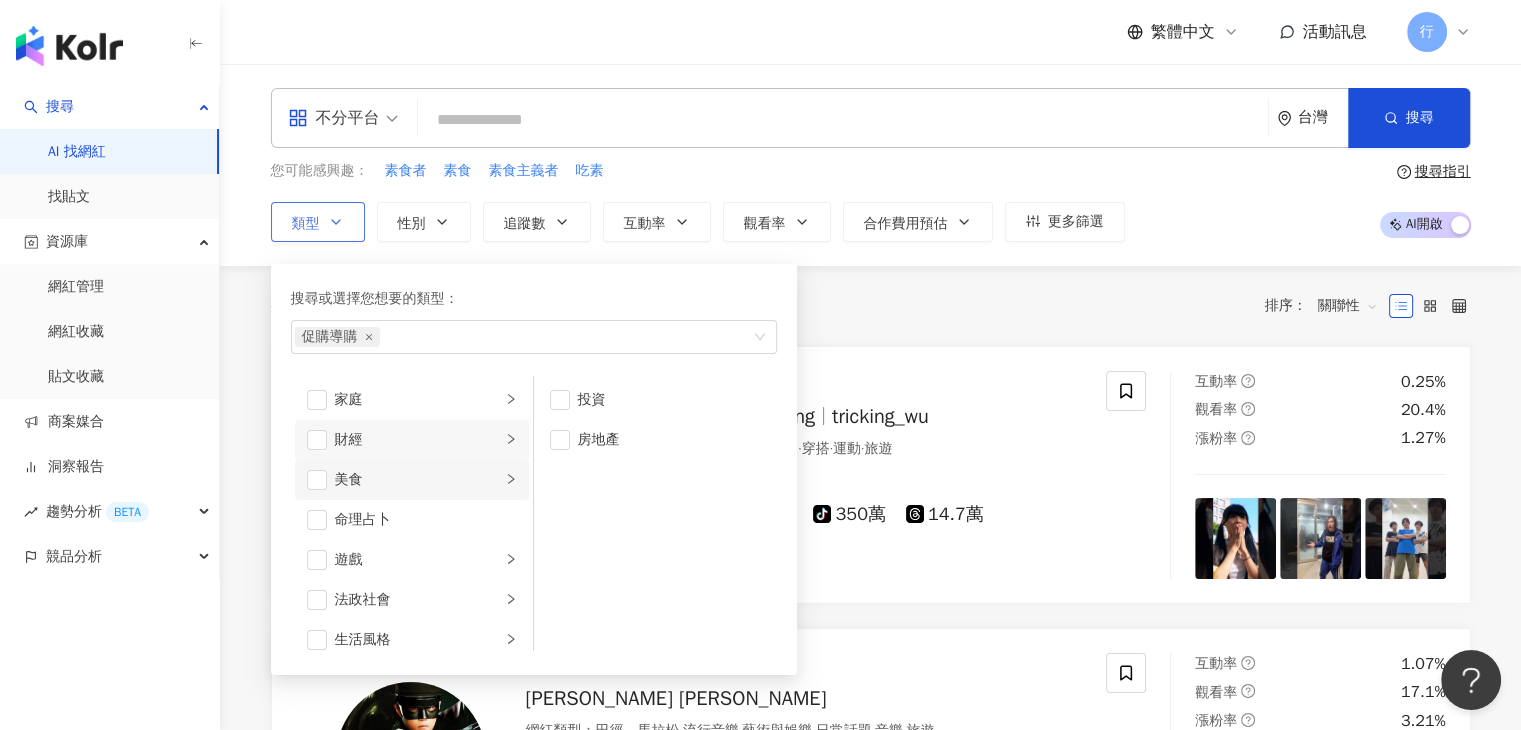 click 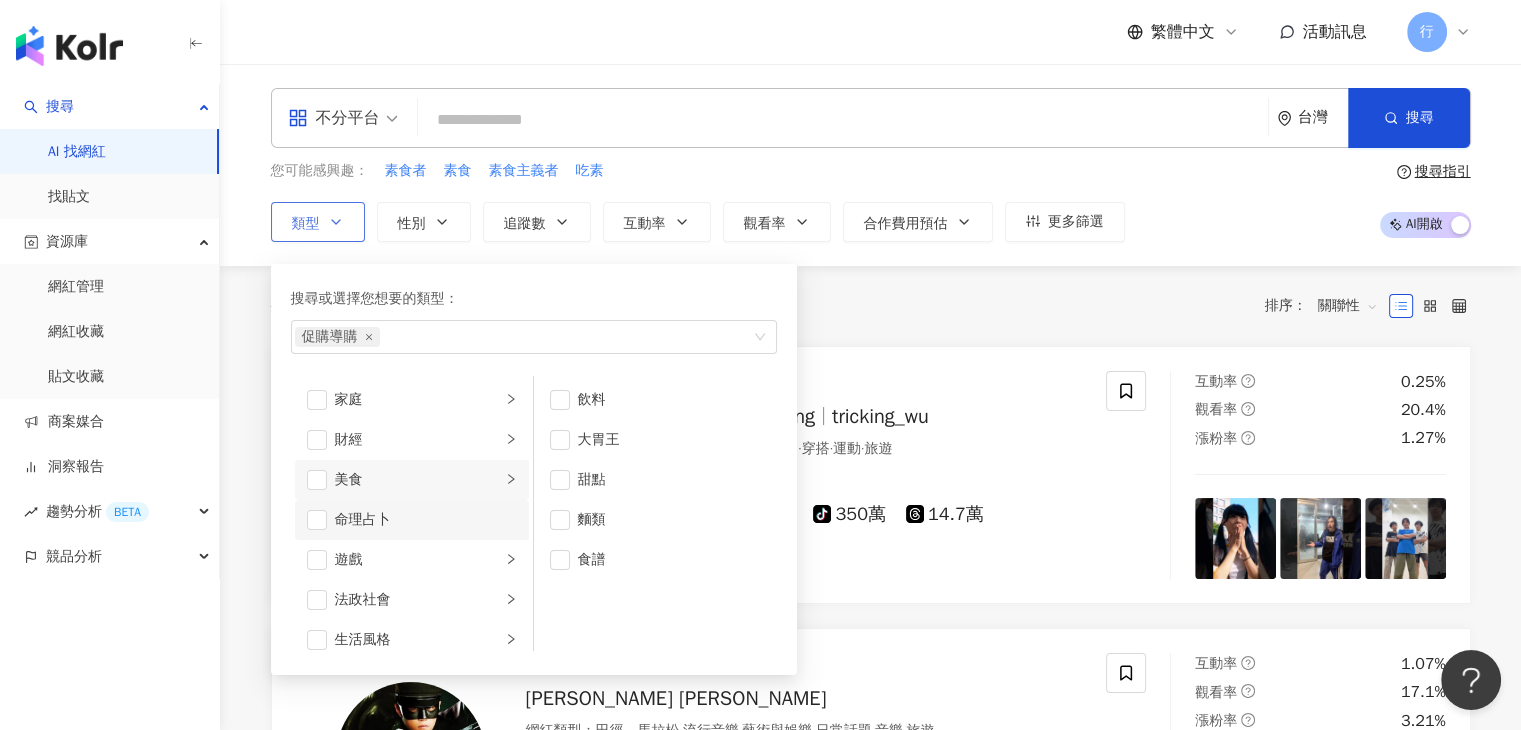 click on "命理占卜" at bounding box center (426, 520) 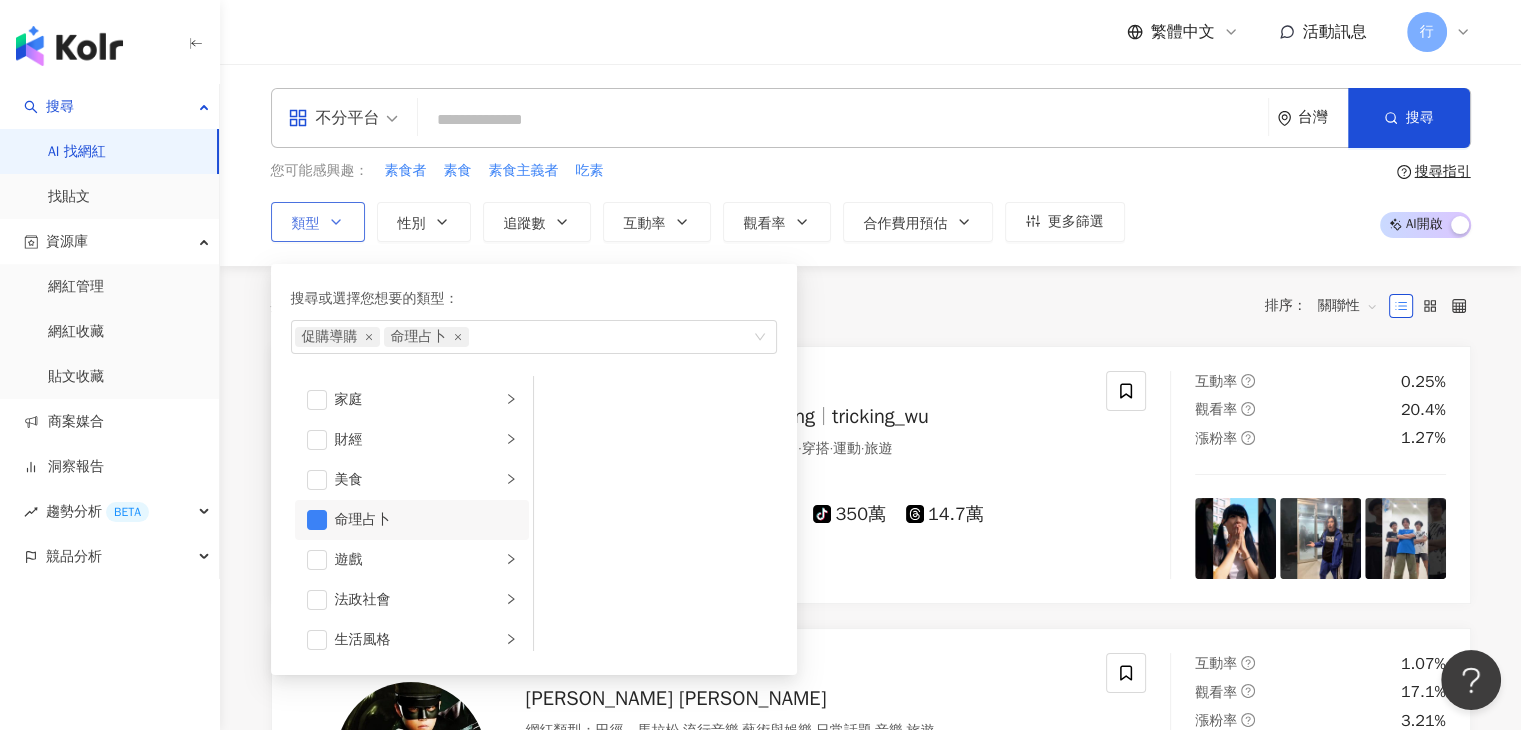 click on "命理占卜" at bounding box center [426, 520] 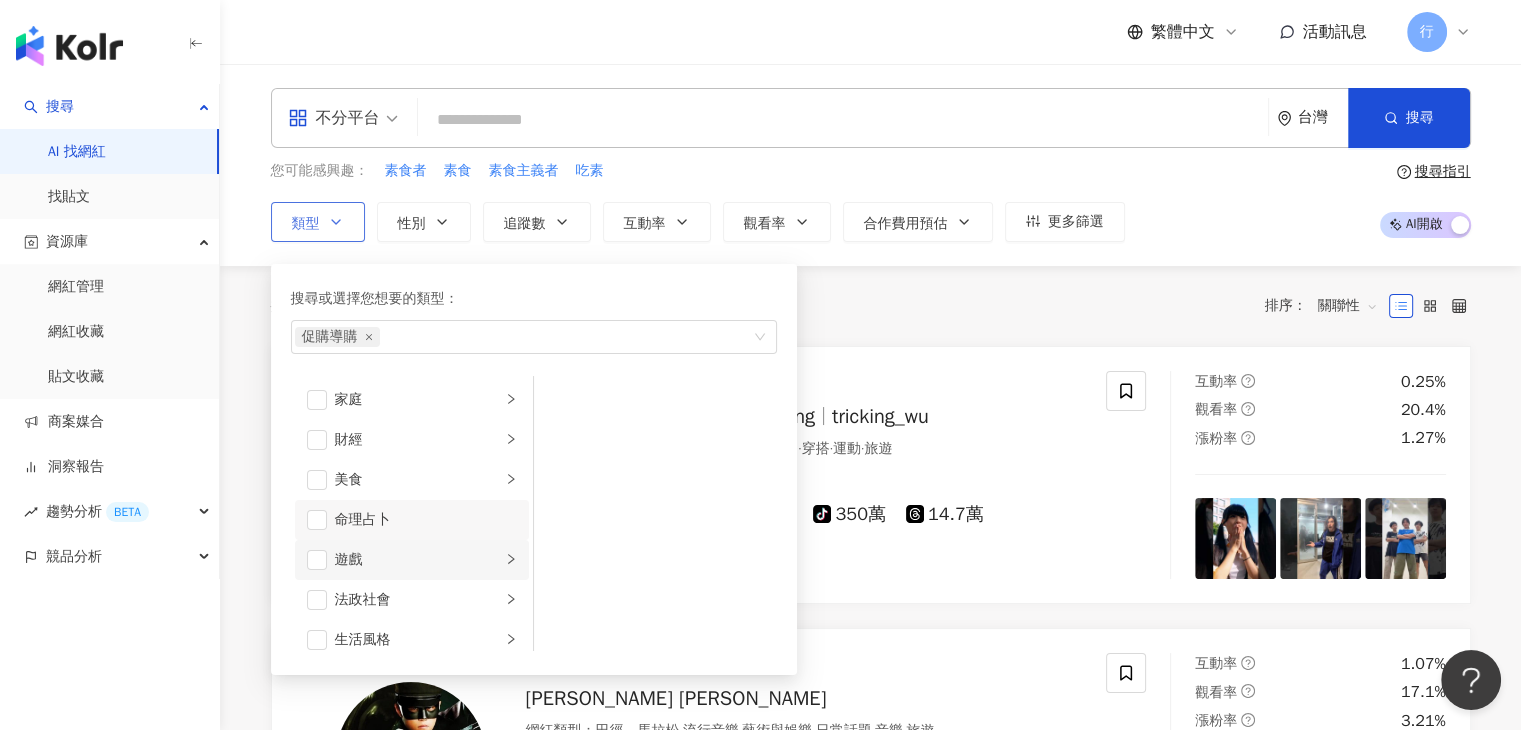 click on "遊戲" at bounding box center [418, 560] 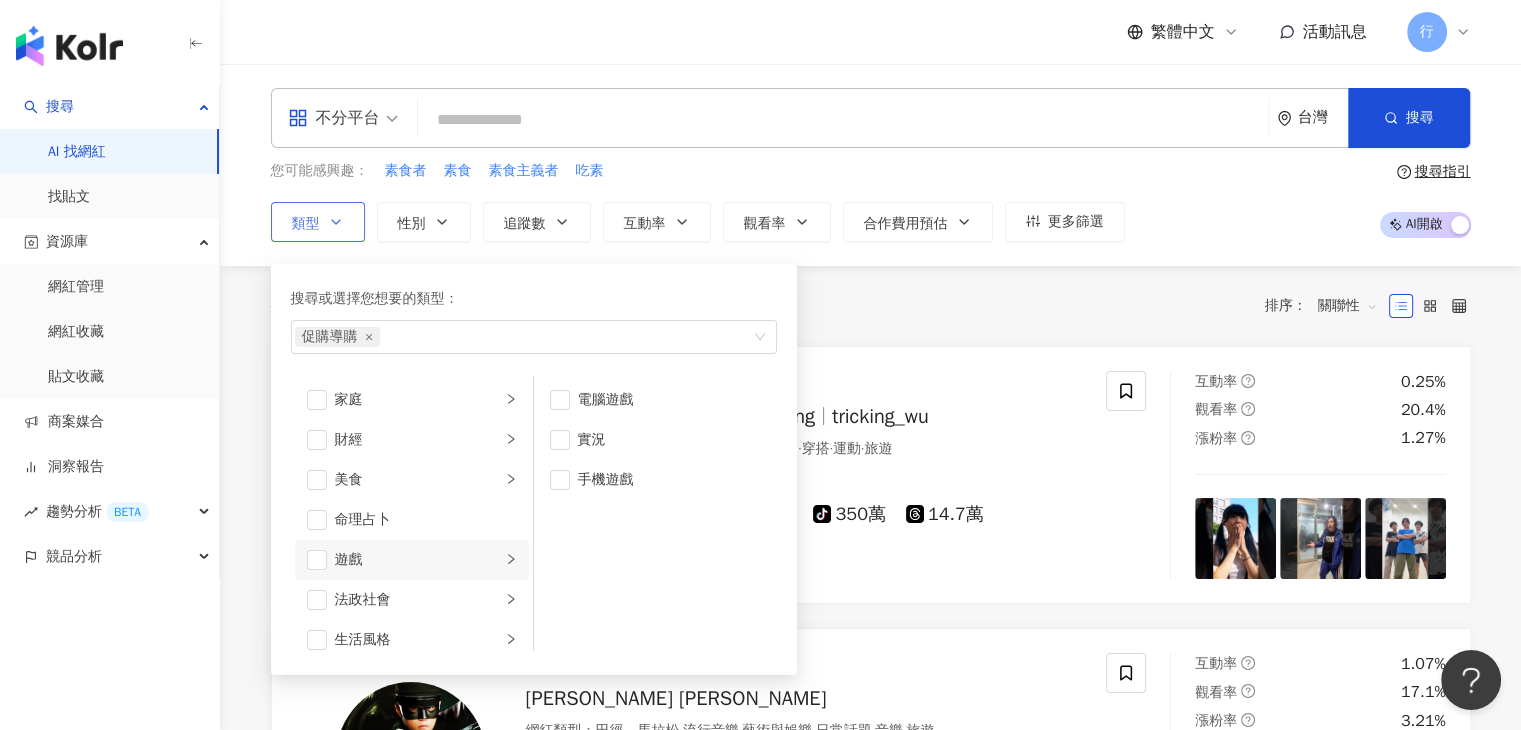 click on "遊戲" at bounding box center [418, 560] 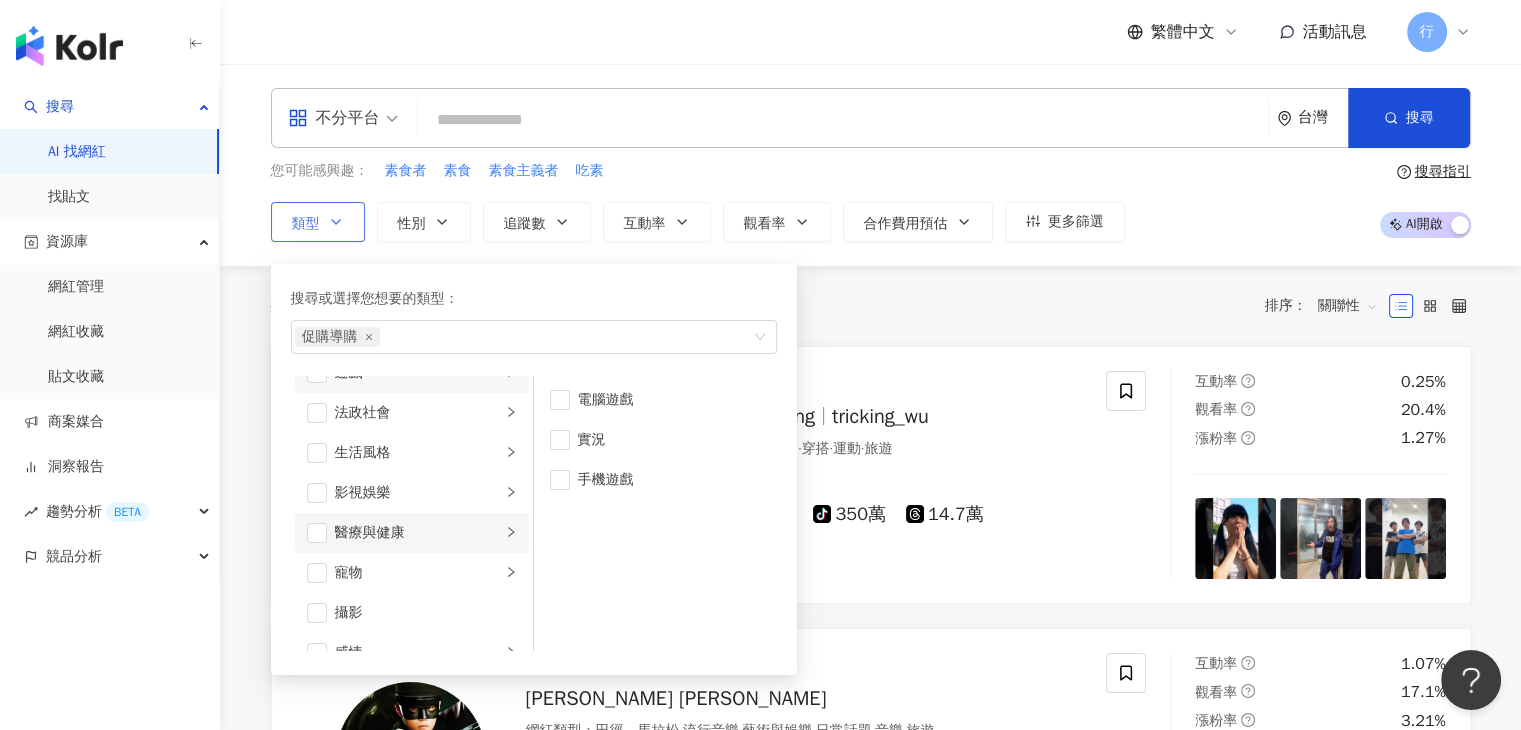 scroll, scrollTop: 400, scrollLeft: 0, axis: vertical 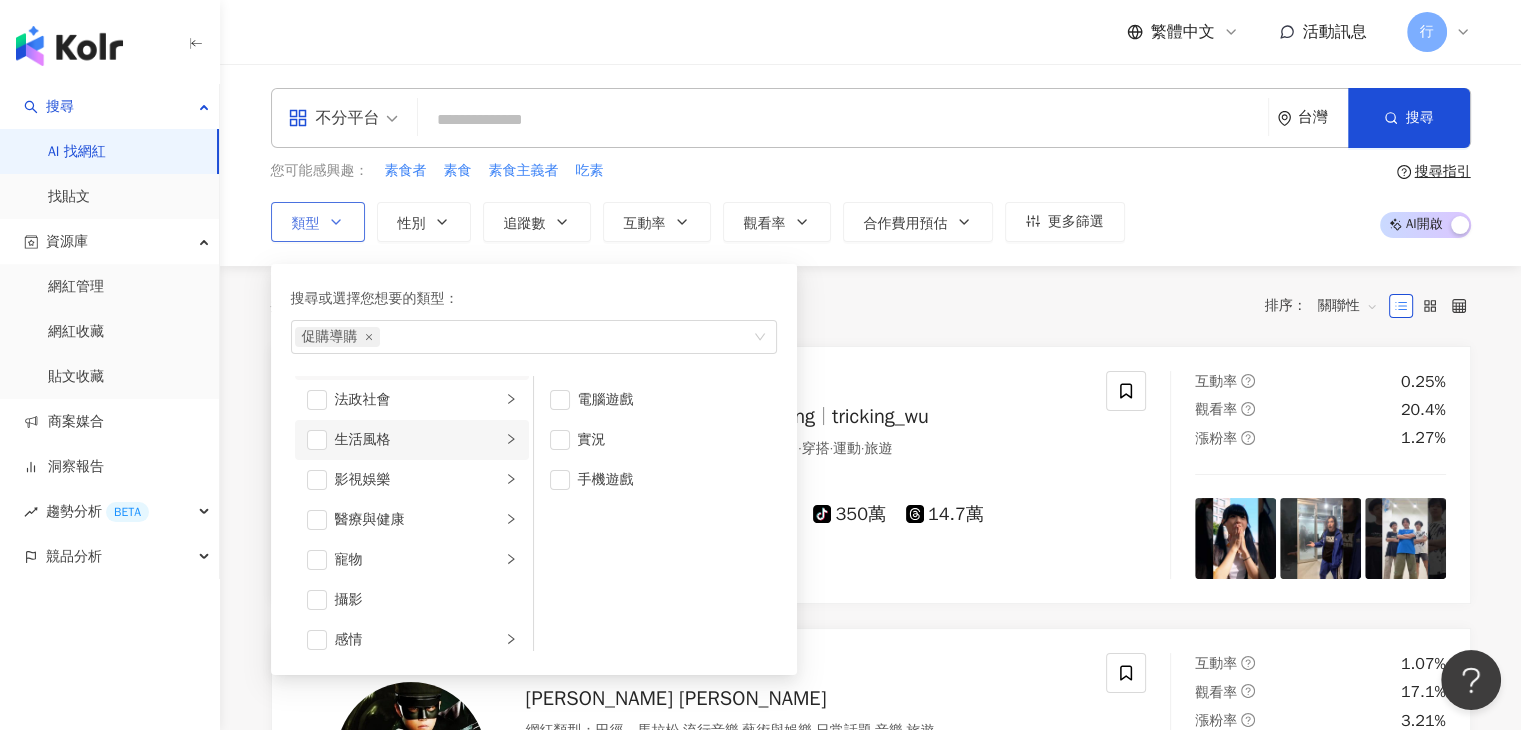 click at bounding box center [511, 439] 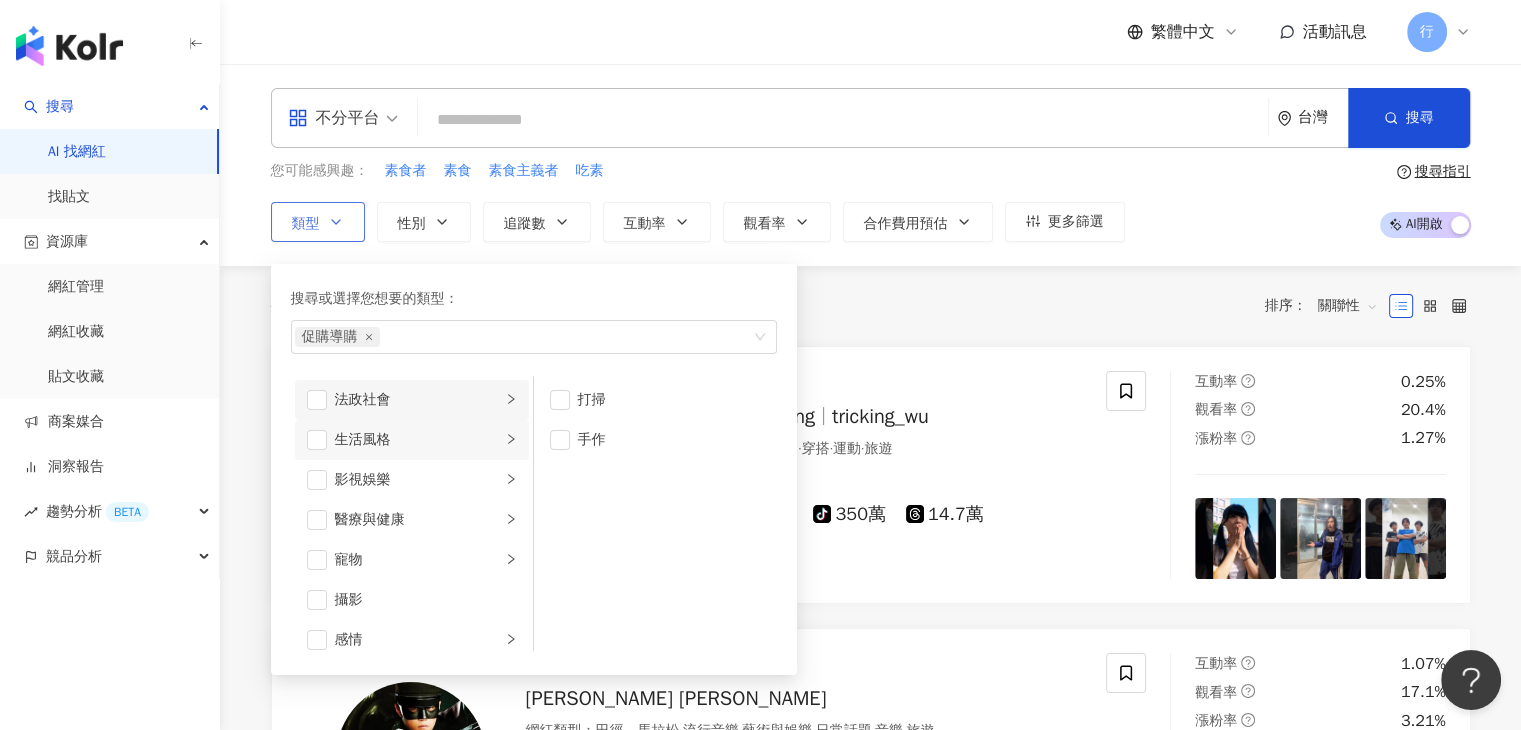 click on "法政社會" at bounding box center (412, 400) 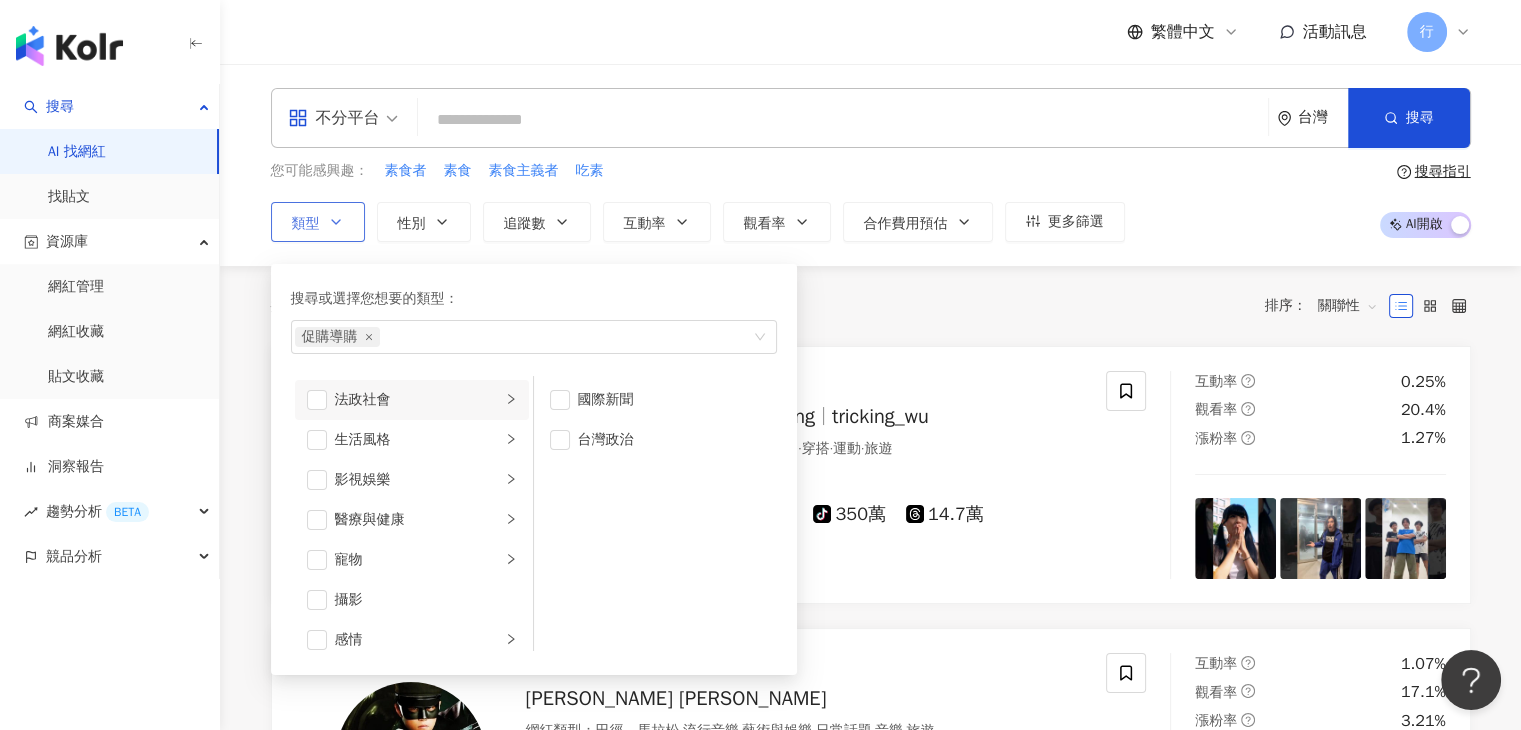 click on "法政社會" at bounding box center (412, 400) 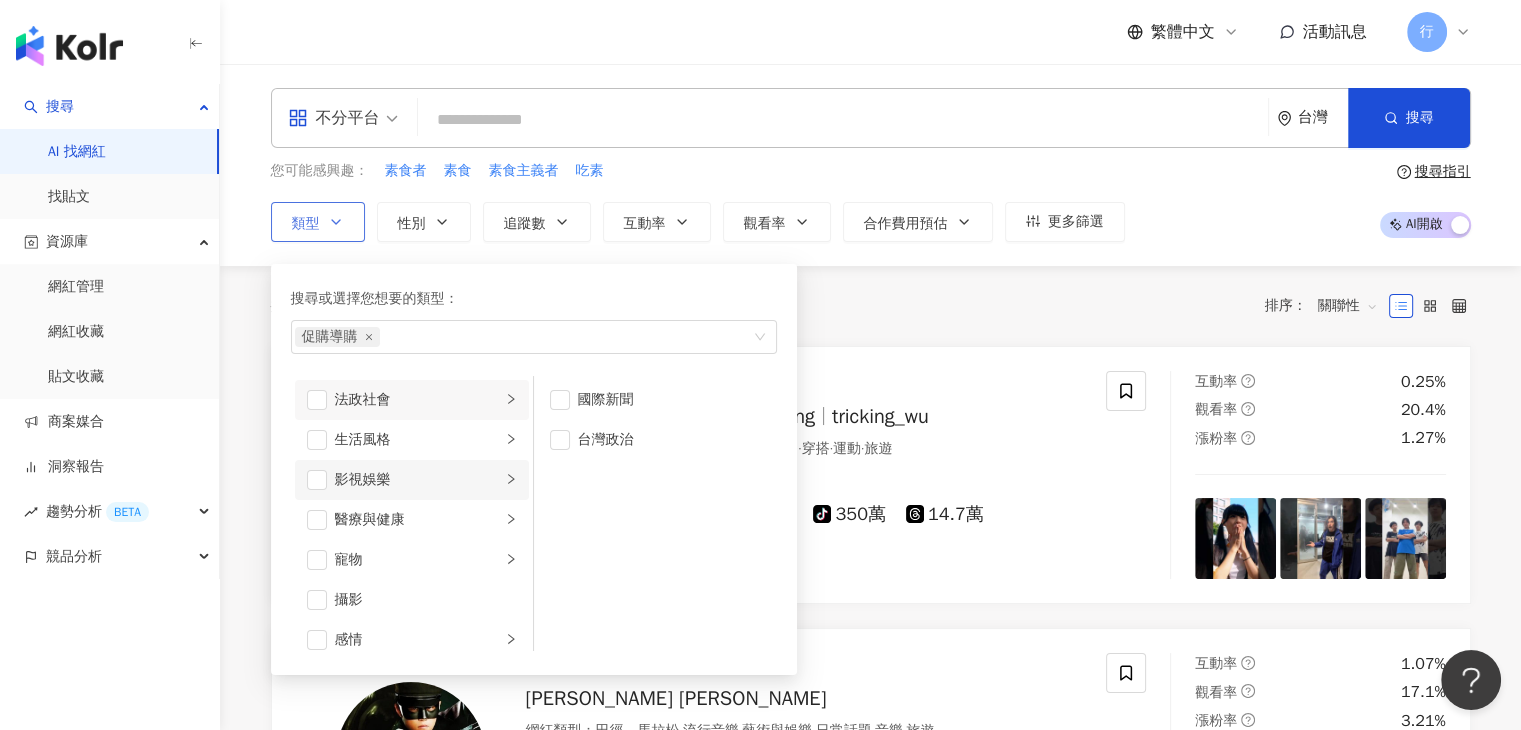click 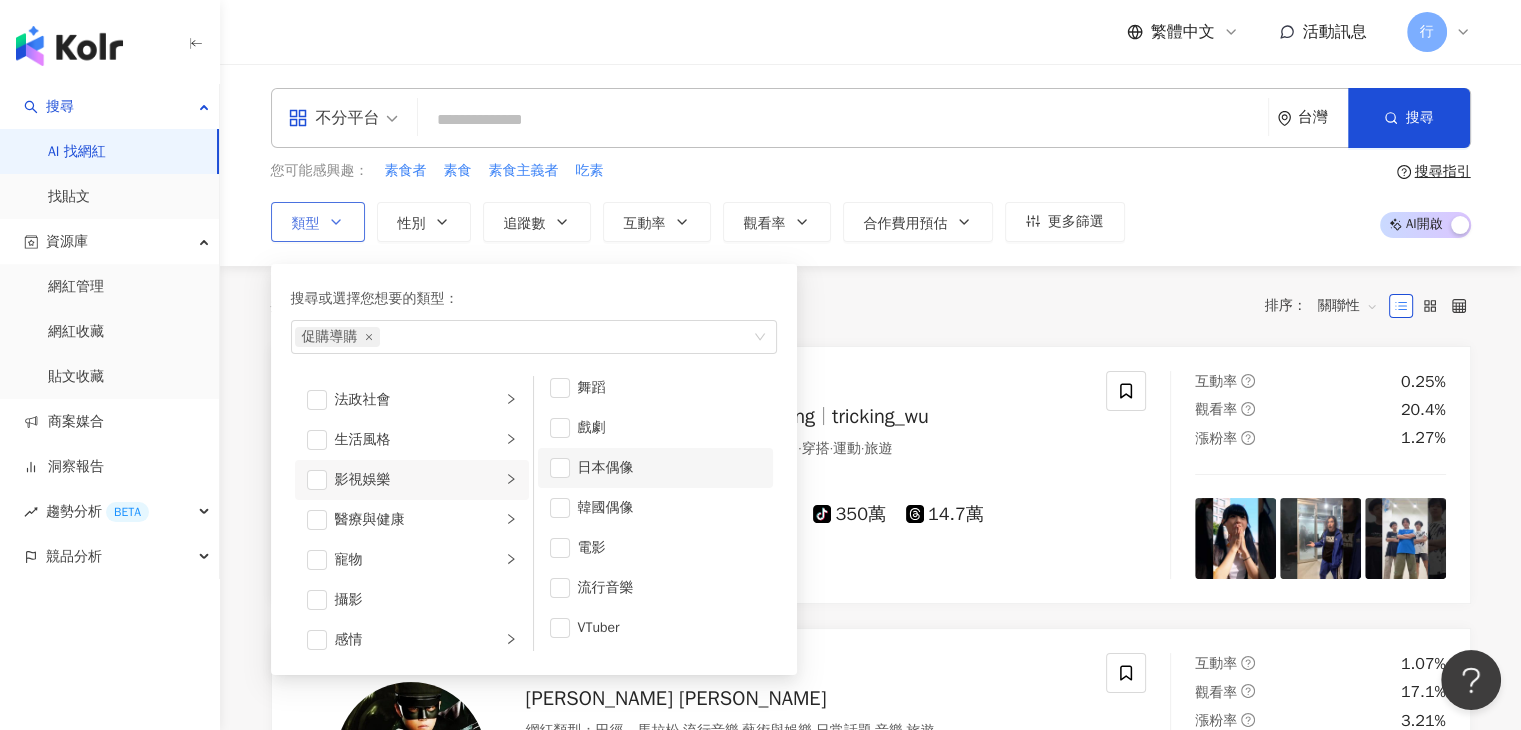 scroll, scrollTop: 0, scrollLeft: 0, axis: both 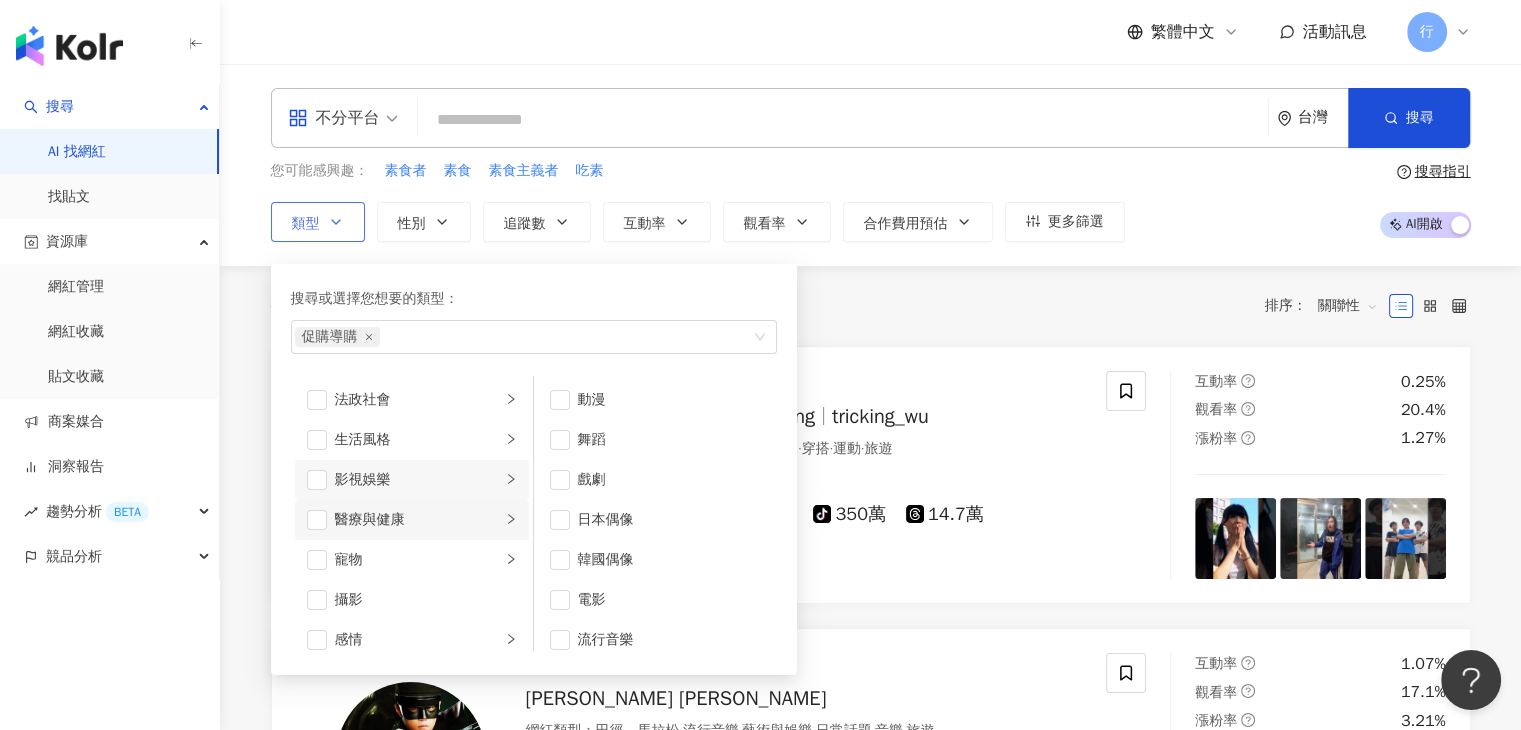 click on "醫療與健康" at bounding box center [418, 520] 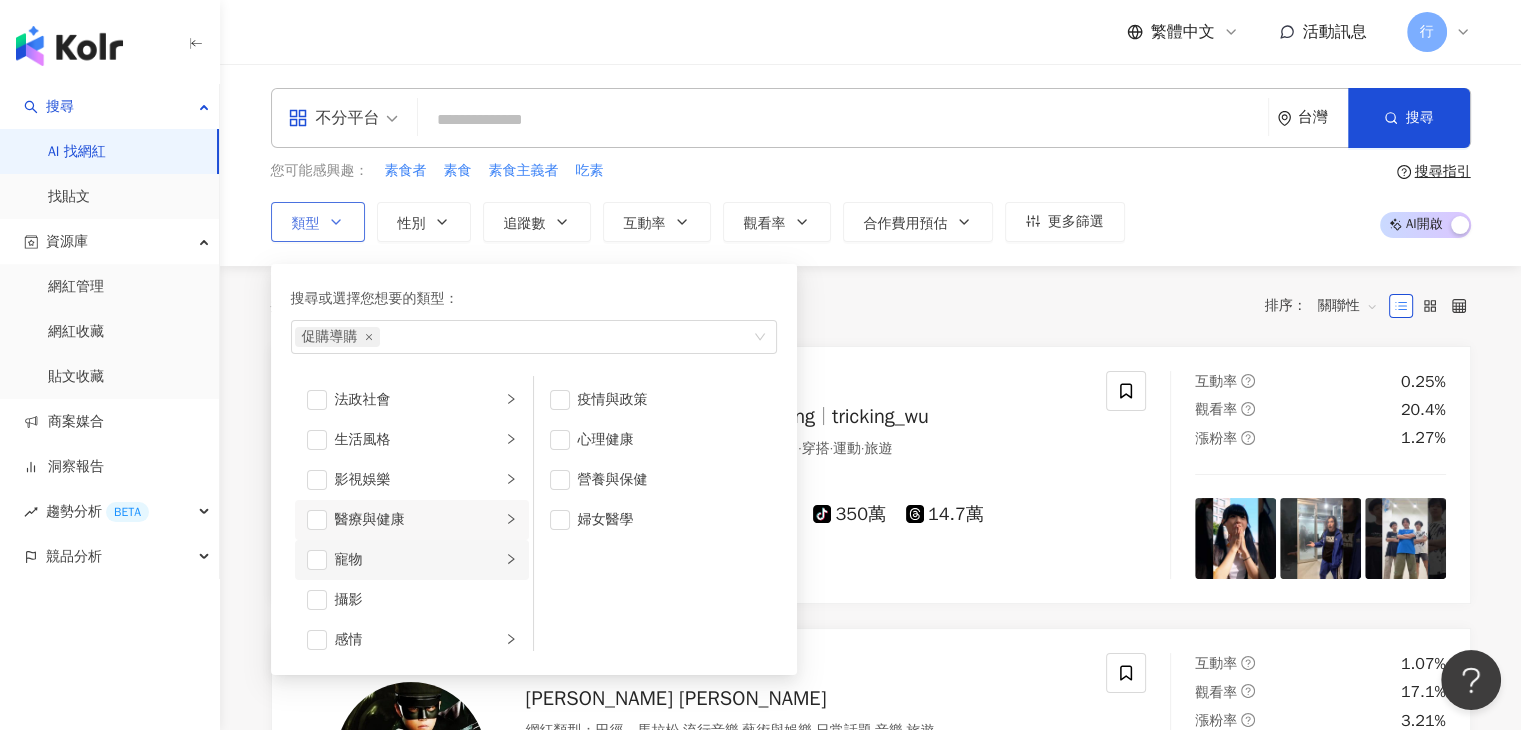 click at bounding box center (511, 559) 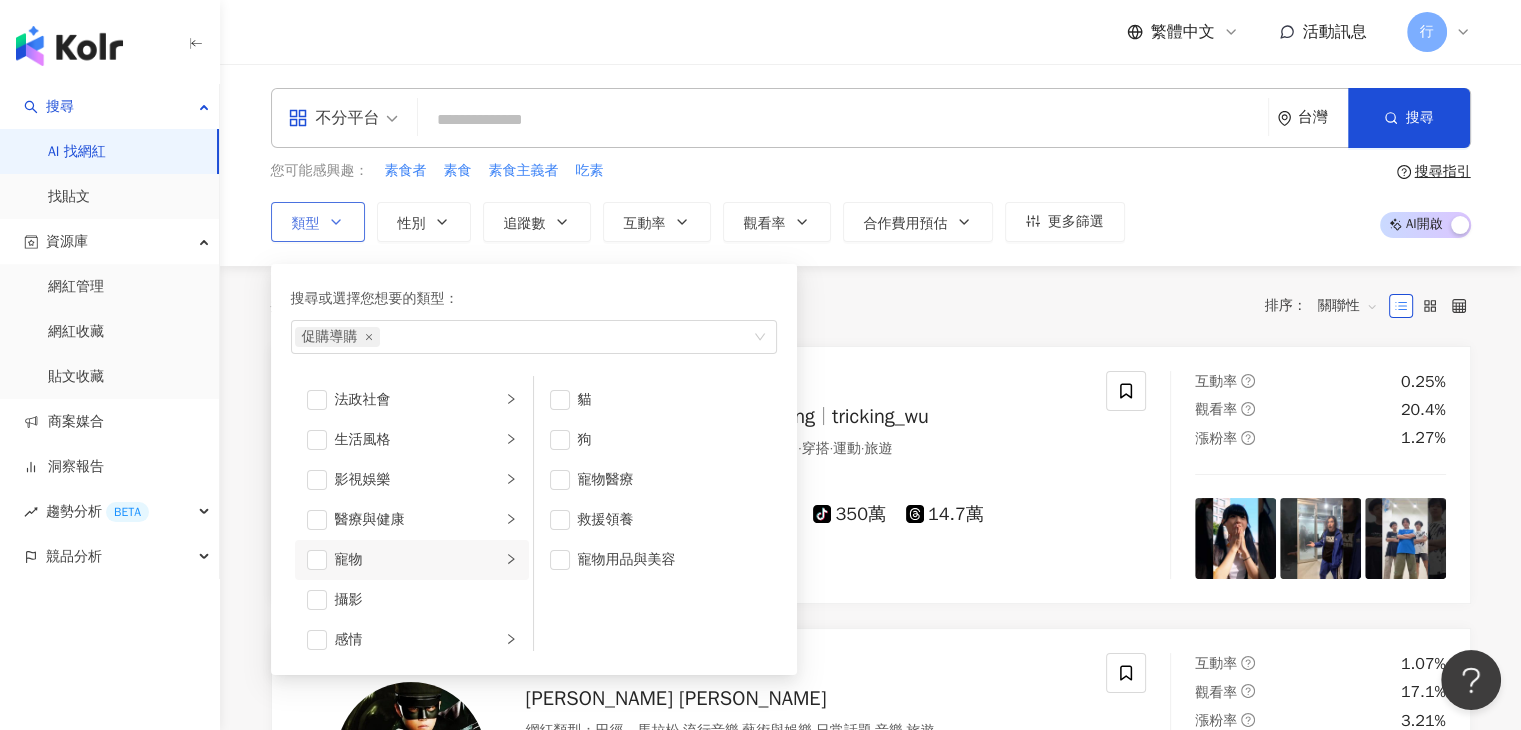 scroll, scrollTop: 500, scrollLeft: 0, axis: vertical 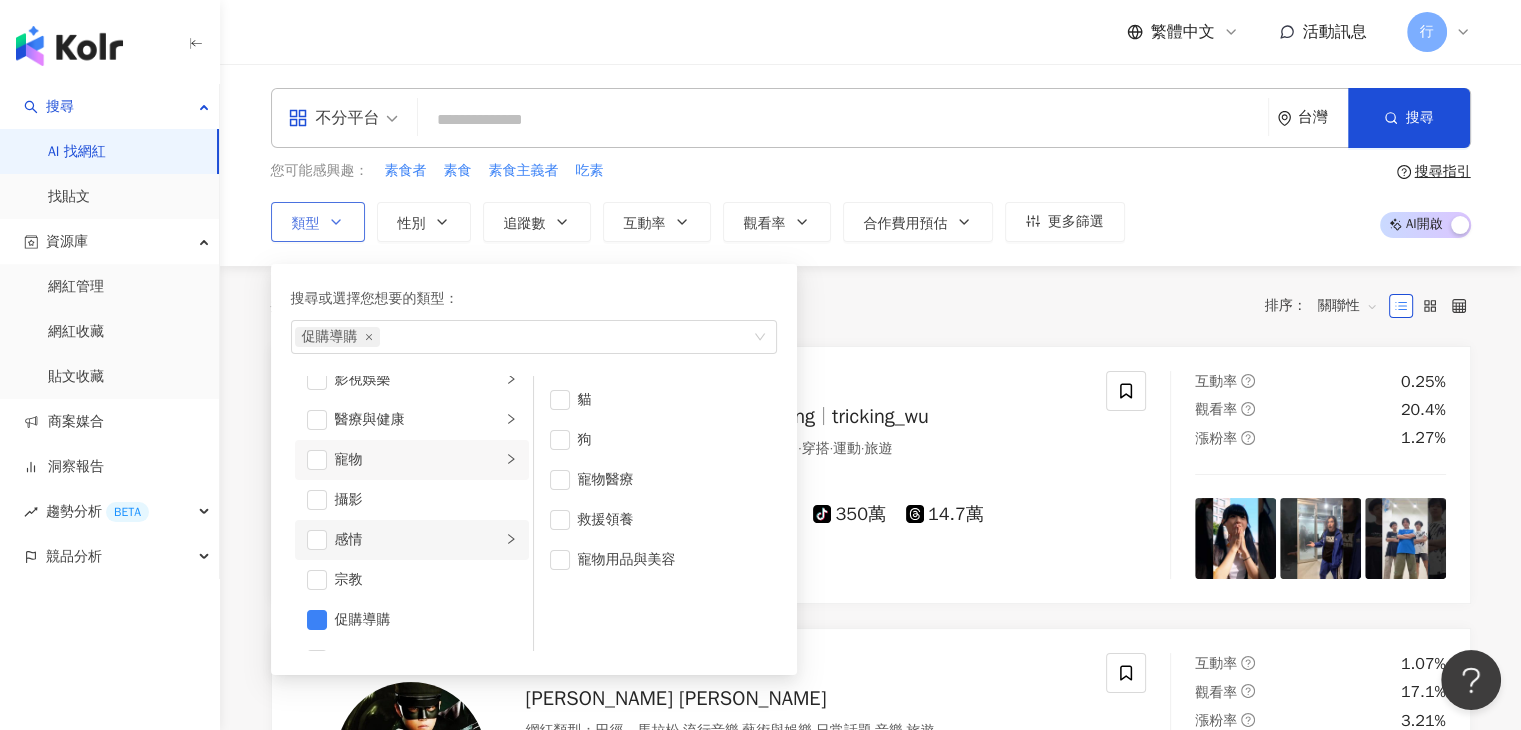 click 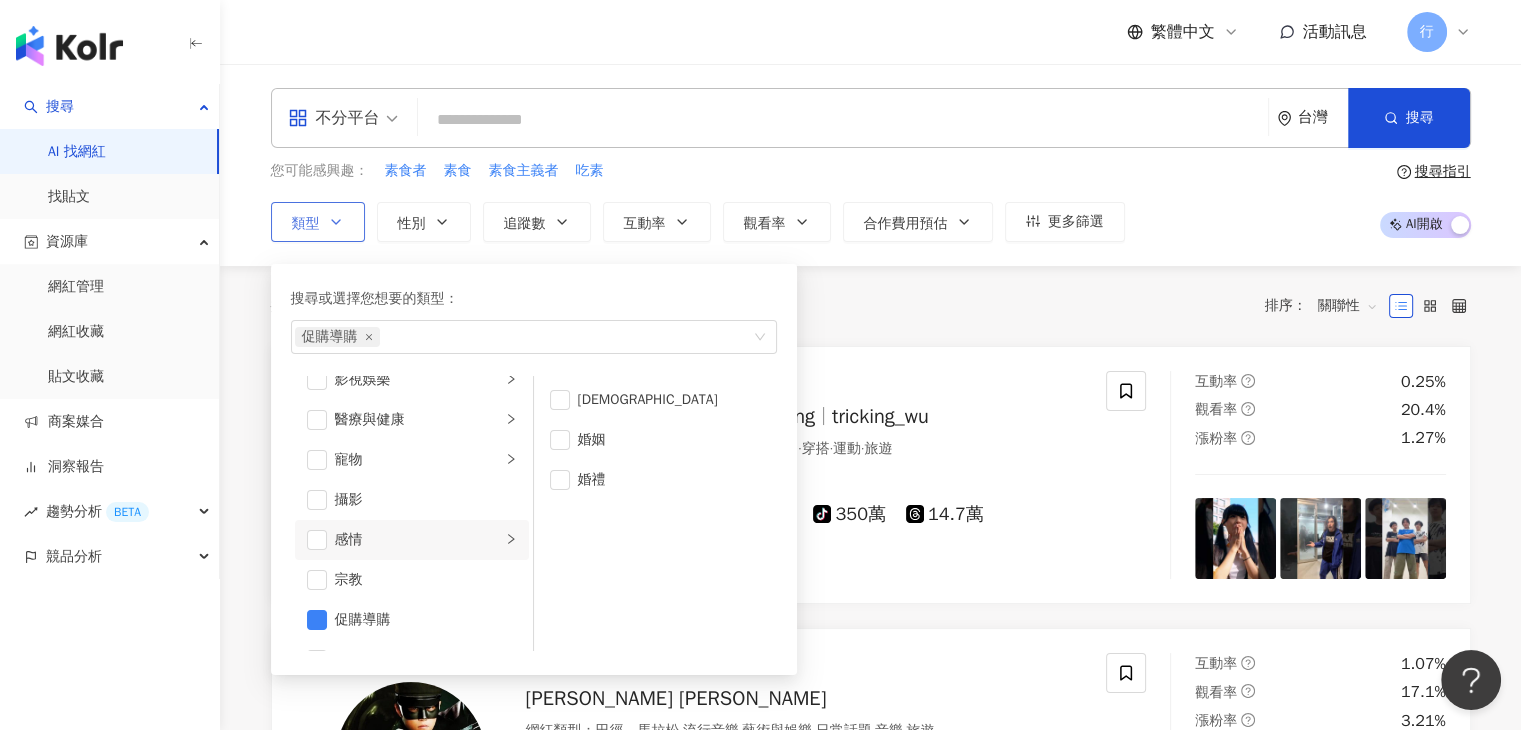 scroll, scrollTop: 600, scrollLeft: 0, axis: vertical 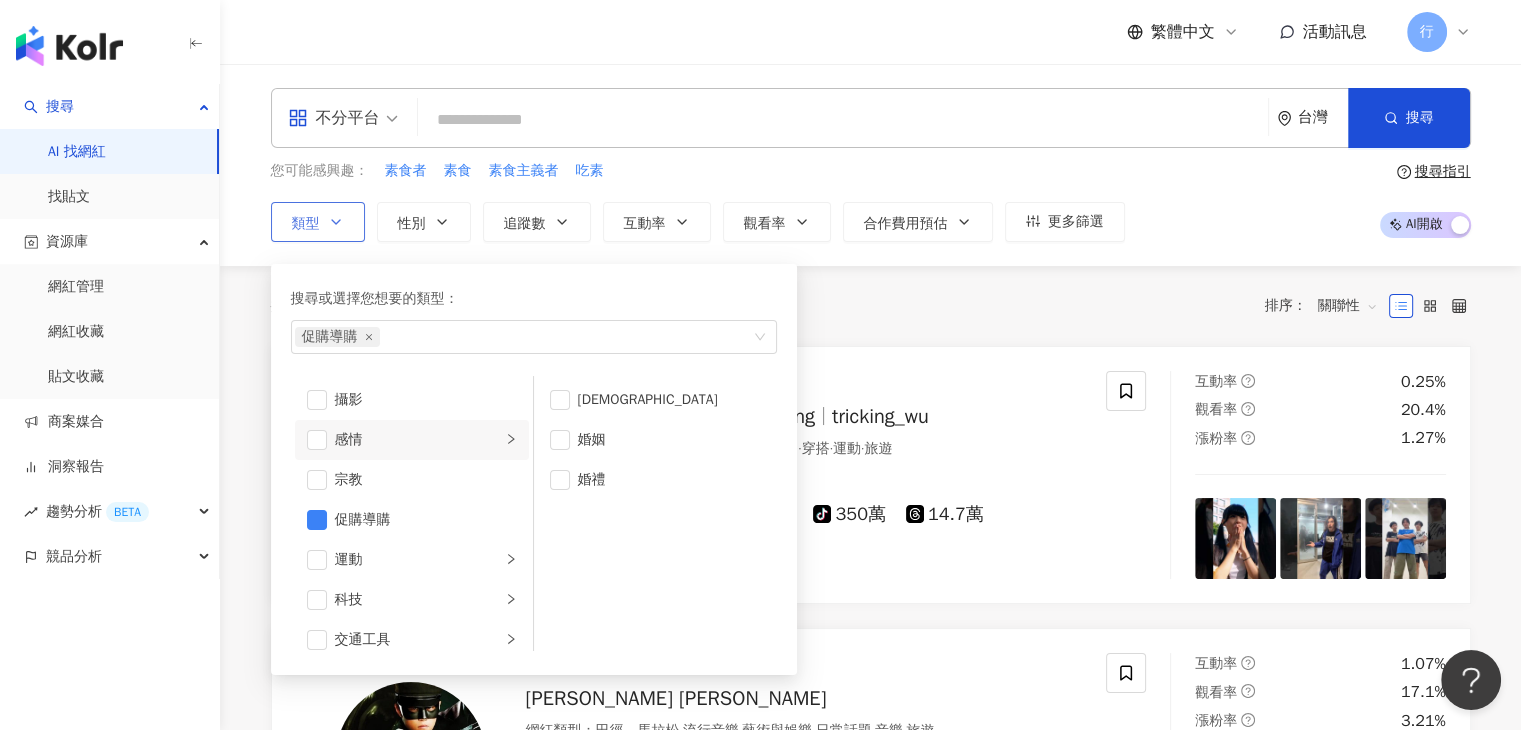 click on "LGBT 婚姻 婚禮" at bounding box center (655, 513) 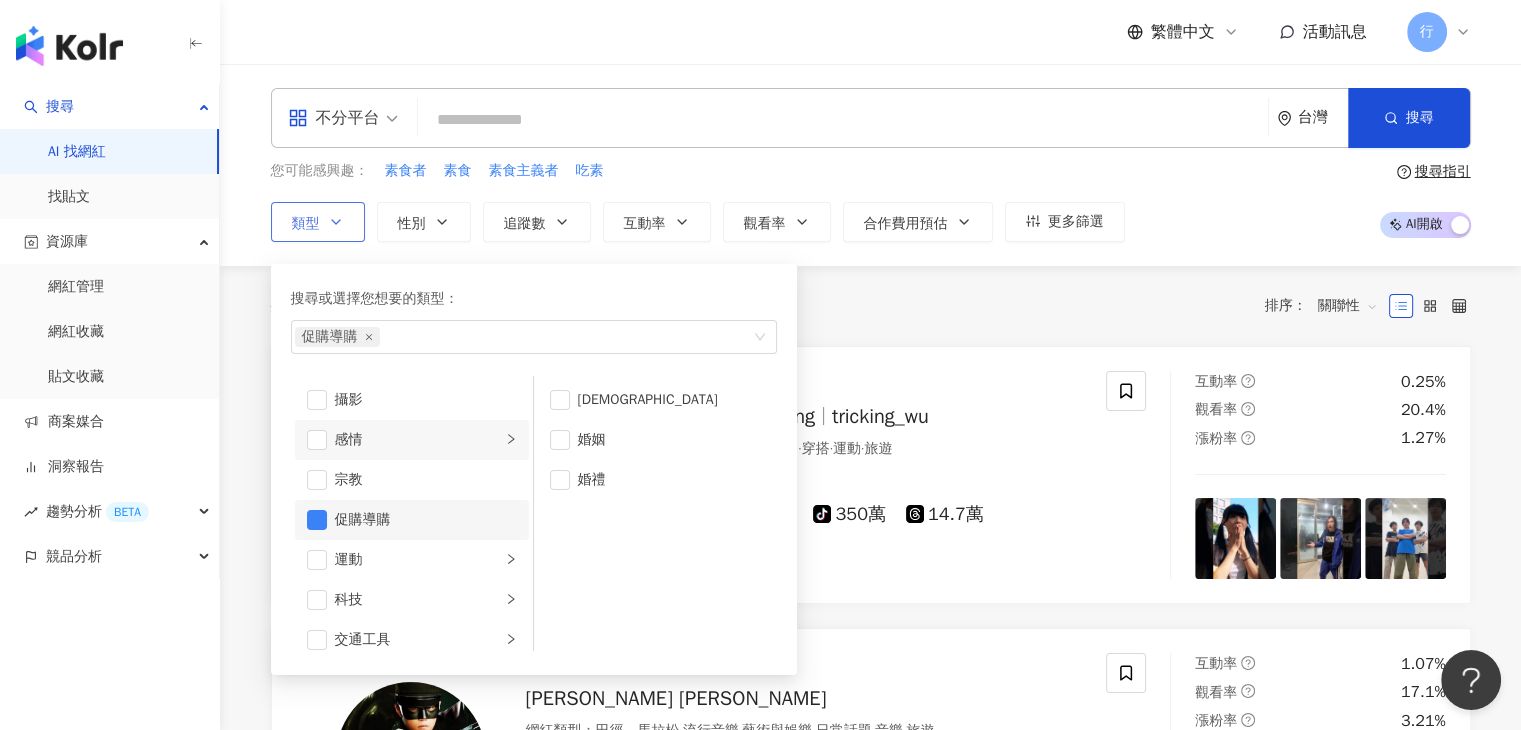 click on "促購導購" at bounding box center (426, 520) 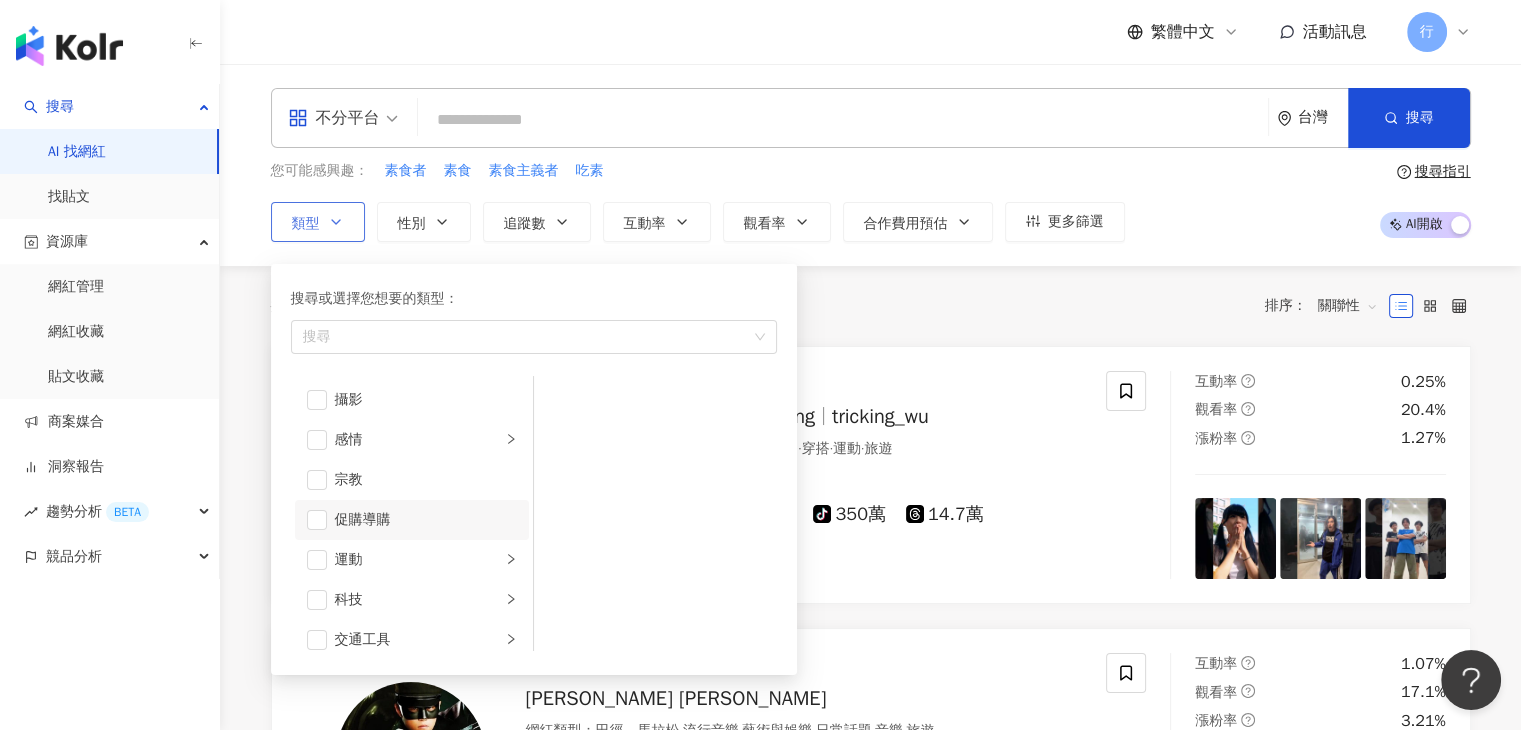 click on "促購導購" at bounding box center [426, 520] 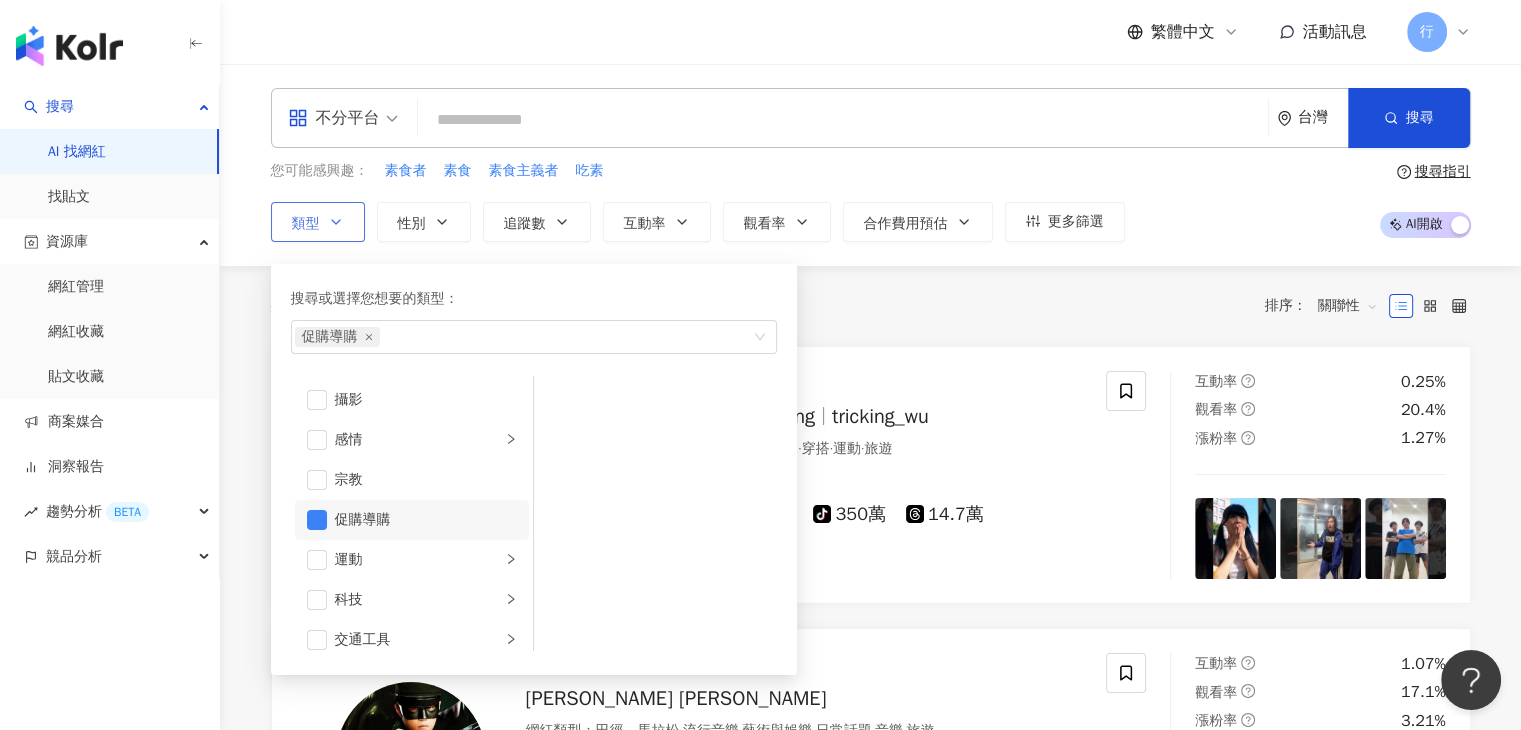 scroll, scrollTop: 692, scrollLeft: 0, axis: vertical 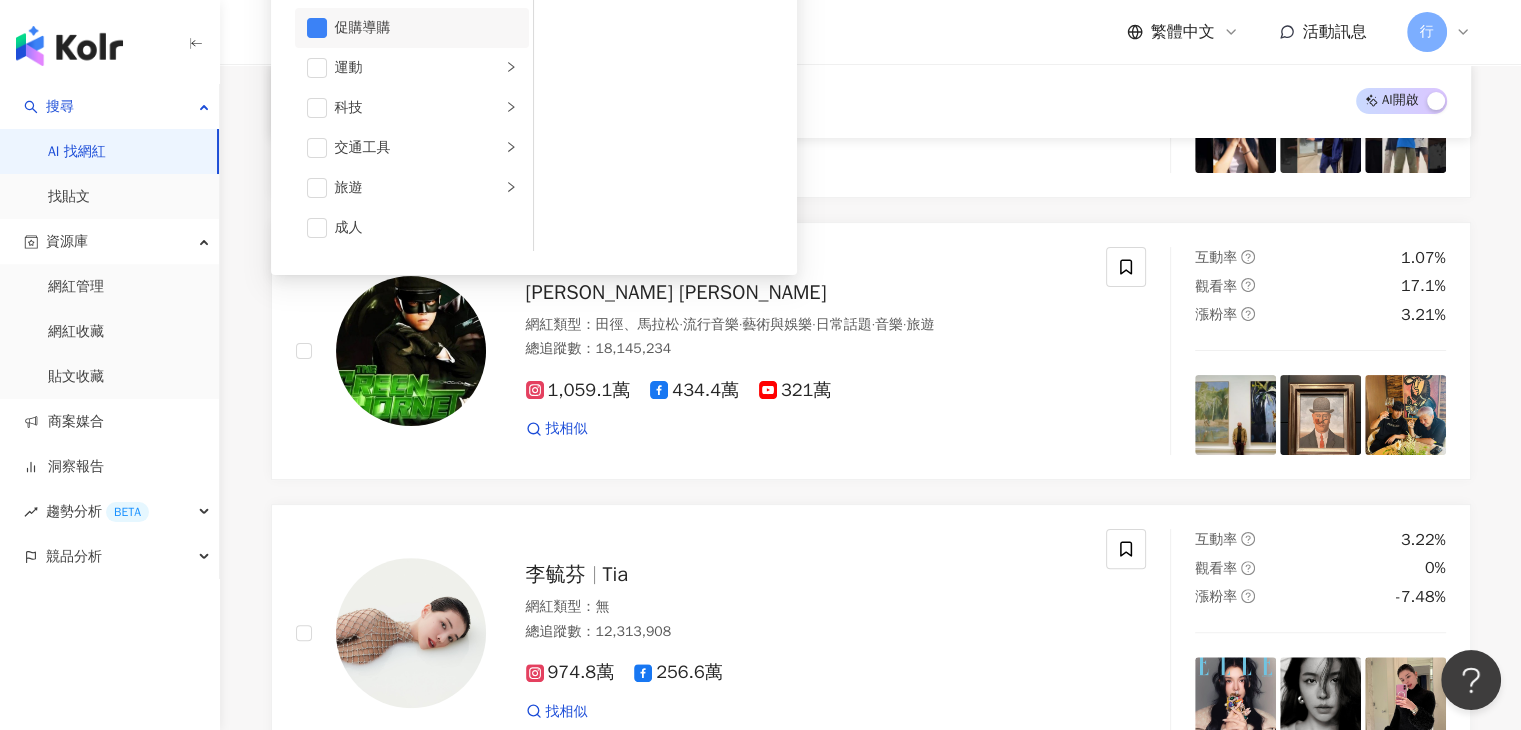 click on "不分平台 台灣 搜尋 您可能感興趣： 素食者  素食  素食主義者  吃素  類型 搜尋或選擇您想要的類型： 促購導購   藝術與娛樂 美妝時尚 氣候和環境 日常話題 教育與學習 家庭 財經 美食 命理占卜 遊戲 法政社會 生活風格 影視娛樂 醫療與健康 寵物 攝影 感情 宗教 促購導購 運動 科技 交通工具 旅遊 成人 性別 追蹤數 互動率 觀看率 合作費用預估  更多篩選 搜尋指引 AI  開啟 AI  關閉 AI  開啟 AI  關閉 吳奇軒 Wu Hsuan 奇軒Tricking tricking_wu 網紅類型 ： 藝術與娛樂  ·  日常話題  ·  教育與學習  ·  穿搭  ·  運動  ·  旅遊 總追蹤數 ： 20,490,421 79.4萬 35萬 1,570萬 tiktok-icon 350萬 14.7萬 找相似 互動率 0.25% 觀看率 20.4% 漲粉率 1.27% Jay Chou 周杰倫 網紅類型 ： 田徑、馬拉松  ·  流行音樂  ·  藝術與娛樂  ·  日常話題  ·  音樂  ·  旅遊 總追蹤數 ： 18,145,234 1,059.1萬 434.4萬 321萬 找相似" at bounding box center (870, 1741) 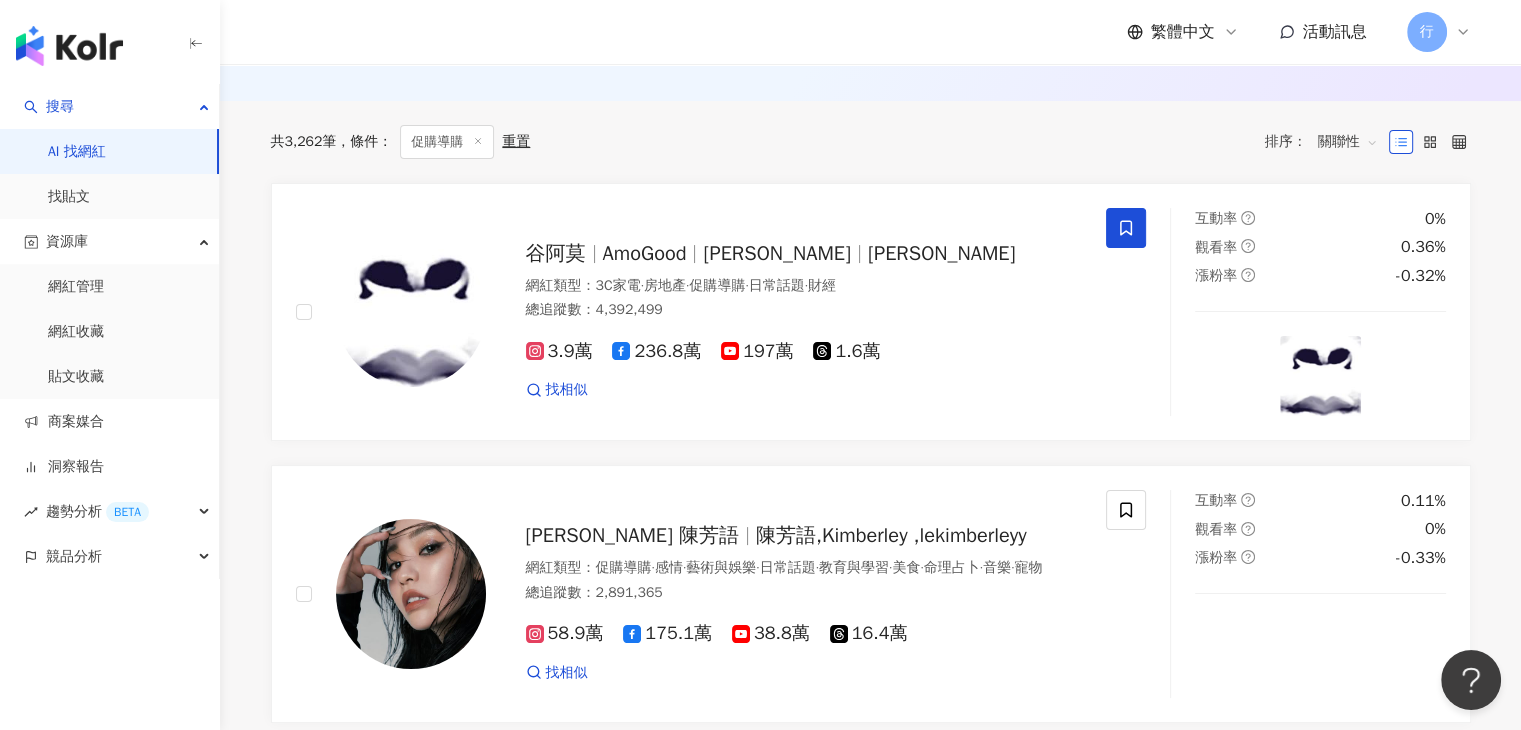 scroll, scrollTop: 0, scrollLeft: 0, axis: both 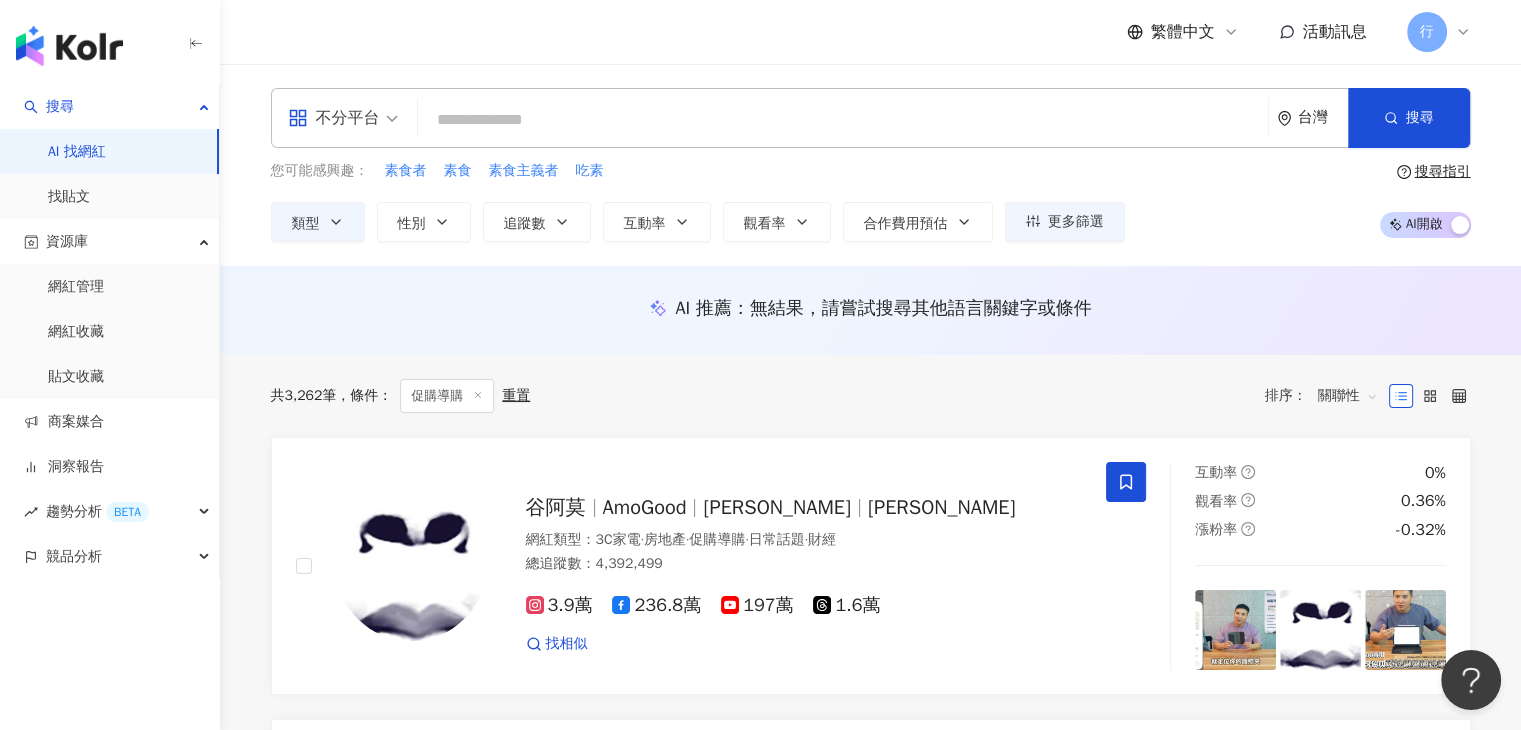 click at bounding box center (843, 120) 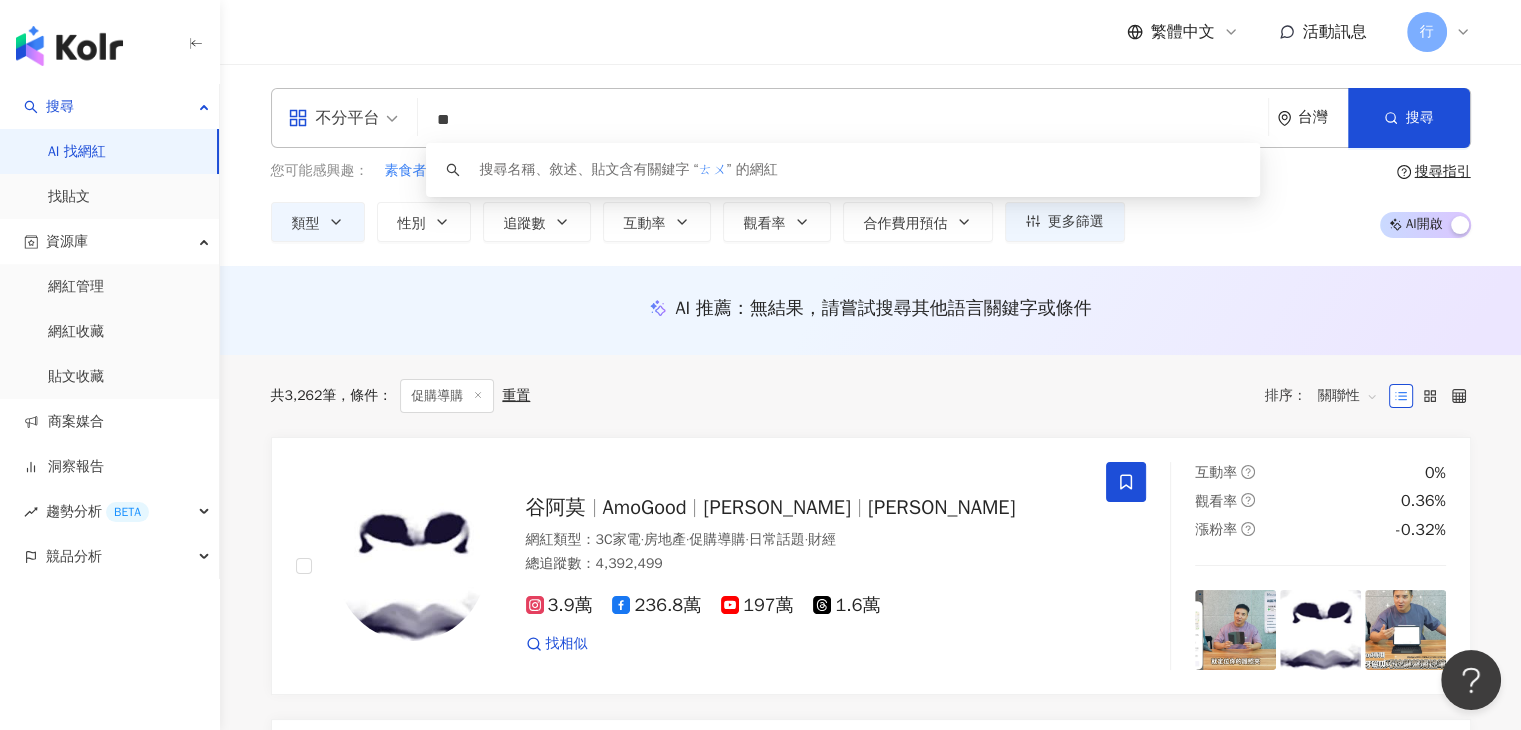 type on "*" 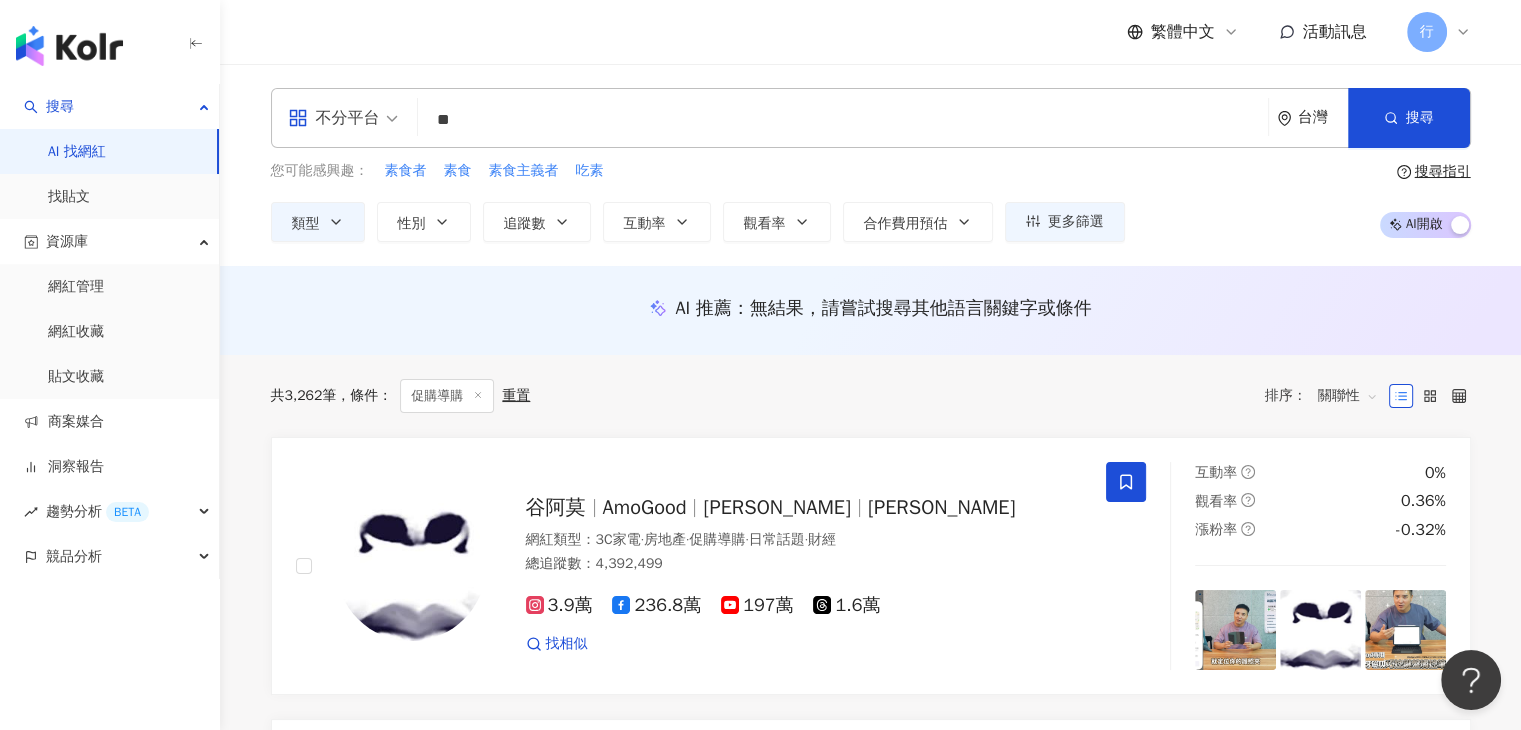 type on "**" 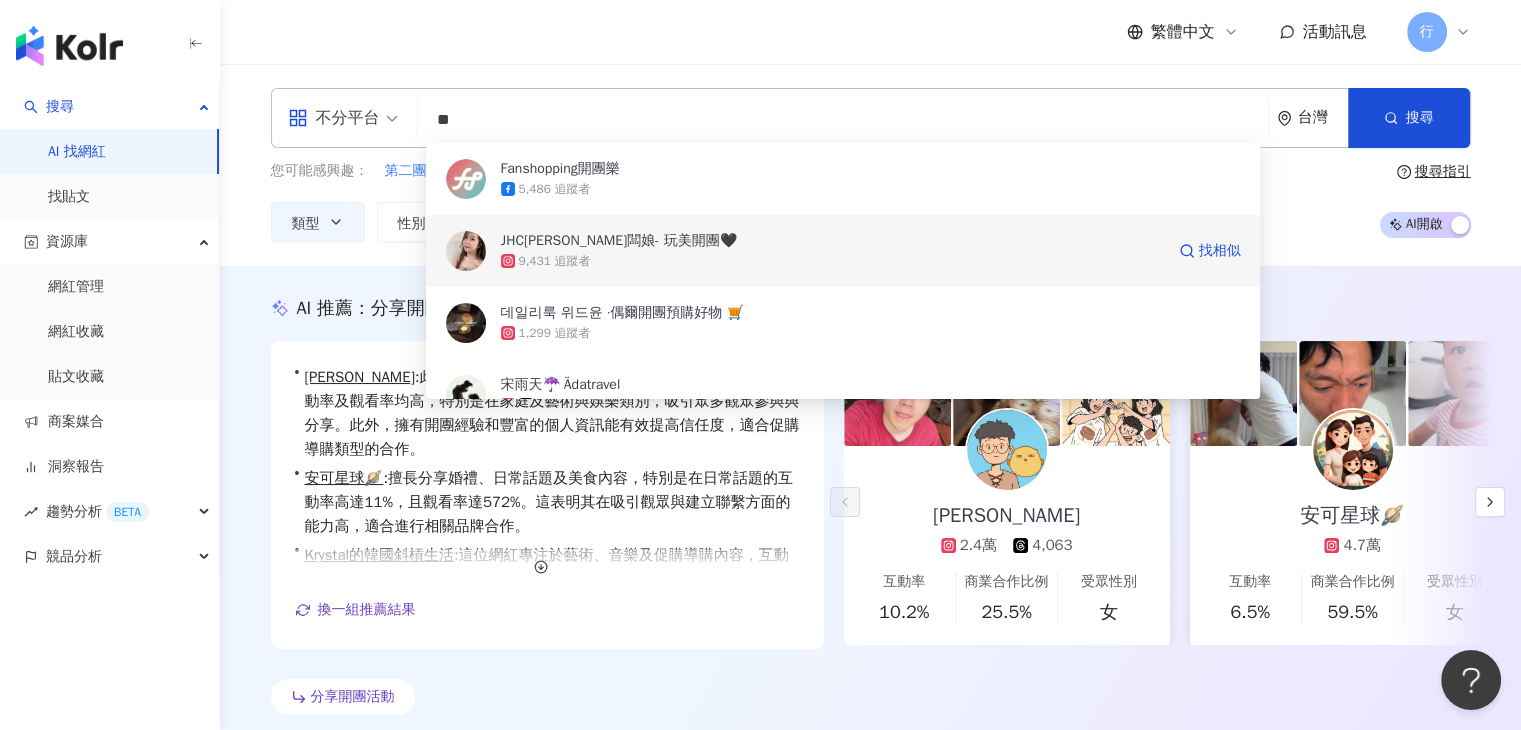 drag, startPoint x: 577, startPoint y: 239, endPoint x: 565, endPoint y: 241, distance: 12.165525 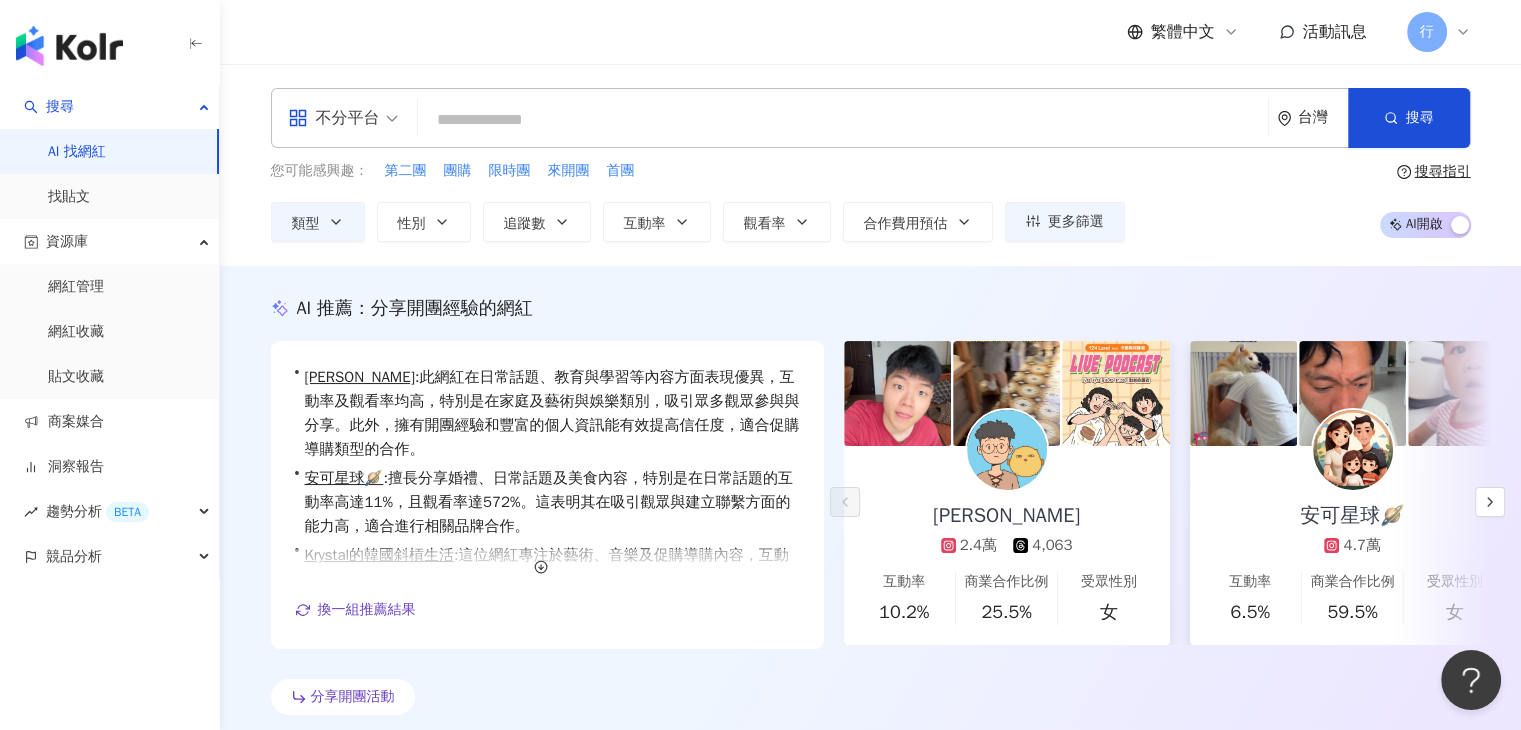 scroll, scrollTop: 100, scrollLeft: 0, axis: vertical 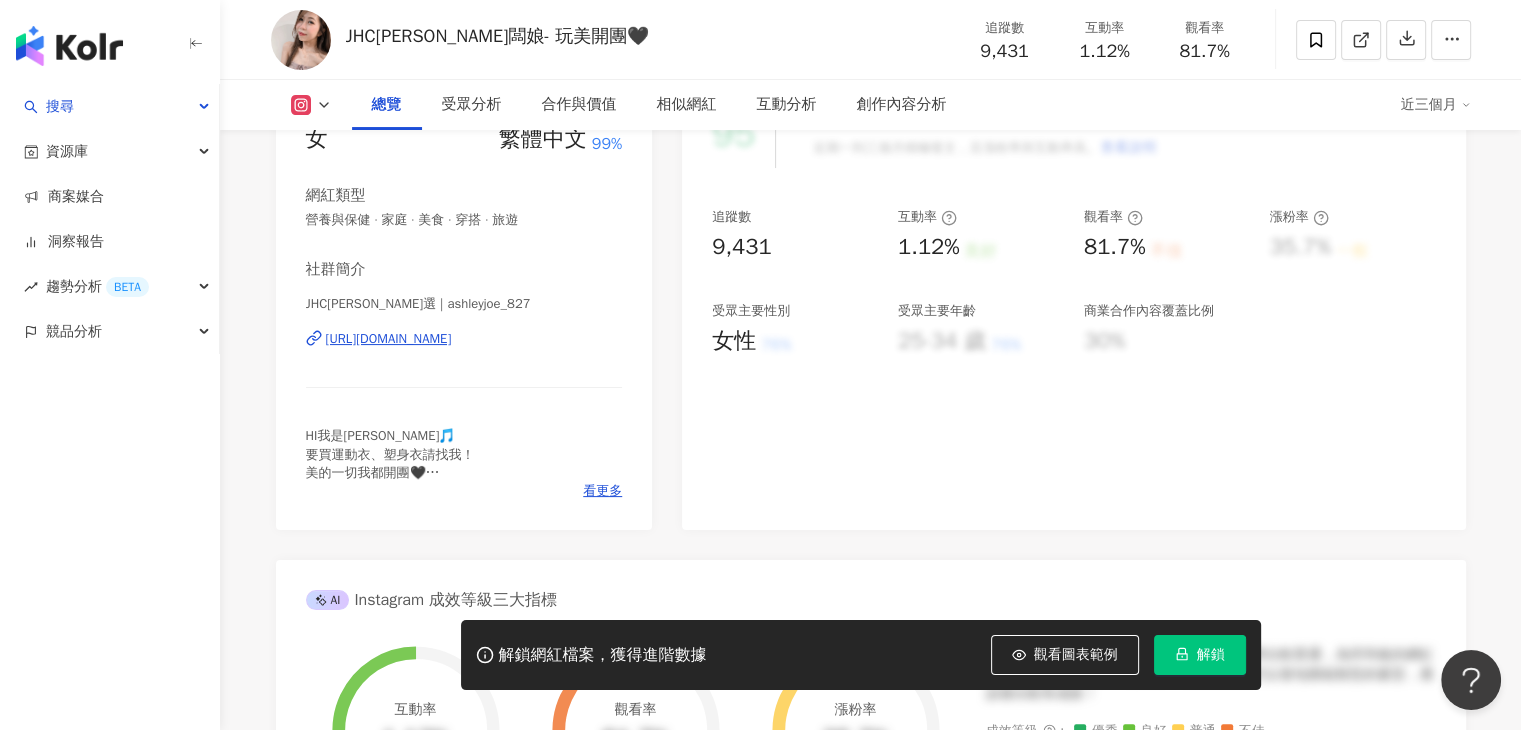 click on "Instagram 網紅基本資料 性別   女 主要語言   繁體中文 99% 網紅類型 營養與保健 · 家庭 · 美食 · 穿搭 · 旅遊 社群簡介 JHC小喬嚴選 | ashleyjoe_827 https://www.instagram.com/ashleyjoe_827/ HI我是喬🎵
要買運動衣、塑身衣請找我！
美的一切我都開團🖤
🏷️小喬嚴選Joe’s Choice🏷️
｜減肥塑身｜孩子們吃喝玩樂｜分享元氣生活｜
👇🏻官網&開團點擊下方連結🔗👇🏻 看更多 Instagram 數據總覽 95 K-Score :   優良 近期一到三個月積極發文，且漲粉率與互動率高。 查看說明 追蹤數   9,431 互動率   1.12% 良好 觀看率   81.7% 不佳 漲粉率   35.7% 一般 受眾主要性別   女性 76% 受眾主要年齡   25-34 歲 76% 商業合作內容覆蓋比例   30% AI Instagram 成效等級三大指標 互動率 1.12% 良好 同等級網紅的互動率中位數為  0.19% 觀看率 81.7% 不佳 同等級網紅的觀看率中位數為  35.5% 漲粉率 35.7% 一般 0.8% 成效等級" at bounding box center (871, 777) 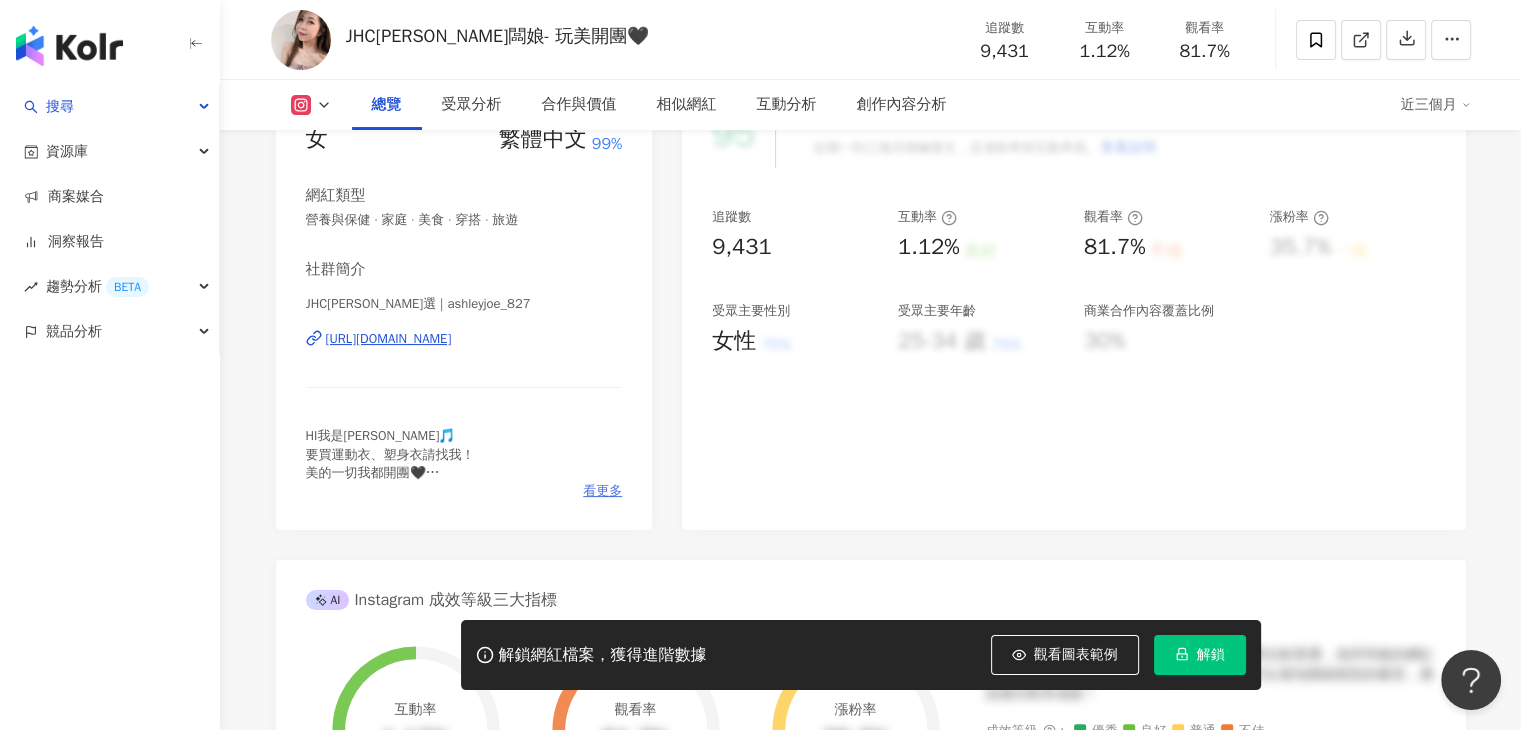 click on "看更多" at bounding box center [602, 491] 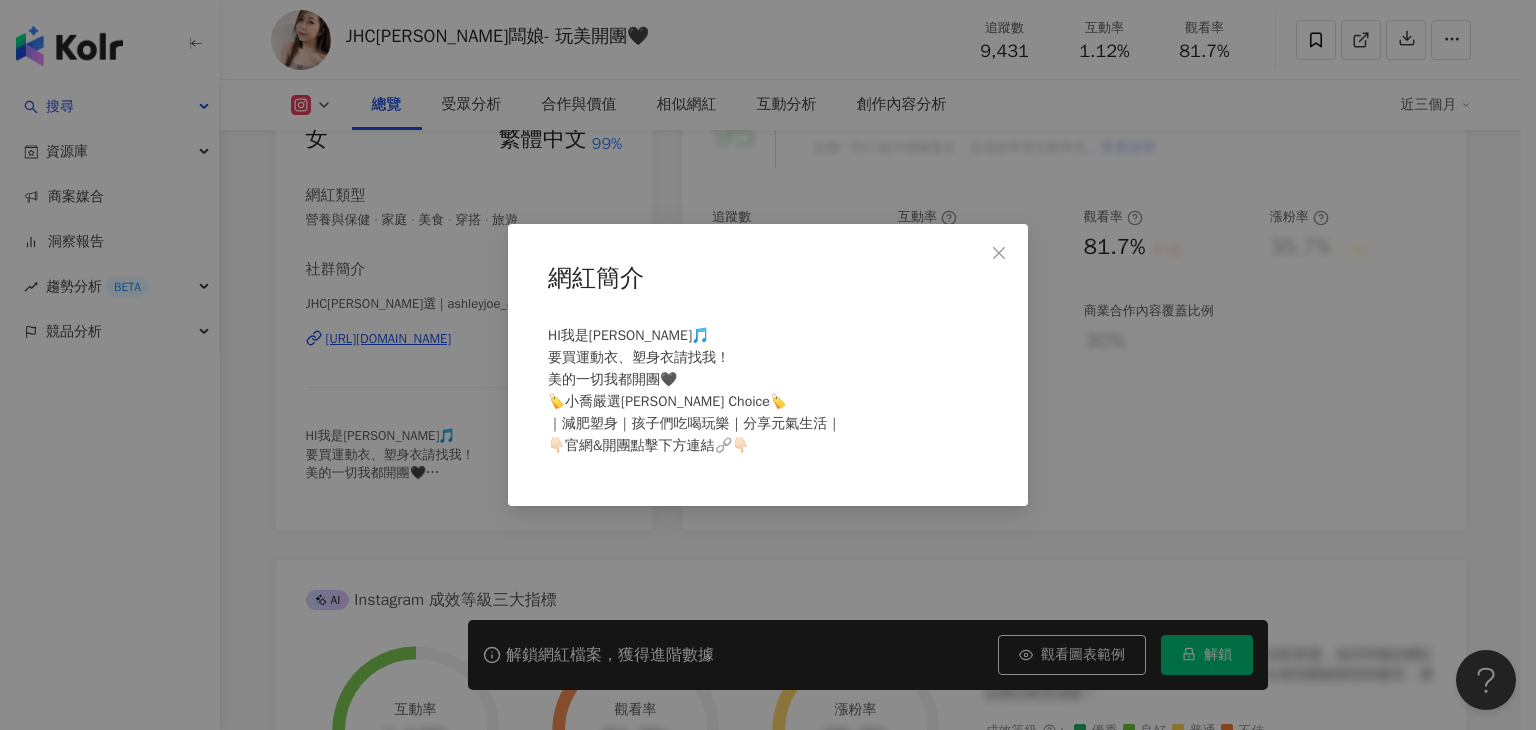 click at bounding box center (999, 253) 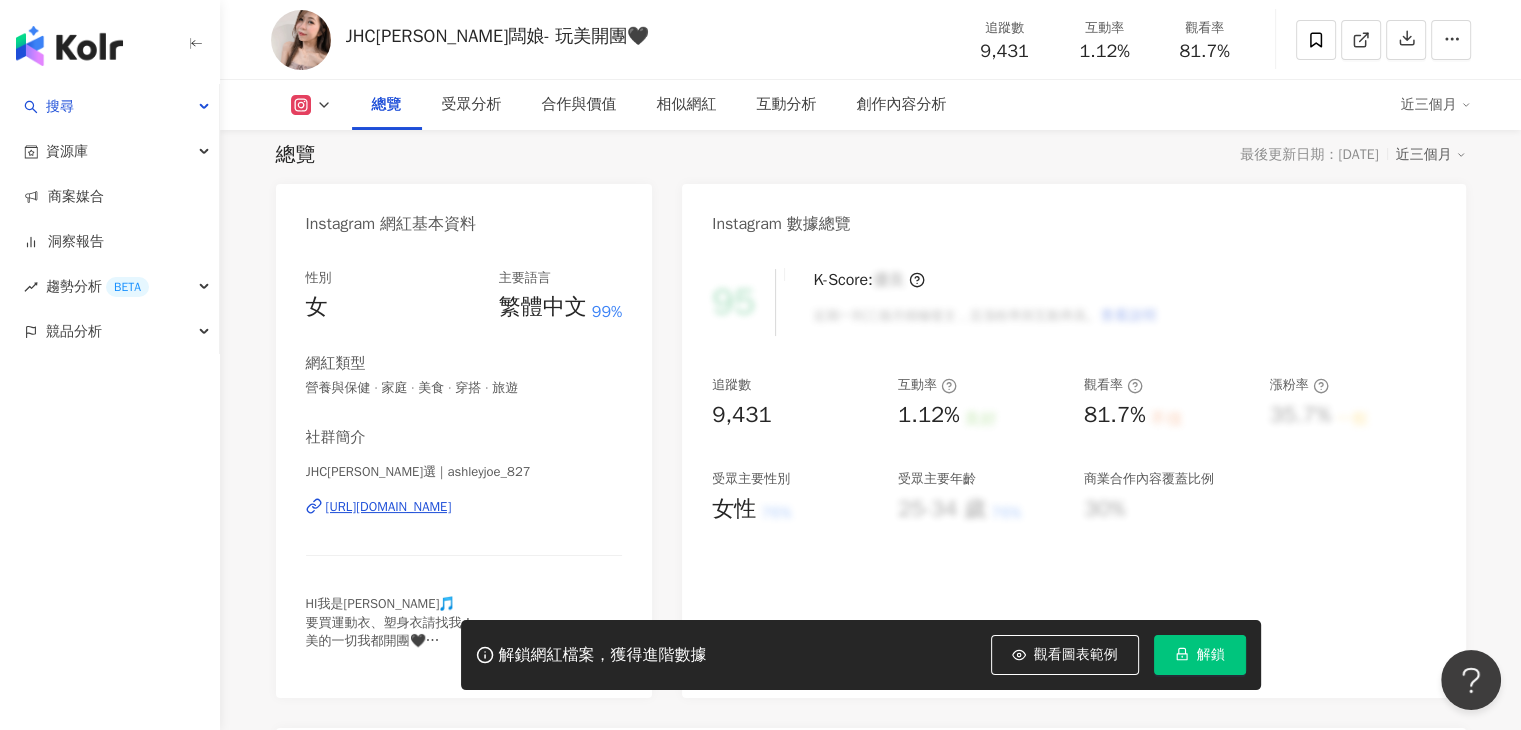 scroll, scrollTop: 100, scrollLeft: 0, axis: vertical 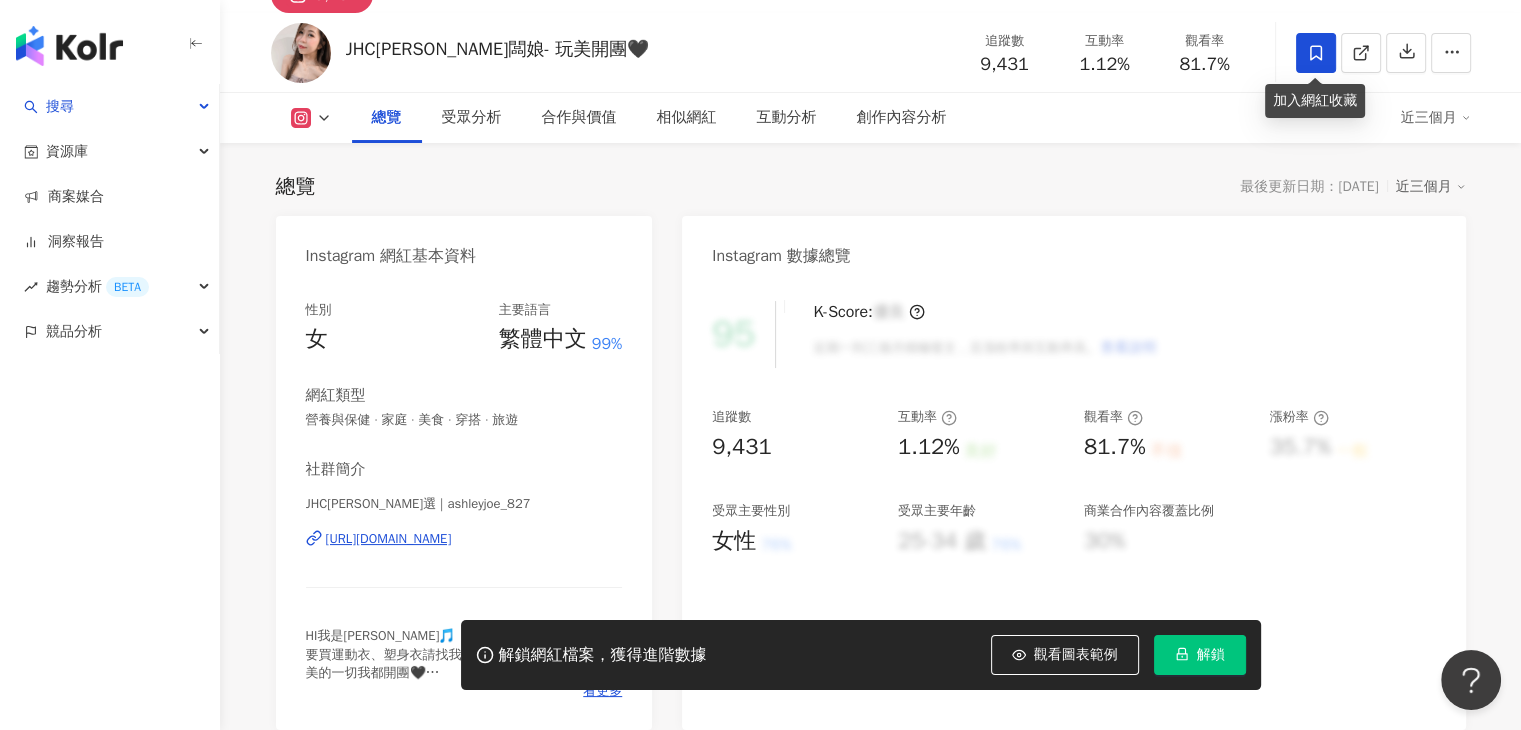 click 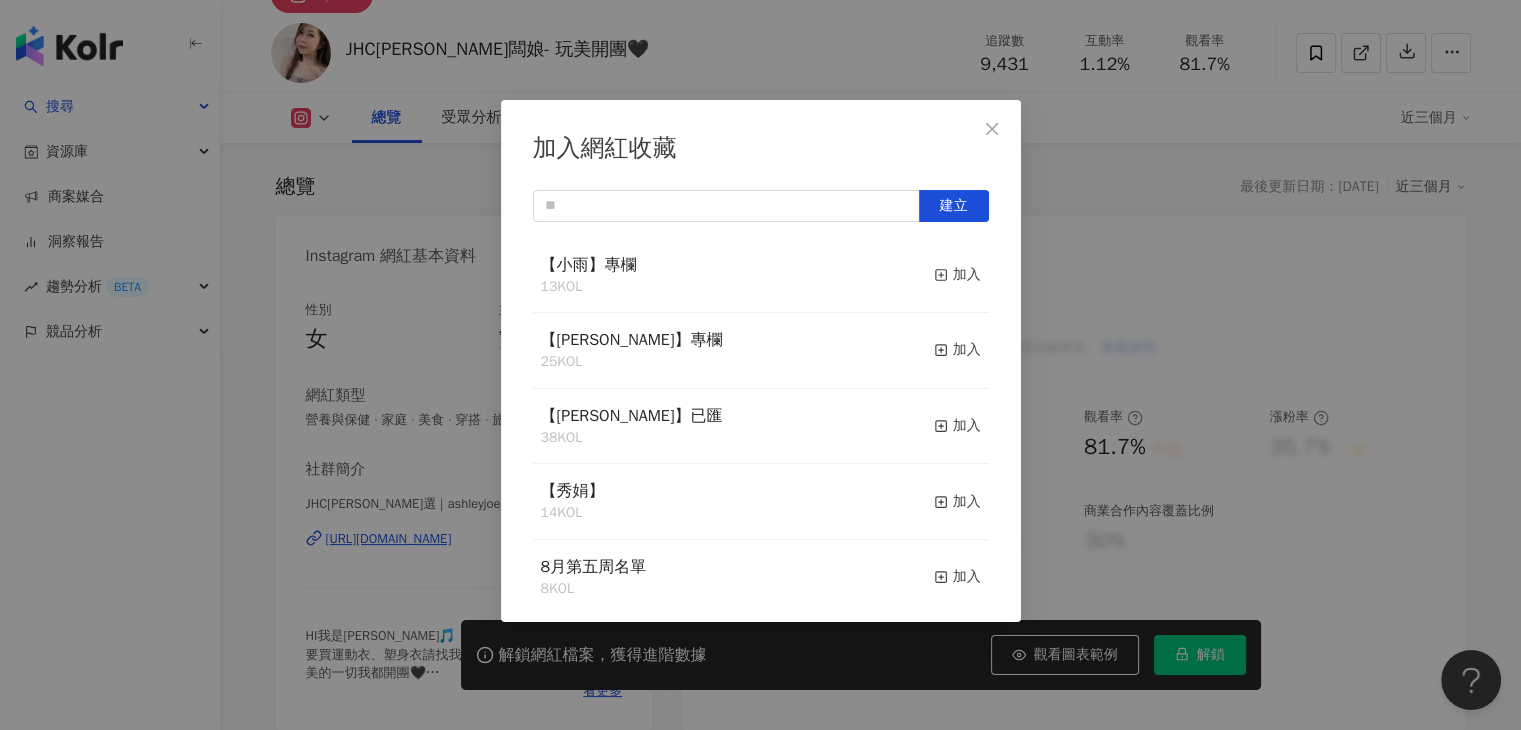 click on "加入網紅收藏 建立 【小雨】專欄 13  KOL 加入 【RAY】專欄 25  KOL 加入 【RAY】已匯 38  KOL 加入 【秀娟】 14  KOL 加入 8月第五周名單 8  KOL 加入 【Benson】20250725未匯 5  KOL 加入 【Vivi】企劃專欄 32  KOL 加入 【妙】欄位 62  KOL 加入 【Irene】專欄 32  KOL 加入 6月第五週名單 18  KOL 加入" at bounding box center (760, 365) 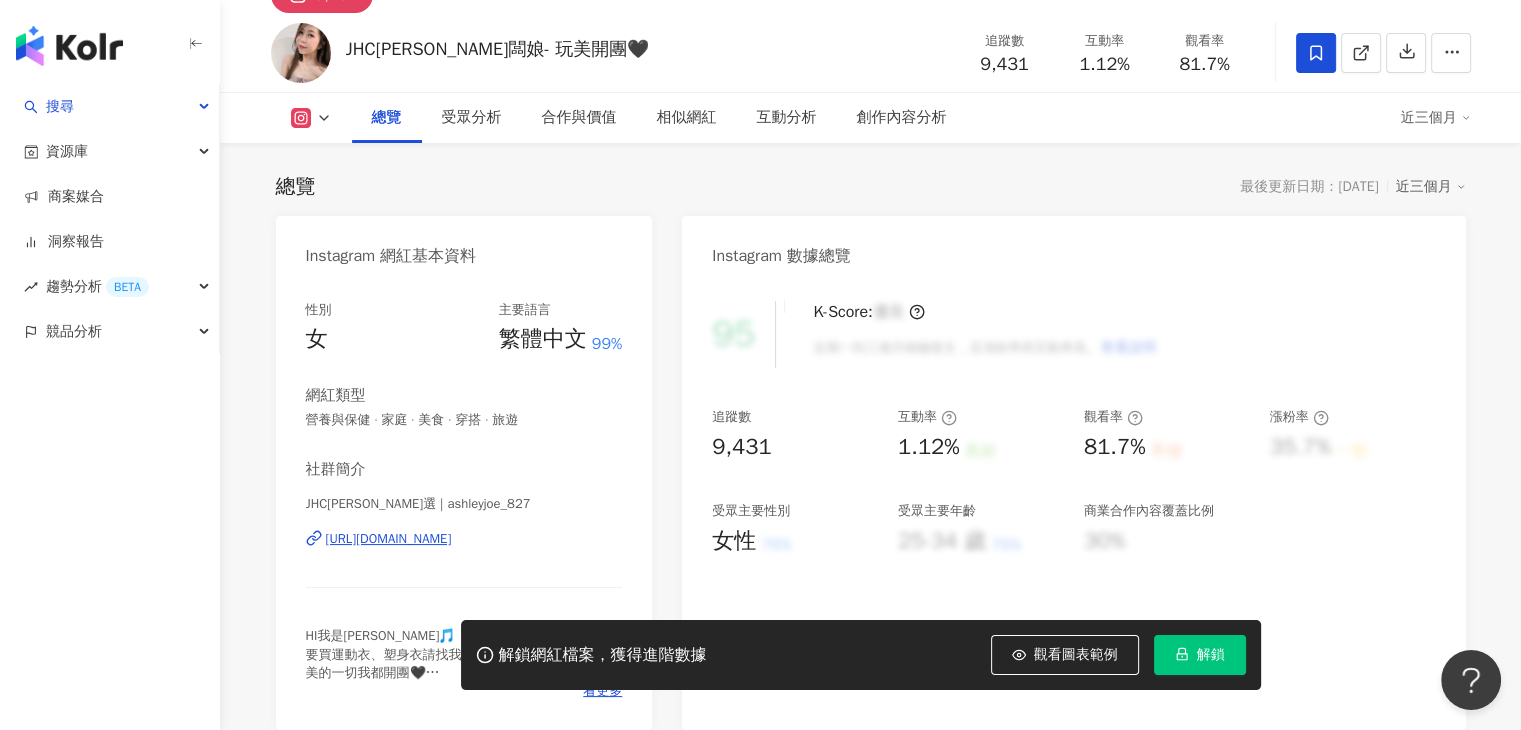 click 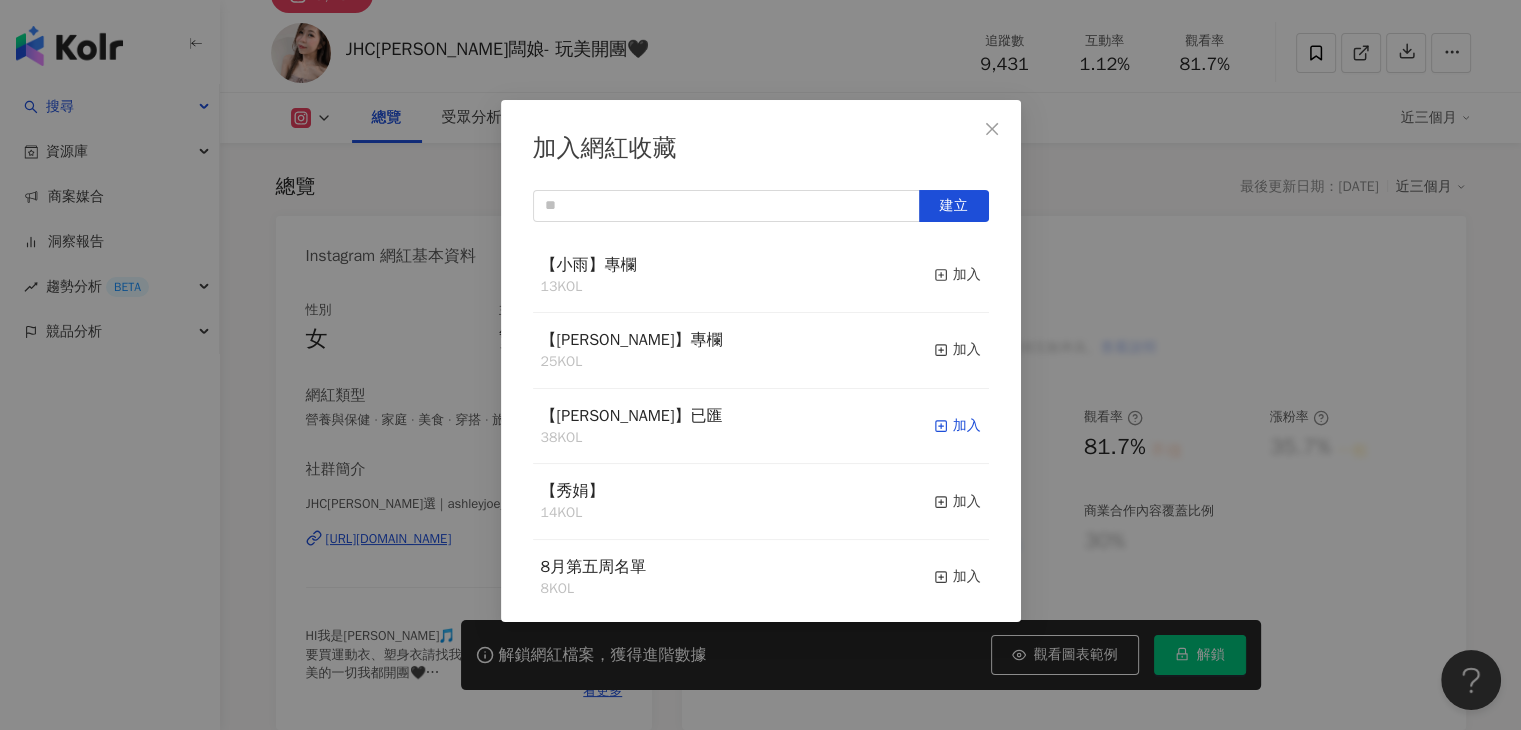 click on "加入" at bounding box center [957, 426] 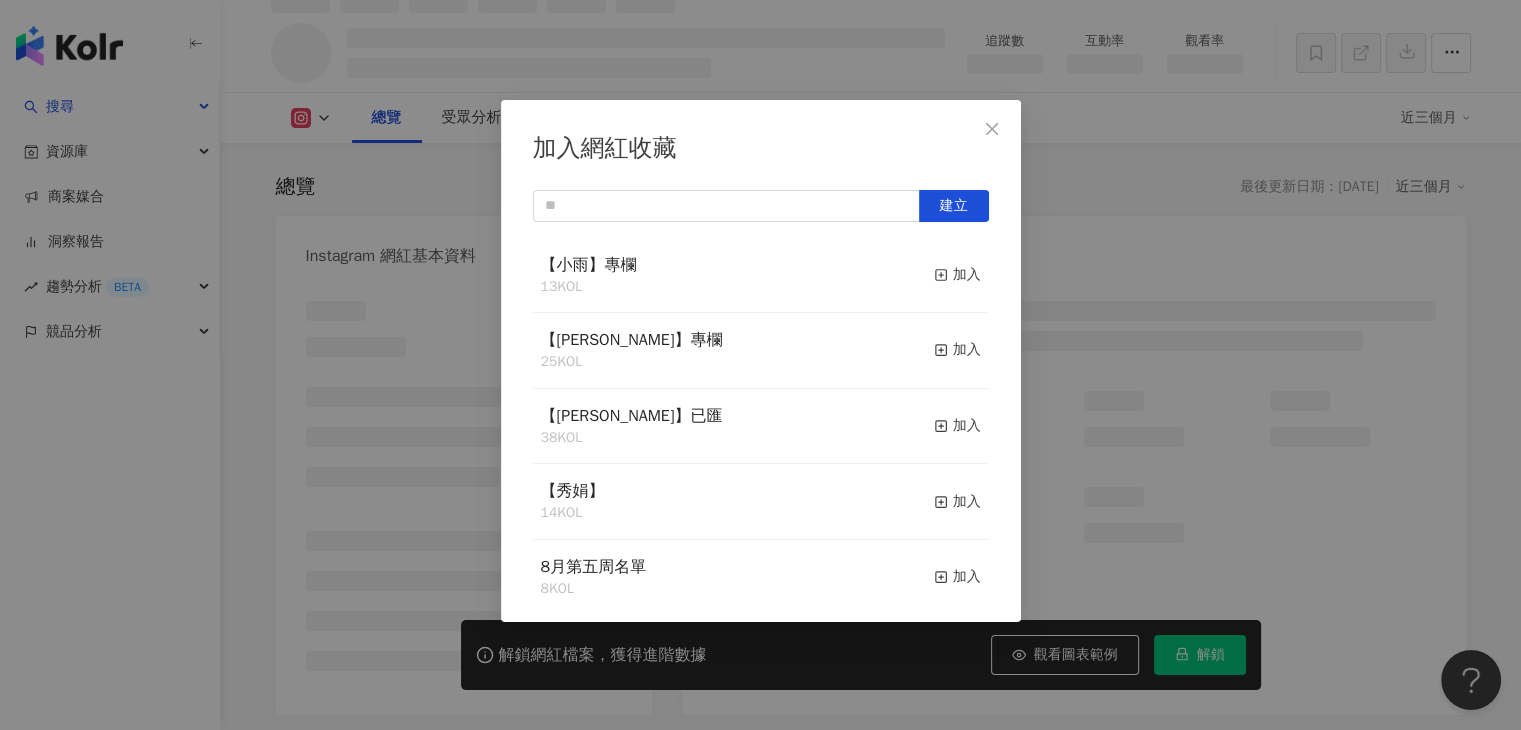 scroll, scrollTop: 120, scrollLeft: 0, axis: vertical 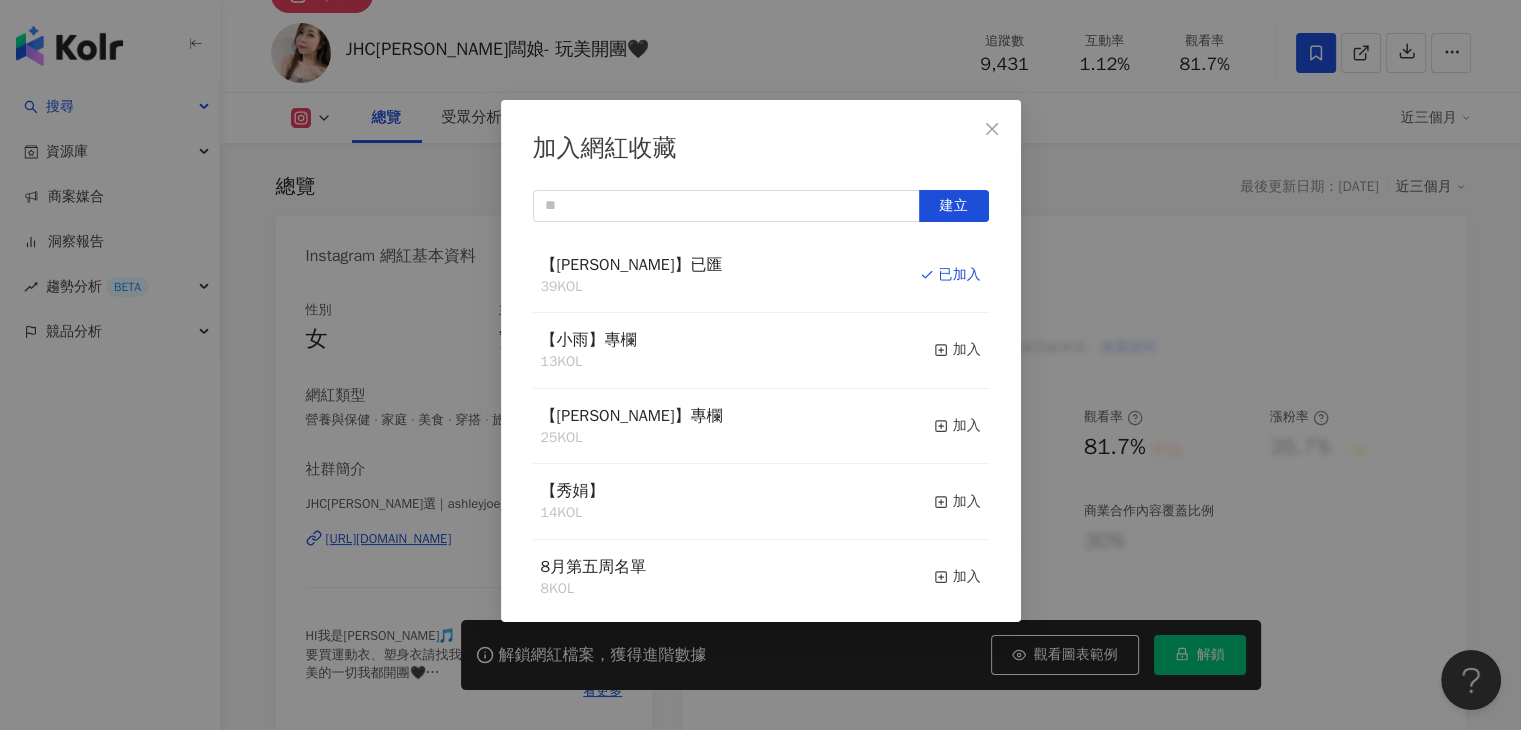 click on "加入網紅收藏 建立 【RAY】已匯 39  KOL 已加入 【小雨】專欄 13  KOL 加入 【RAY】專欄 25  KOL 加入 【秀娟】 14  KOL 加入 8月第五周名單 8  KOL 加入 【Benson】20250725未匯 5  KOL 加入 【Vivi】企劃專欄 32  KOL 加入 【妙】欄位 62  KOL 加入 【Irene】專欄 32  KOL 加入 6月第五週名單 18  KOL 加入" at bounding box center (760, 365) 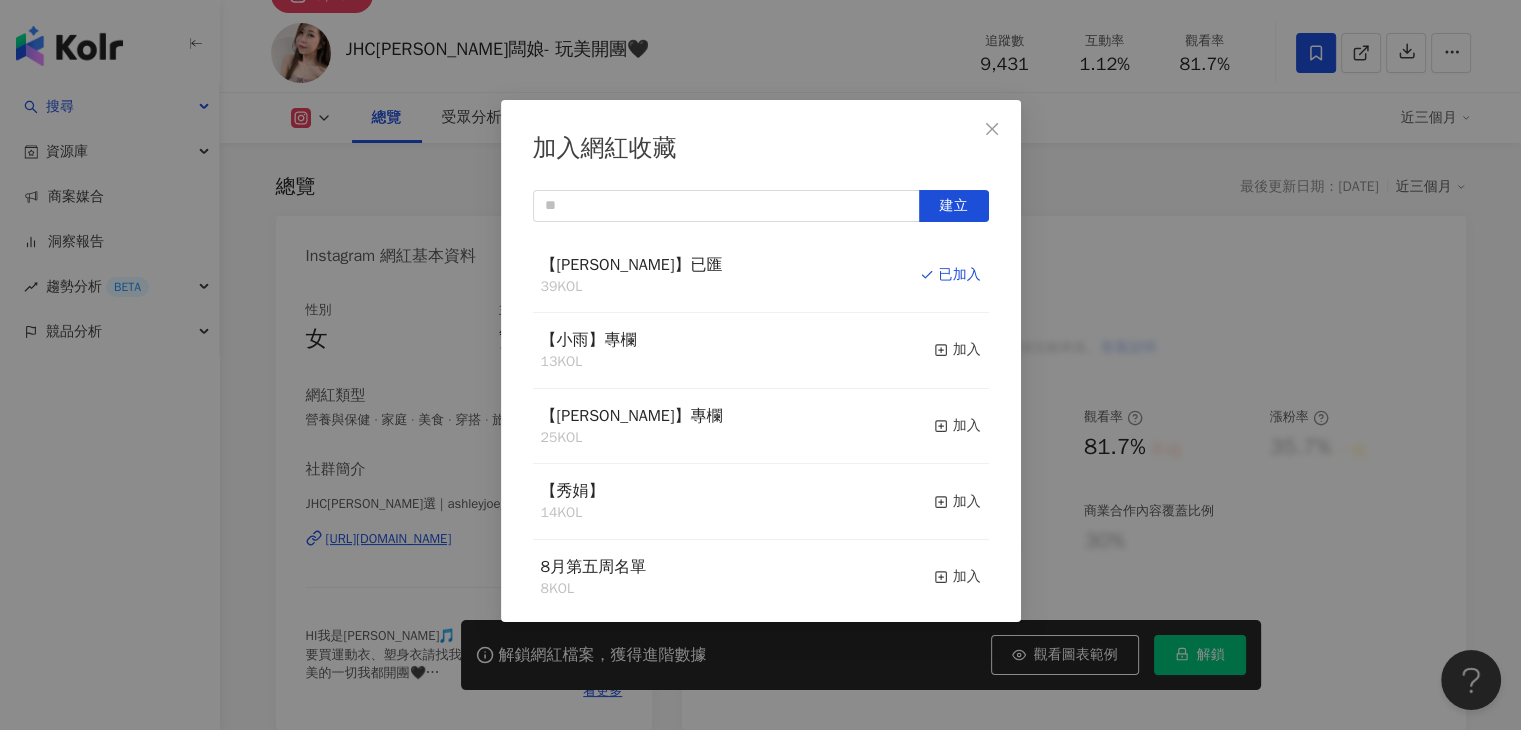 click on "加入網紅收藏 建立 【RAY】已匯 39  KOL 已加入 【小雨】專欄 13  KOL 加入 【RAY】專欄 25  KOL 加入 【秀娟】 14  KOL 加入 8月第五周名單 8  KOL 加入 【Benson】20250725未匯 5  KOL 加入 【Vivi】企劃專欄 32  KOL 加入 【妙】欄位 62  KOL 加入 【Irene】專欄 32  KOL 加入 6月第五週名單 18  KOL 加入" at bounding box center (760, 365) 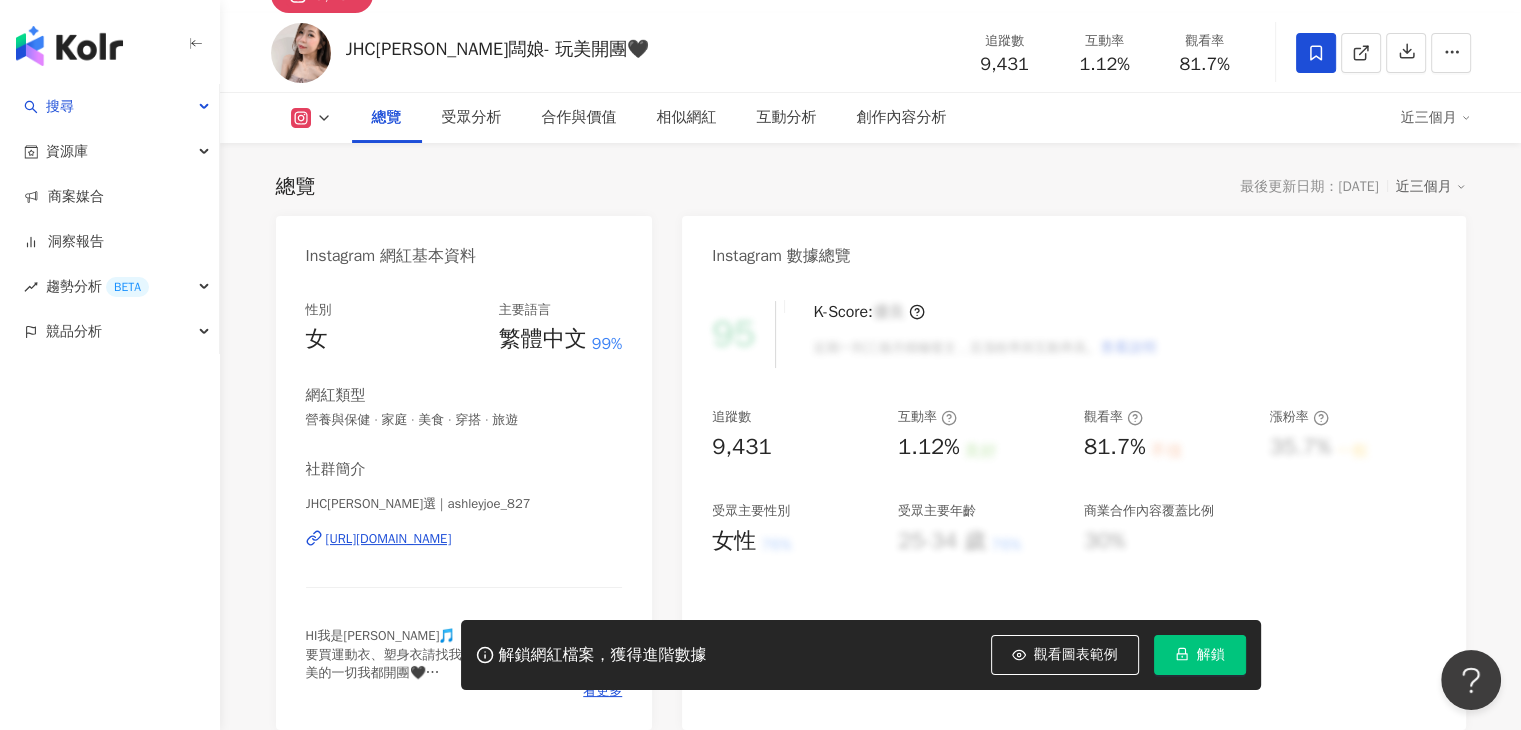 click on "加入網紅收藏 建立 【RAY】已匯 39  KOL 已加入 【小雨】專欄 13  KOL 加入 【RAY】專欄 25  KOL 加入 【秀娟】 14  KOL 加入 8月第五周名單 8  KOL 加入 【Benson】20250725未匯 5  KOL 加入 【Vivi】企劃專欄 32  KOL 加入 【妙】欄位 62  KOL 加入 【Irene】專欄 32  KOL 加入 6月第五週名單 18  KOL 加入" at bounding box center (760, 365) 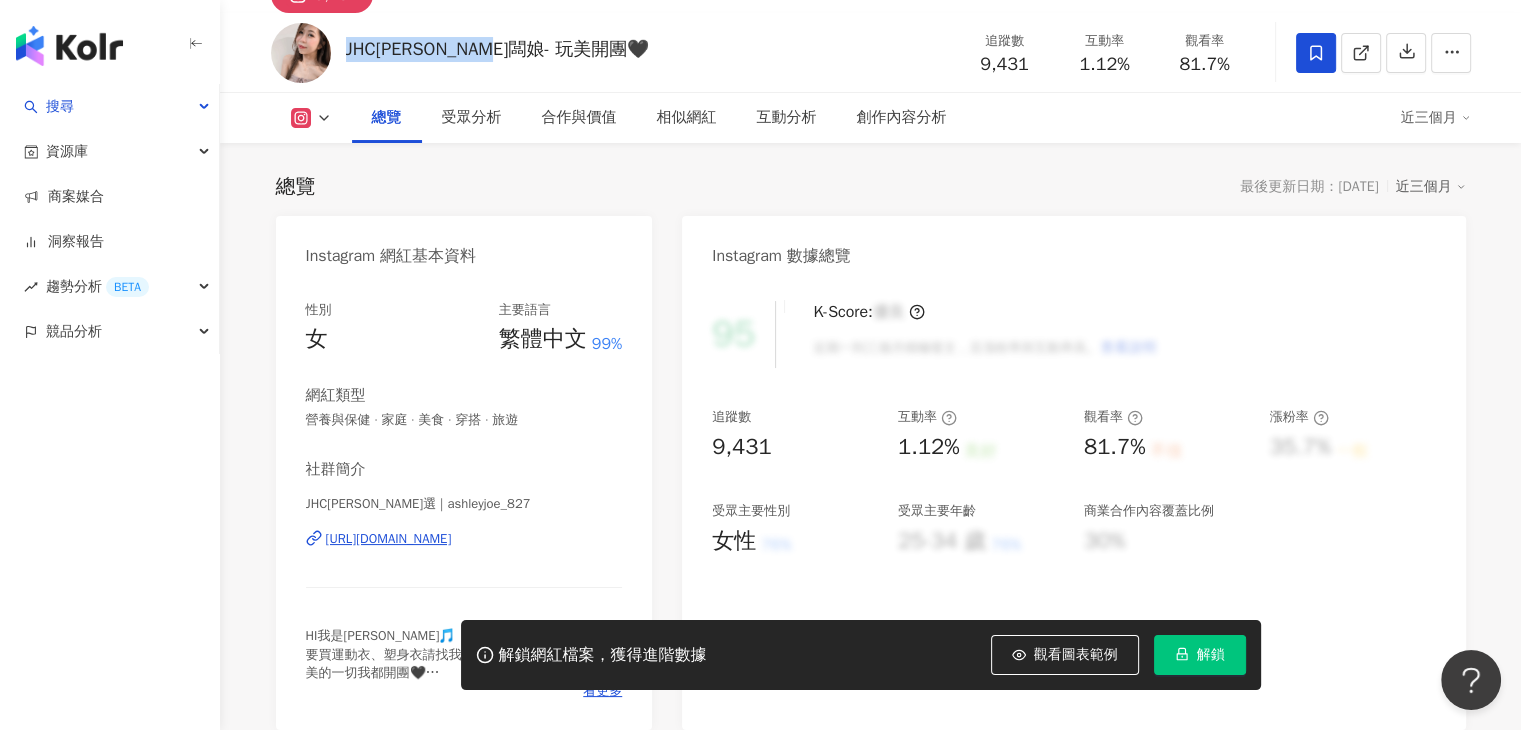 drag, startPoint x: 345, startPoint y: 50, endPoint x: 539, endPoint y: 51, distance: 194.00258 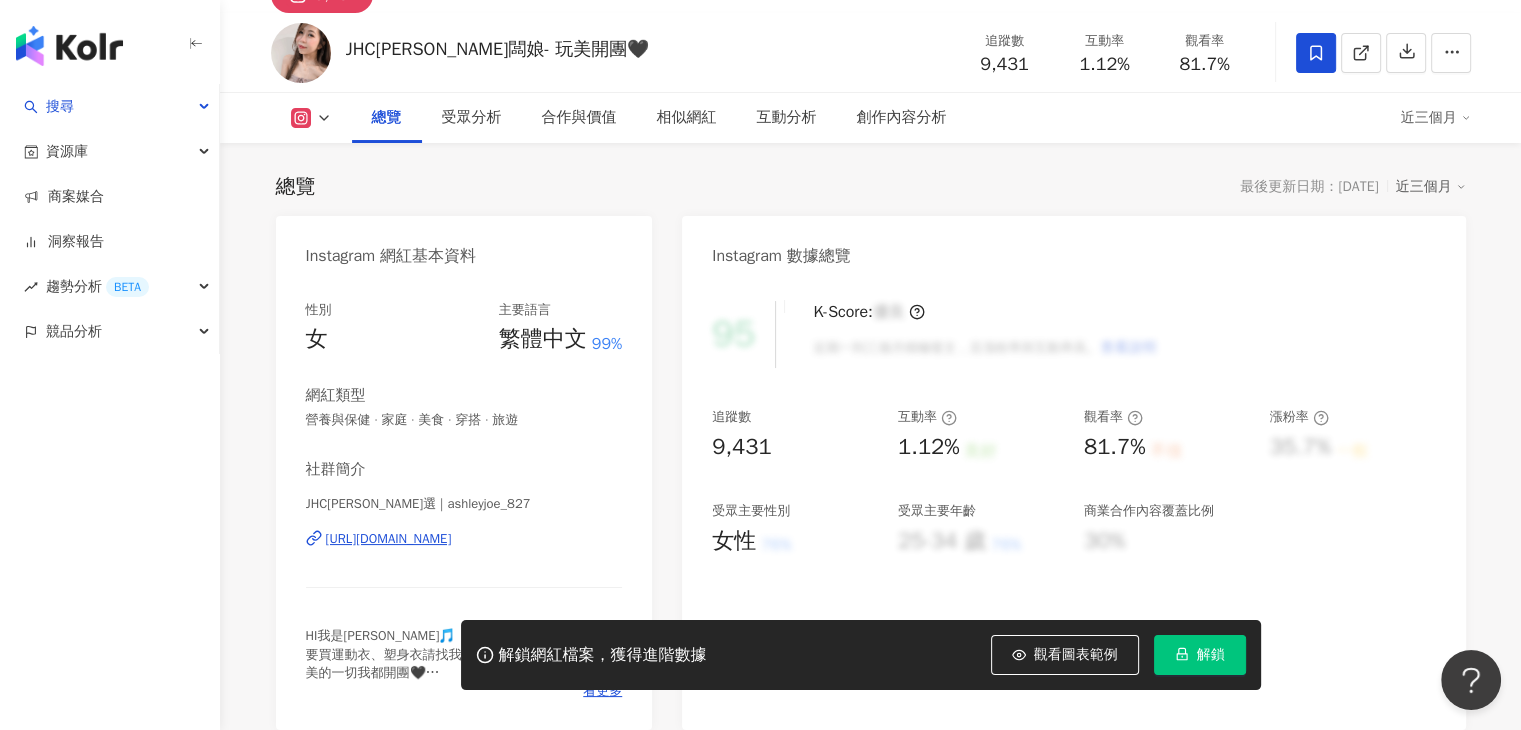 click on "JHC喬闆娘- 玩美開團🖤 追蹤數 9,431 互動率 1.12% 觀看率 81.7%" at bounding box center (871, 52) 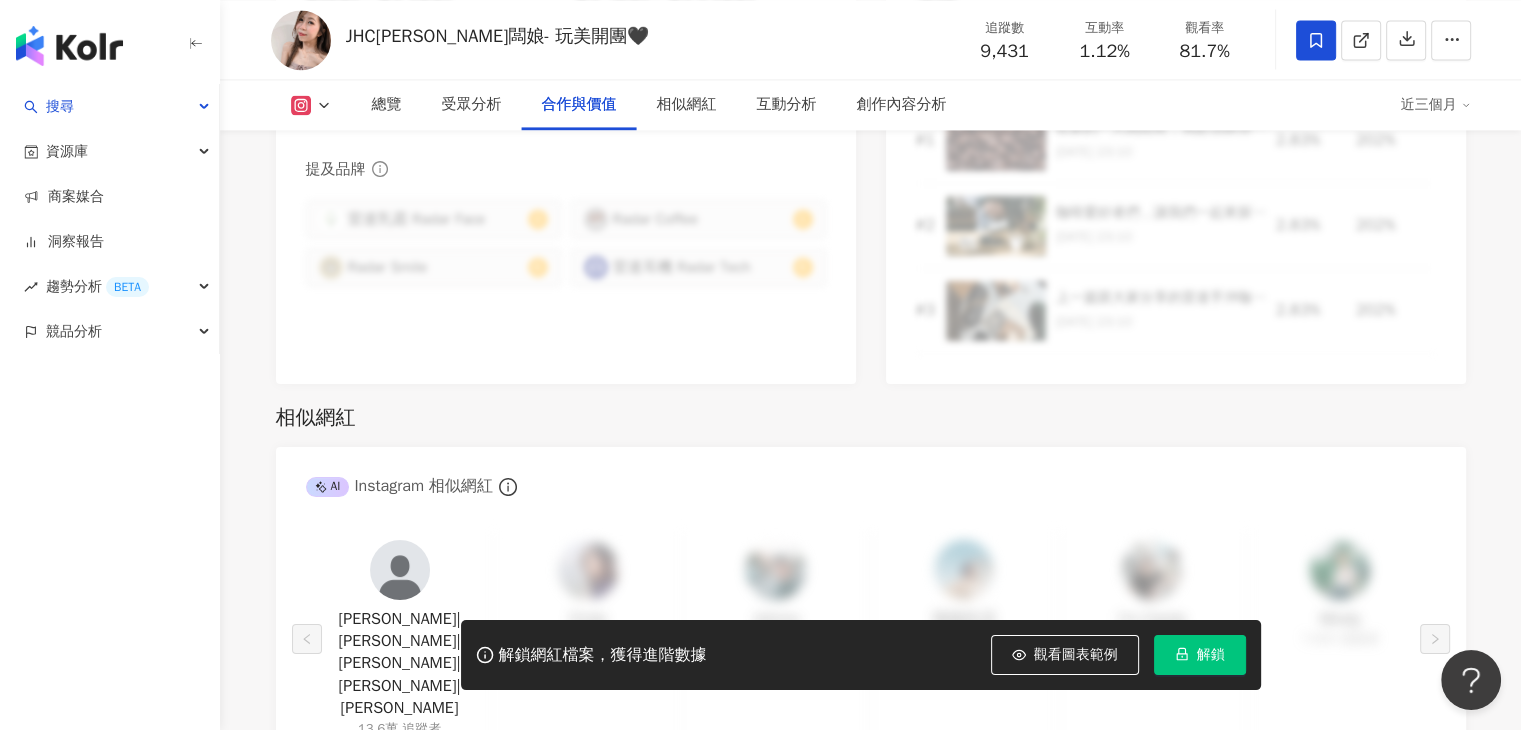 scroll, scrollTop: 3200, scrollLeft: 0, axis: vertical 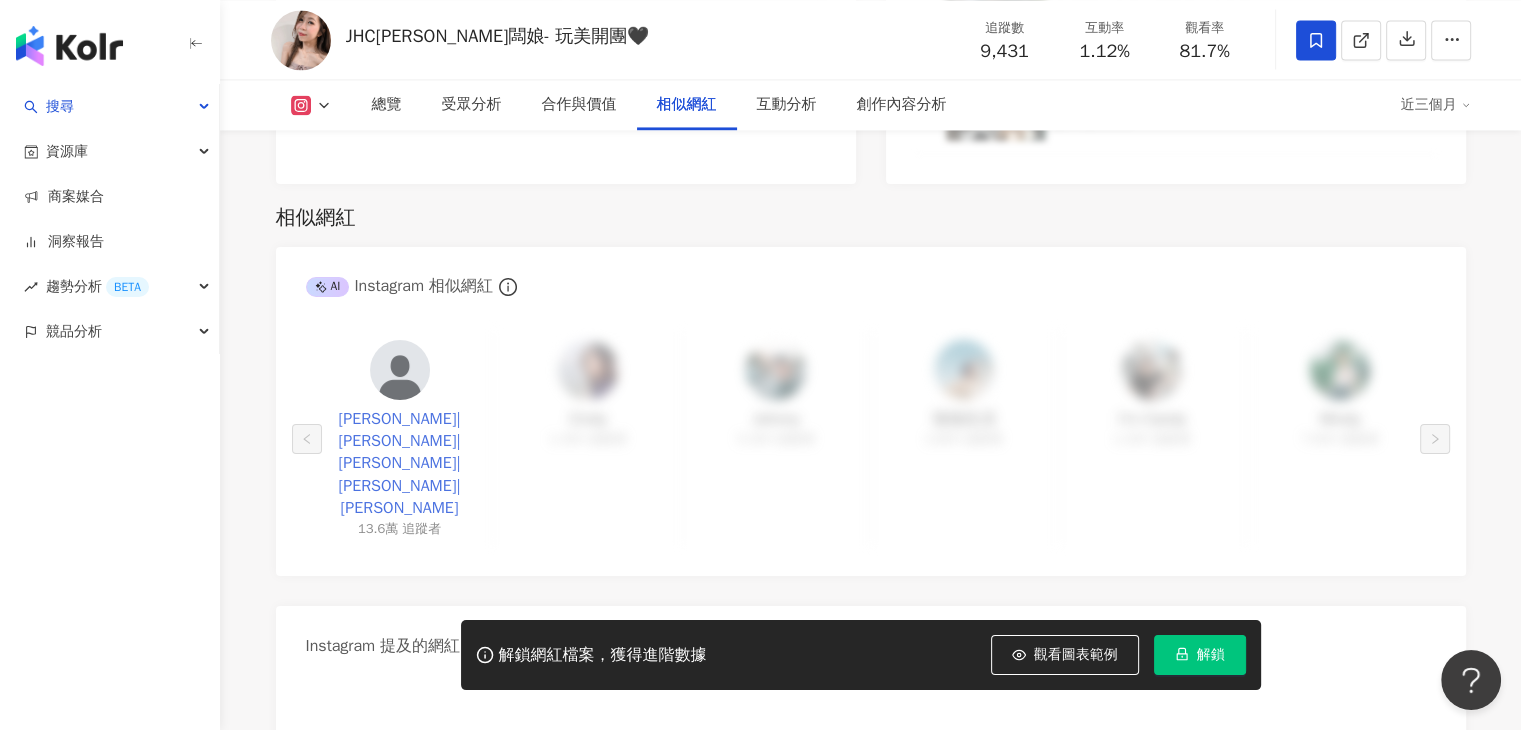 click on "Jeannine|珍琳|Kitty|蓁羚|jeannine_chen" at bounding box center [400, 464] 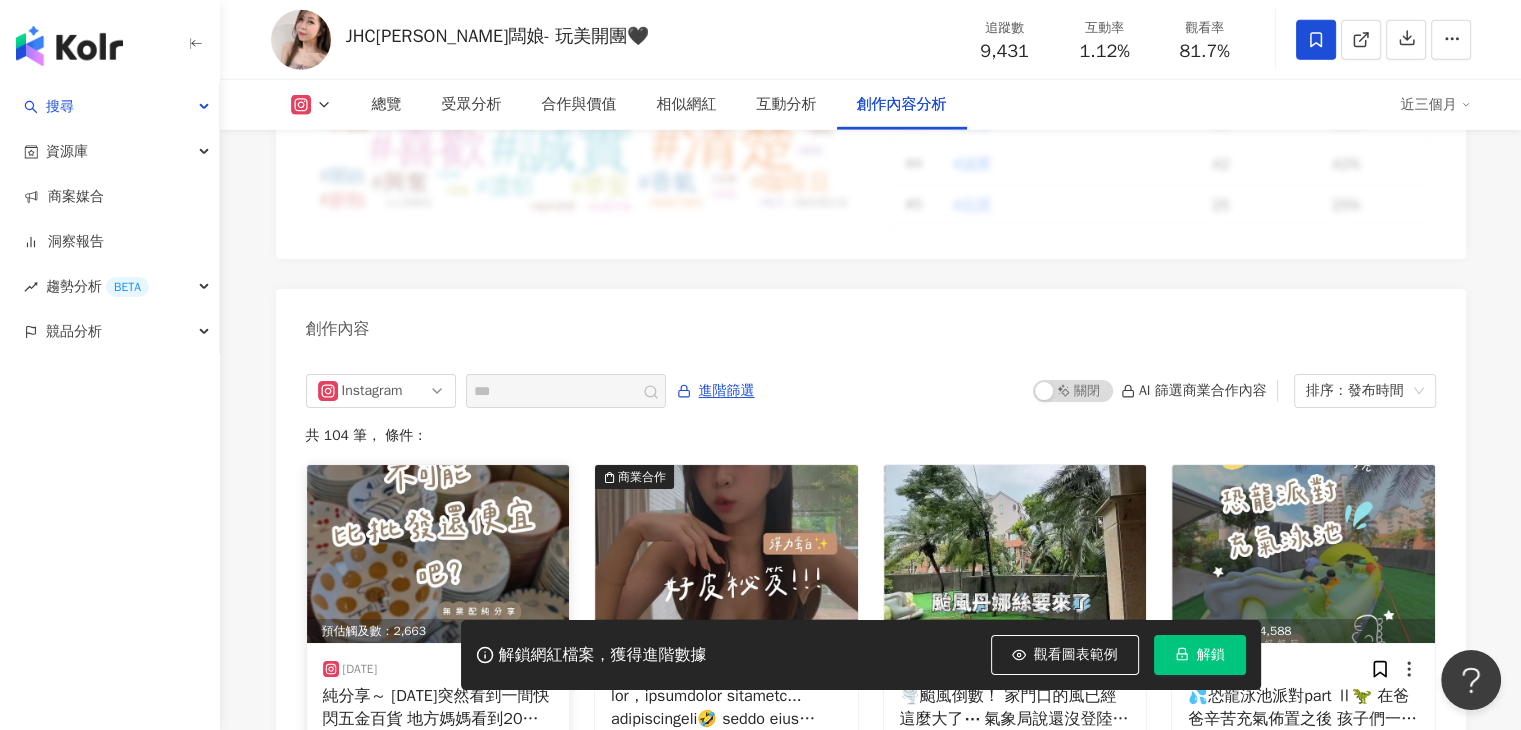 scroll, scrollTop: 6205, scrollLeft: 0, axis: vertical 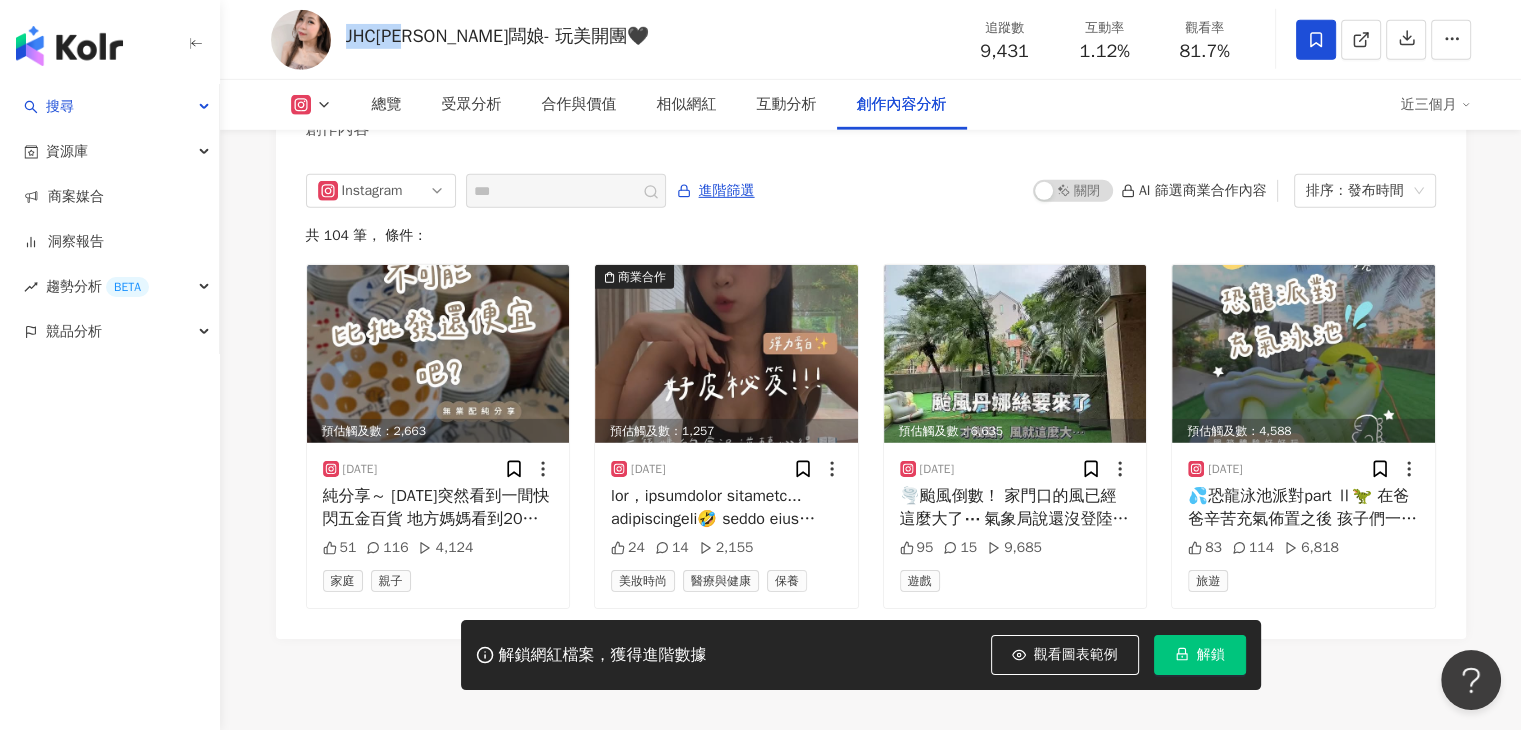 drag, startPoint x: 347, startPoint y: 42, endPoint x: 434, endPoint y: 38, distance: 87.0919 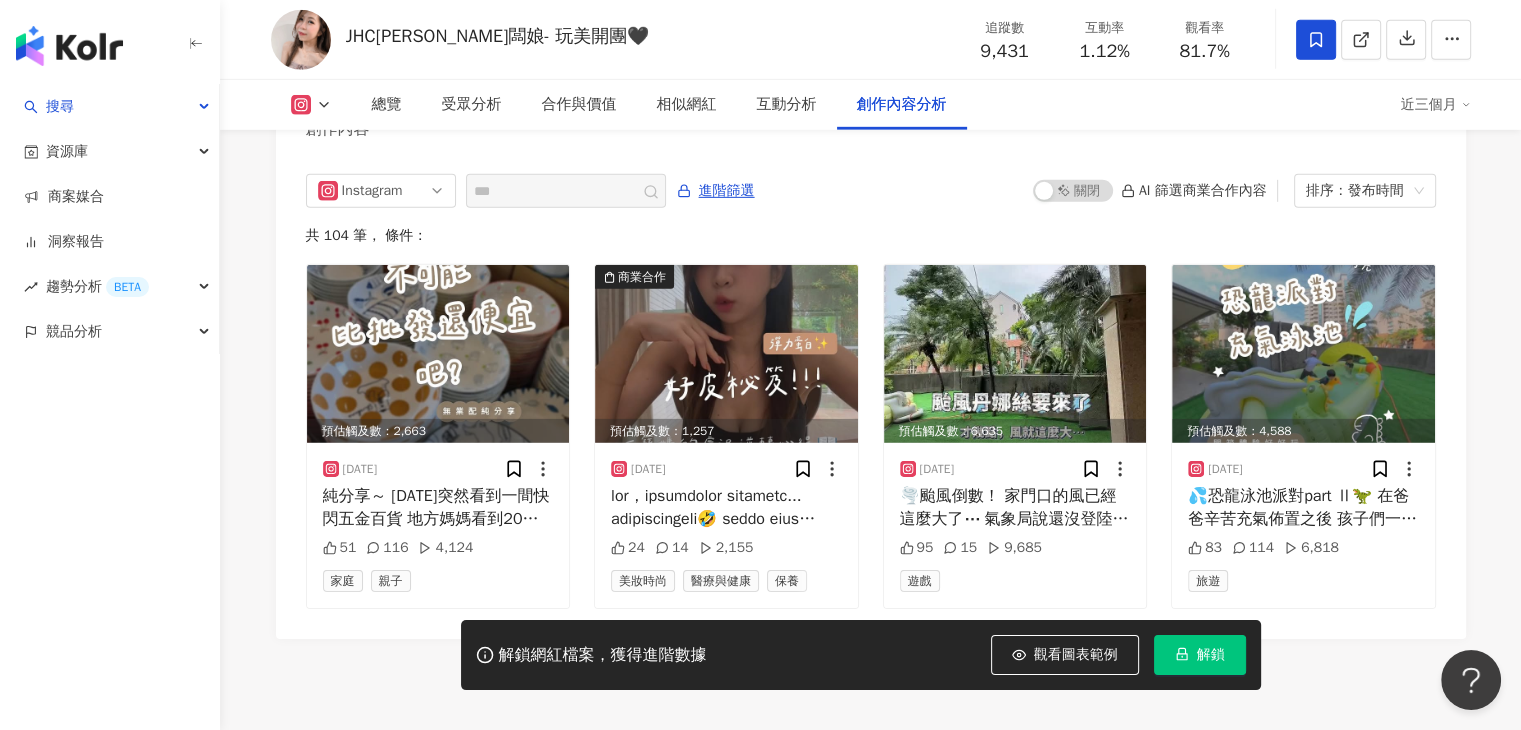 click on "解鎖網紅檔案，獲得進階數據 觀看圖表範例 解鎖" at bounding box center [760, 655] 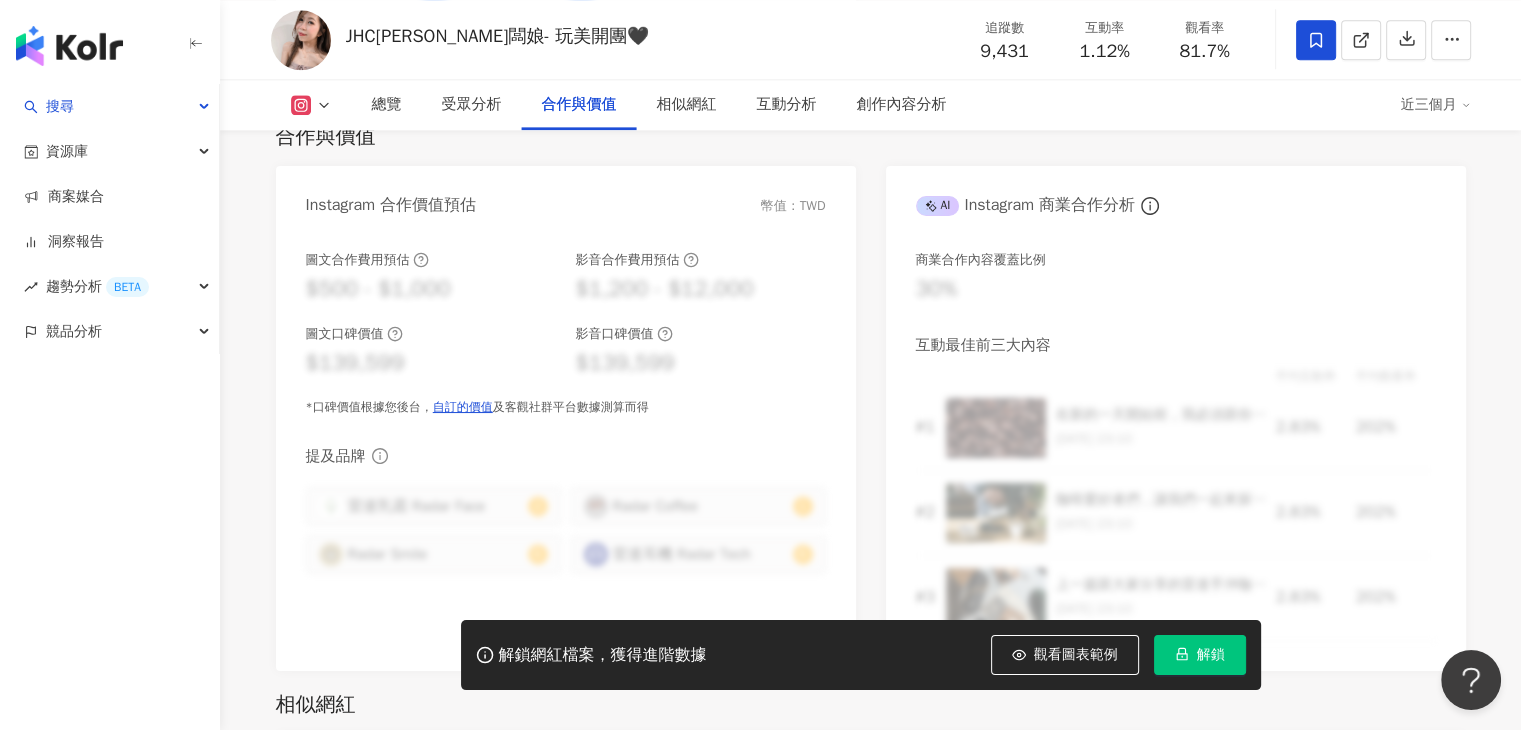 scroll, scrollTop: 2705, scrollLeft: 0, axis: vertical 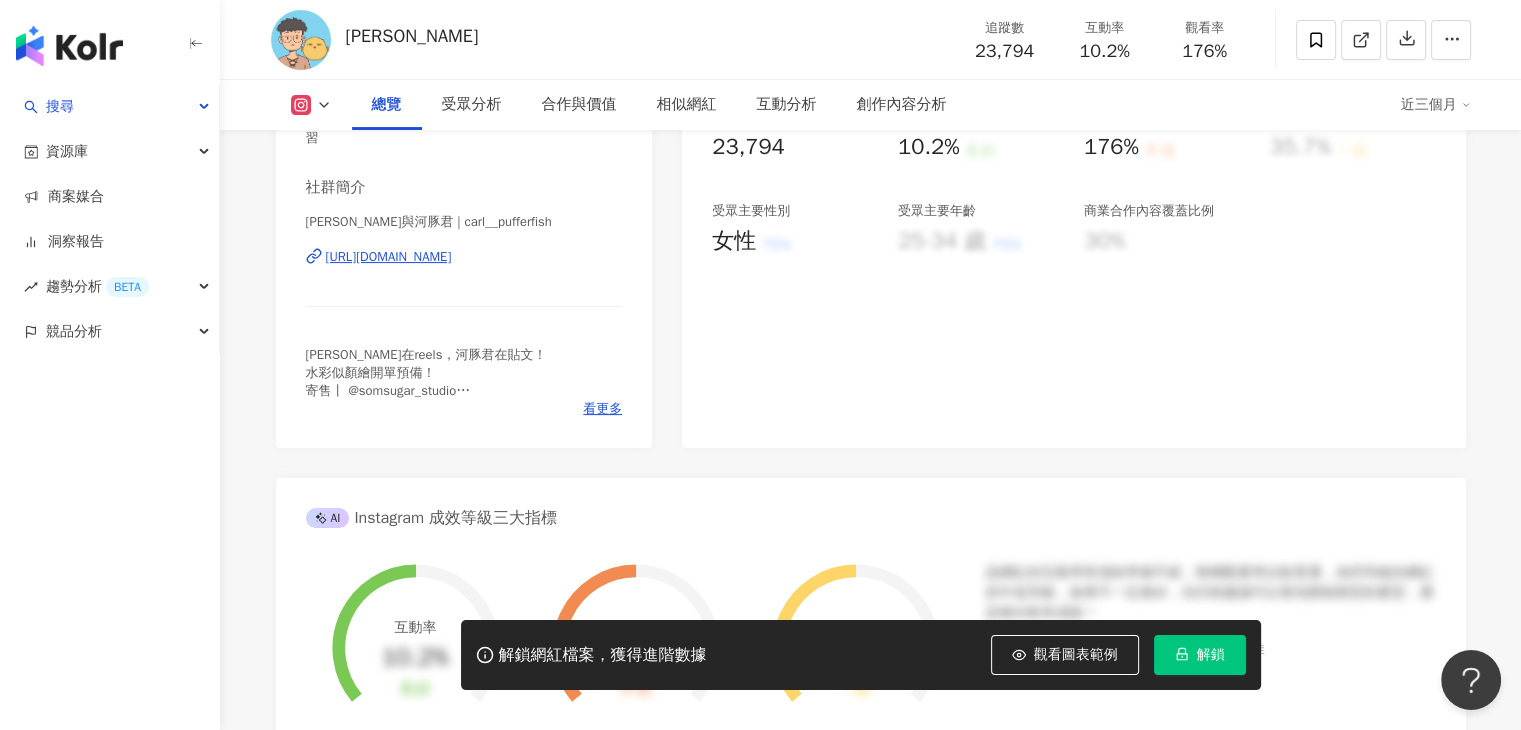 click on "卡爾在reels，河豚君在貼文！
水彩似顏繪開單預備！
寄售丨 @somsugar_studio
-
IP授權、品牌合作邀約請💌carl891003@gmail.com" at bounding box center (464, 373) 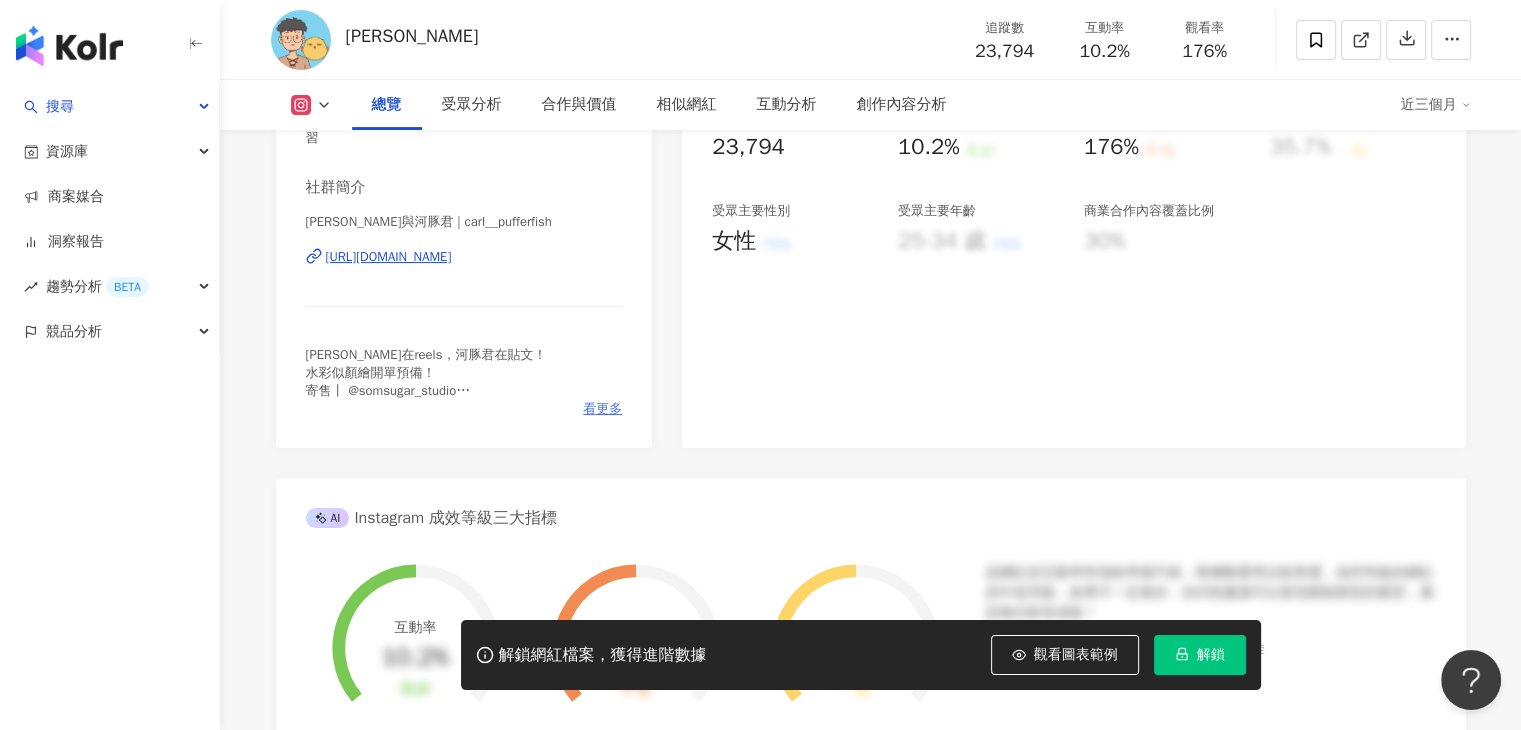 click on "看更多" at bounding box center (602, 409) 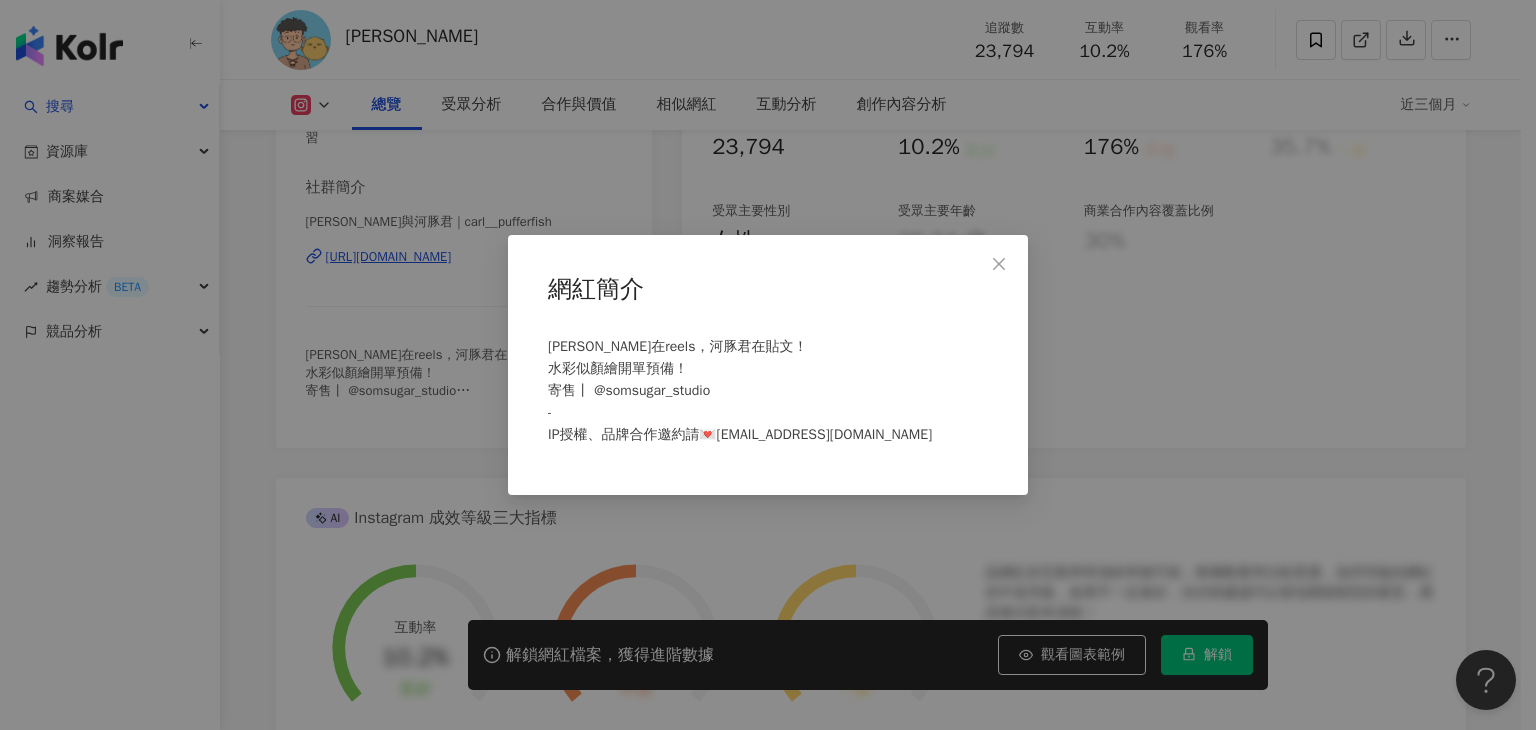 click at bounding box center (999, 264) 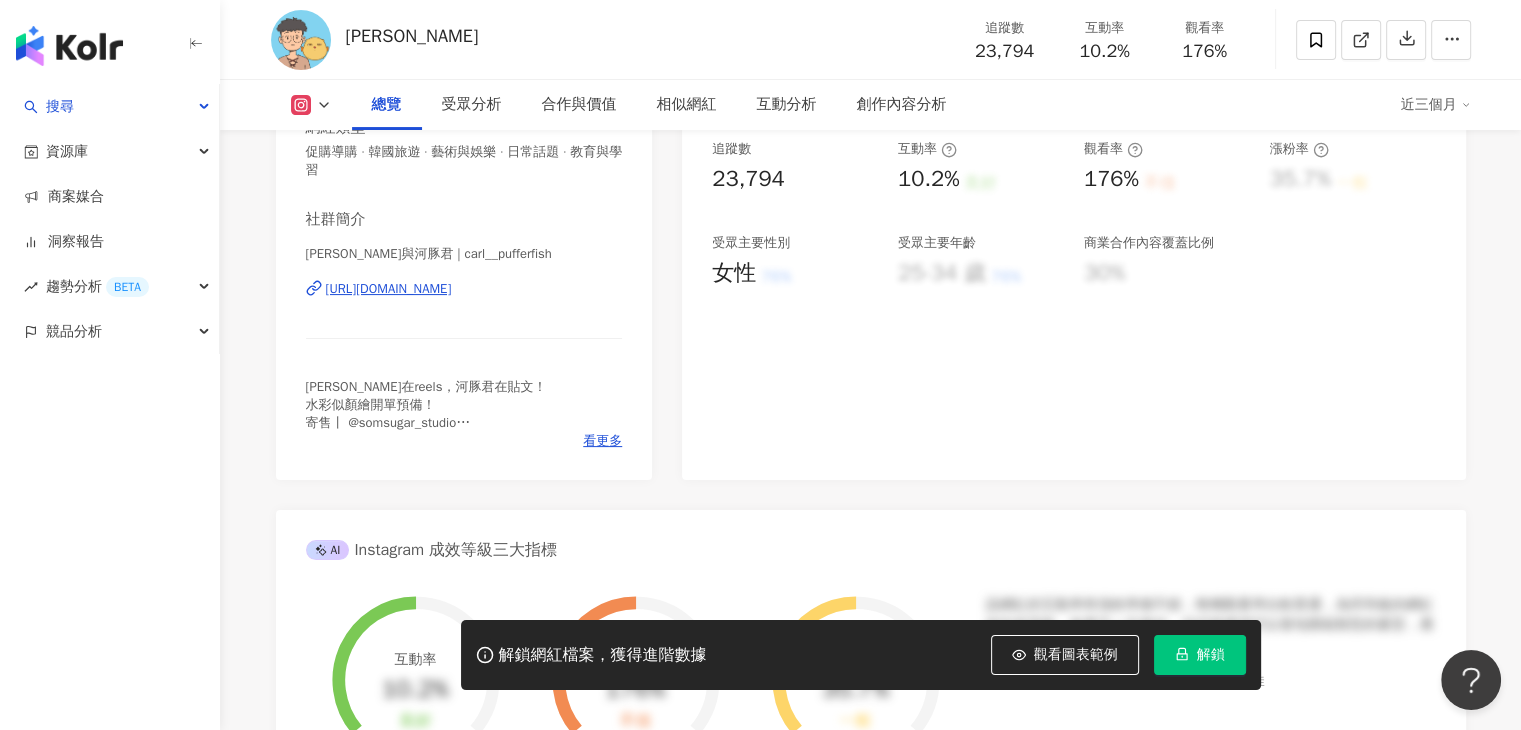 scroll, scrollTop: 400, scrollLeft: 0, axis: vertical 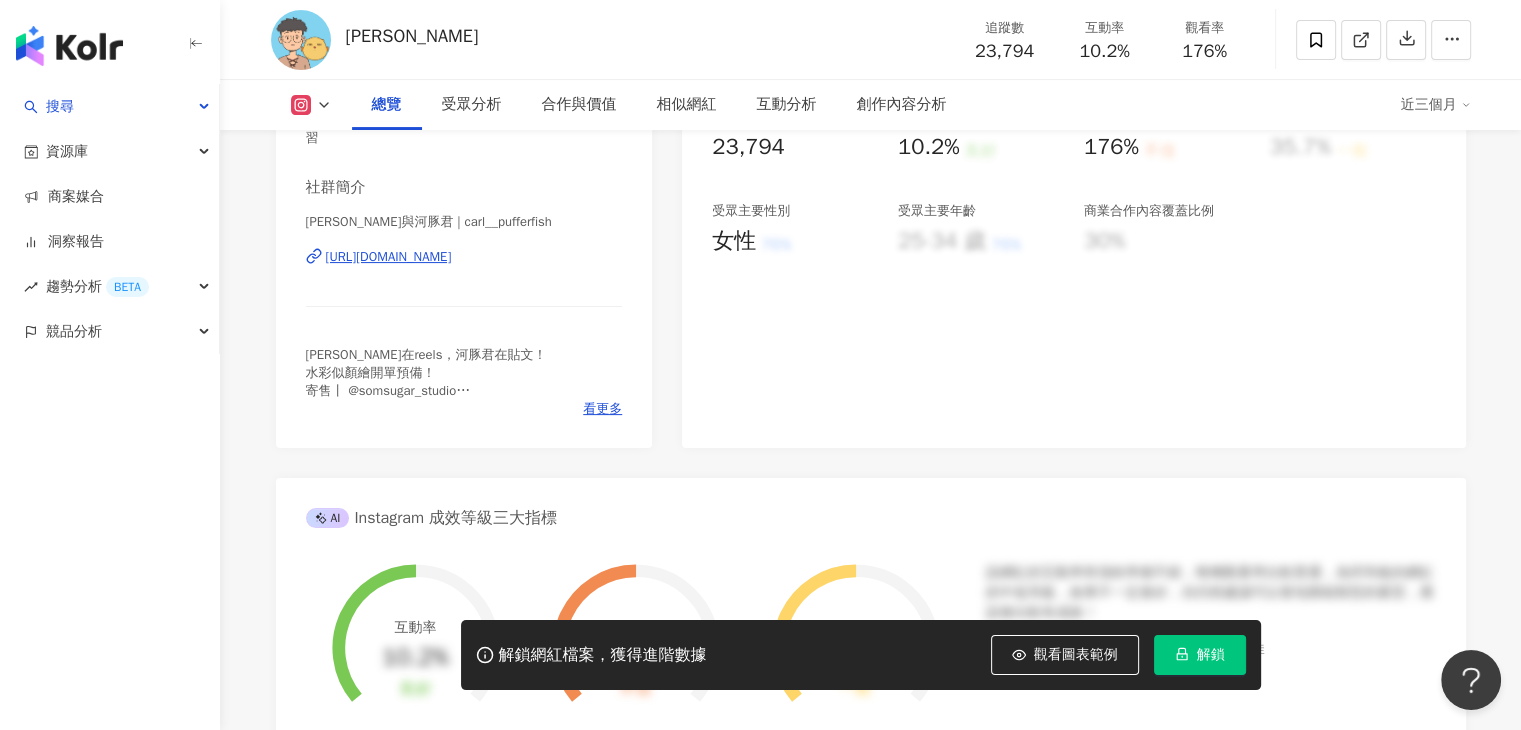 click on "看更多" at bounding box center [464, 409] 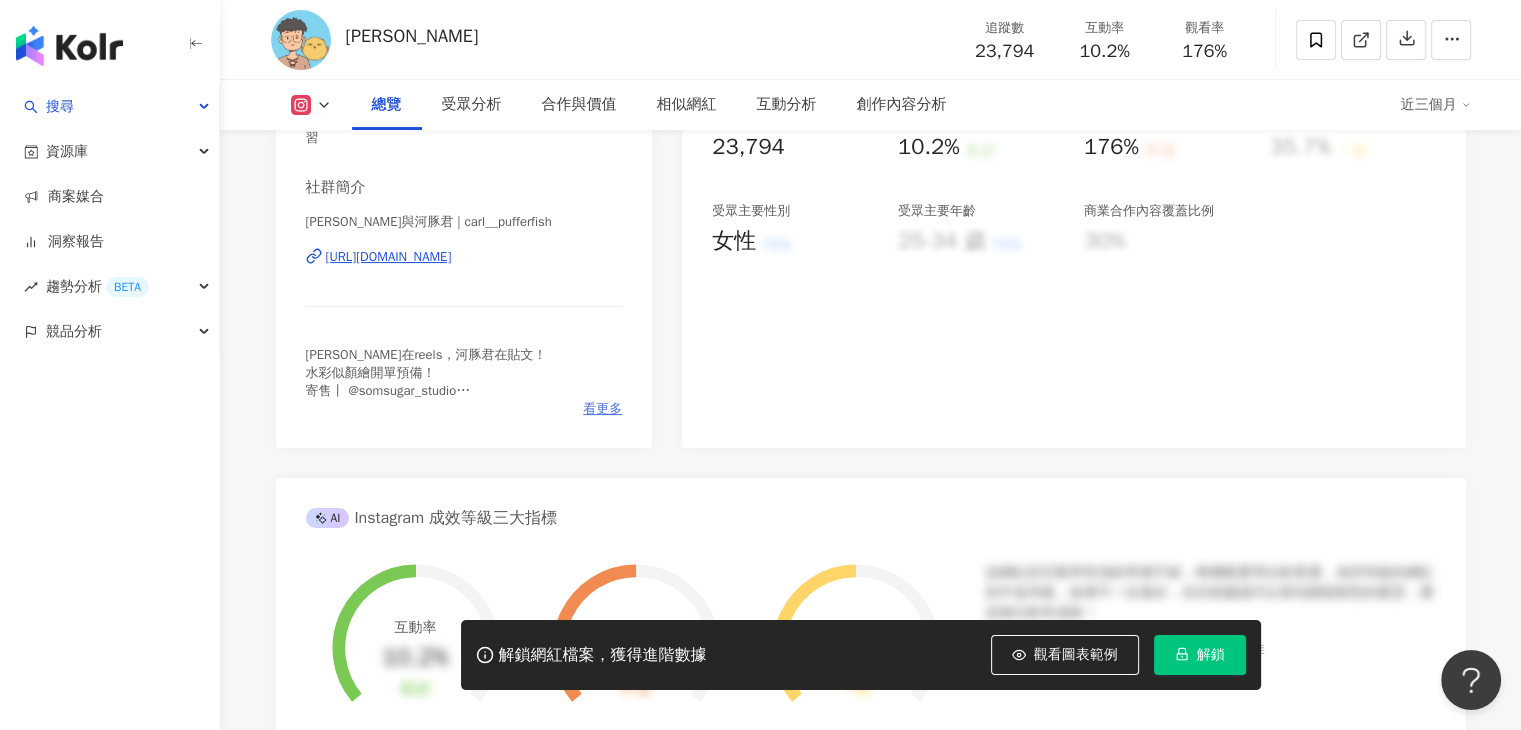click on "看更多" at bounding box center (602, 409) 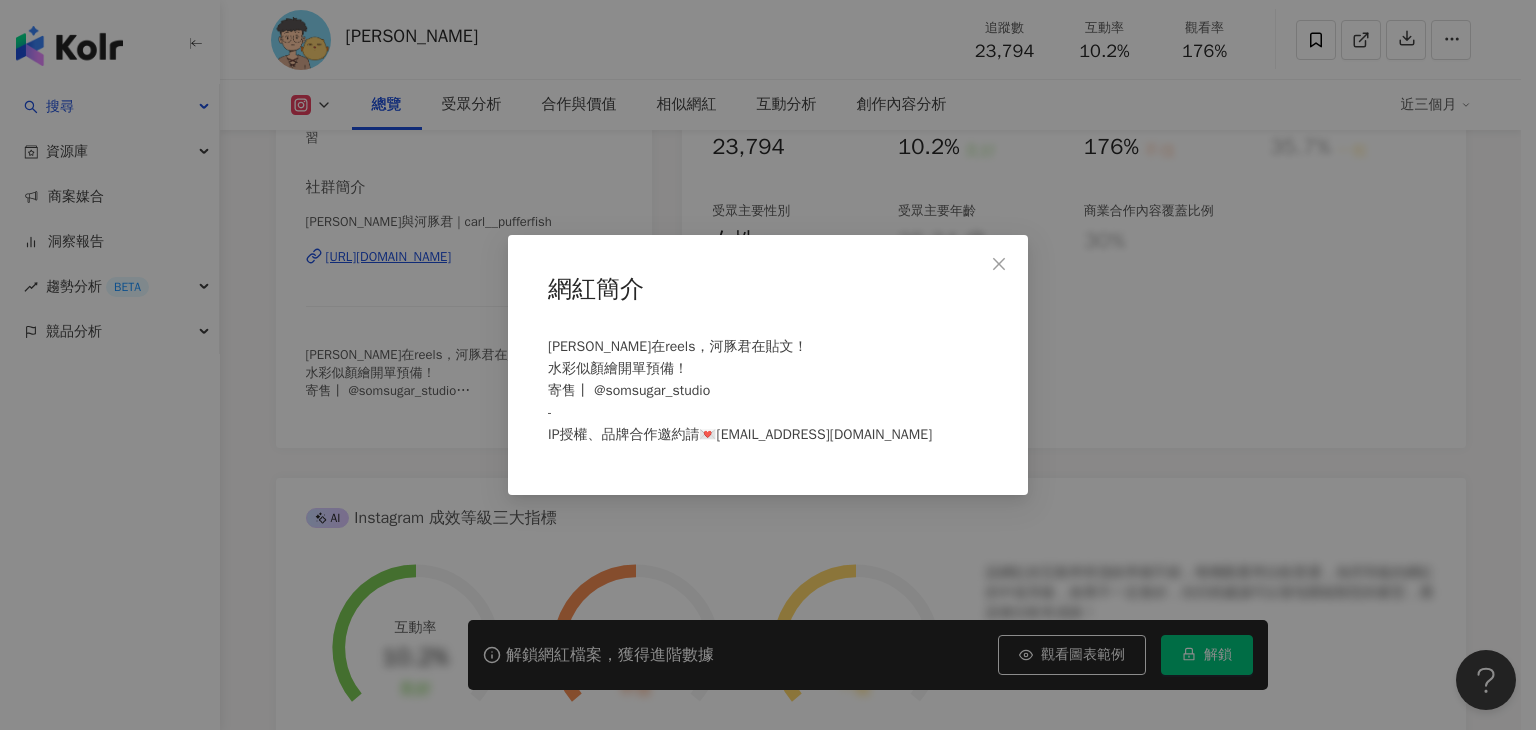click 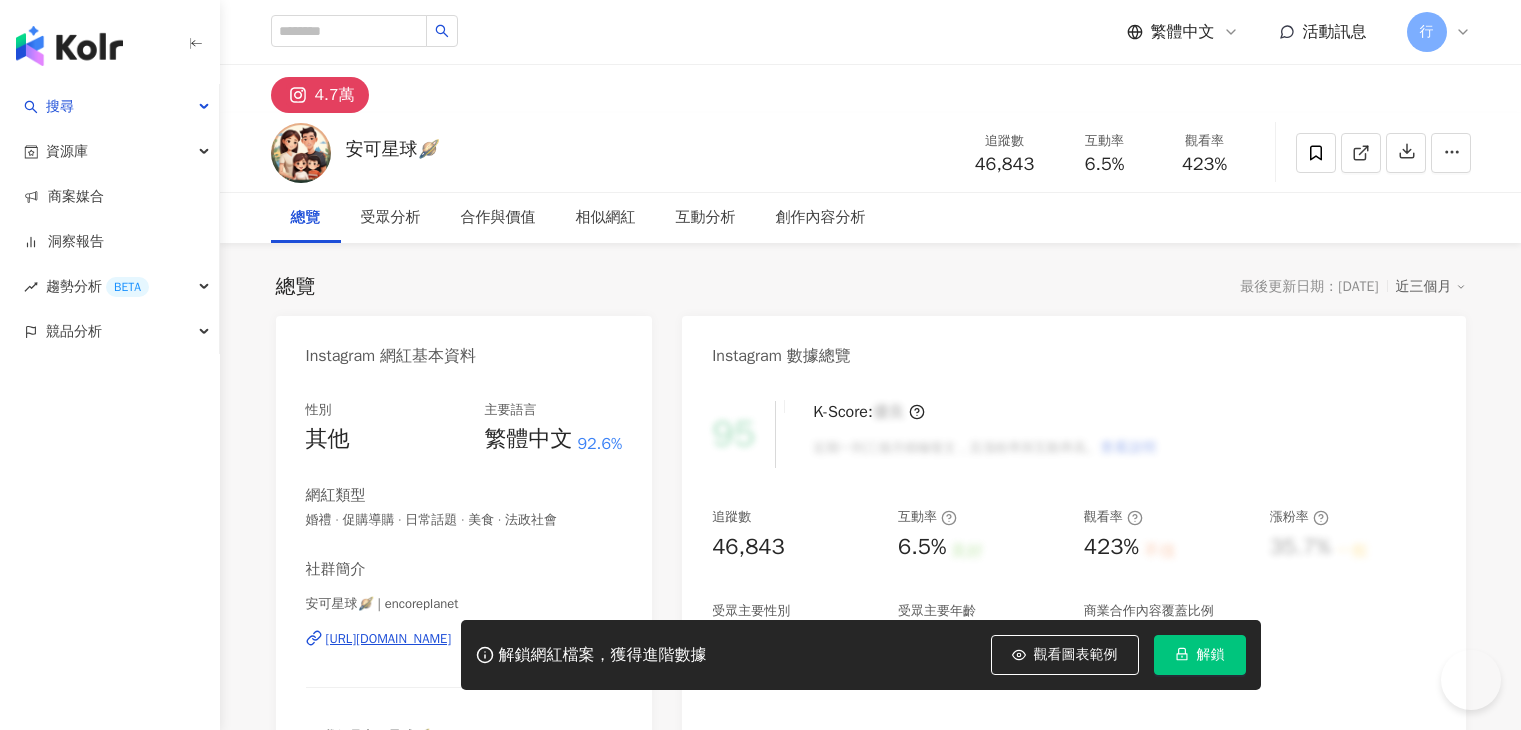 scroll, scrollTop: 0, scrollLeft: 0, axis: both 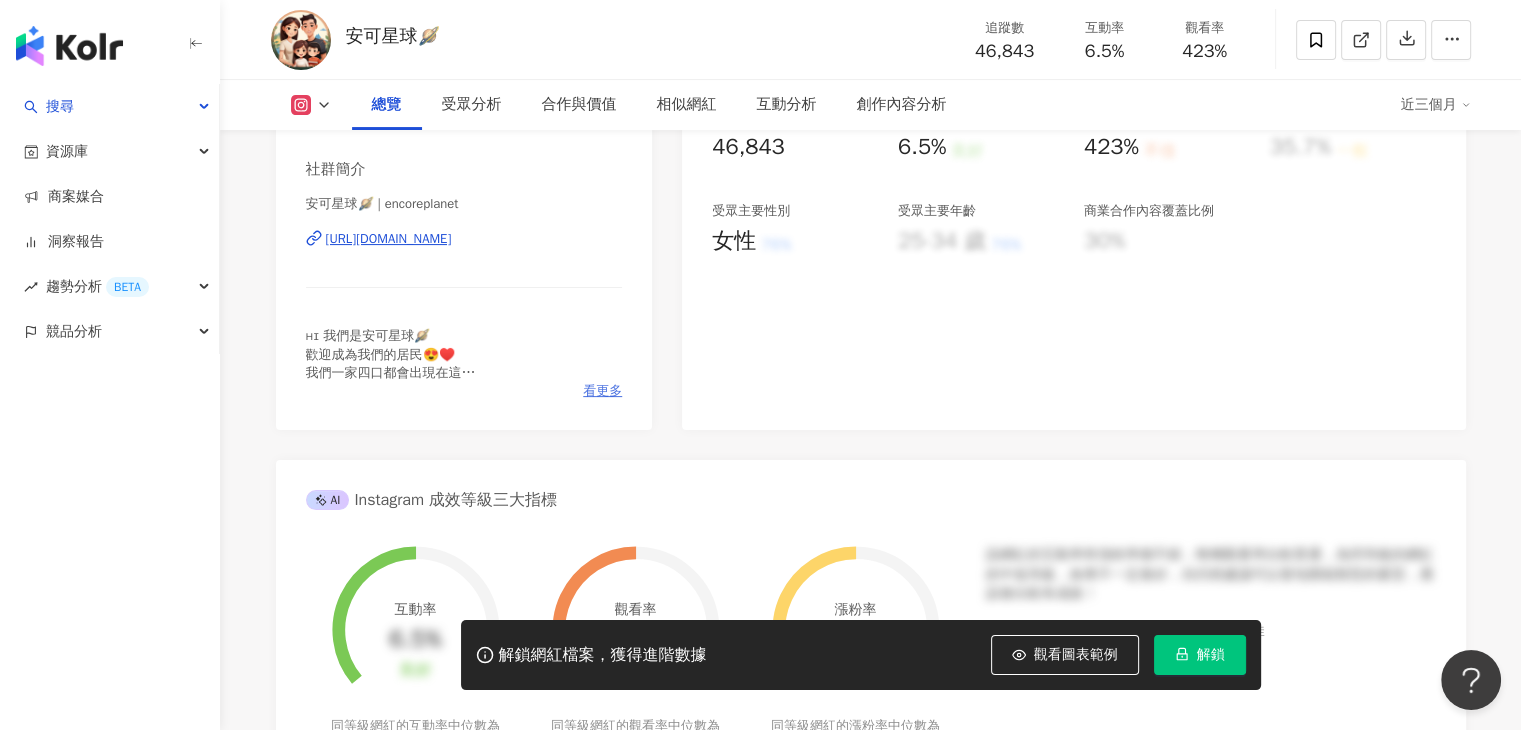 click on "看更多" at bounding box center [602, 391] 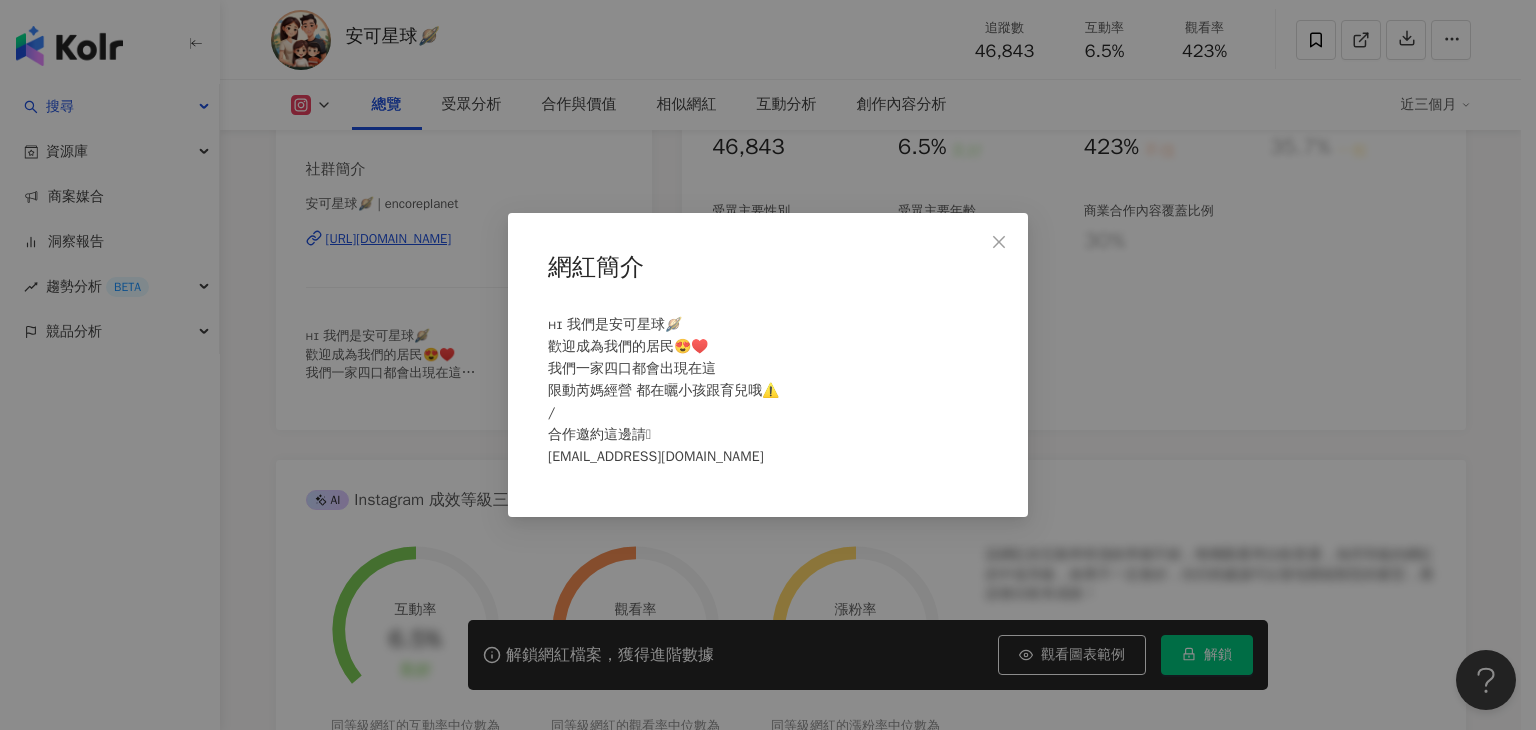 drag, startPoint x: 1003, startPoint y: 240, endPoint x: 979, endPoint y: 242, distance: 24.083189 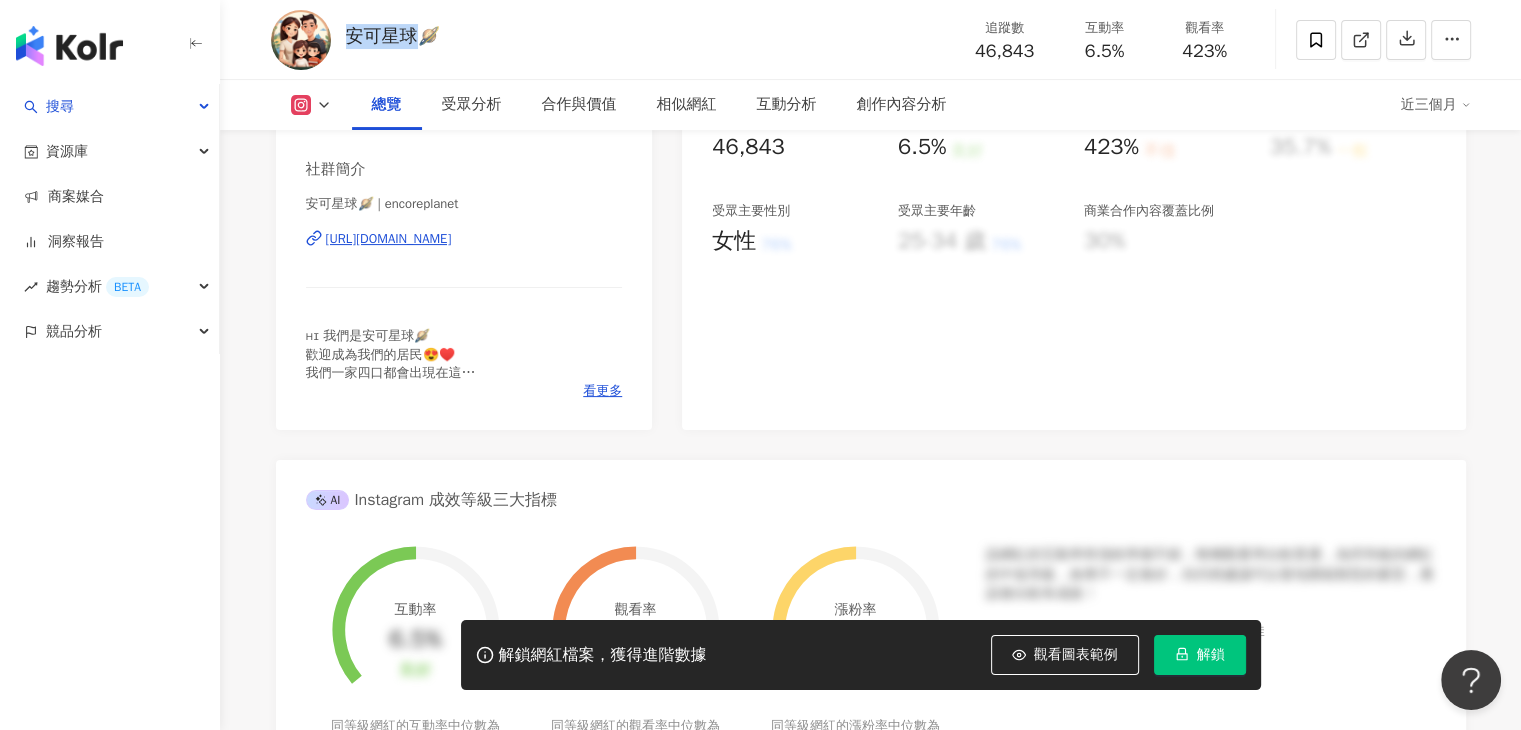 drag, startPoint x: 420, startPoint y: 33, endPoint x: 353, endPoint y: 33, distance: 67 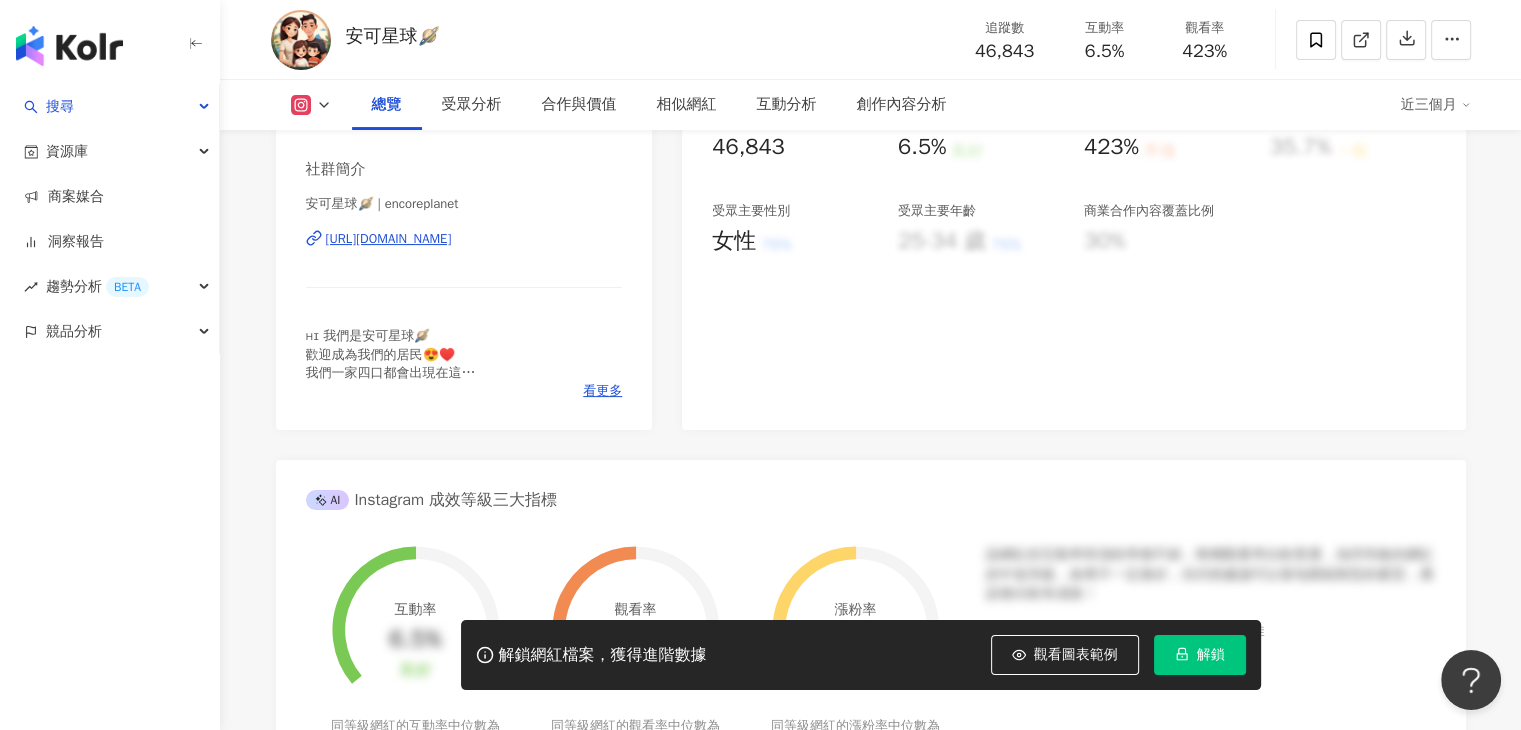 click on "安可星球🪐 | encoreplanet" at bounding box center (464, 204) 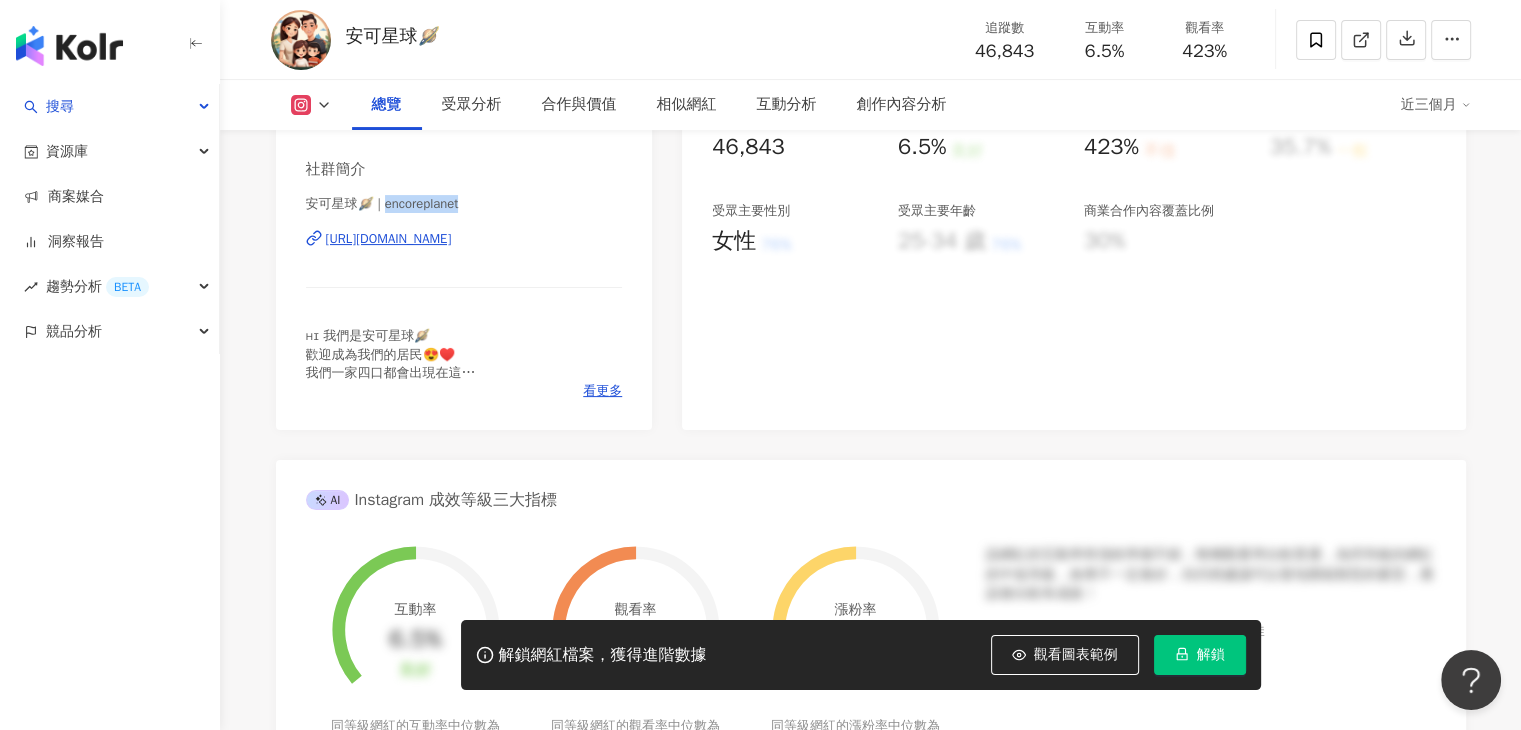drag, startPoint x: 488, startPoint y: 204, endPoint x: 384, endPoint y: 206, distance: 104.019226 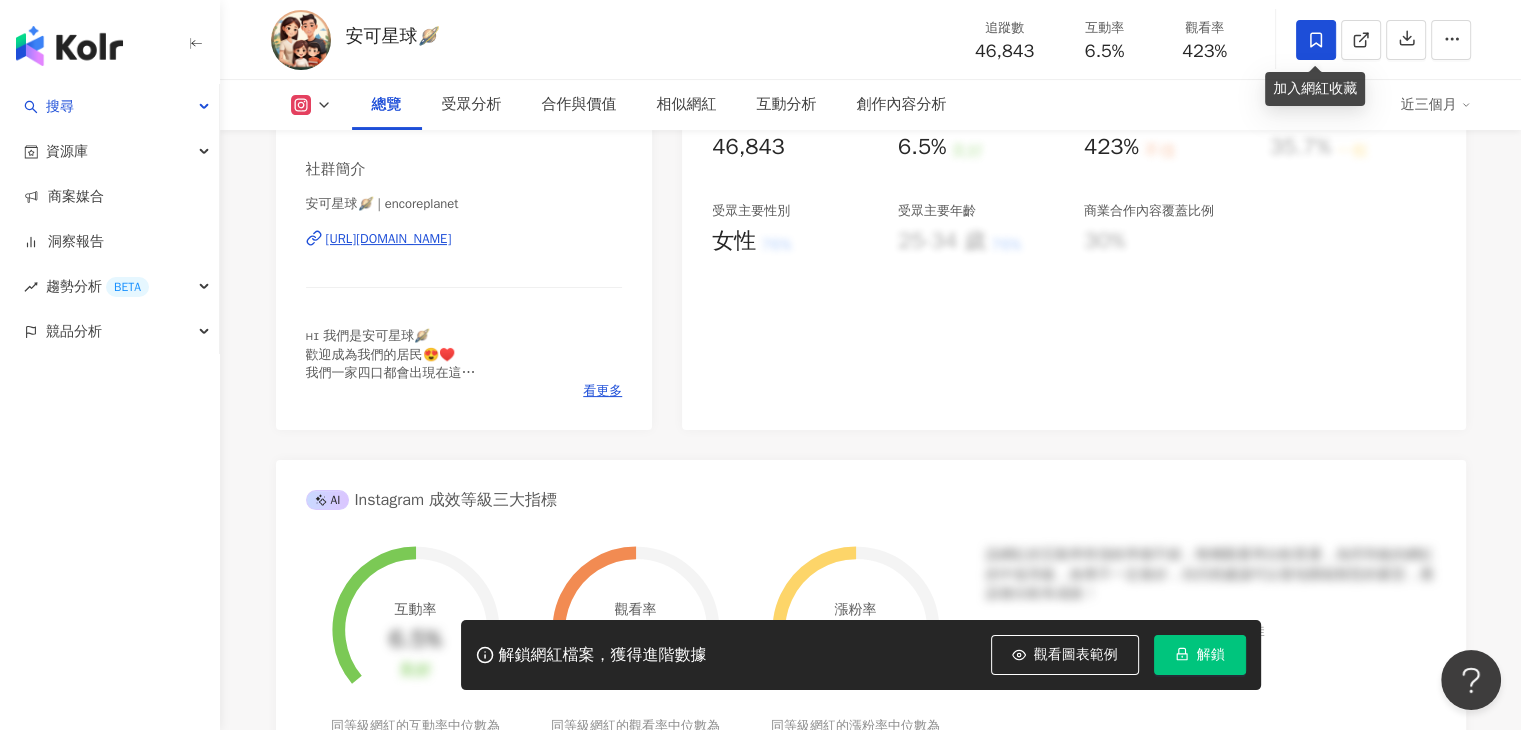 click 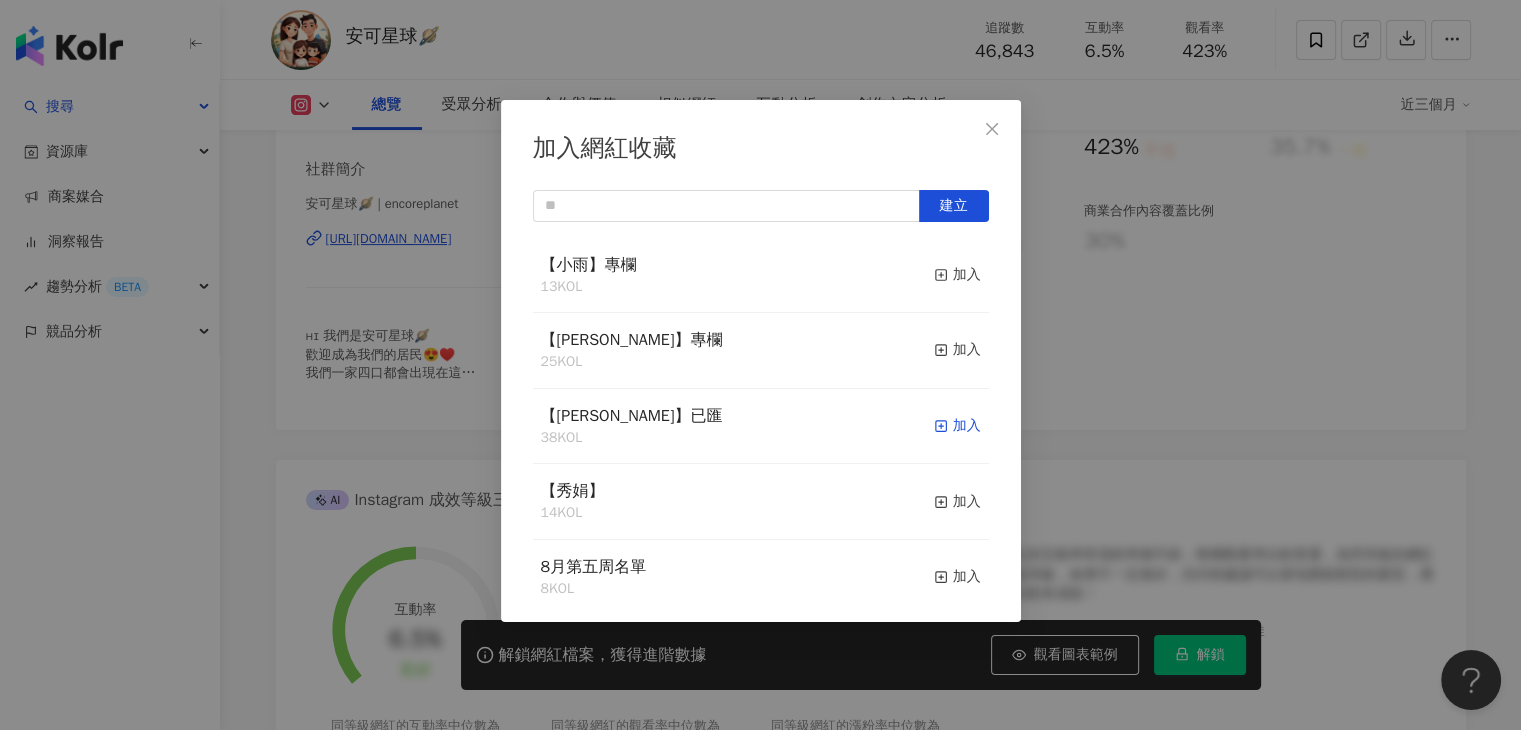 click on "加入" at bounding box center [957, 426] 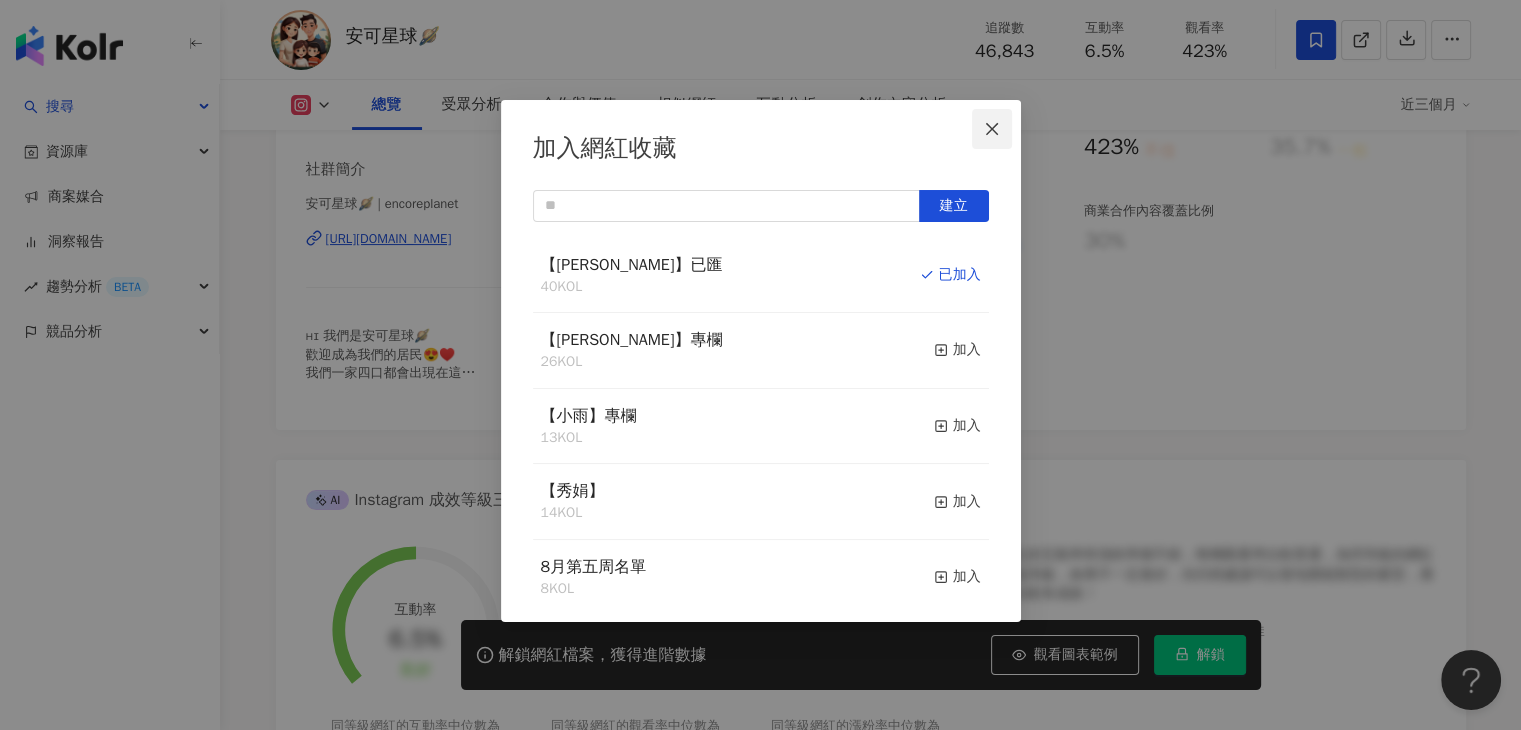 click 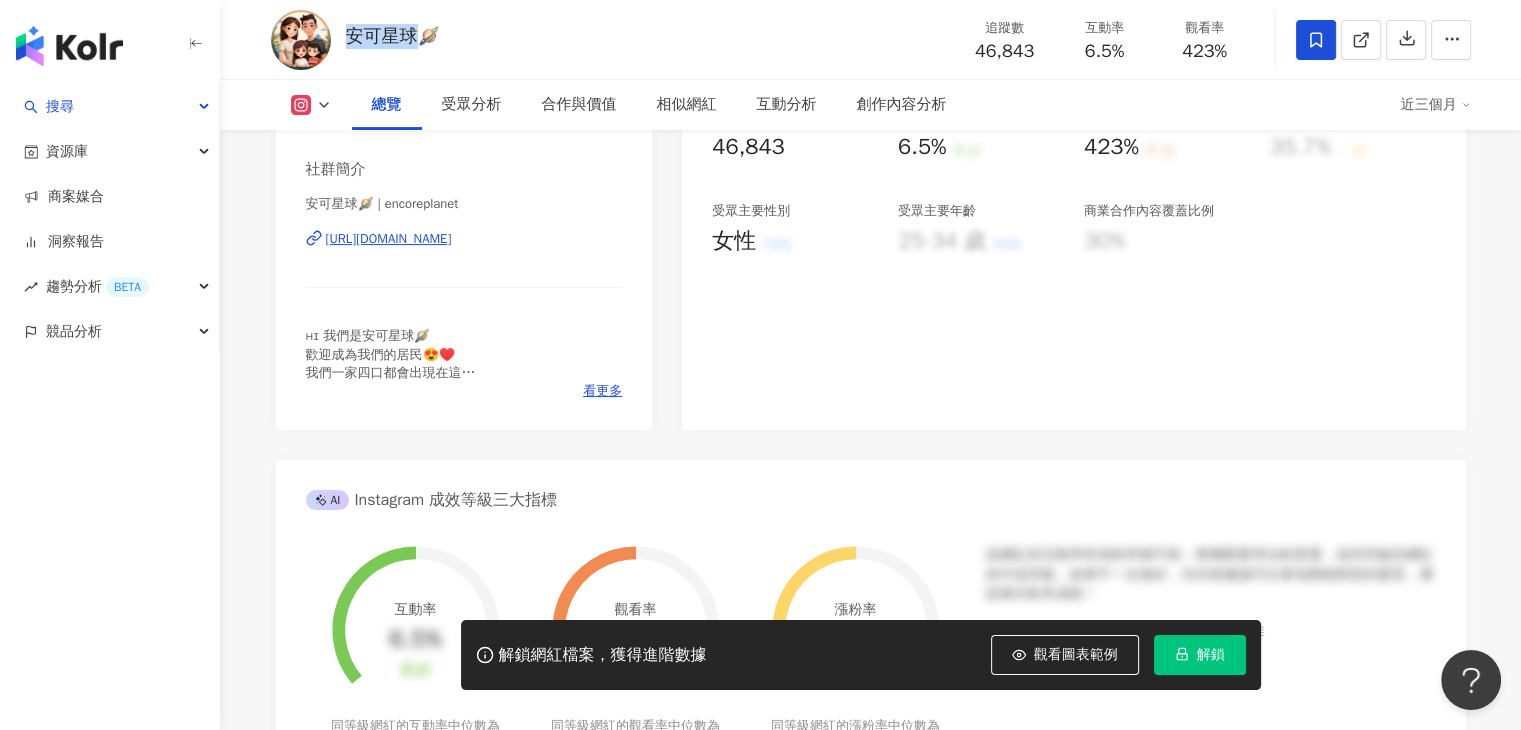 drag, startPoint x: 342, startPoint y: 42, endPoint x: 410, endPoint y: 41, distance: 68.007355 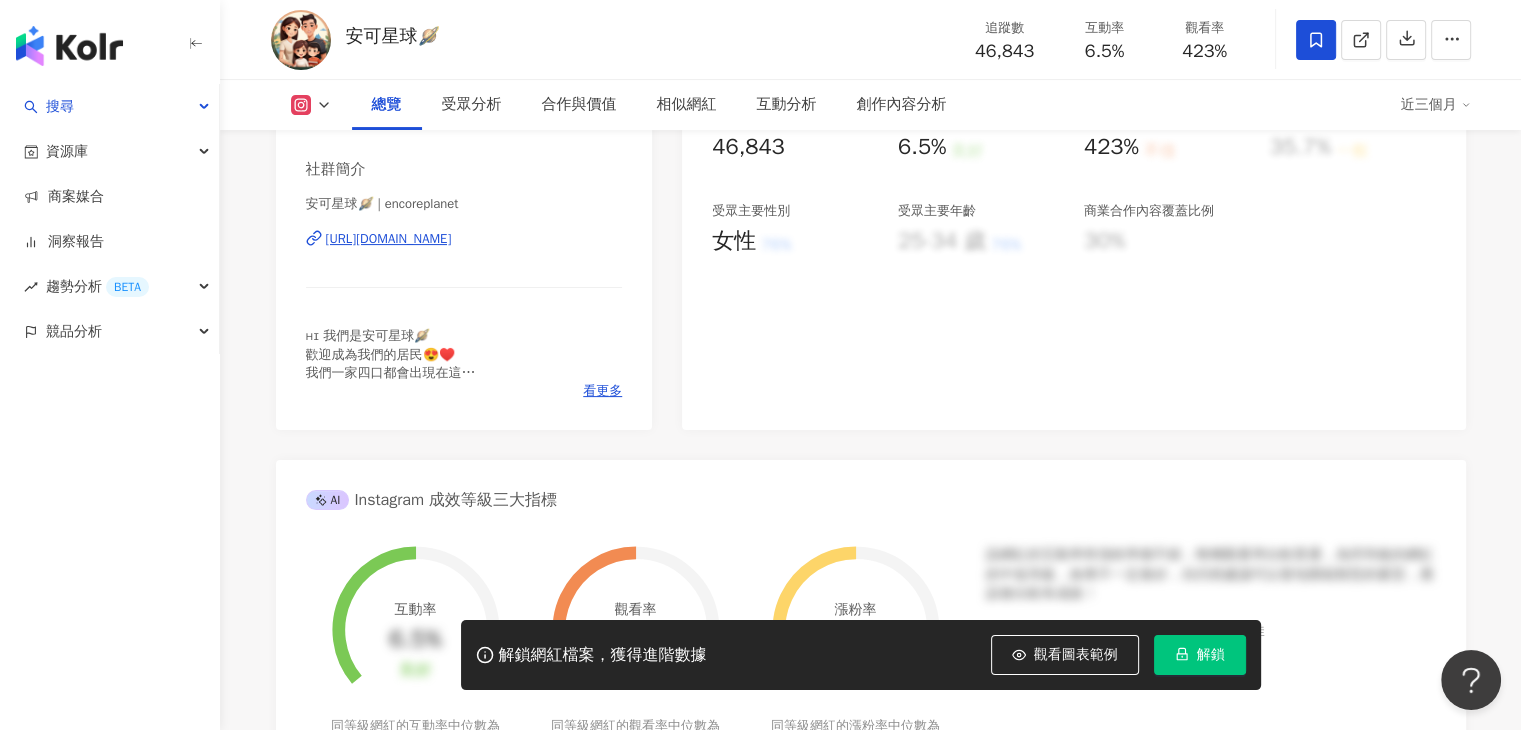 click on "安可星球🪐 追蹤數 46,843 互動率 6.5% 觀看率 423%" at bounding box center [871, 39] 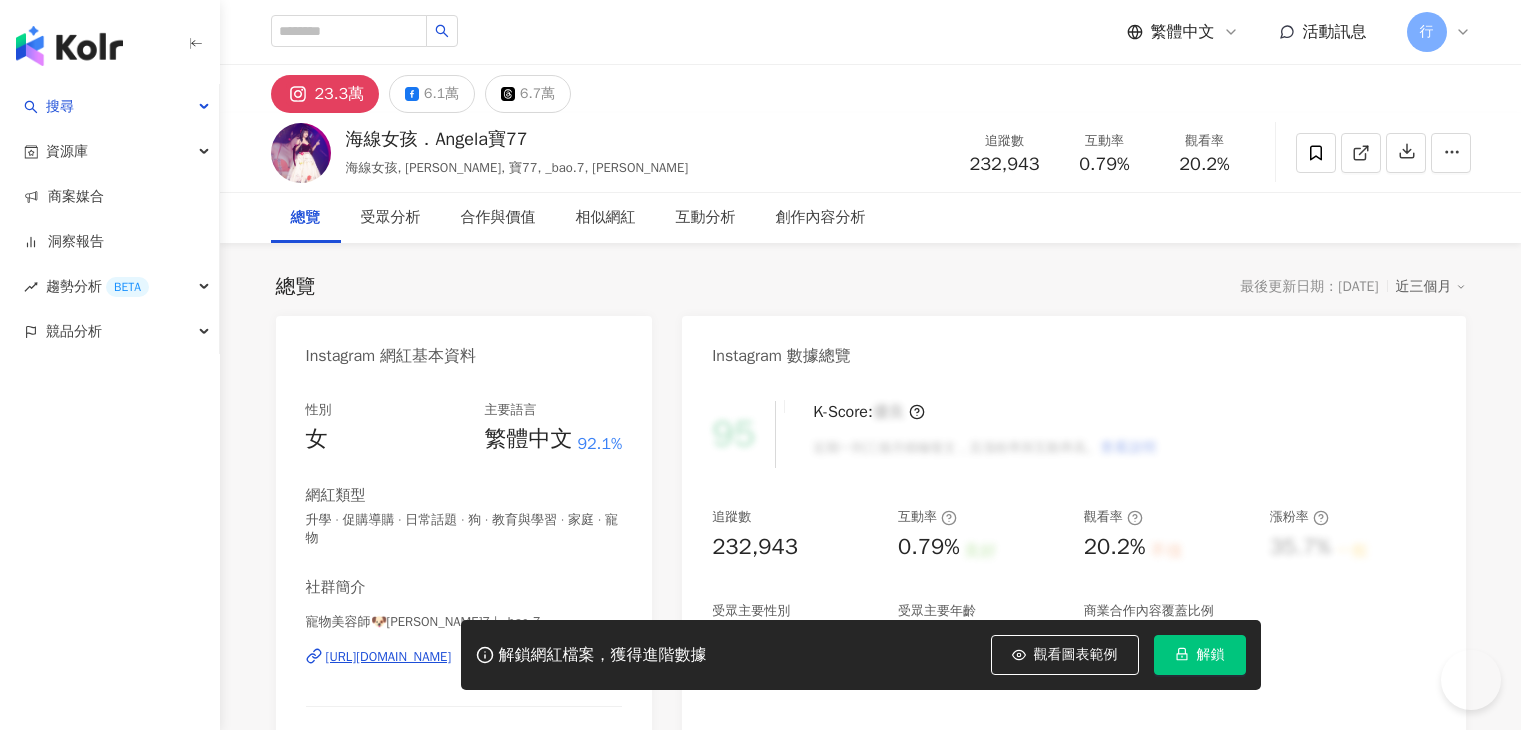 scroll, scrollTop: 0, scrollLeft: 0, axis: both 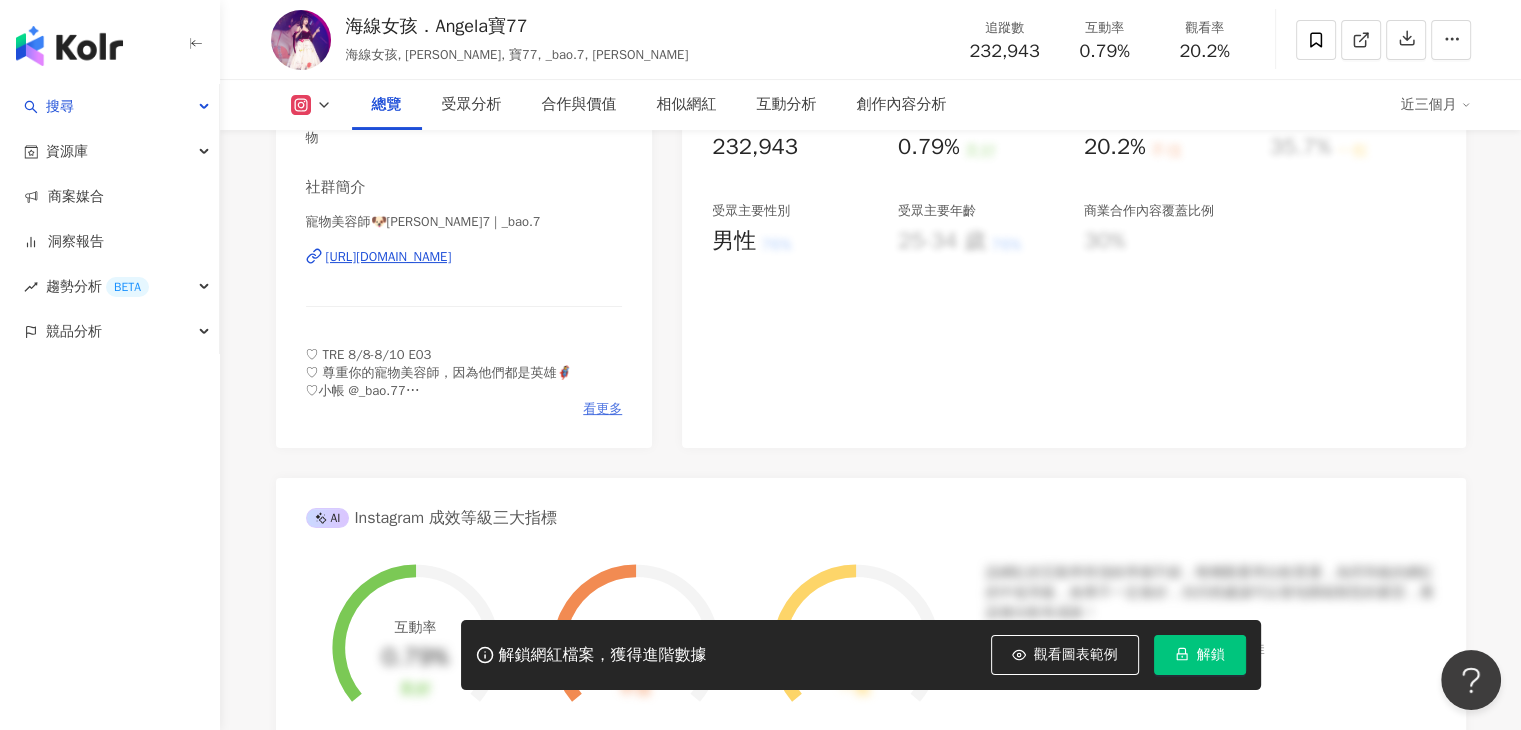 click on "看更多" at bounding box center (602, 409) 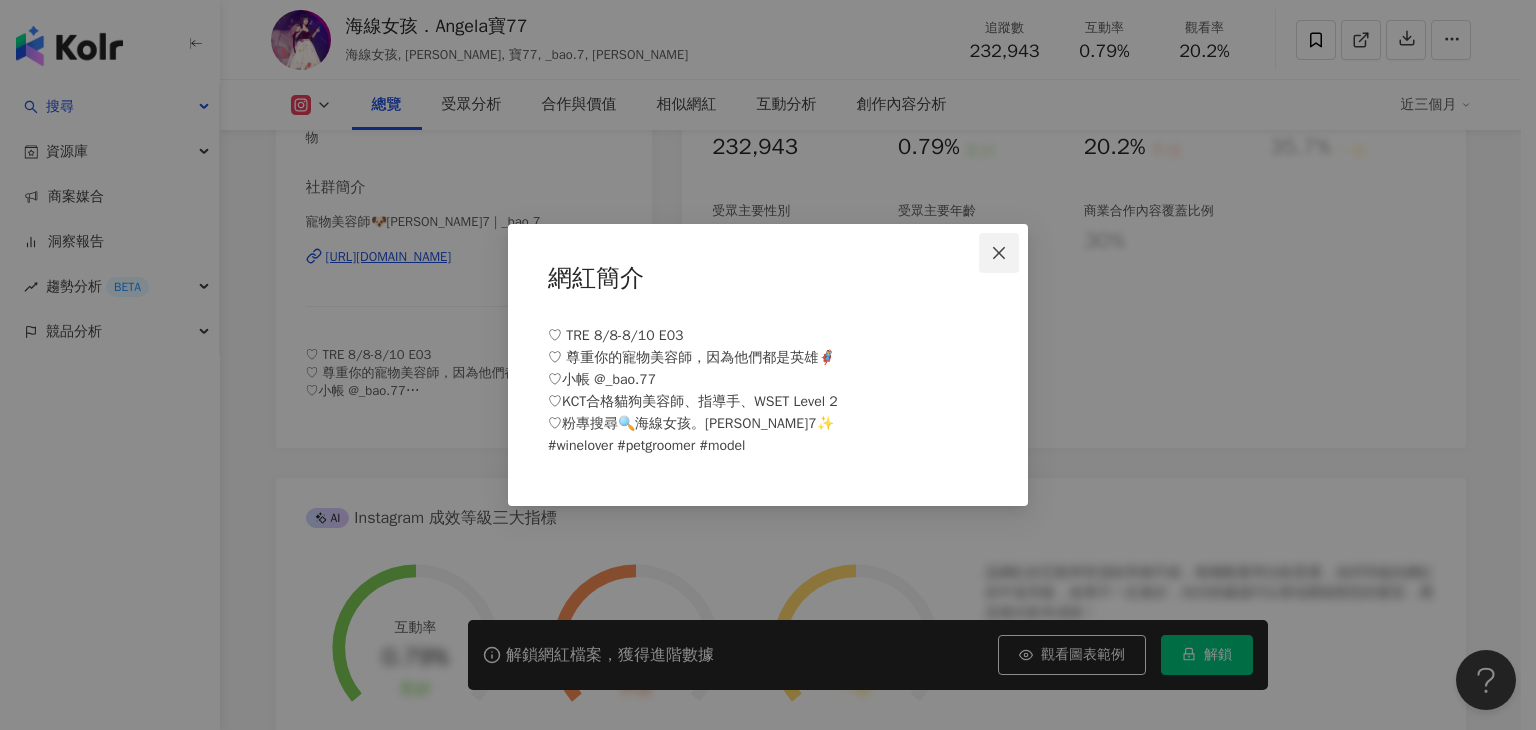 click 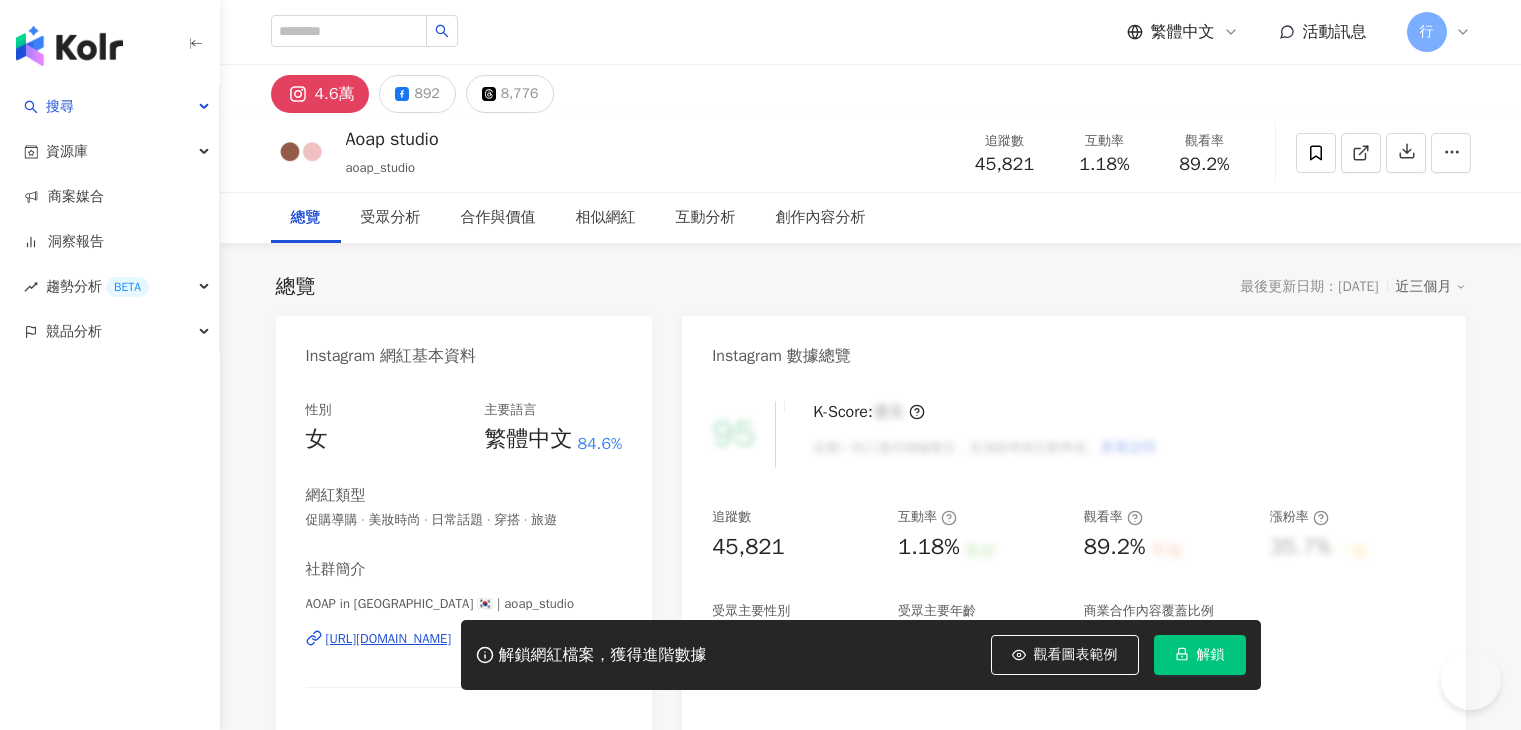 scroll, scrollTop: 0, scrollLeft: 0, axis: both 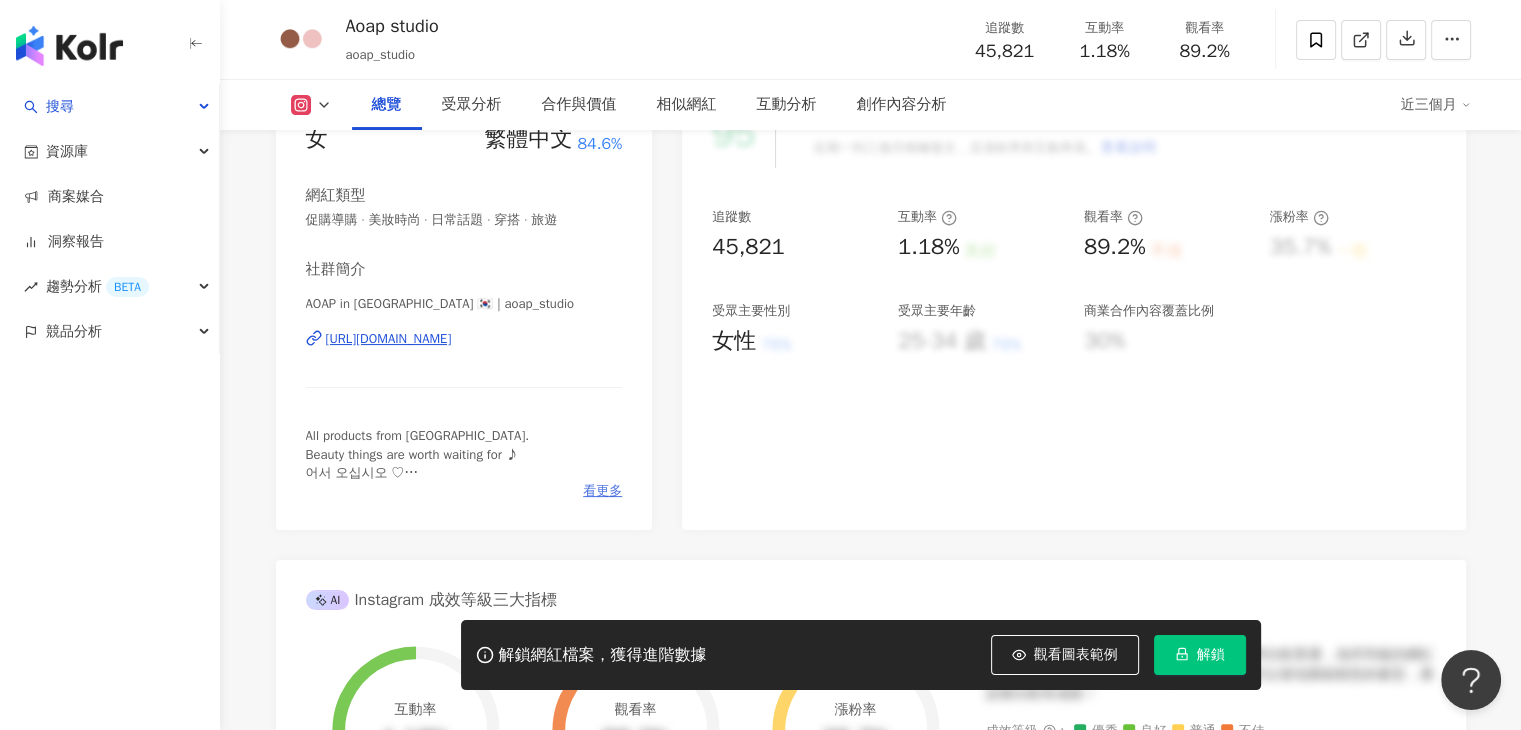 click on "看更多" at bounding box center (602, 491) 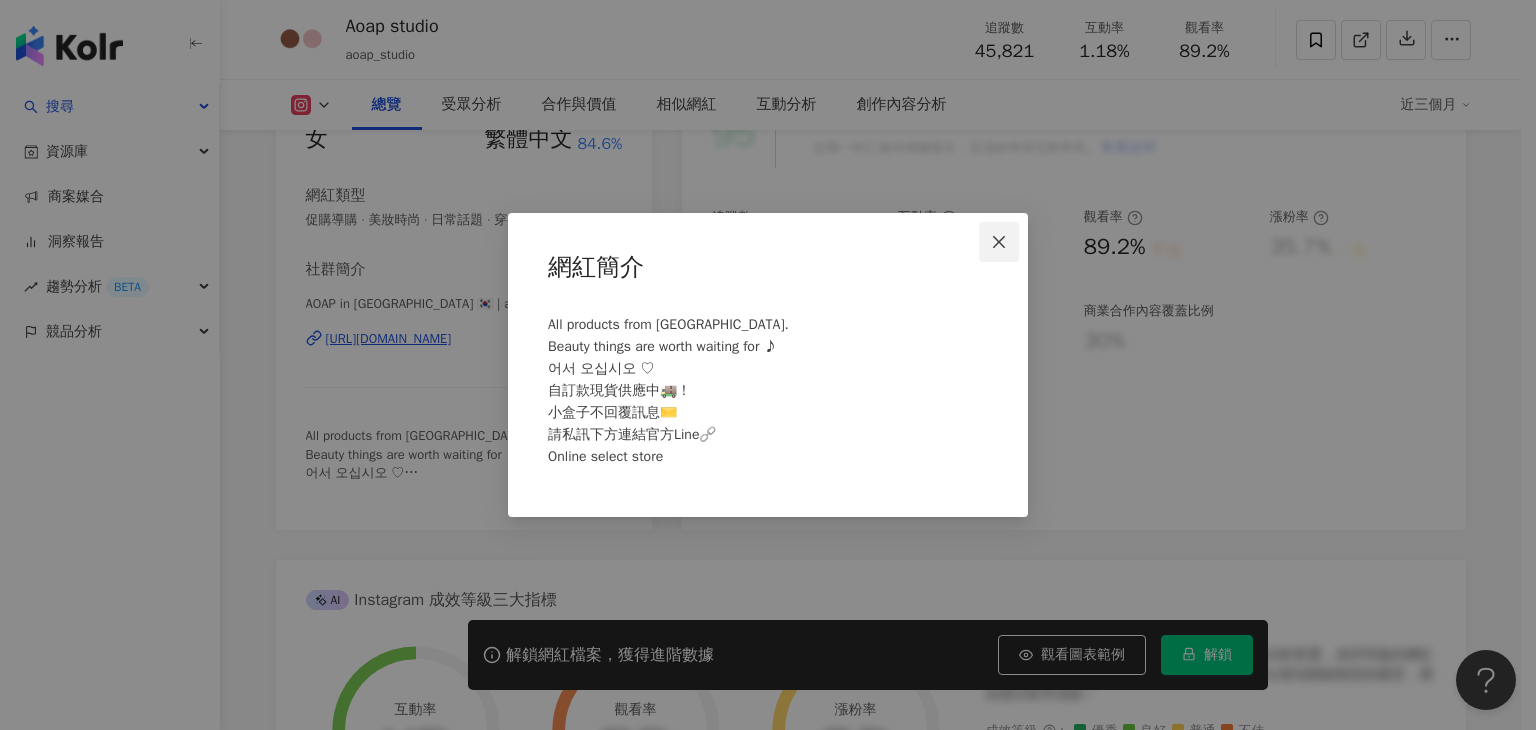 click at bounding box center [999, 242] 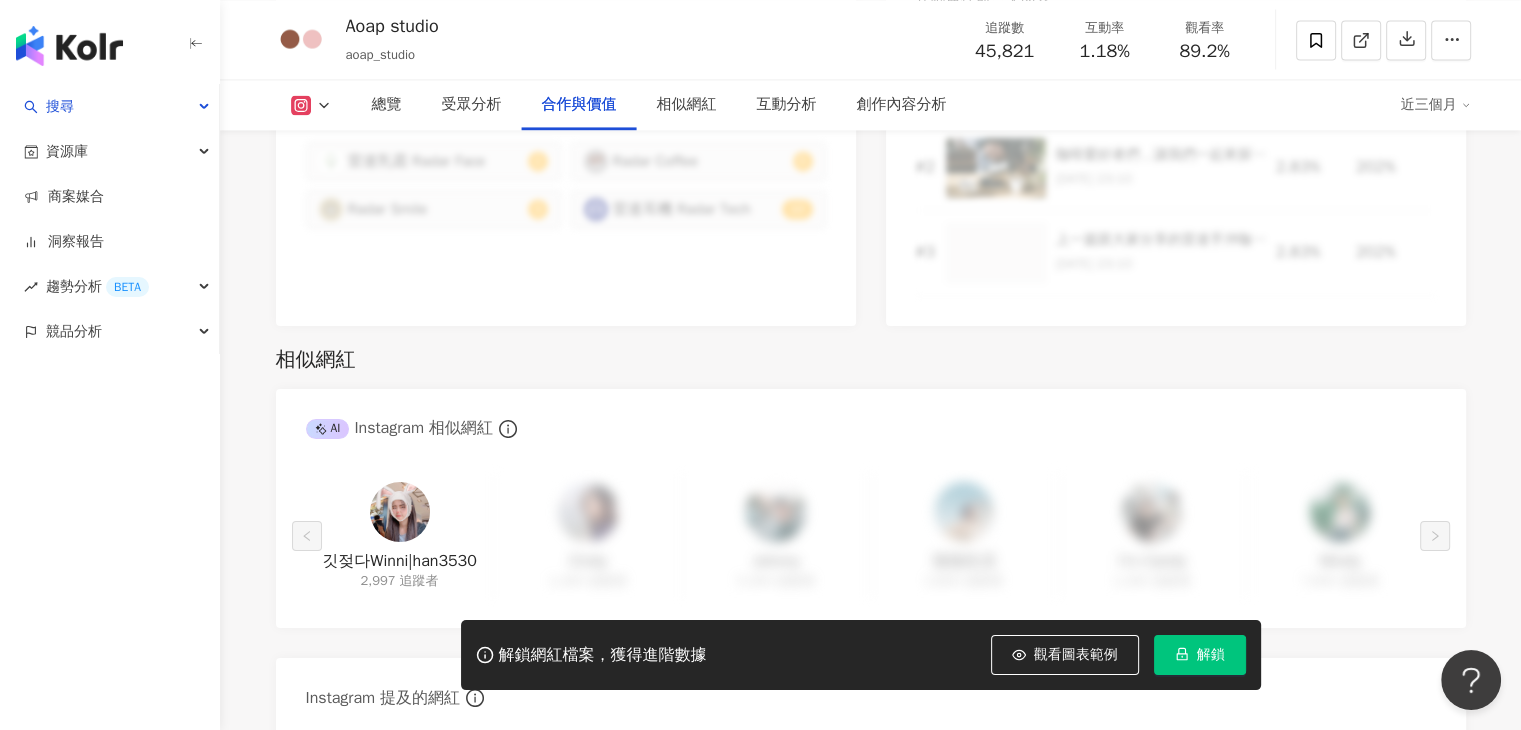 scroll, scrollTop: 3100, scrollLeft: 0, axis: vertical 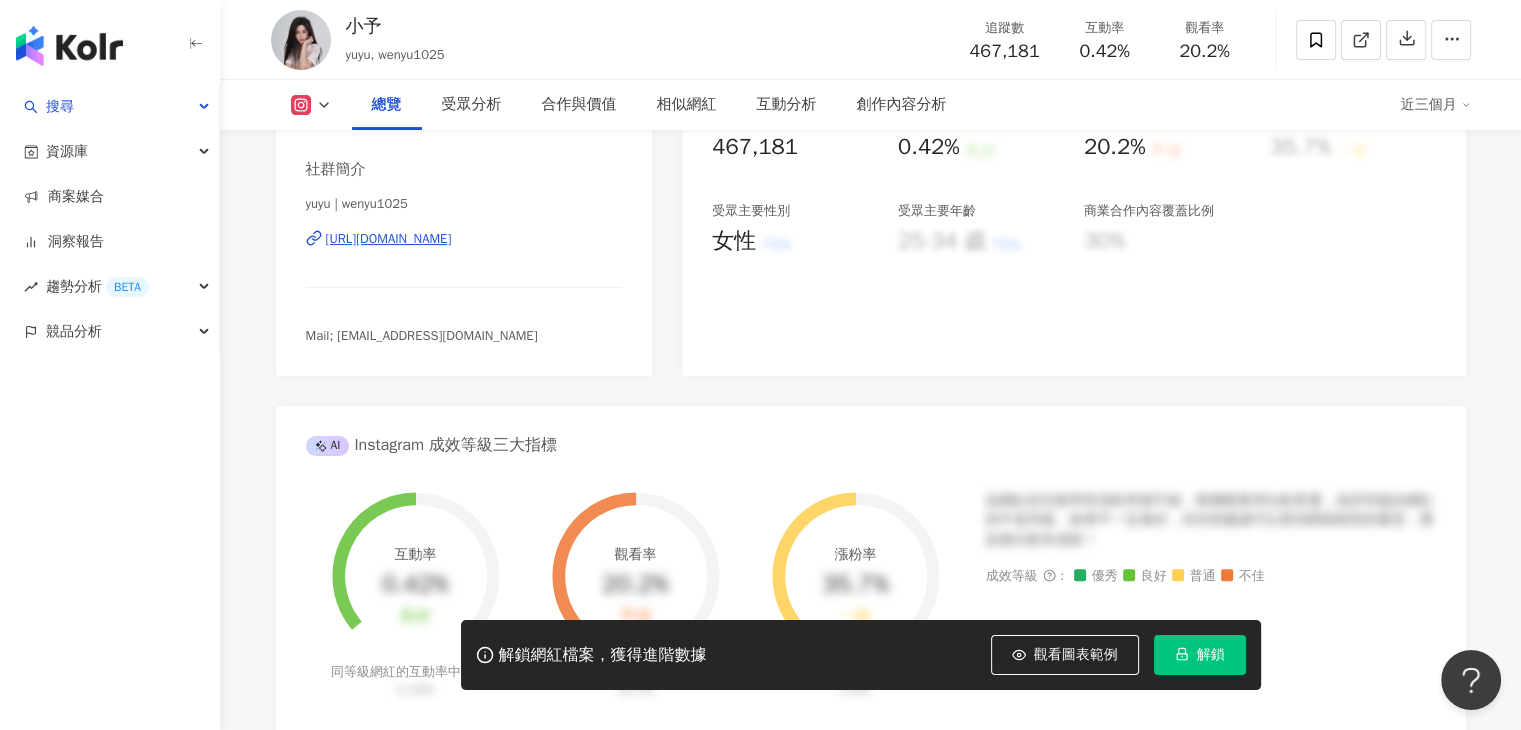 click on "性別   女 主要語言   繁體中文 65.6% 網紅類型 促購導購 · 母嬰 · 日常話題 社群簡介 yuyu | wenyu1025 https://www.instagram.com/wenyu1025/ Mail; wenyu1025@icloud.com" at bounding box center (464, 178) 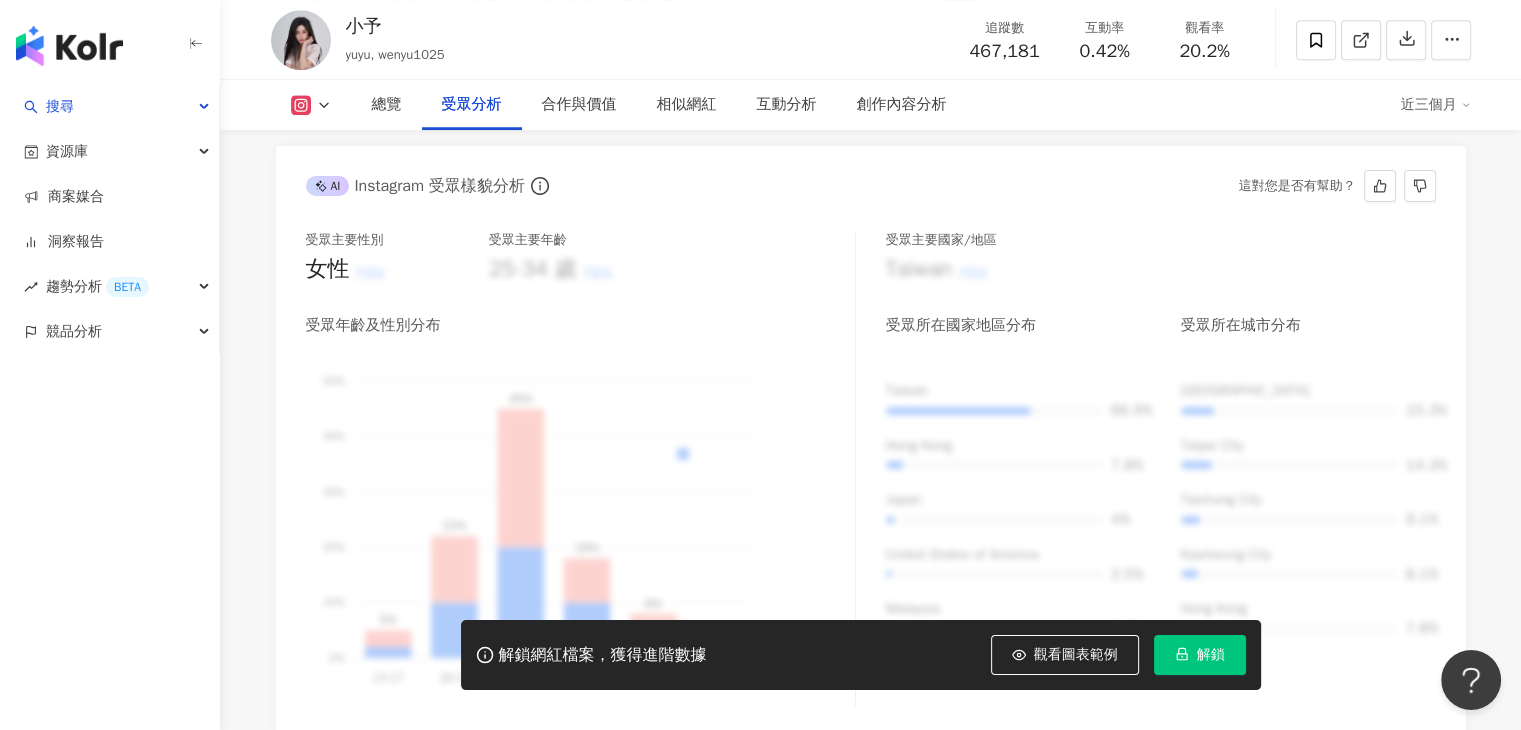 scroll, scrollTop: 1200, scrollLeft: 0, axis: vertical 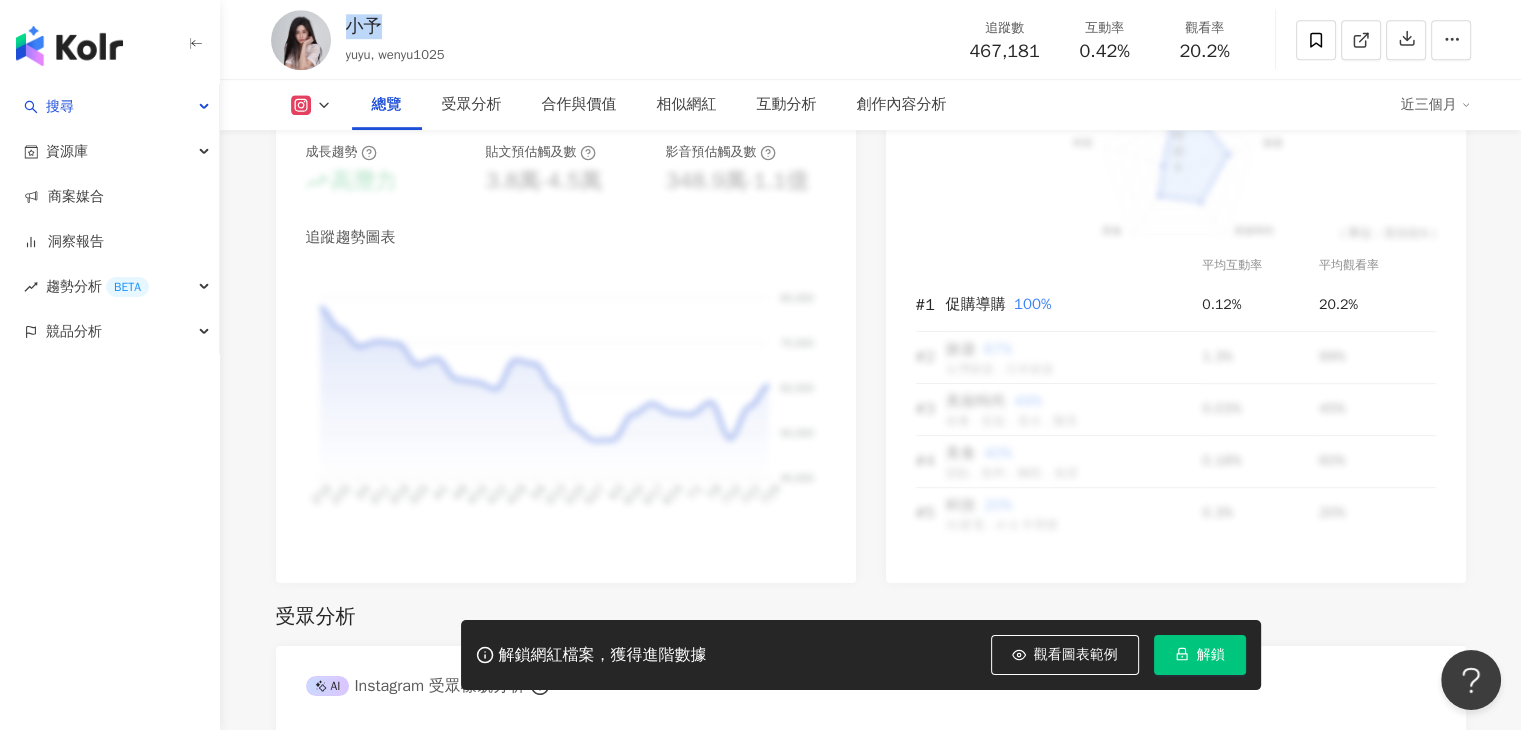 drag, startPoint x: 377, startPoint y: 28, endPoint x: 352, endPoint y: 29, distance: 25.019993 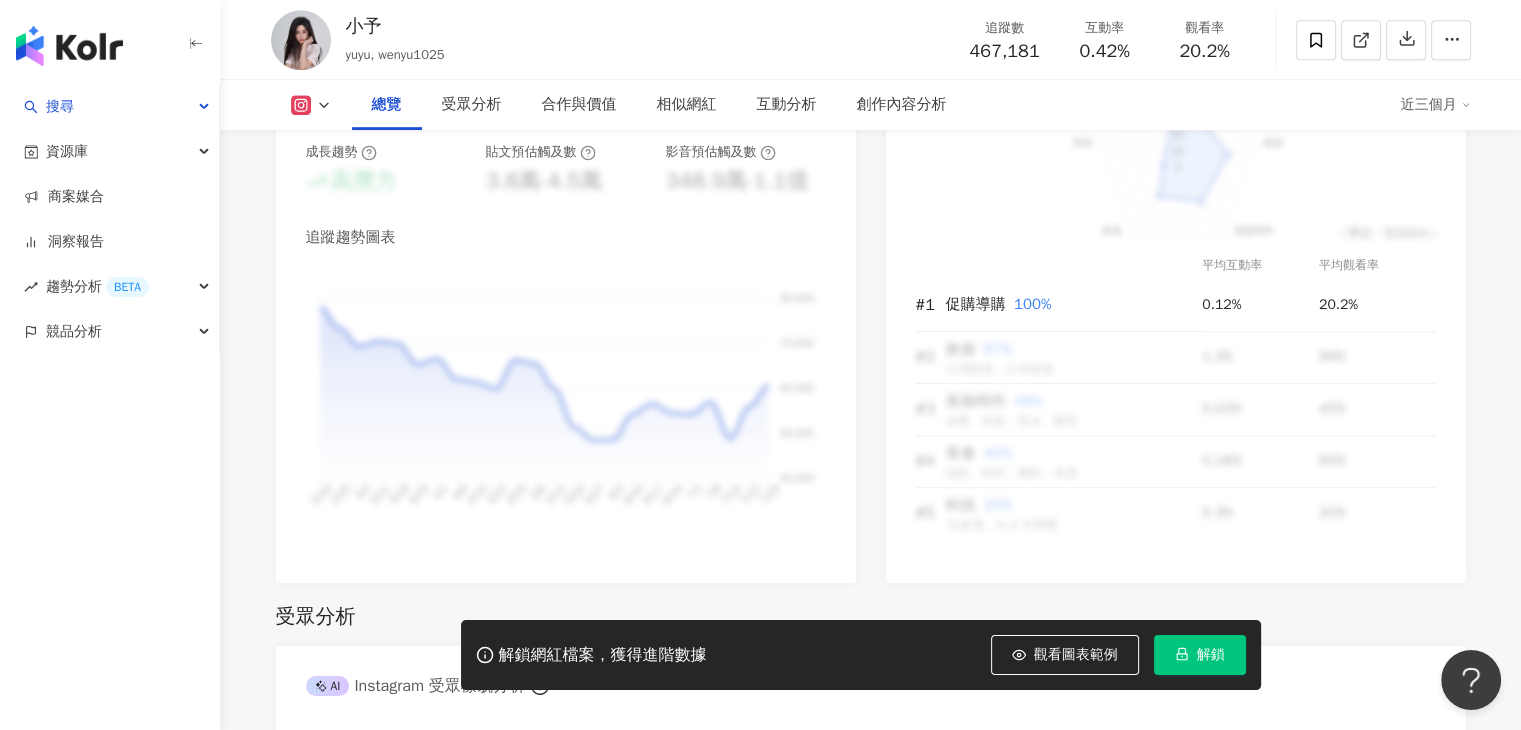 click on "小予 yuyu, wenyu1025 追蹤數 467,181 互動率 0.42% 觀看率 20.2%" at bounding box center (871, 39) 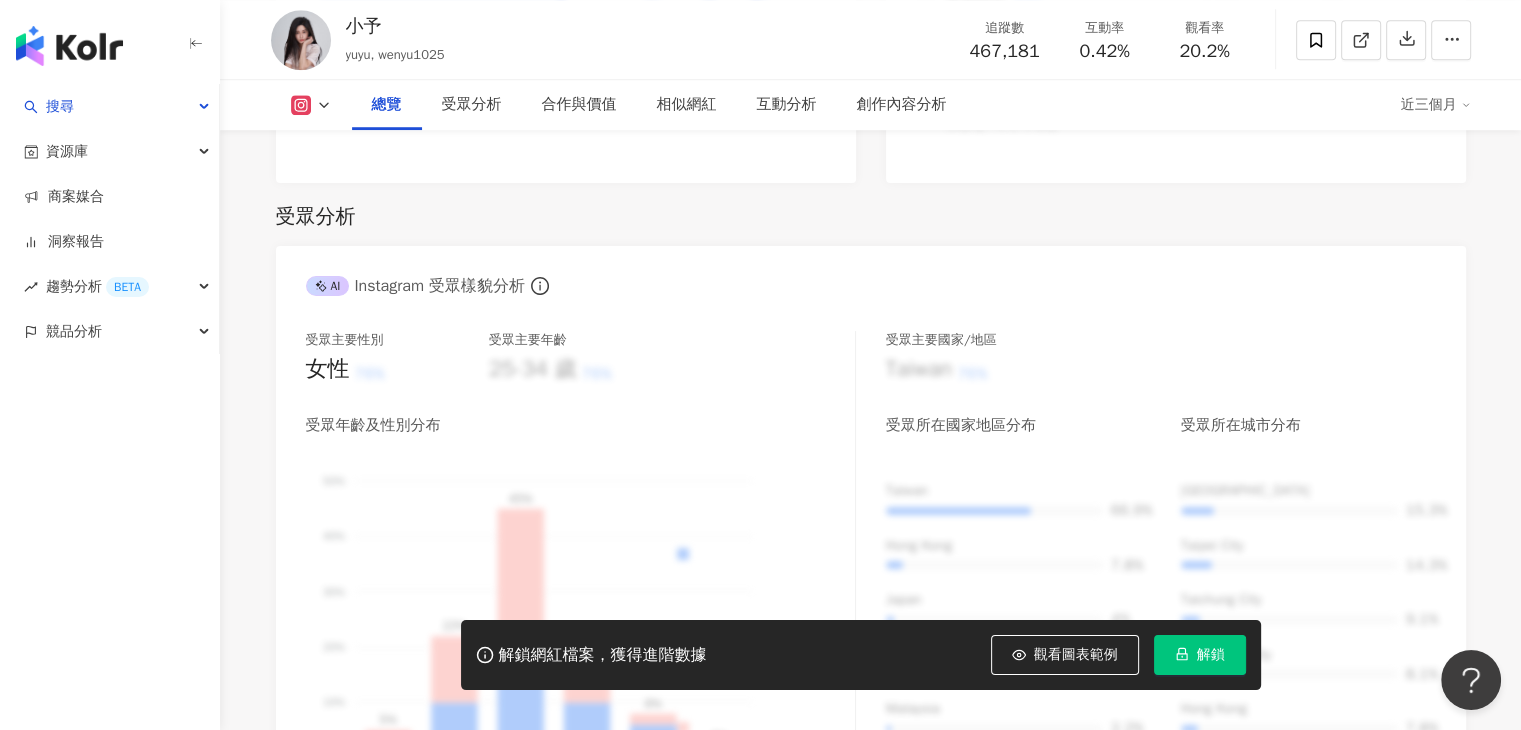 scroll, scrollTop: 1000, scrollLeft: 0, axis: vertical 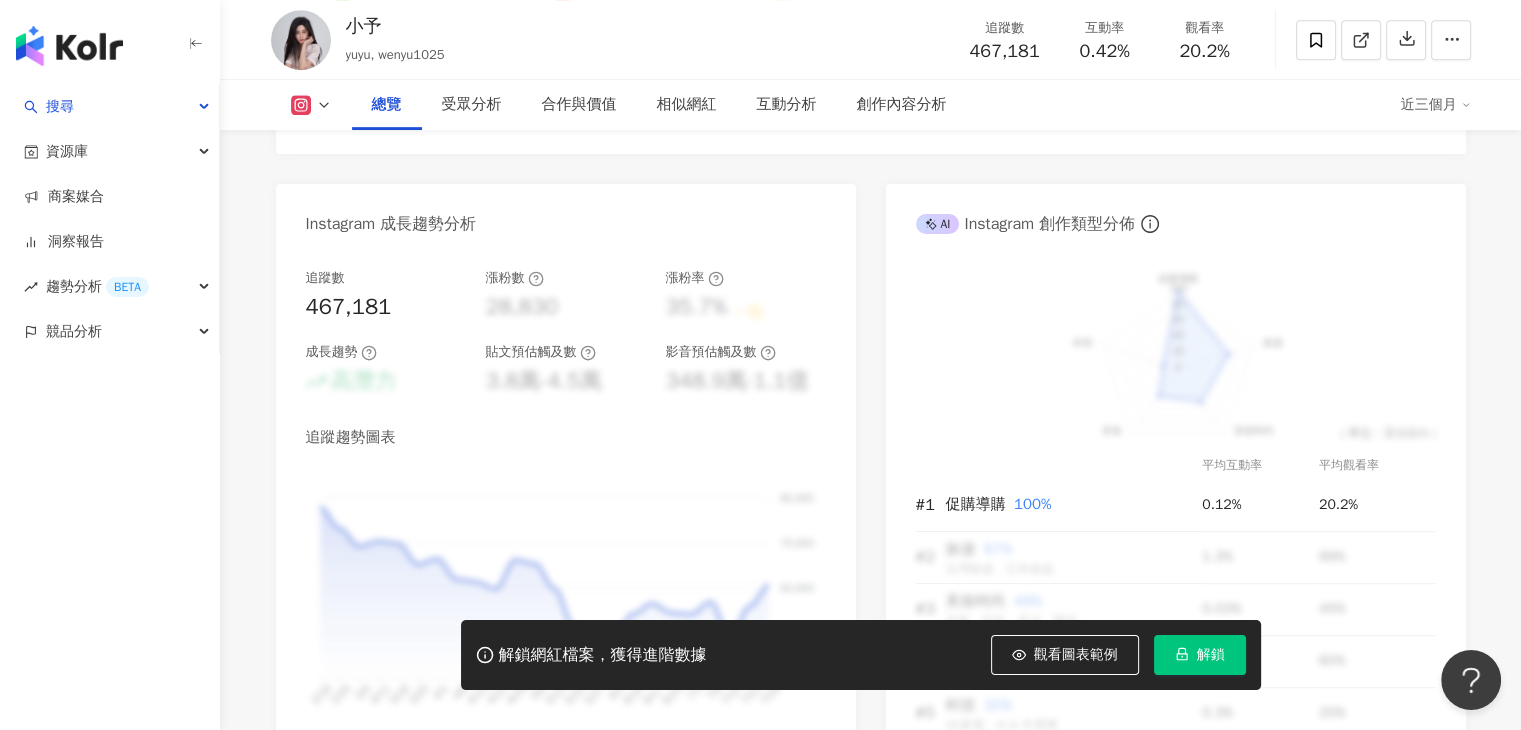 click on "46.7萬 22.3萬 小予 yuyu, wenyu1025 追蹤數 467,181 互動率 0.42% 觀看率 20.2% 總覽 受眾分析 合作與價值 相似網紅 互動分析 創作內容分析 近三個月 總覽 最後更新日期：2025/7/25 近三個月 Instagram 網紅基本資料 性別   女 主要語言   繁體中文 65.6% 網紅類型 促購導購 · 母嬰 · 日常話題 社群簡介 yuyu | wenyu1025 https://www.instagram.com/wenyu1025/ Mail; wenyu1025@icloud.com Instagram 數據總覽 95 K-Score :   優良 近期一到三個月積極發文，且漲粉率與互動率高。 查看說明 追蹤數   467,181 互動率   0.42% 良好 觀看率   20.2% 不佳 漲粉率   35.7% 一般 受眾主要性別   女性 76% 受眾主要年齡   25-34 歲 76% 商業合作內容覆蓋比例   30% AI Instagram 成效等級三大指標 互動率 0.42% 良好 同等級網紅的互動率中位數為  0.19% 觀看率 20.2% 不佳 同等級網紅的觀看率中位數為  35.5% 漲粉率 35.7% 一般 同等級網紅的漲粉率中位數為" at bounding box center (870, 2404) 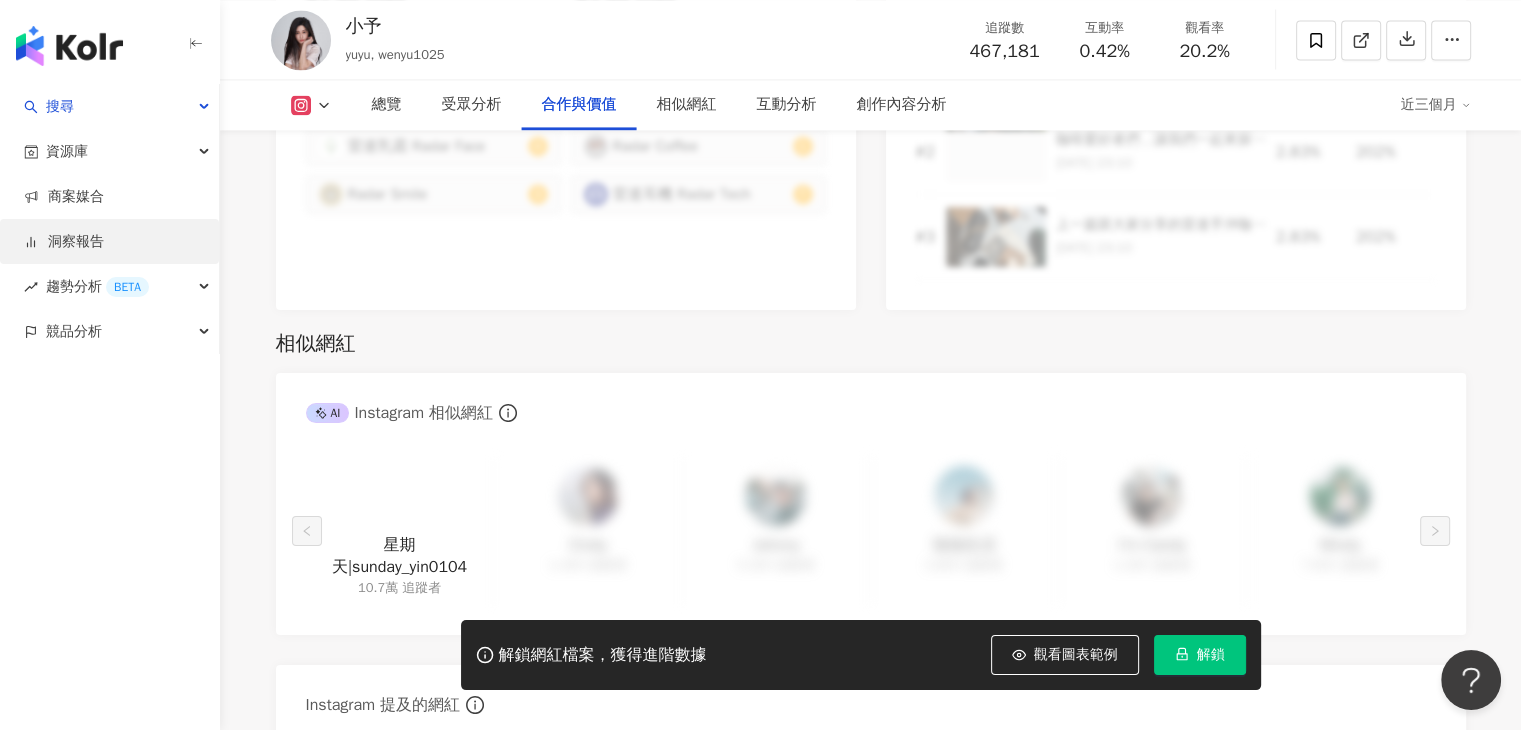scroll, scrollTop: 3200, scrollLeft: 0, axis: vertical 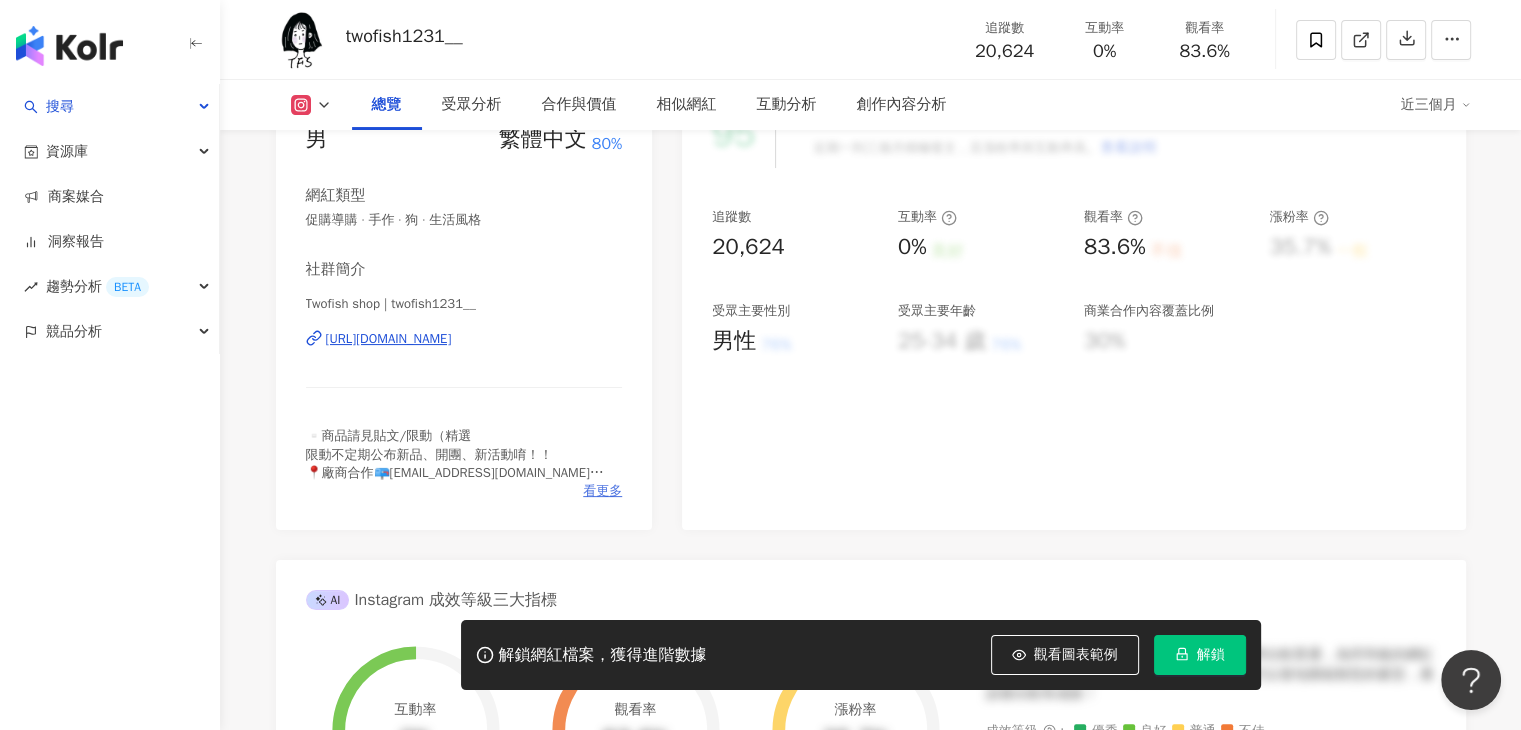 click on "看更多" at bounding box center [602, 491] 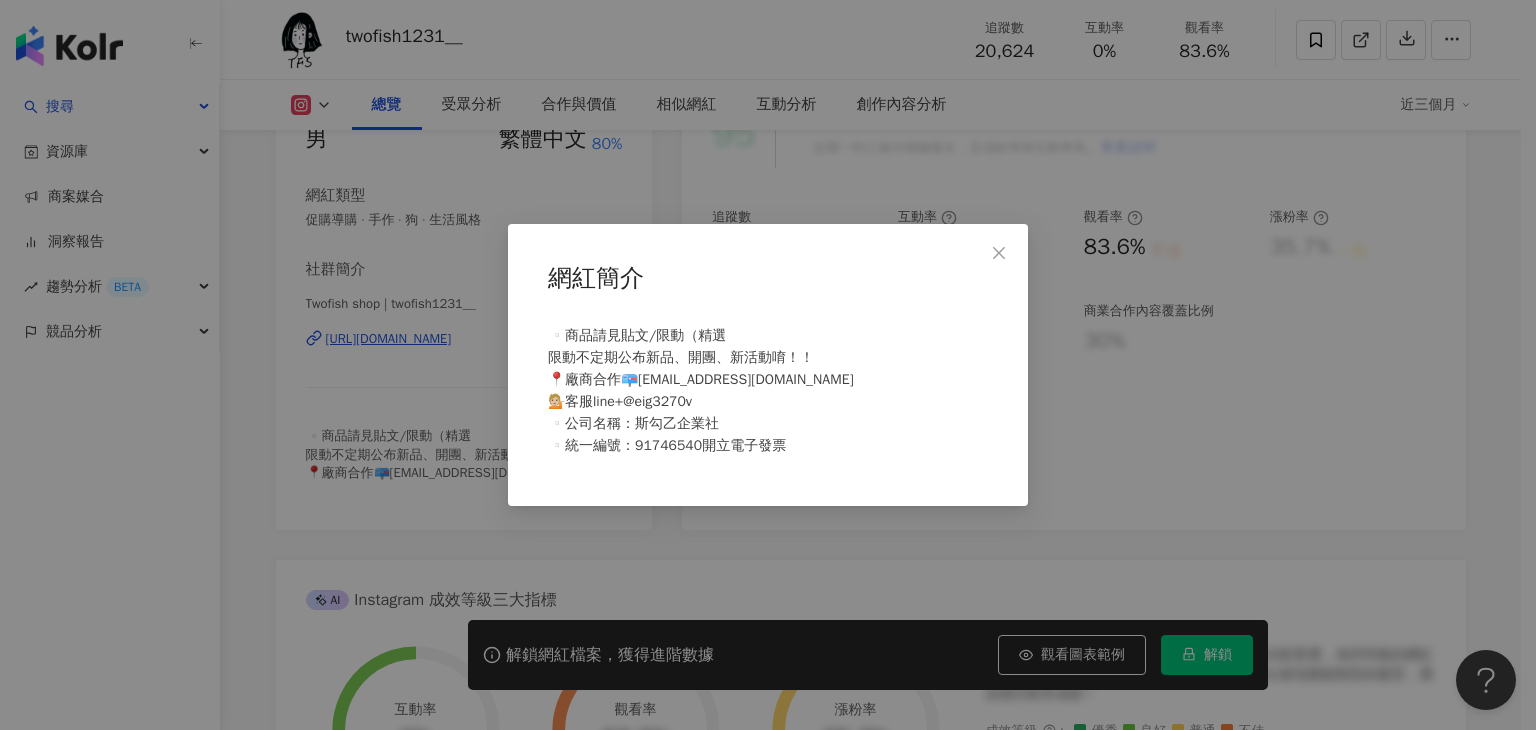 click on "網紅簡介 ▫️商品請見貼文/限動（精選
限動不定期公布新品、開團、新活動唷！！
📍廠商合作📪[EMAIL_ADDRESS][DOMAIN_NAME]
💁🏼客服line+@eig3270v
▫️公司名稱：斯勾乙企業社
▫️統一編號：91746540開立電子發票" at bounding box center (768, 365) 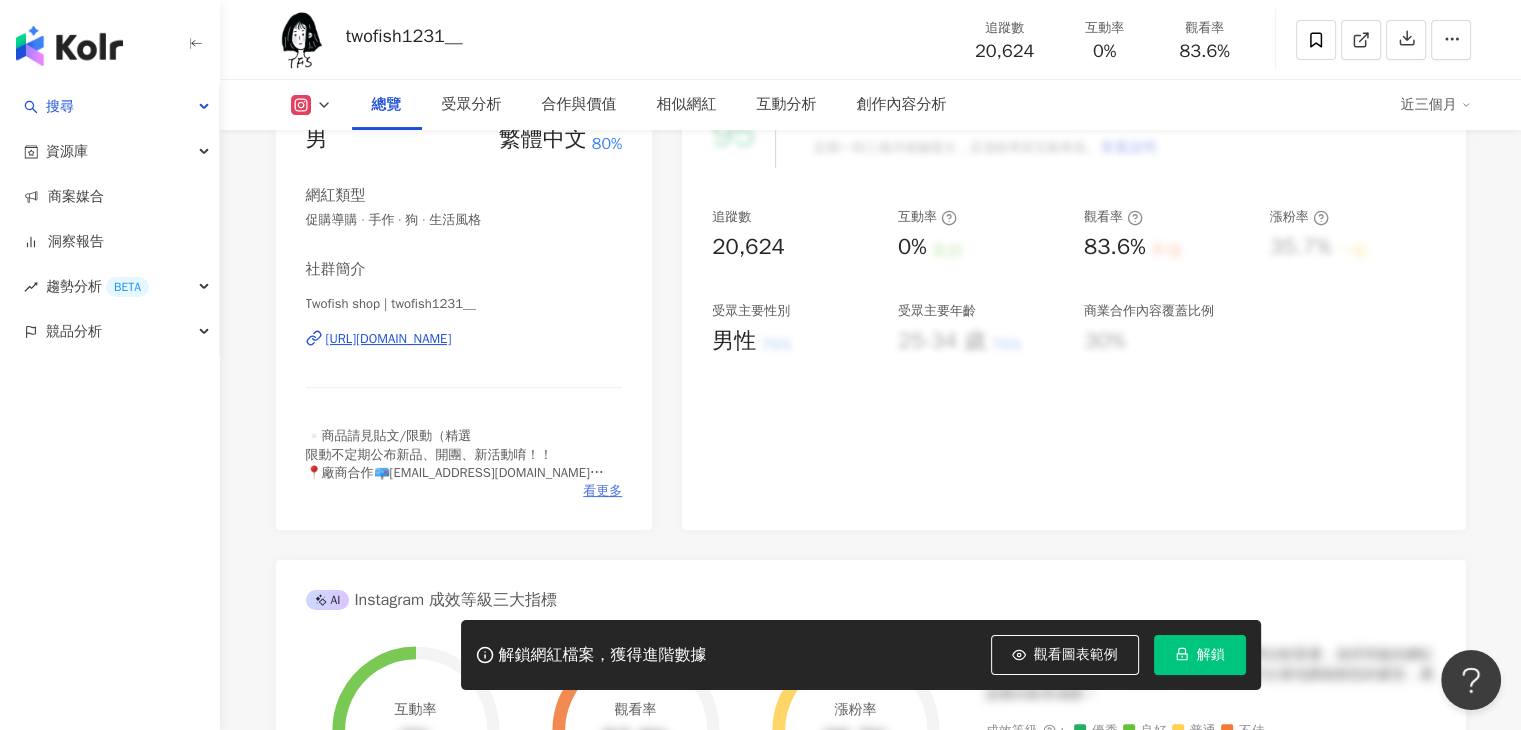 click on "看更多" at bounding box center [602, 491] 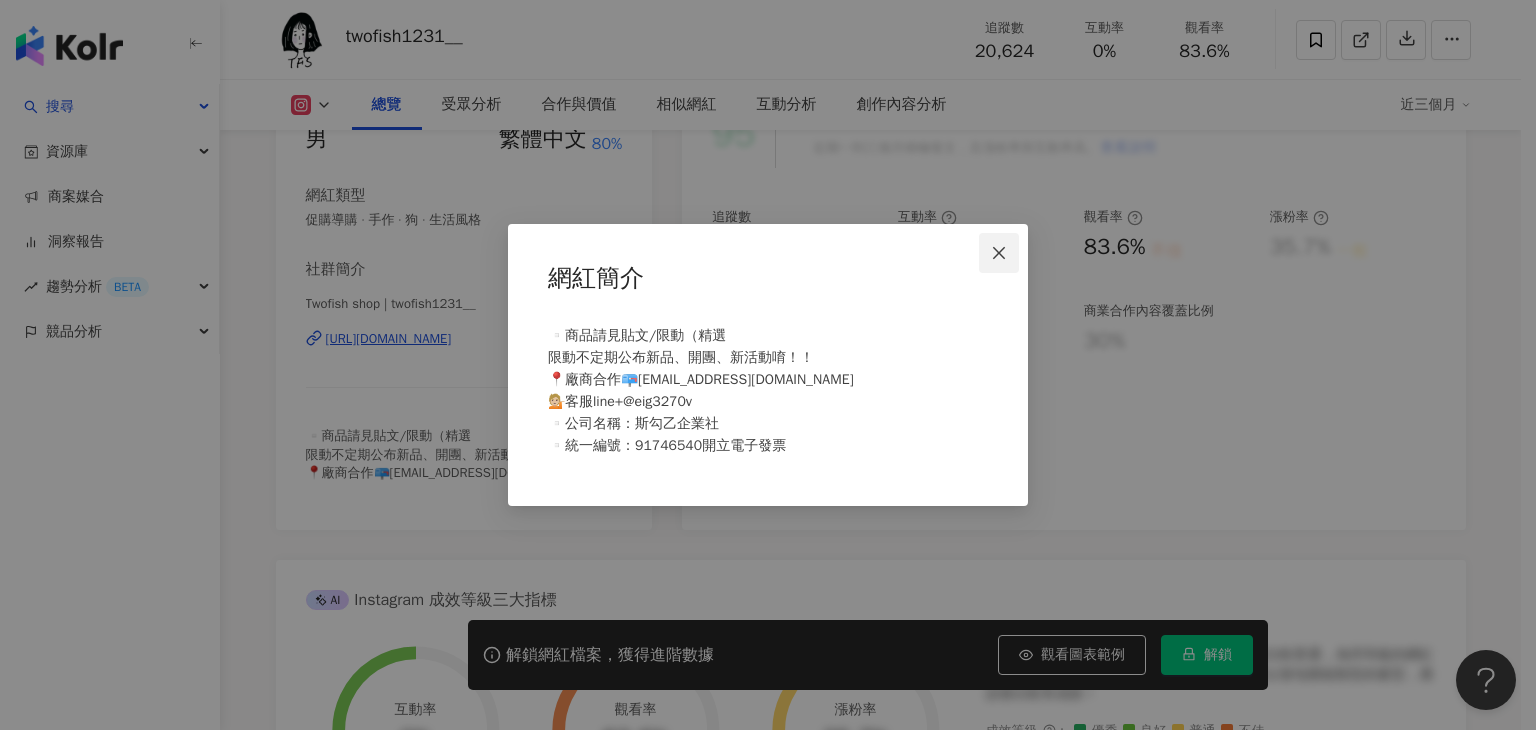 click 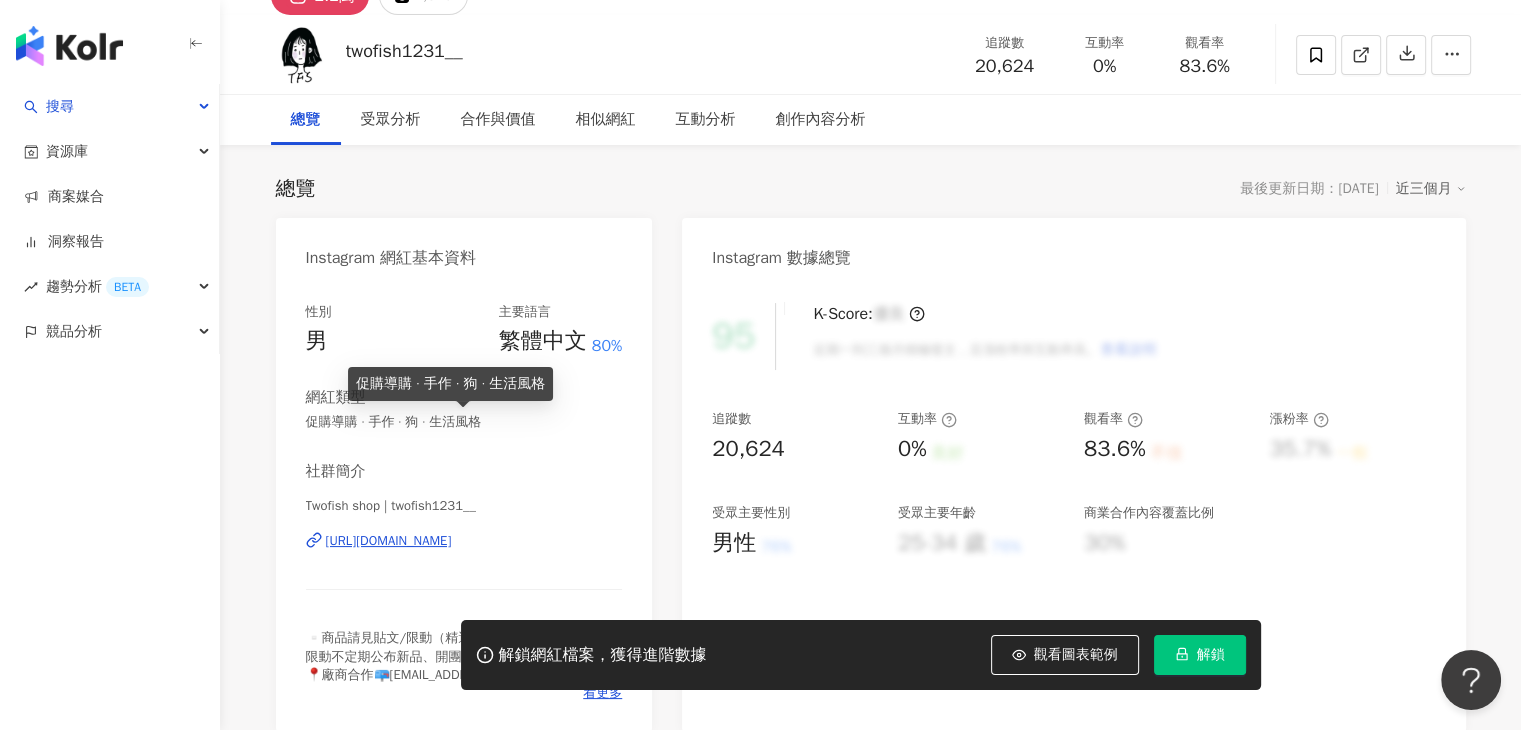 scroll, scrollTop: 0, scrollLeft: 0, axis: both 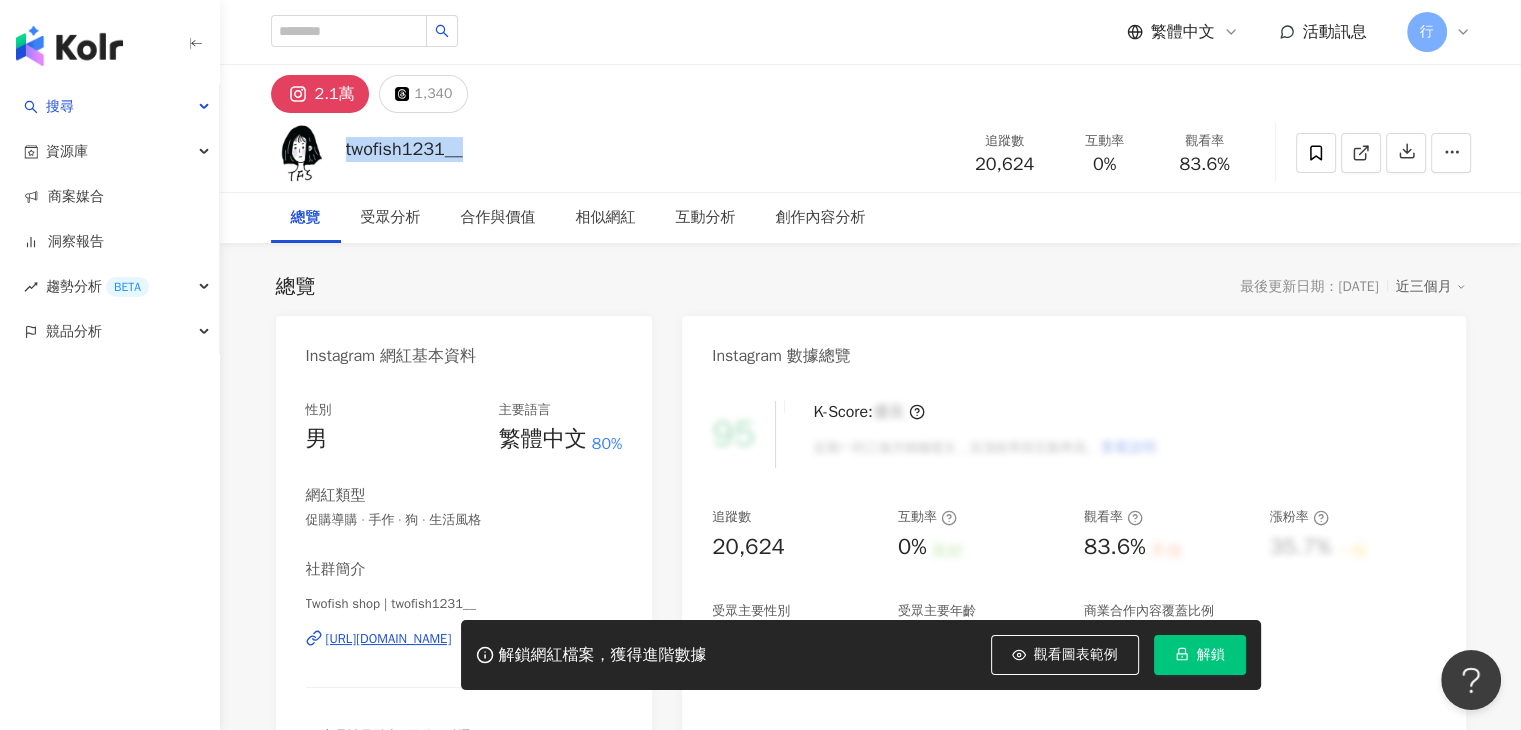 drag, startPoint x: 479, startPoint y: 150, endPoint x: 345, endPoint y: 149, distance: 134.00374 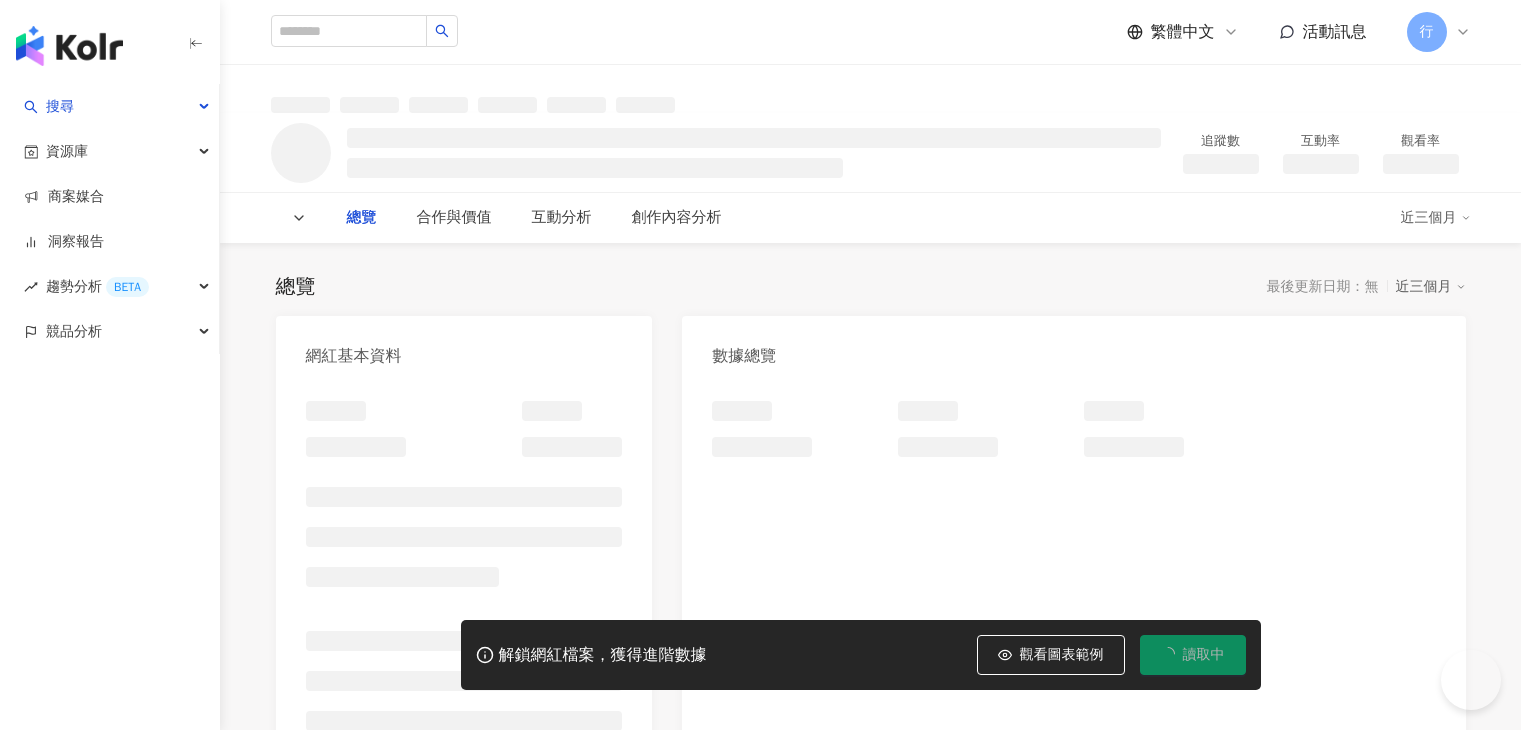 scroll, scrollTop: 0, scrollLeft: 0, axis: both 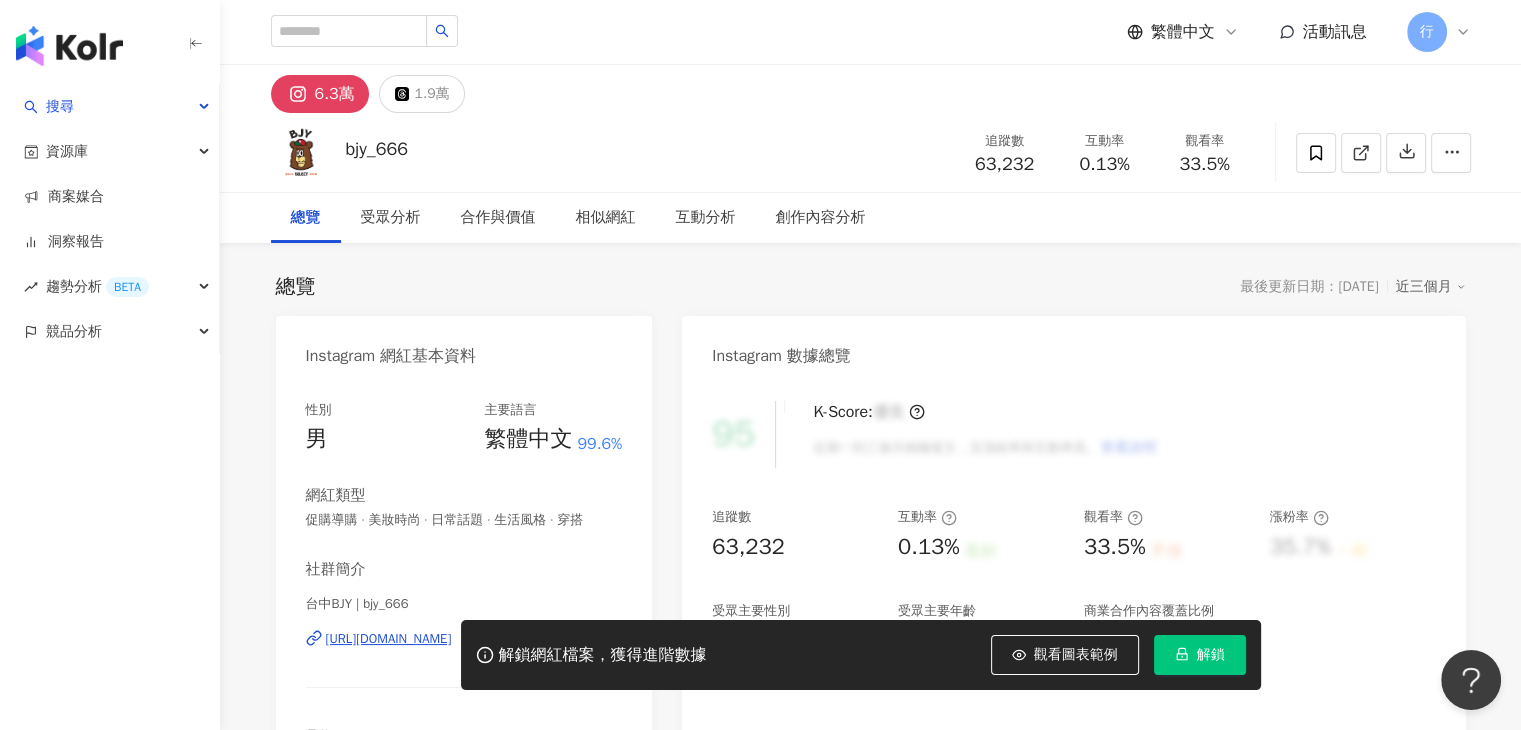 click on "總覽 最後更新日期：[DATE] 近三個月" at bounding box center (871, 287) 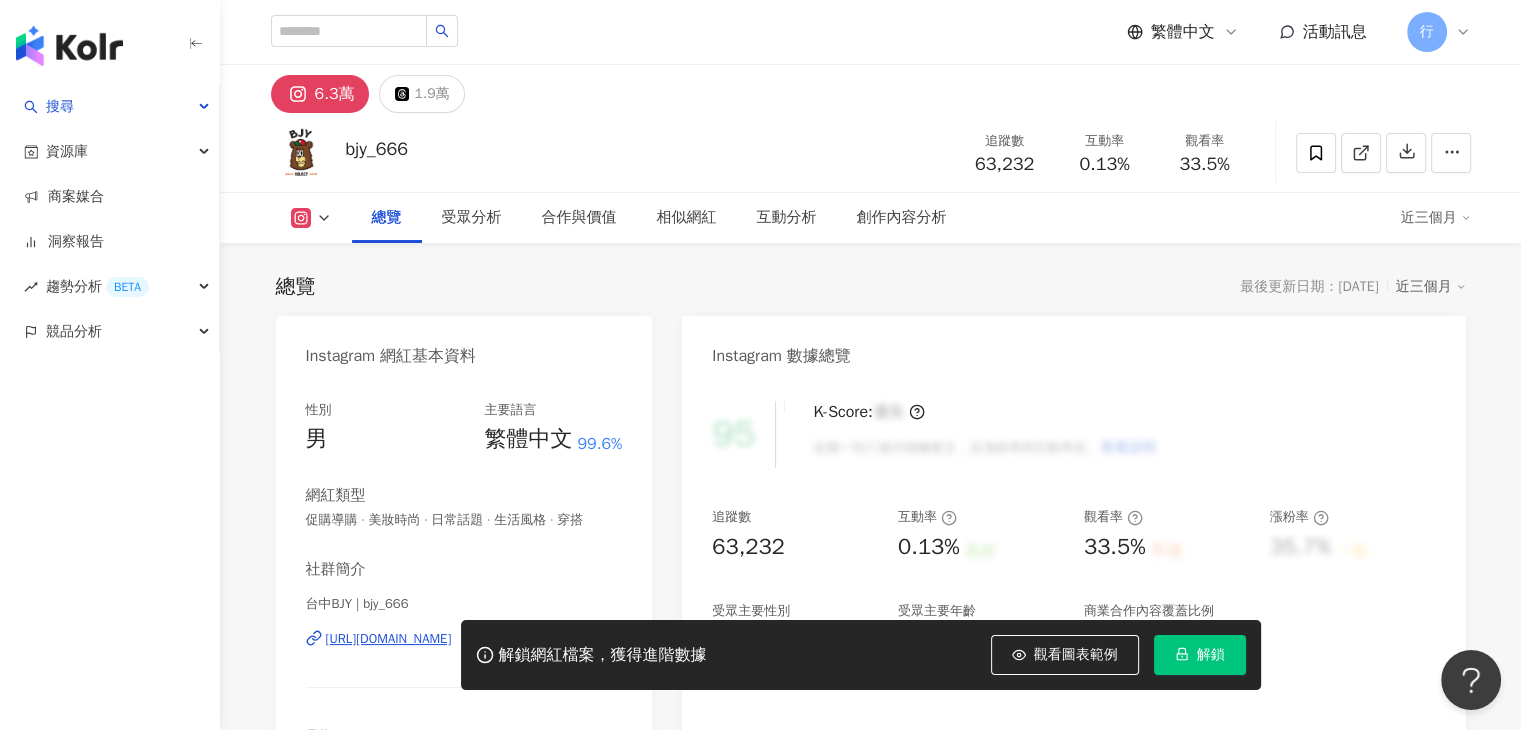 scroll, scrollTop: 500, scrollLeft: 0, axis: vertical 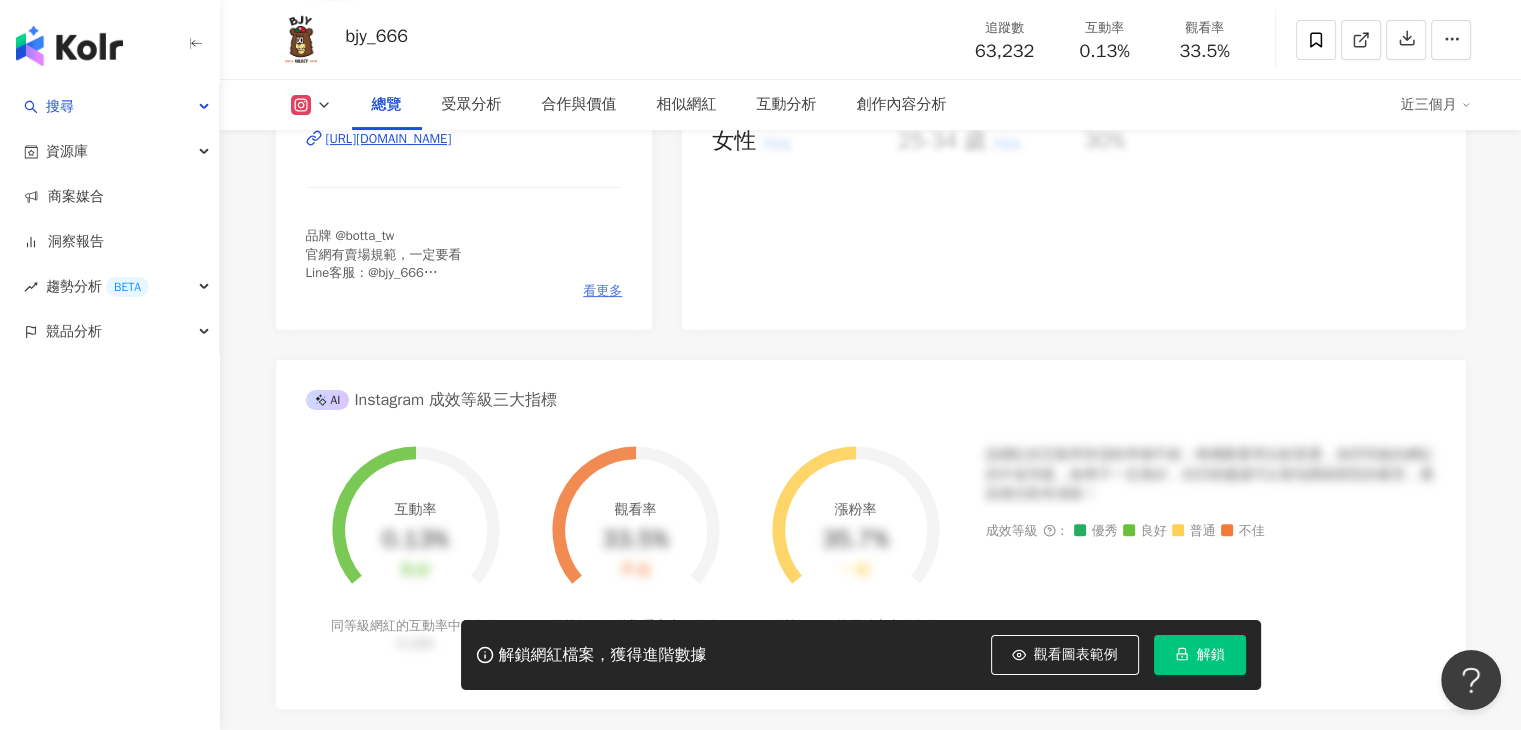 click on "看更多" at bounding box center (602, 291) 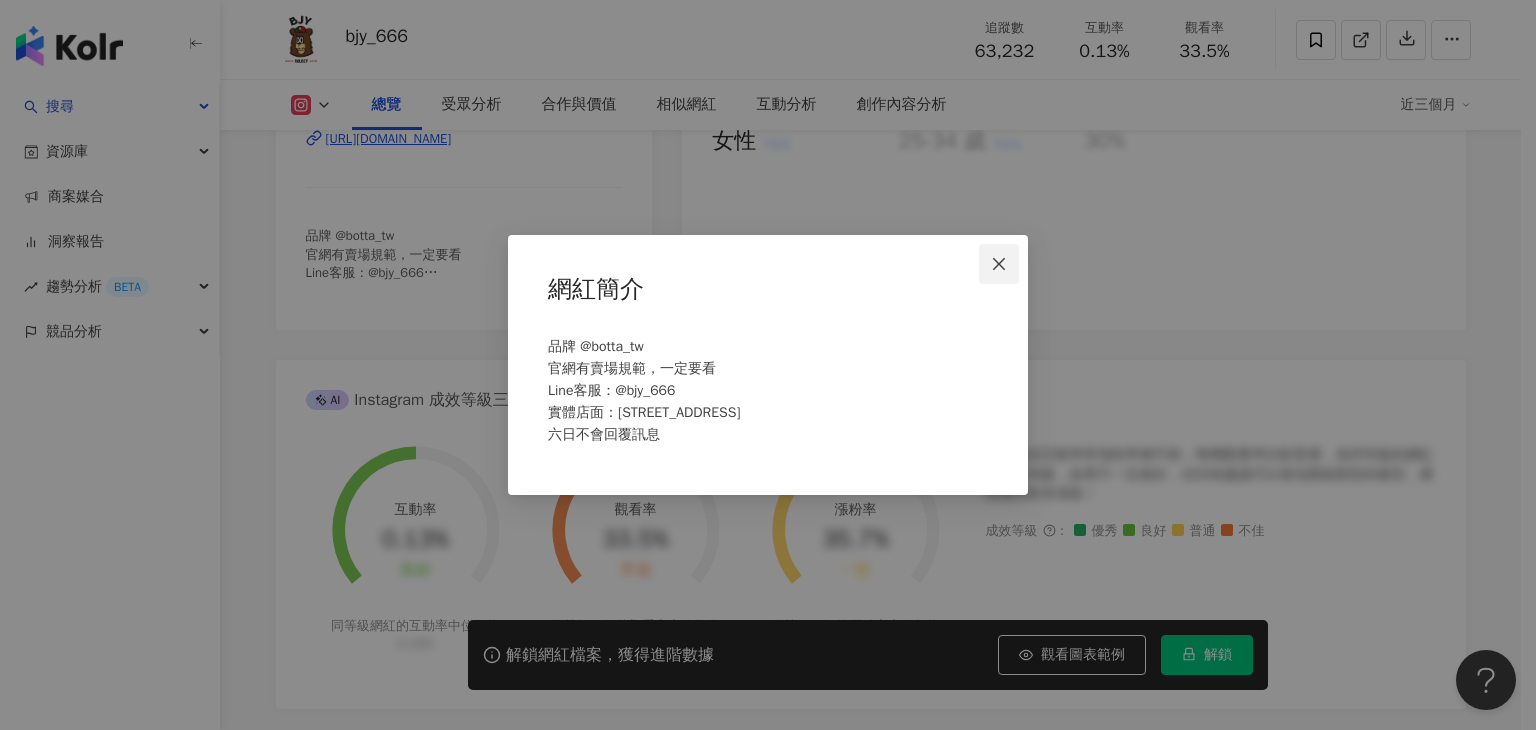 click 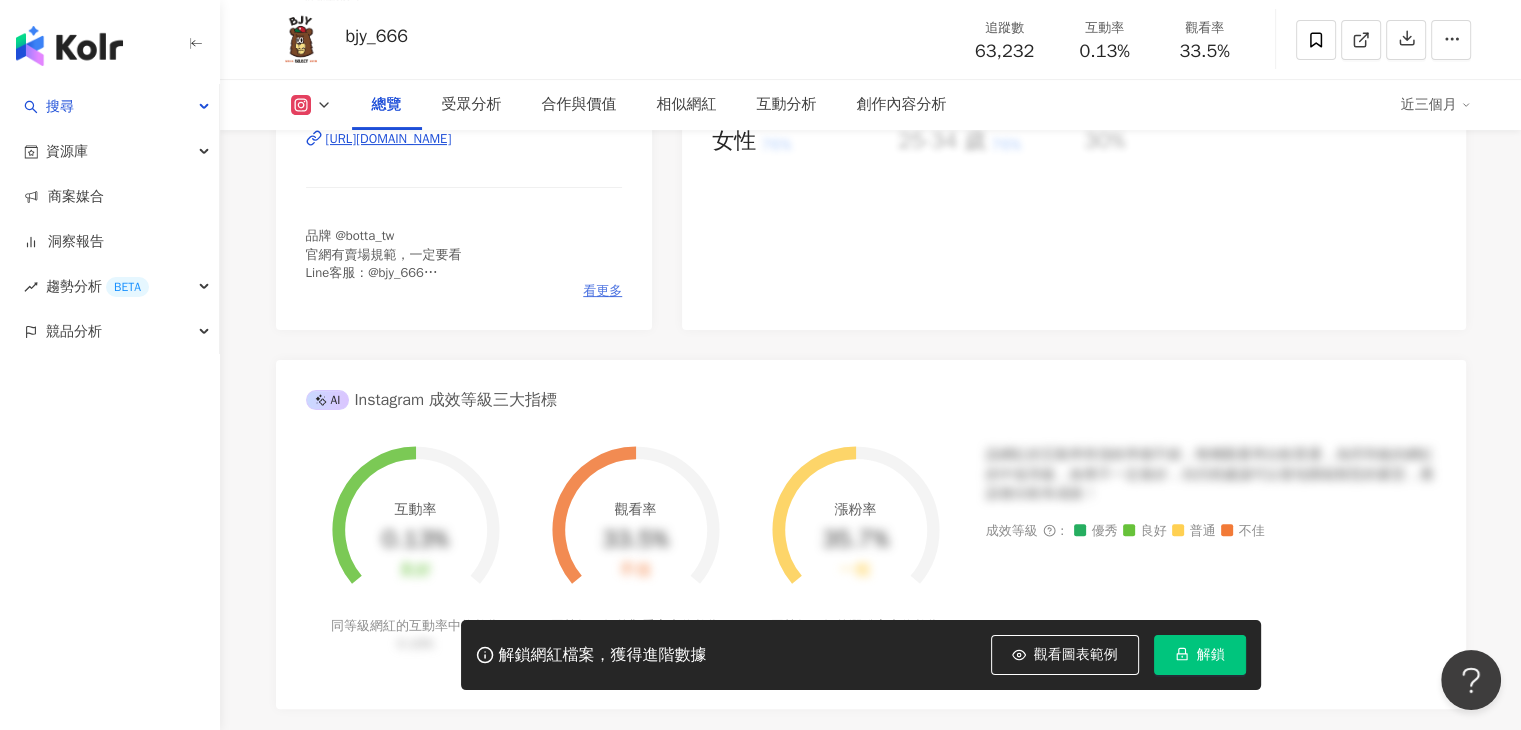 click on "看更多" at bounding box center (602, 291) 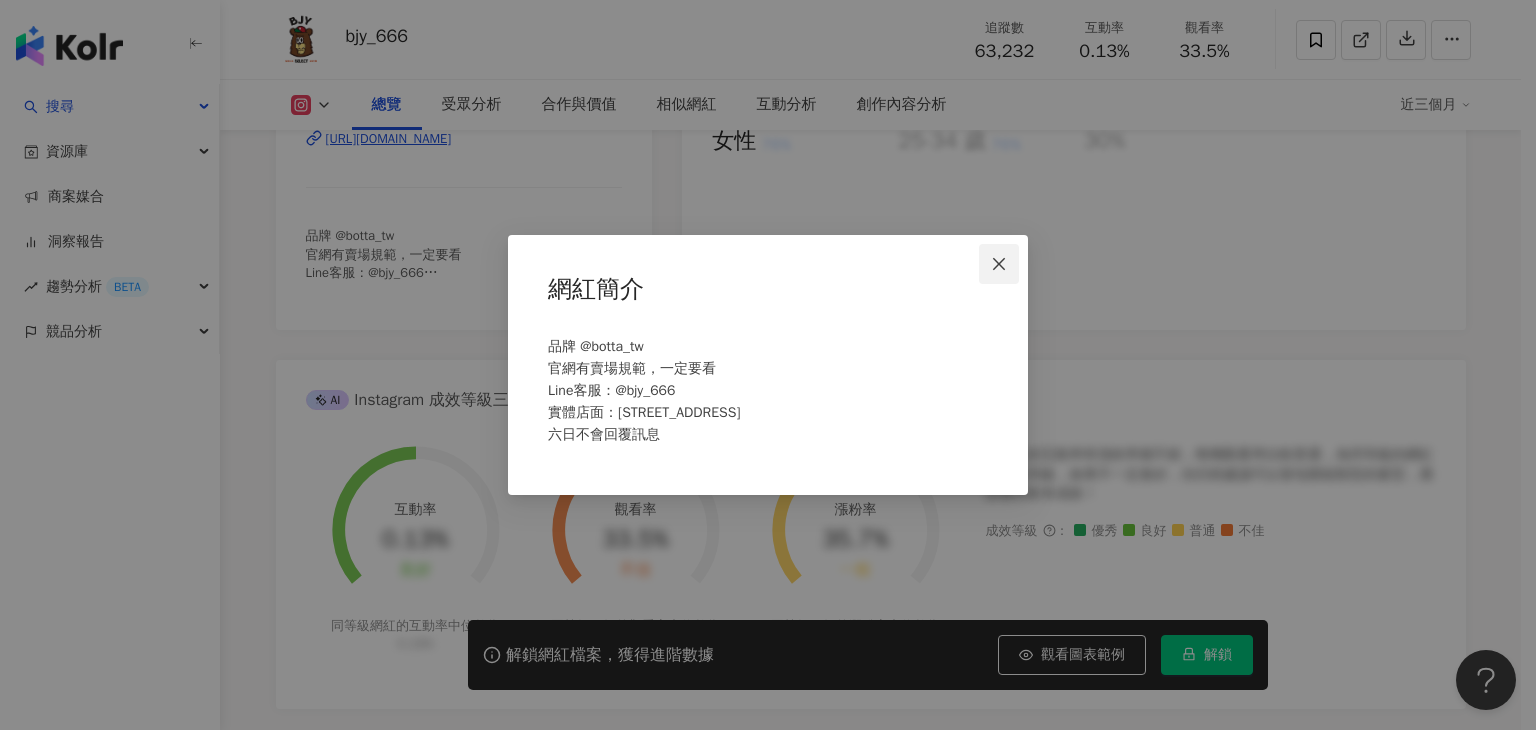 click at bounding box center [999, 264] 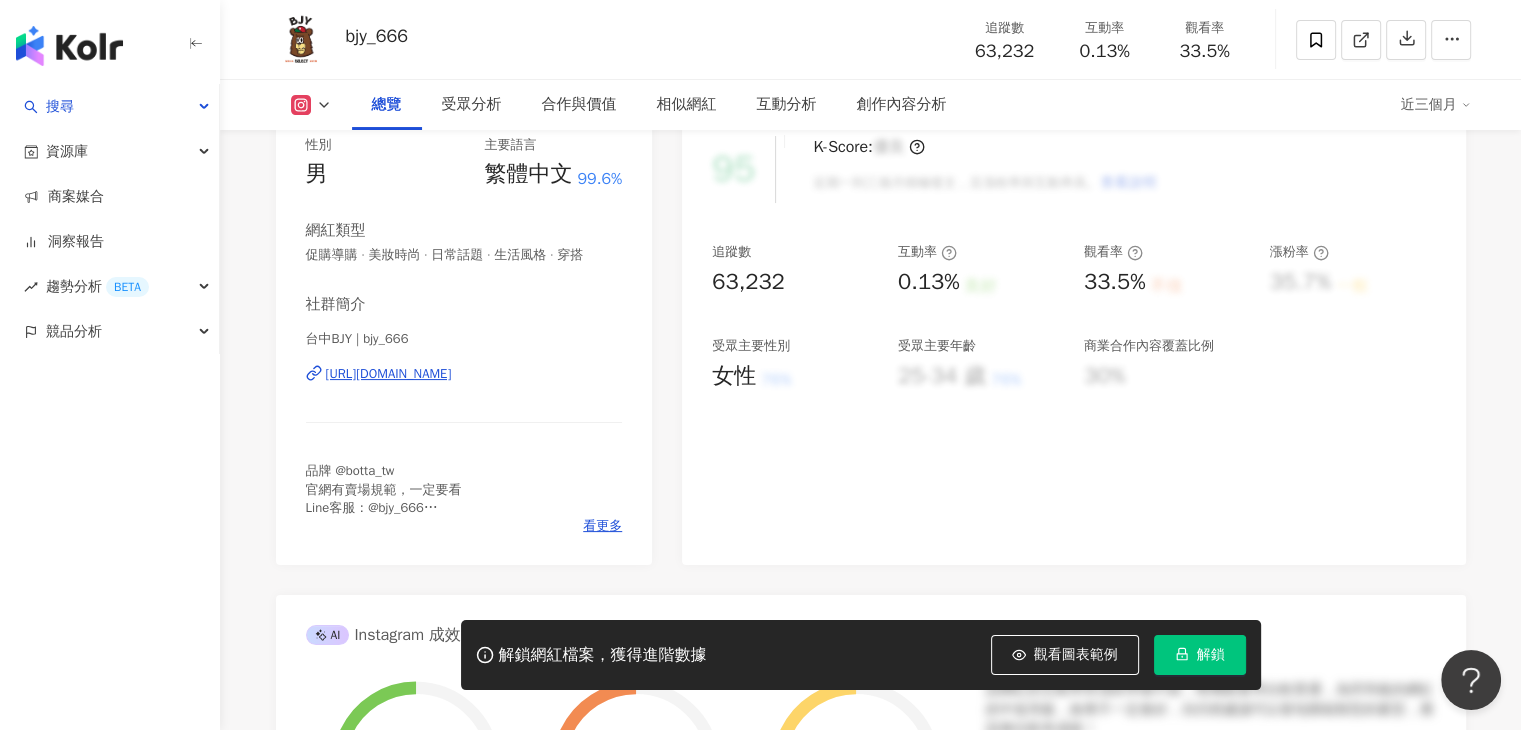 scroll, scrollTop: 300, scrollLeft: 0, axis: vertical 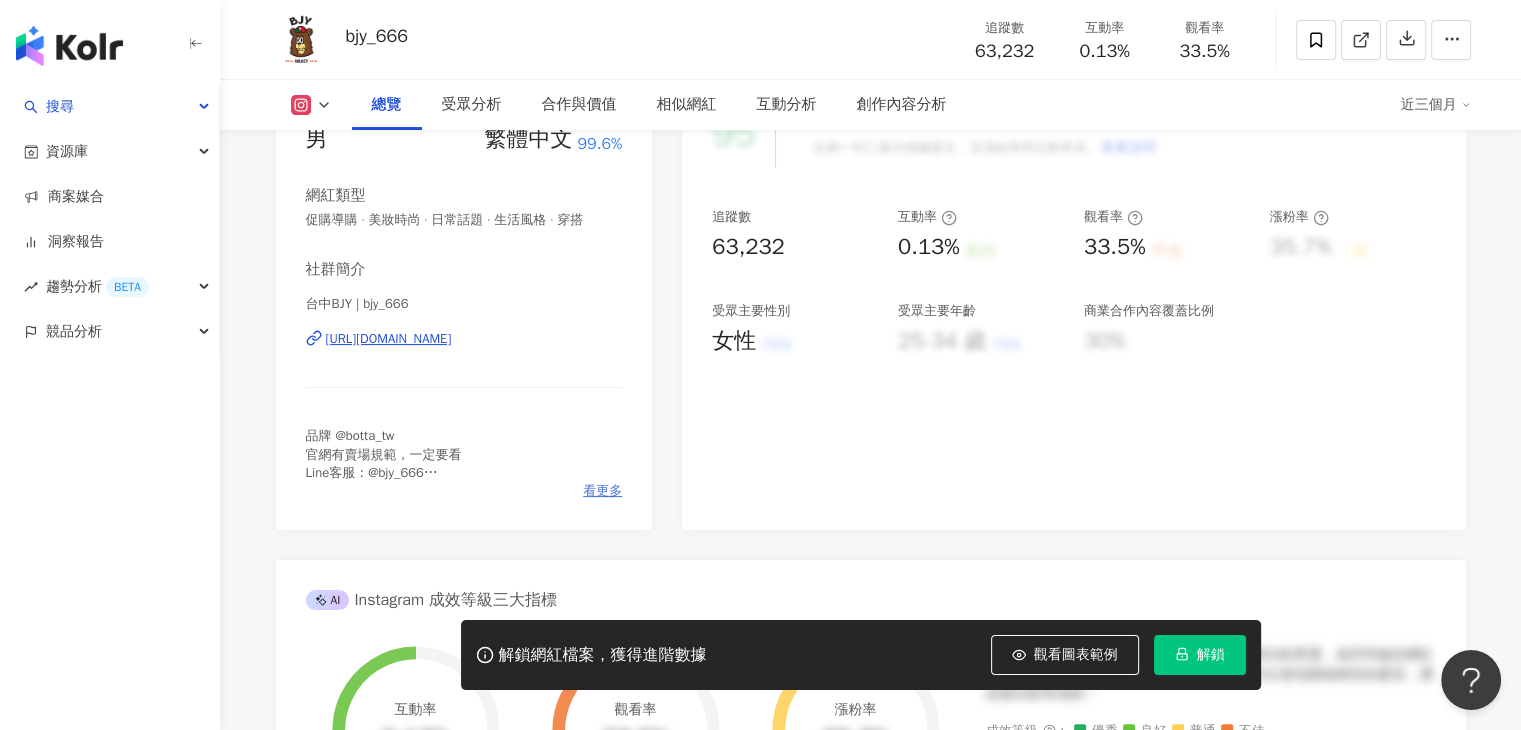 click on "看更多" at bounding box center [602, 491] 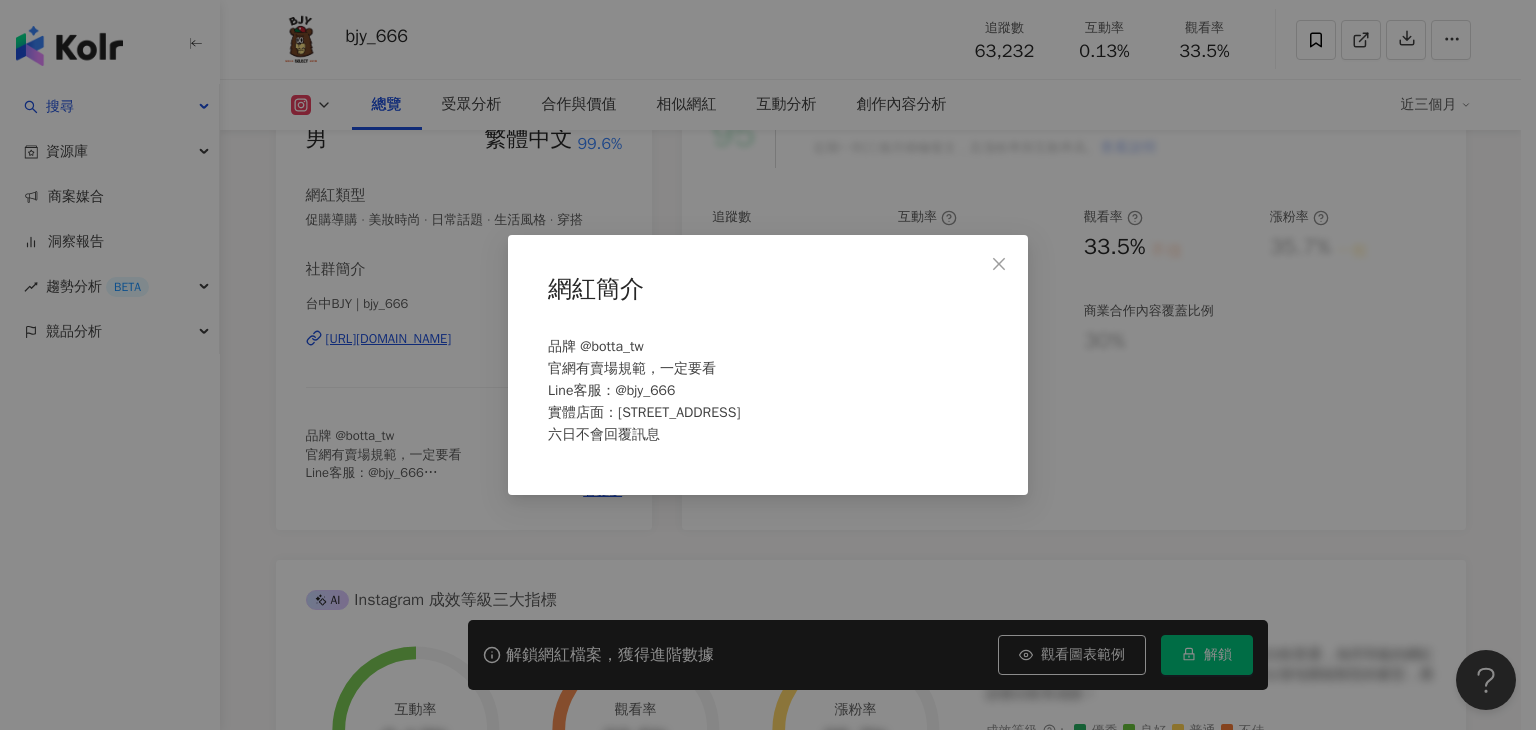 click 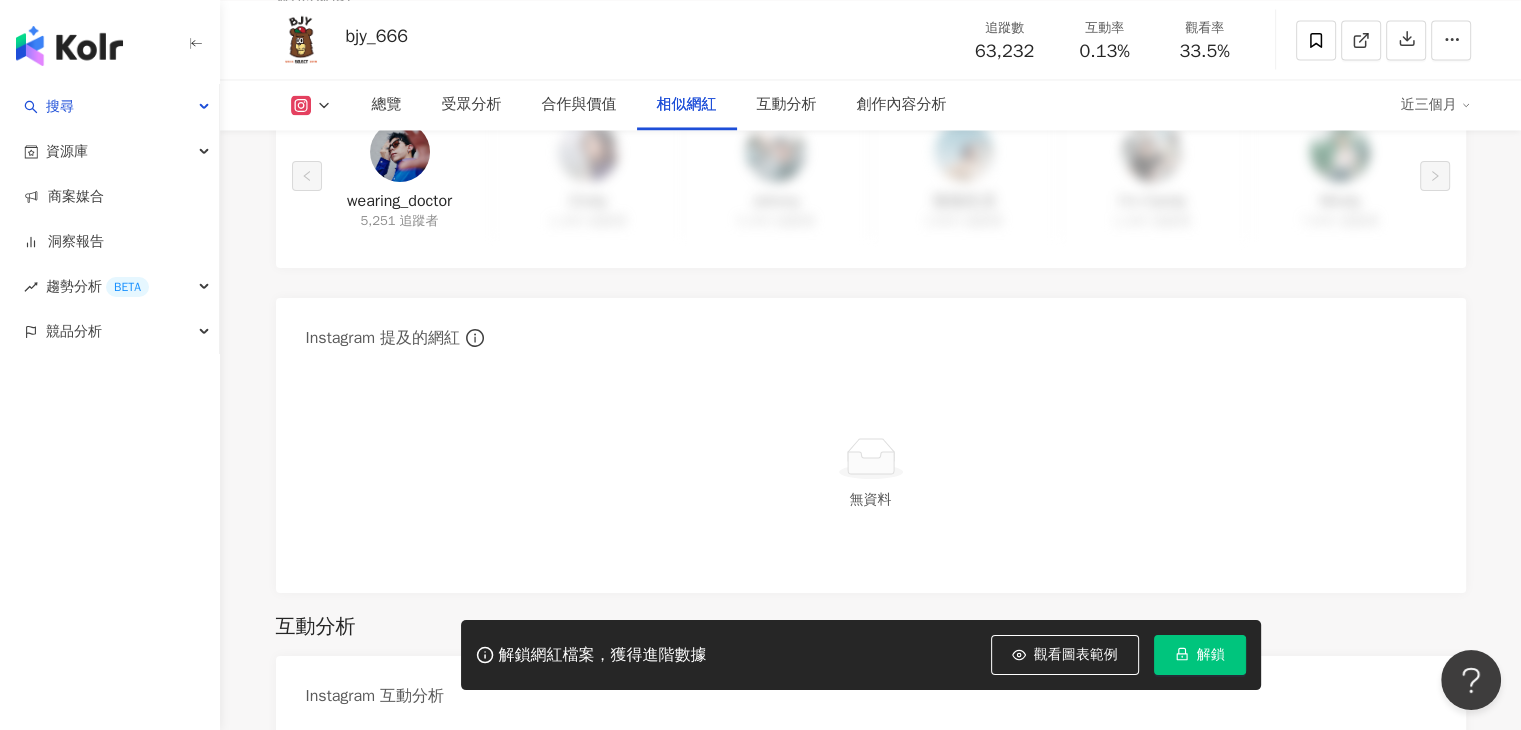 scroll, scrollTop: 3300, scrollLeft: 0, axis: vertical 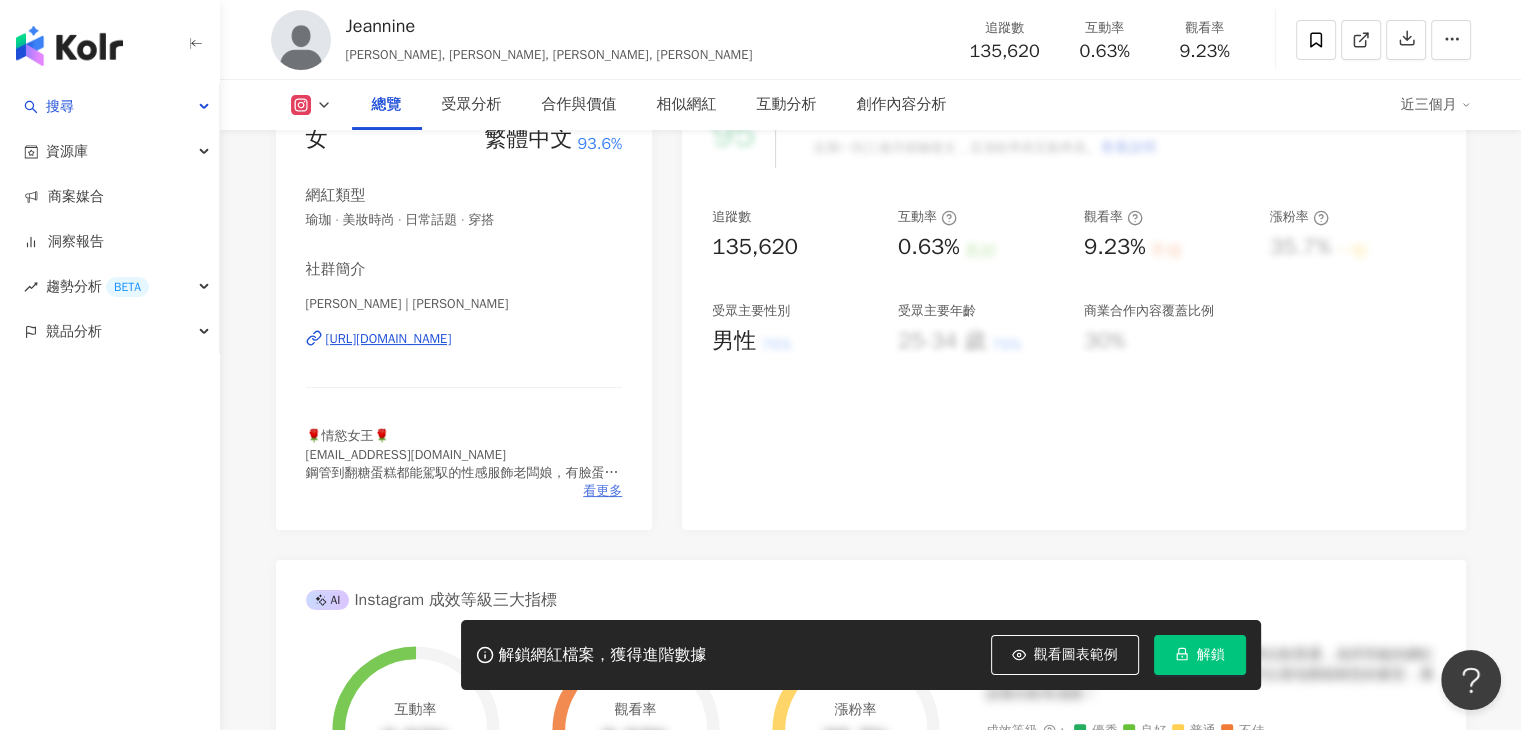 click on "看更多" at bounding box center [602, 491] 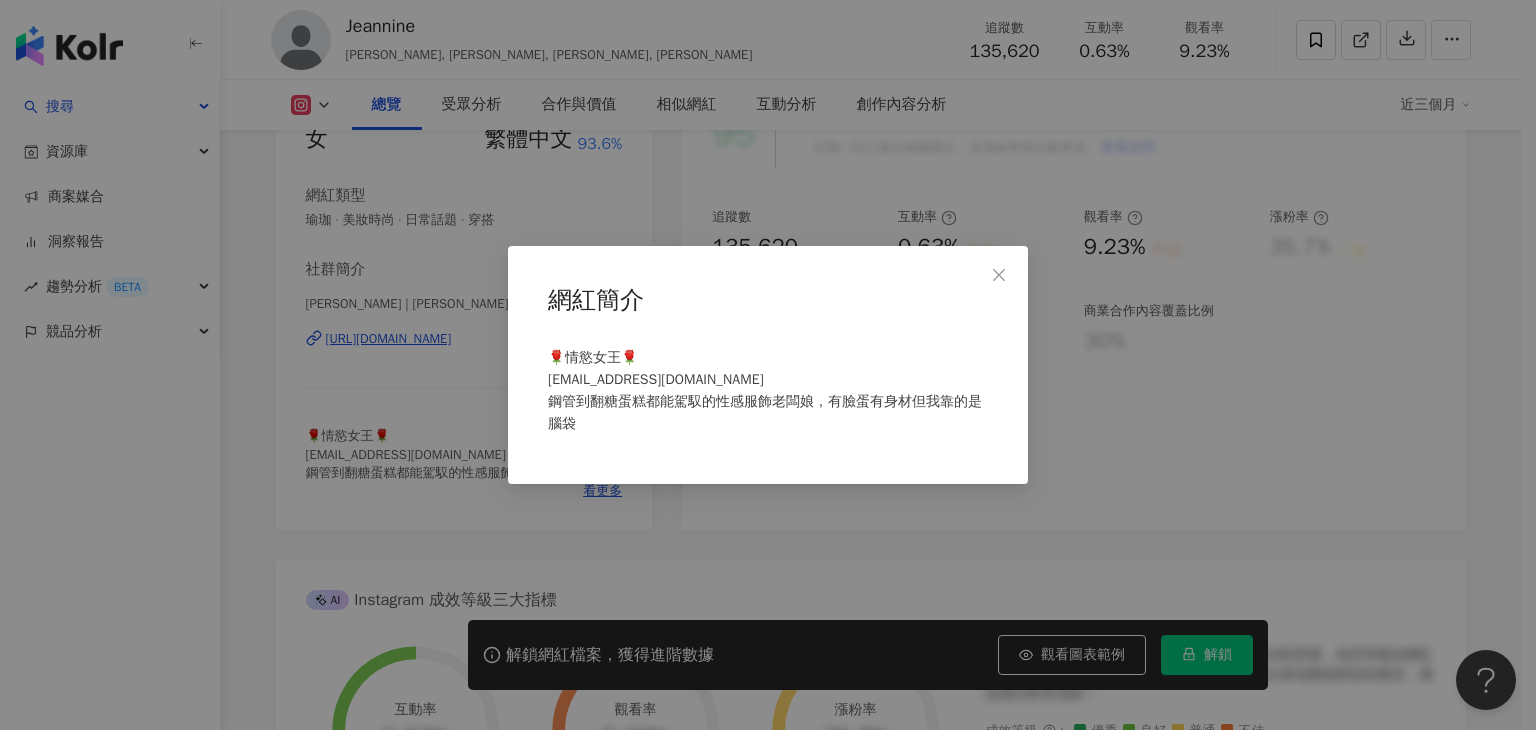 drag, startPoint x: 1000, startPoint y: 268, endPoint x: 900, endPoint y: 346, distance: 126.82271 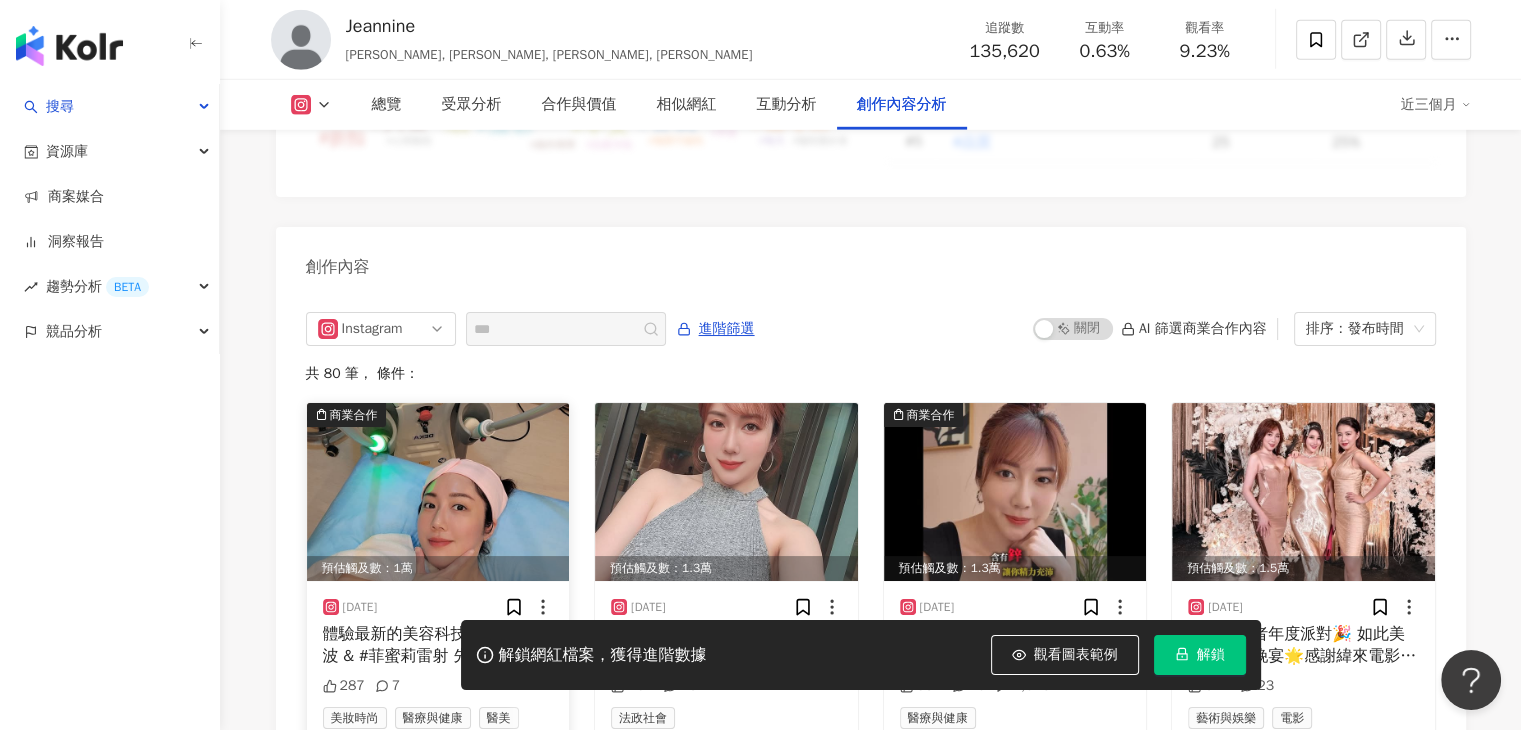 scroll, scrollTop: 6200, scrollLeft: 0, axis: vertical 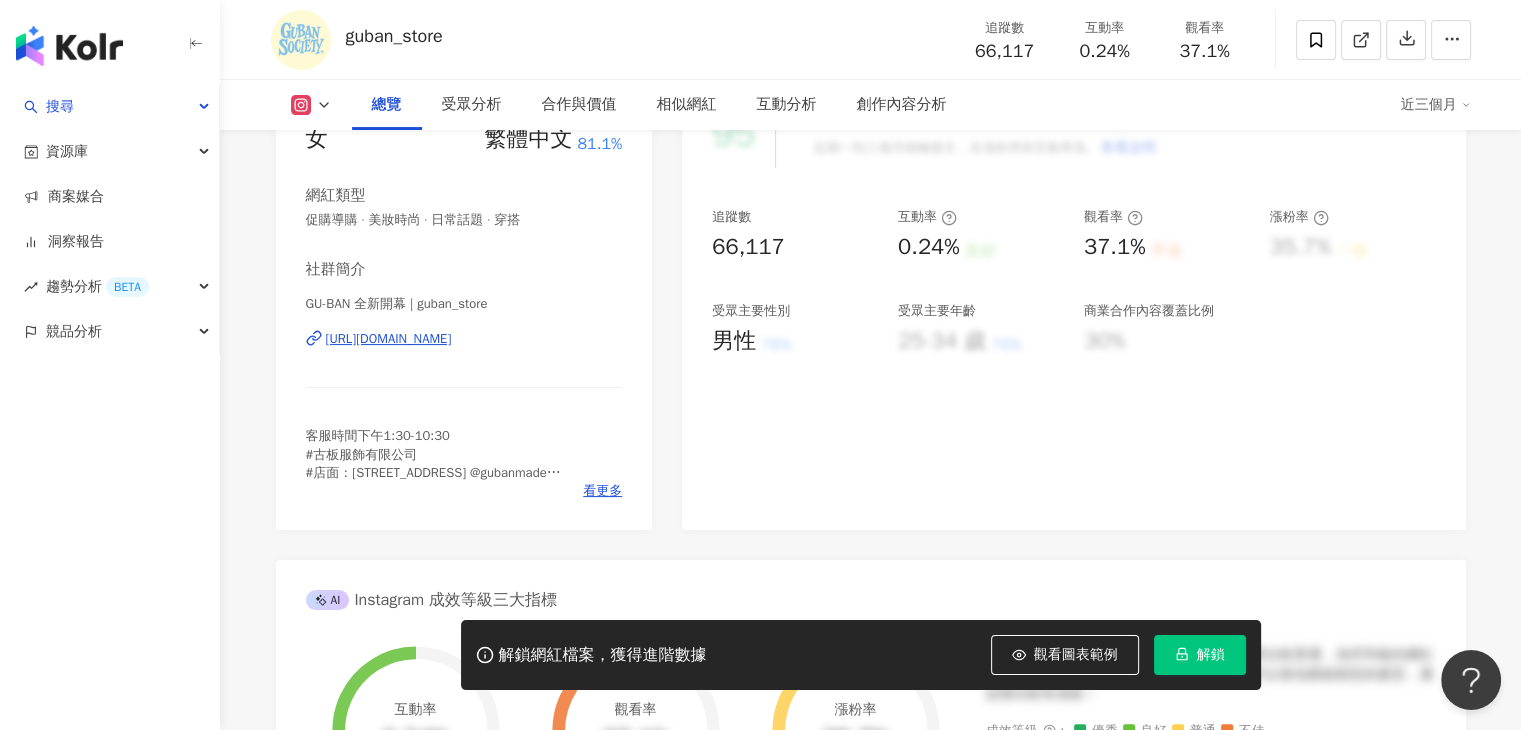 click on "客服時間下午1:30-10:30
#古板服飾有限公司
#店面：[STREET_ADDRESS] @gubanmade
在快速發展的城市中
我們不斷成長、不斷前進
記得要告訴自己
堅持自己的原則
不要為他人而改變自己的態度
這也是我們想帶給您的！" at bounding box center (464, 454) 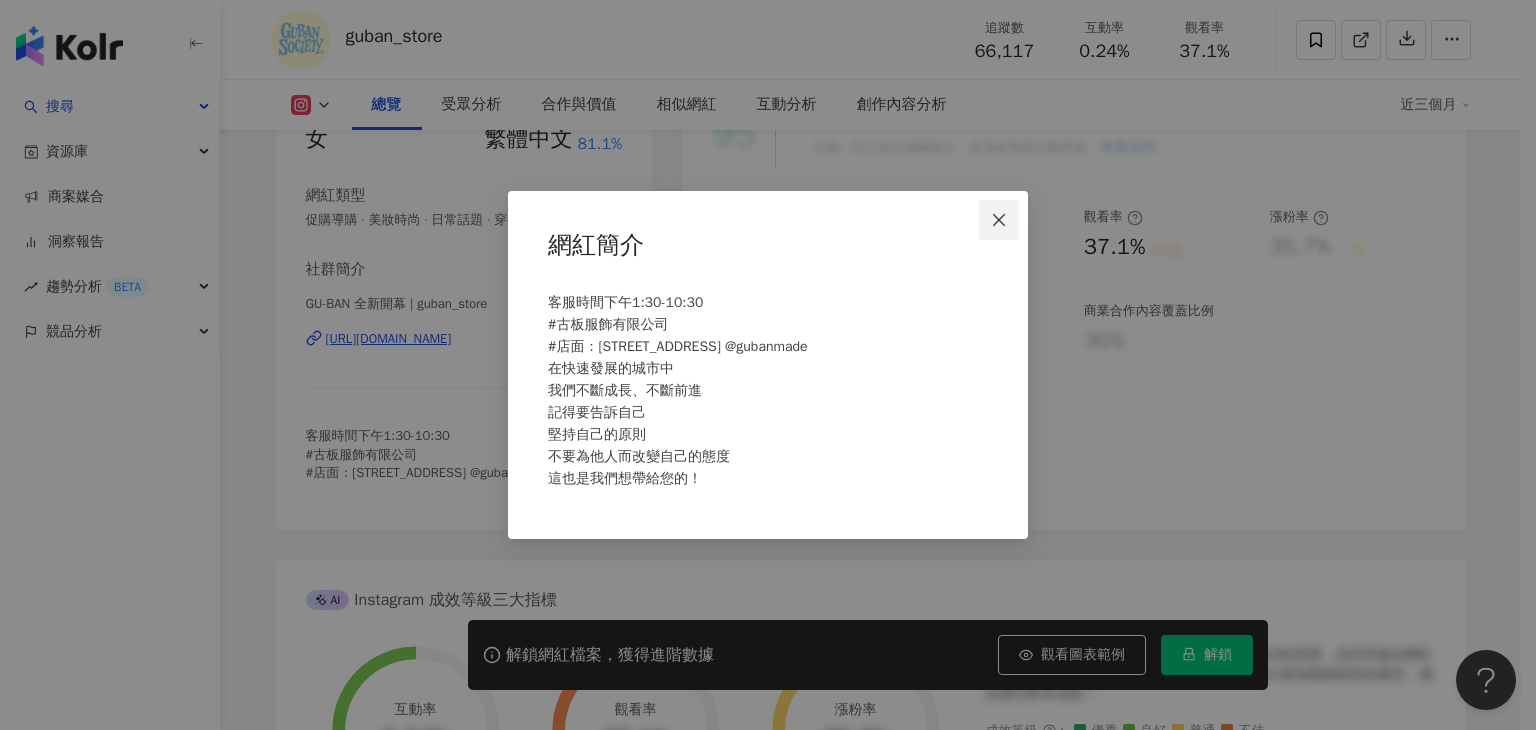 click 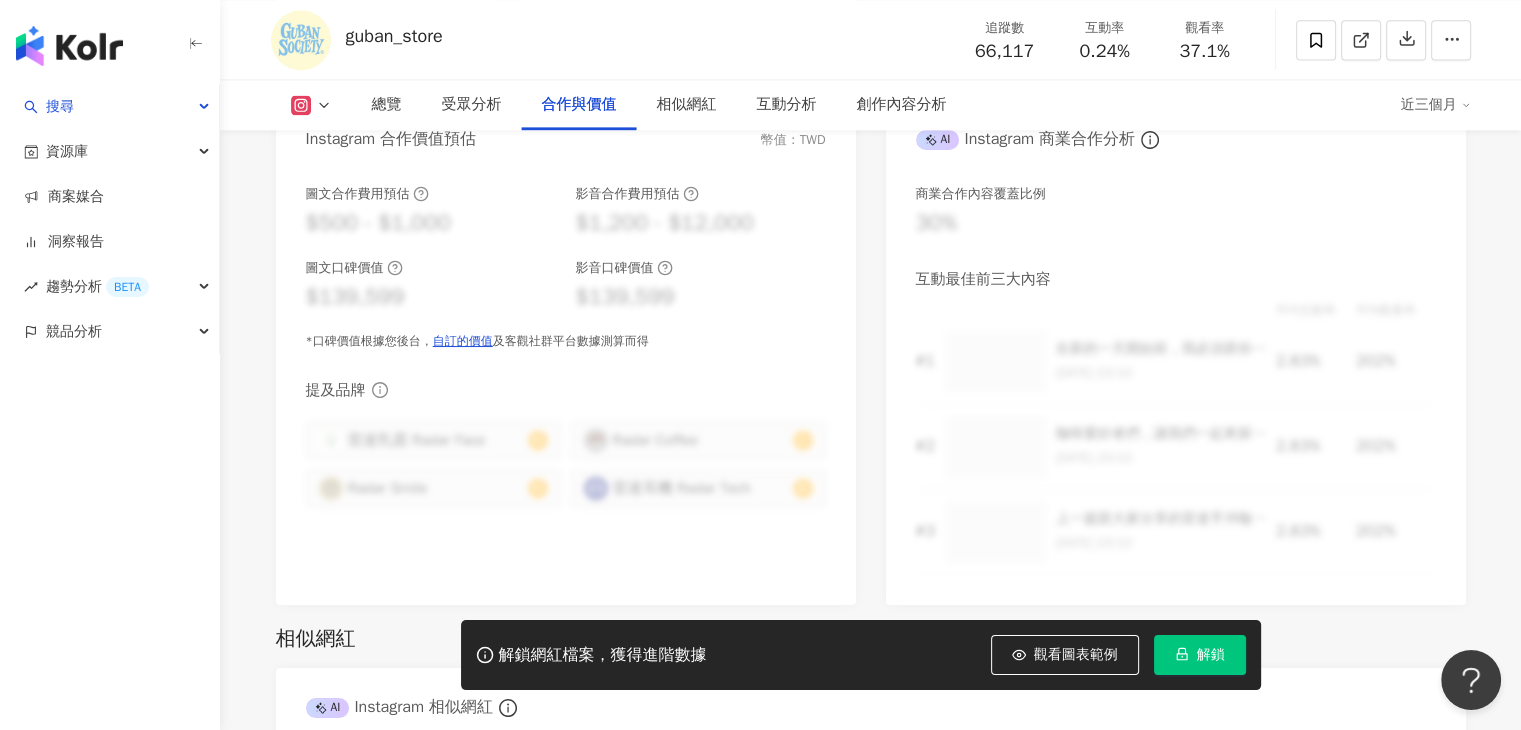 scroll, scrollTop: 3400, scrollLeft: 0, axis: vertical 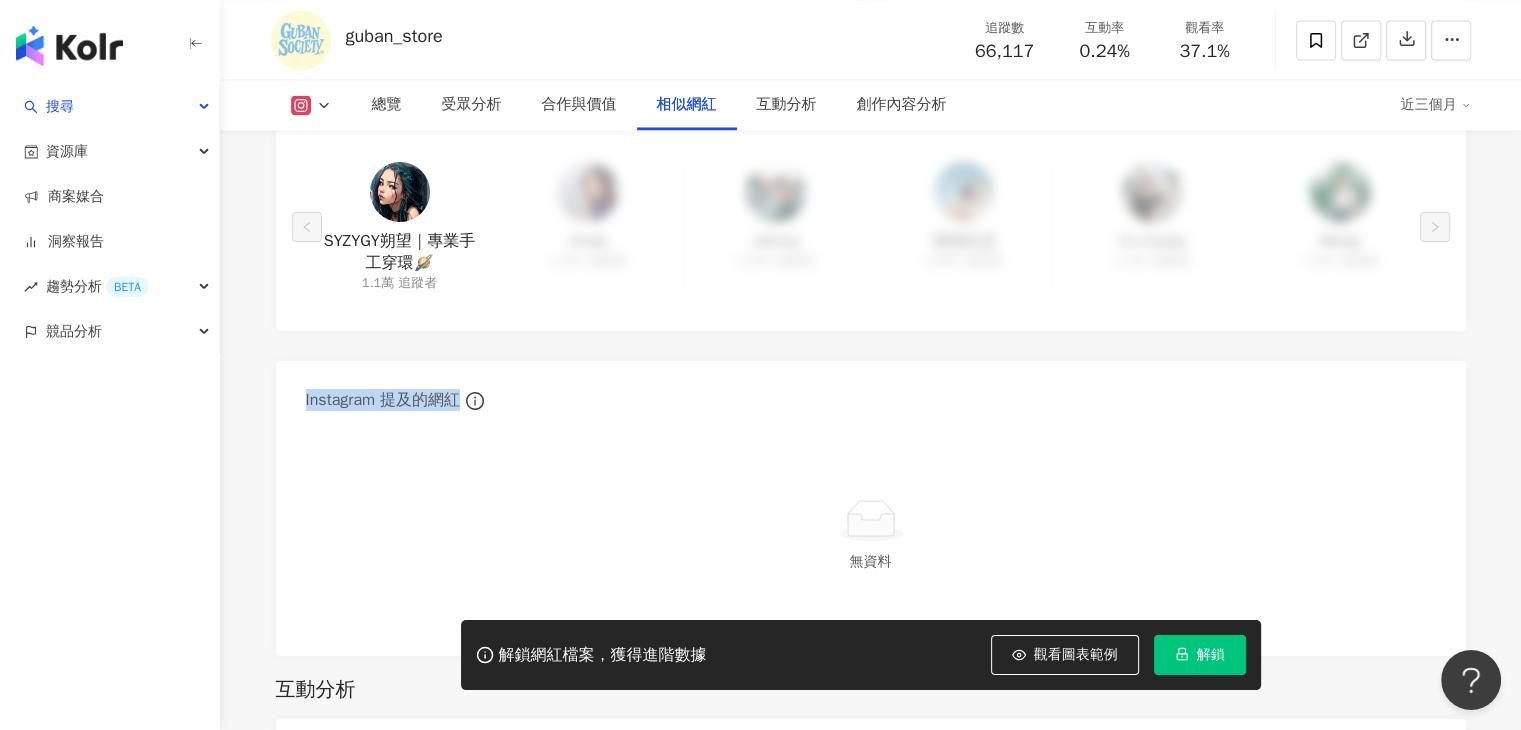 drag, startPoint x: 1372, startPoint y: 386, endPoint x: 1377, endPoint y: 322, distance: 64.195015 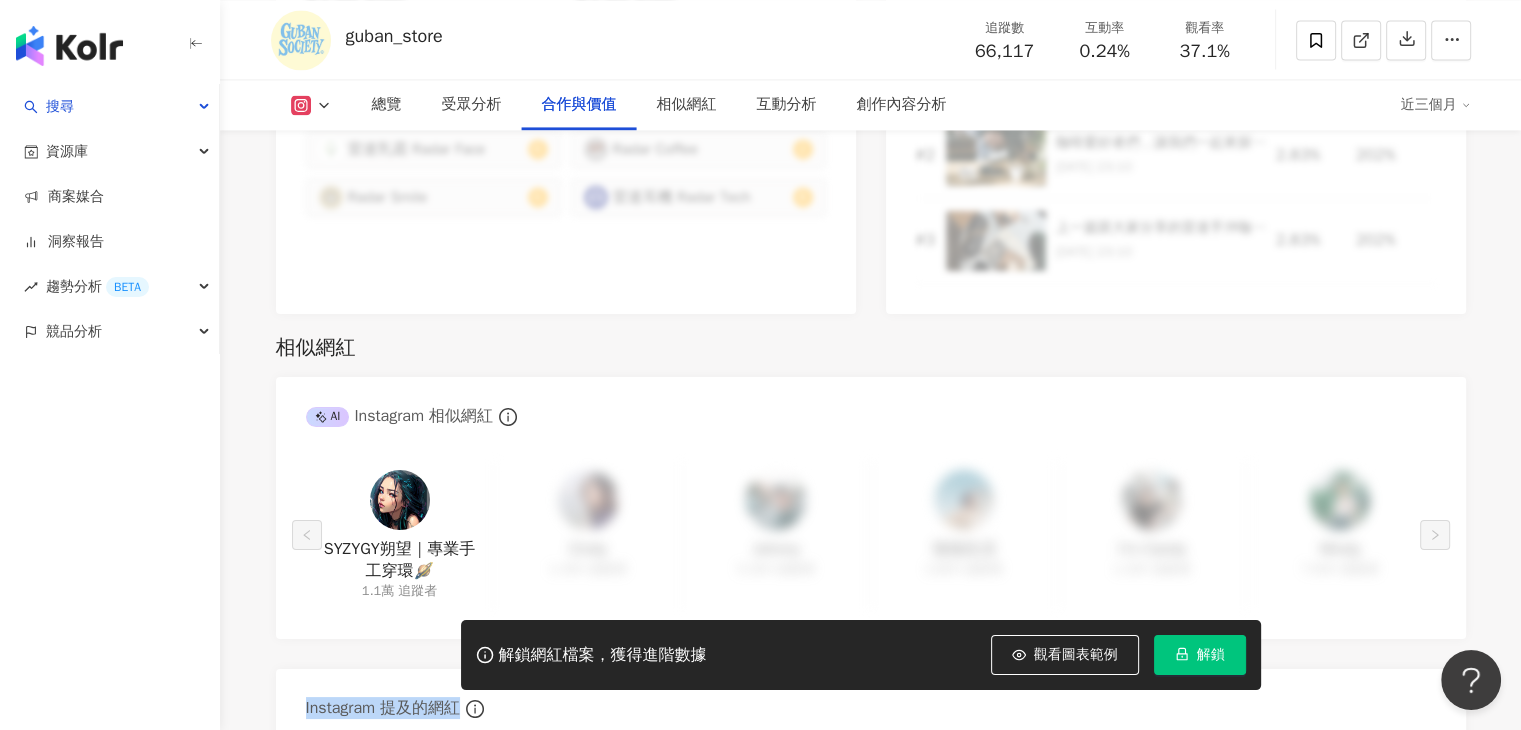 scroll, scrollTop: 2900, scrollLeft: 0, axis: vertical 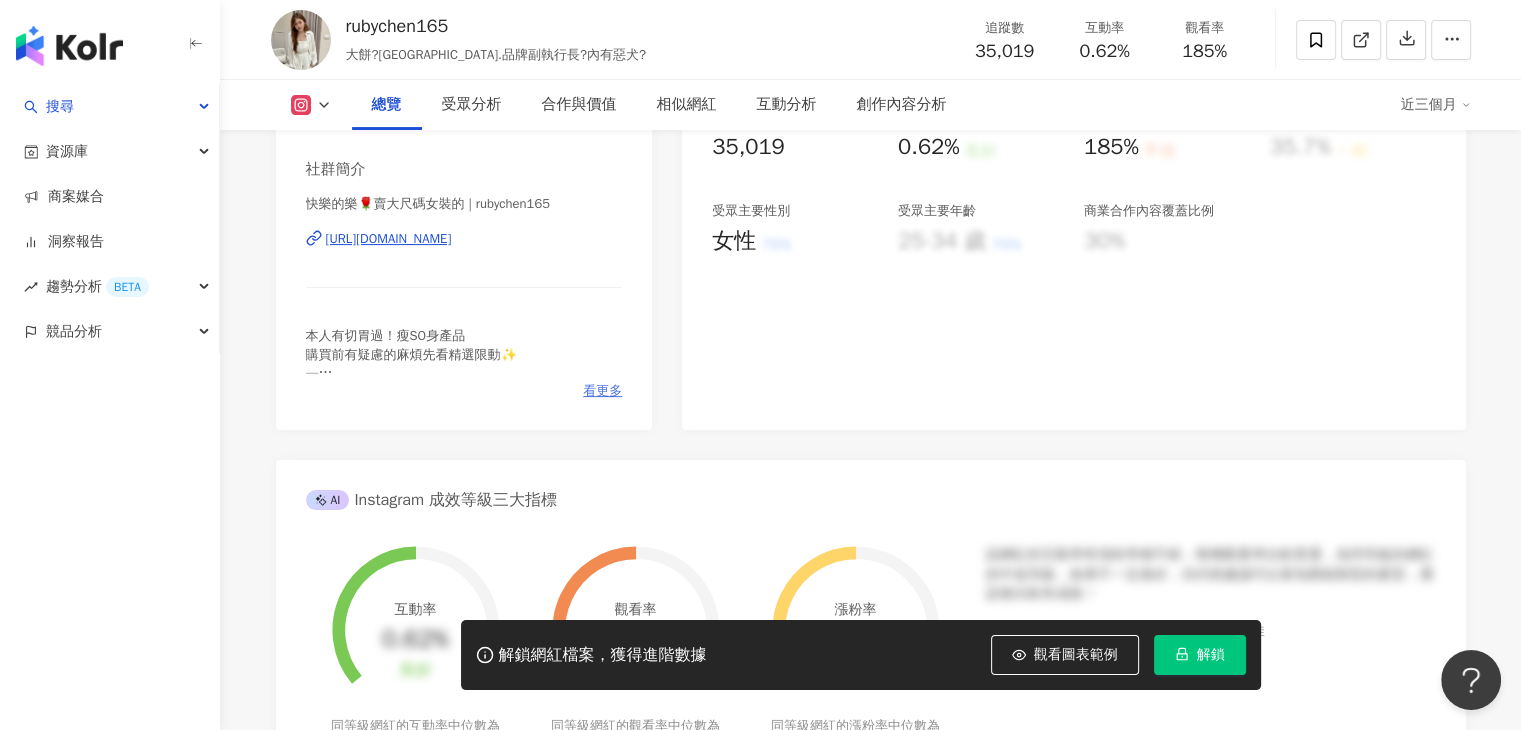 click on "看更多" at bounding box center [602, 391] 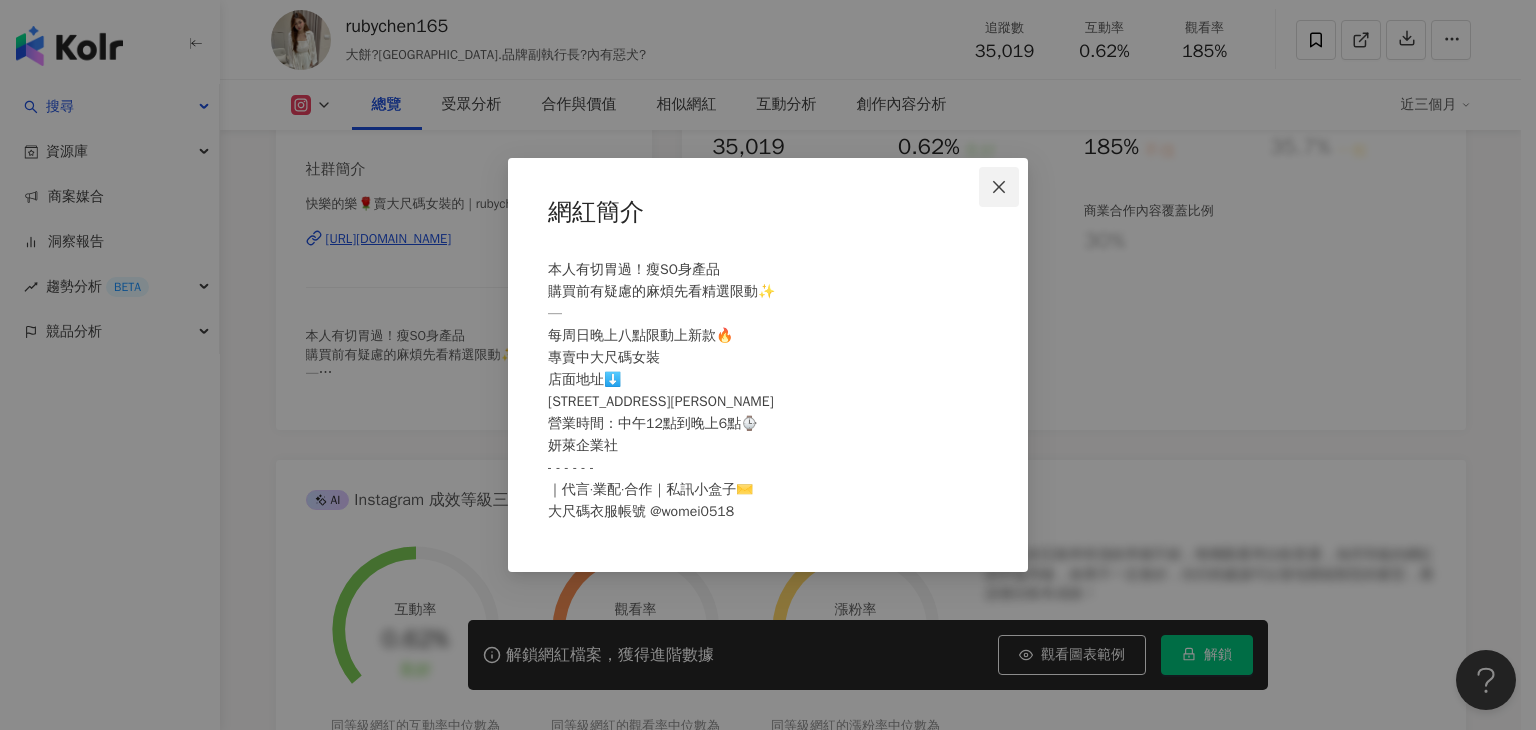 click at bounding box center (999, 187) 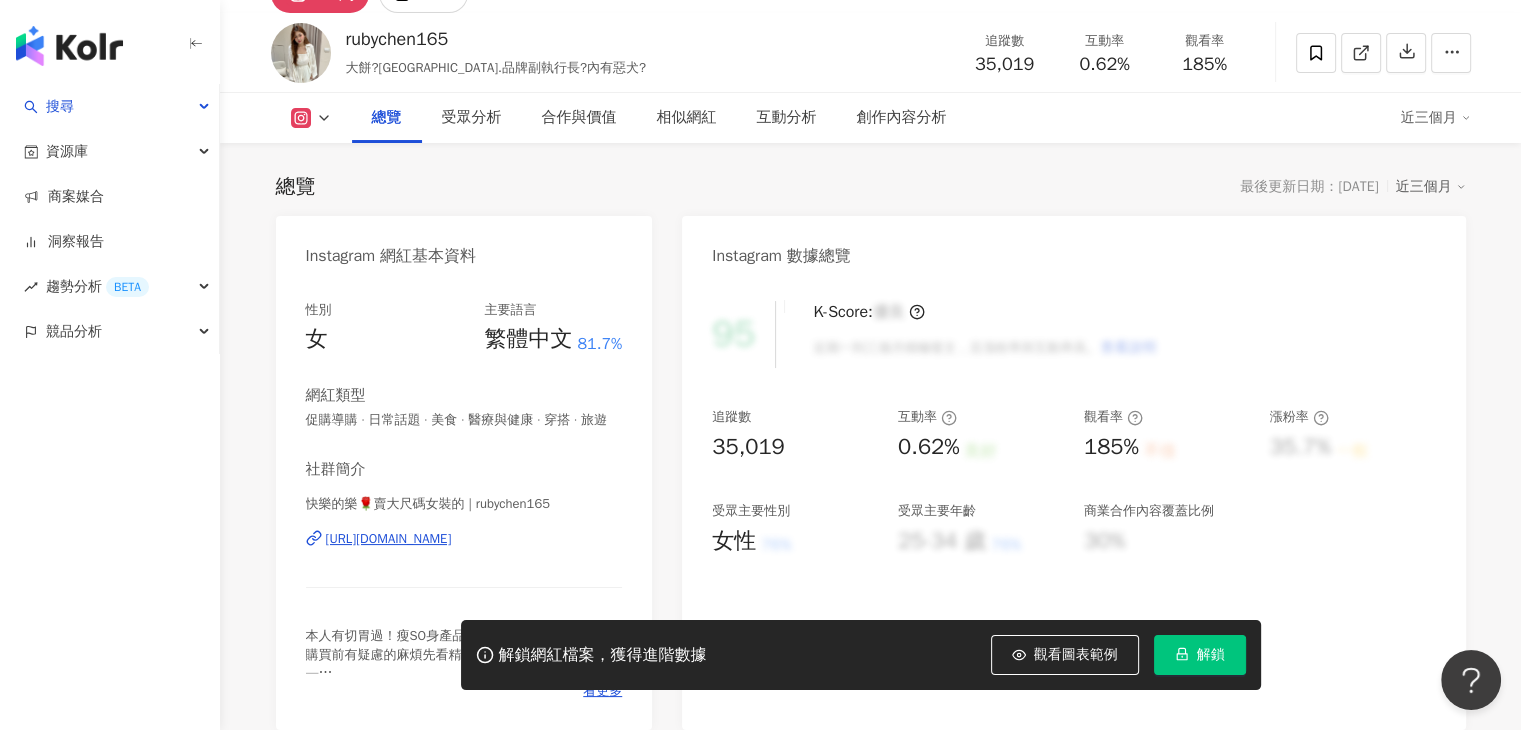 scroll, scrollTop: 100, scrollLeft: 0, axis: vertical 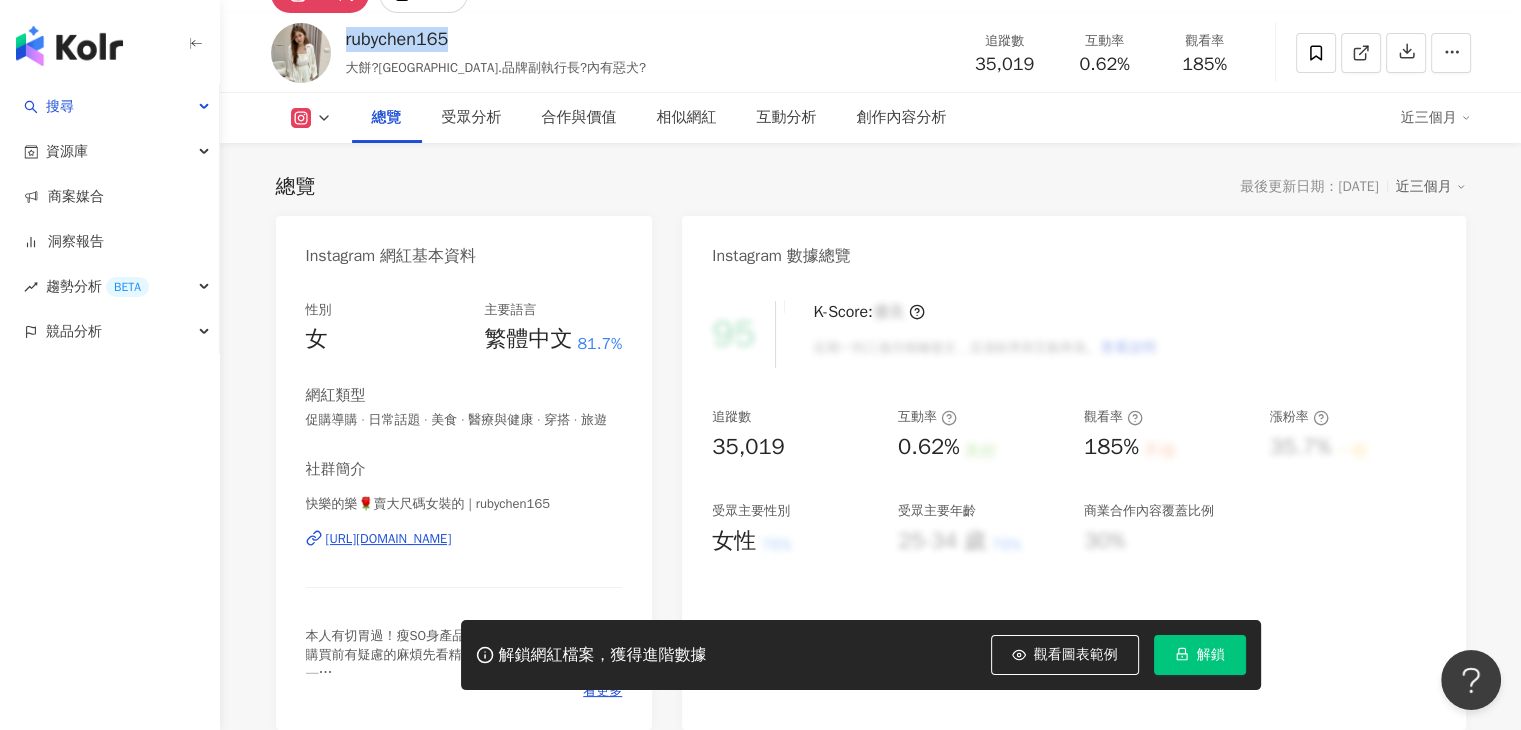 drag, startPoint x: 465, startPoint y: 43, endPoint x: 344, endPoint y: 43, distance: 121 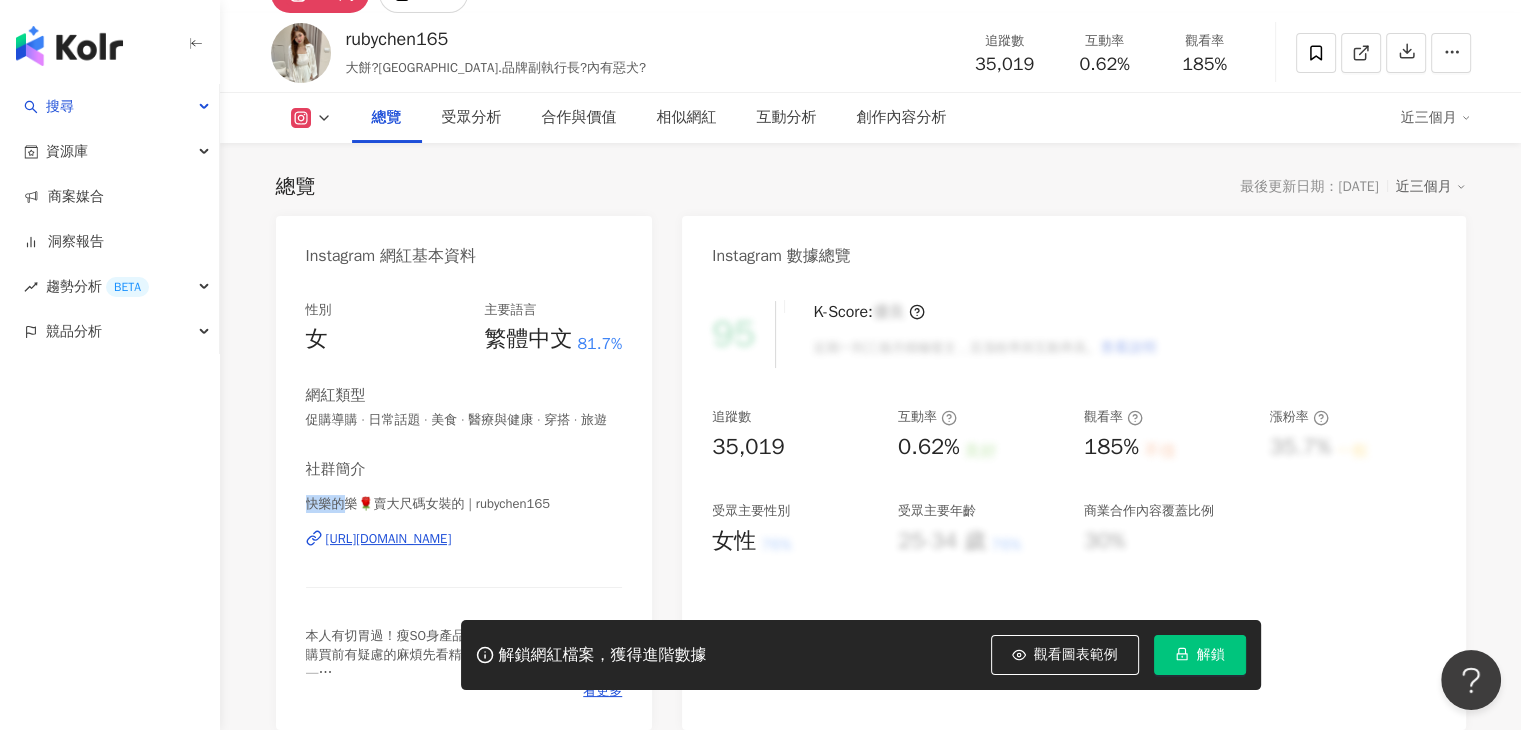 drag, startPoint x: 306, startPoint y: 523, endPoint x: 345, endPoint y: 517, distance: 39.45884 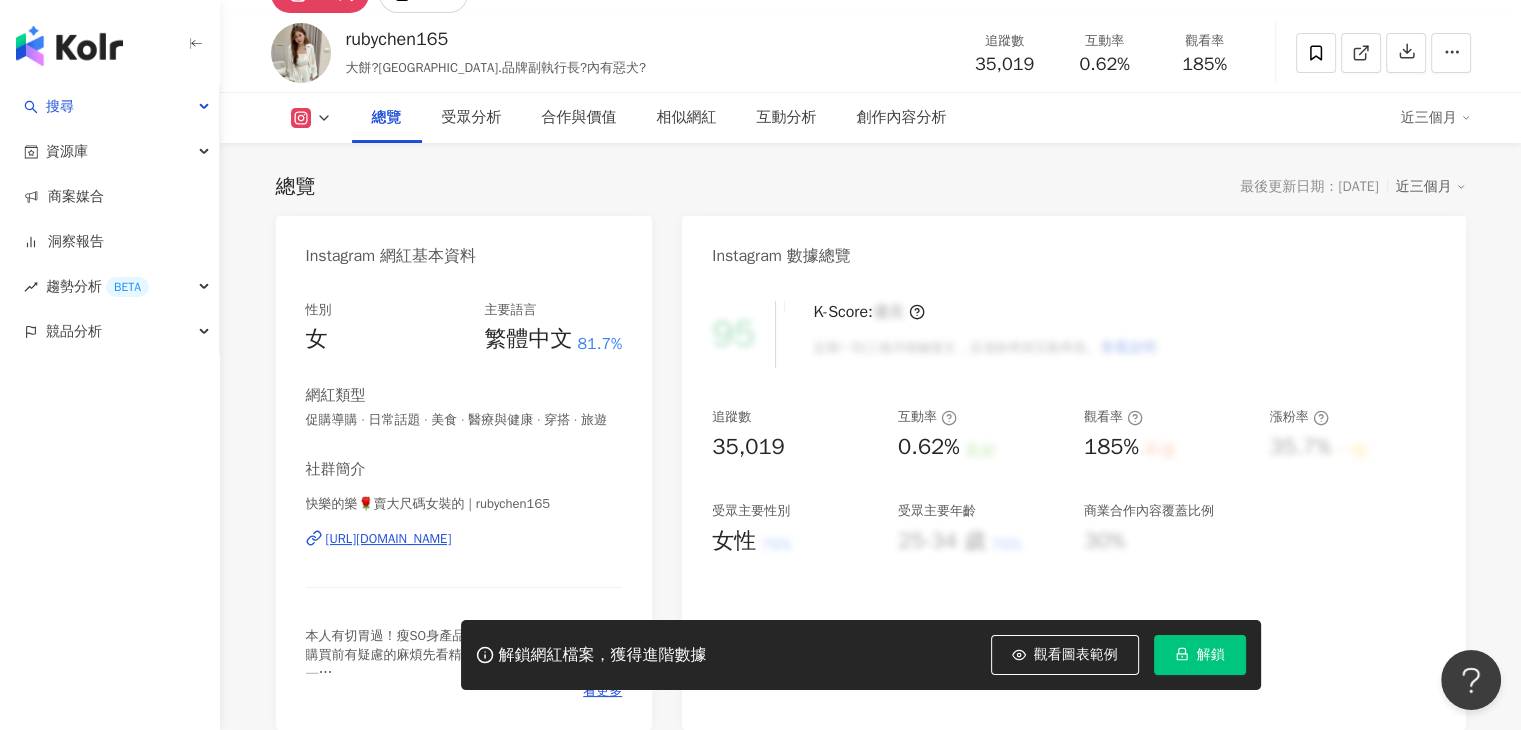 click on "社群簡介" at bounding box center [464, 469] 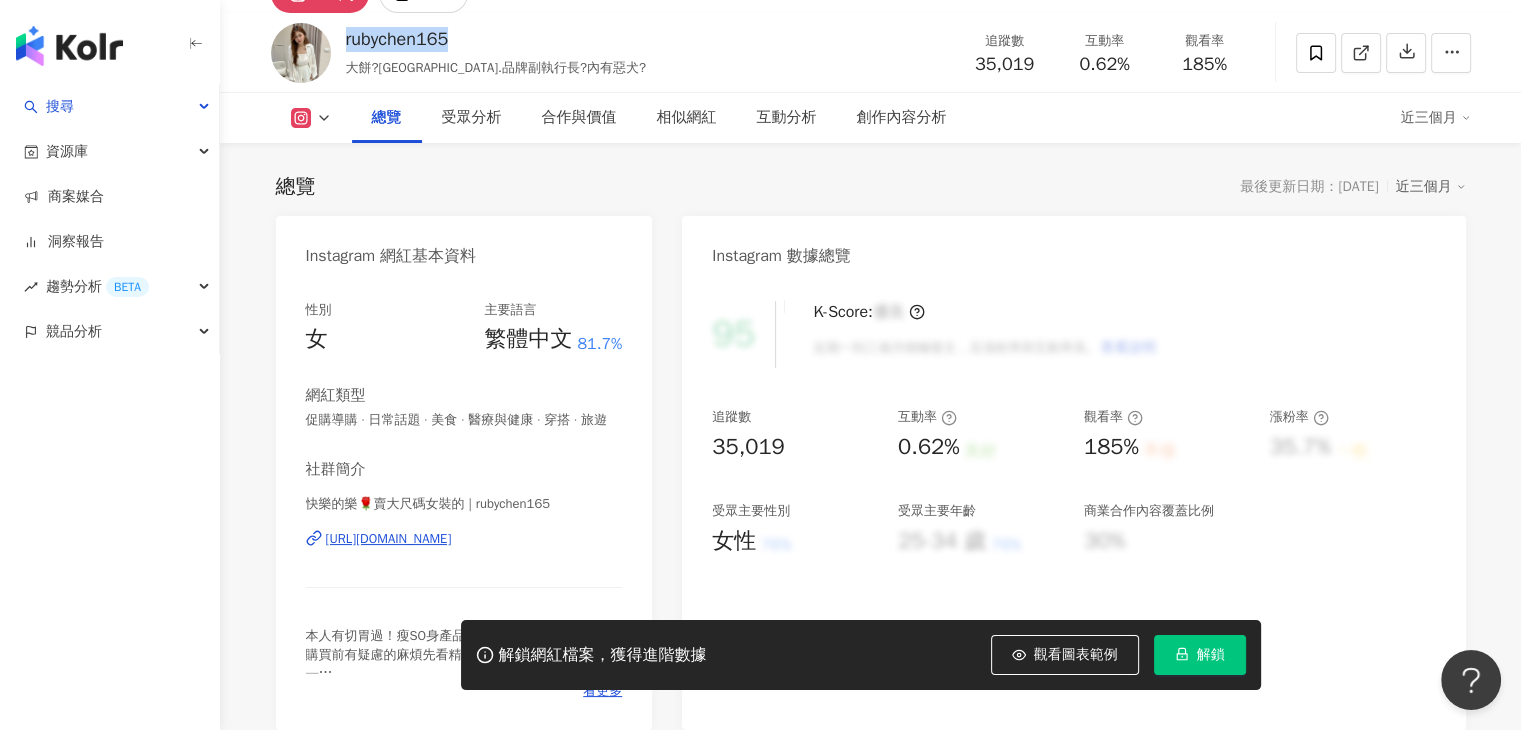drag, startPoint x: 520, startPoint y: 33, endPoint x: 344, endPoint y: 37, distance: 176.04546 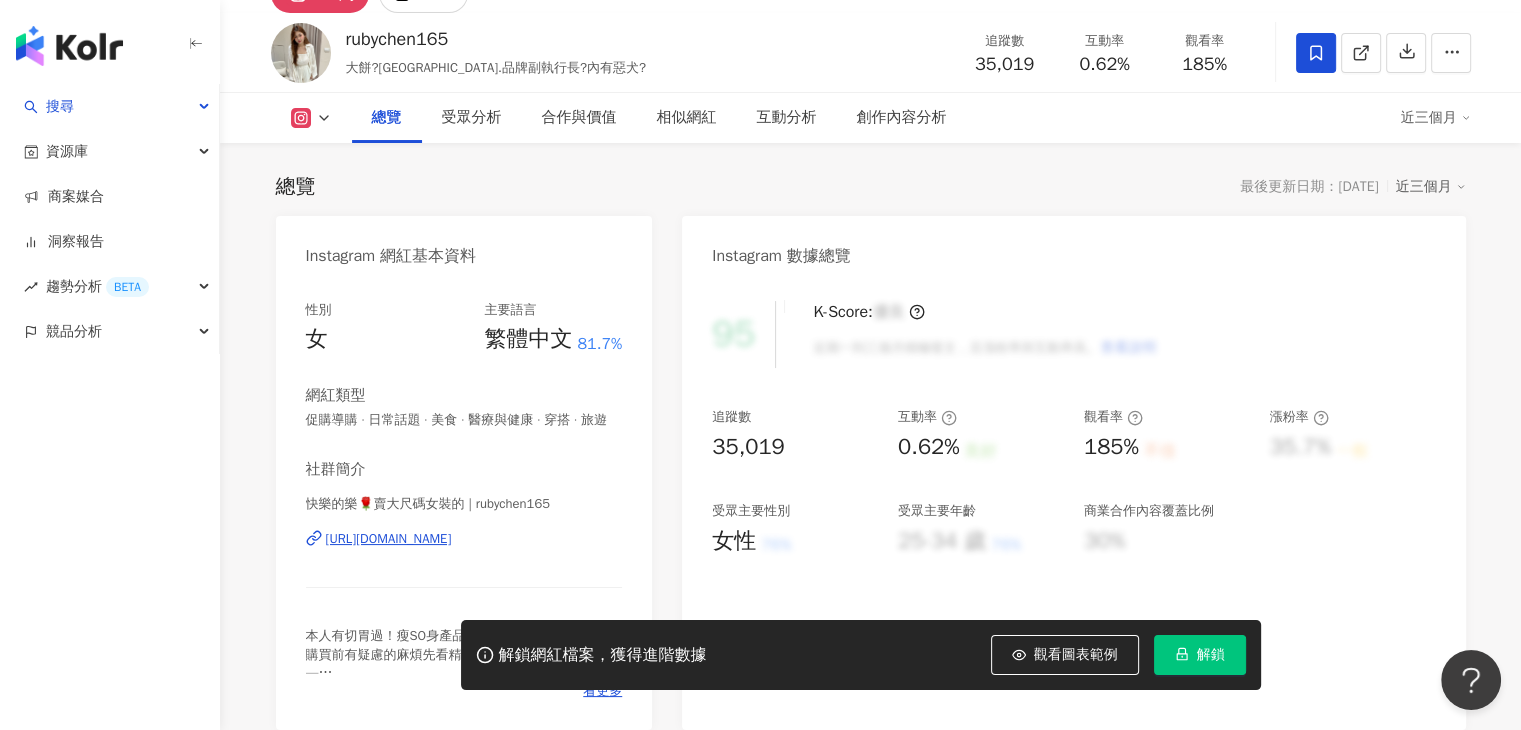click at bounding box center (1316, 53) 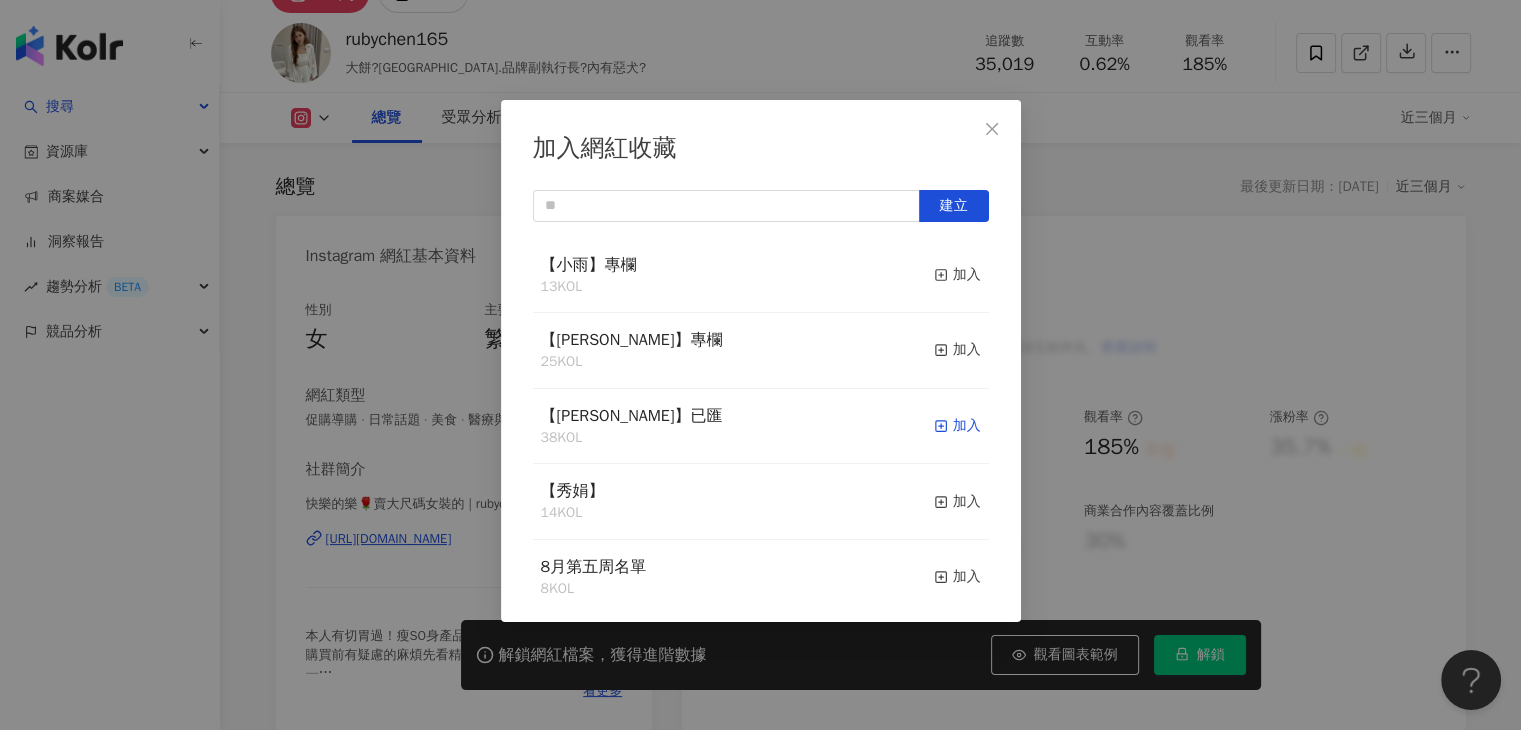 click on "加入" at bounding box center (957, 426) 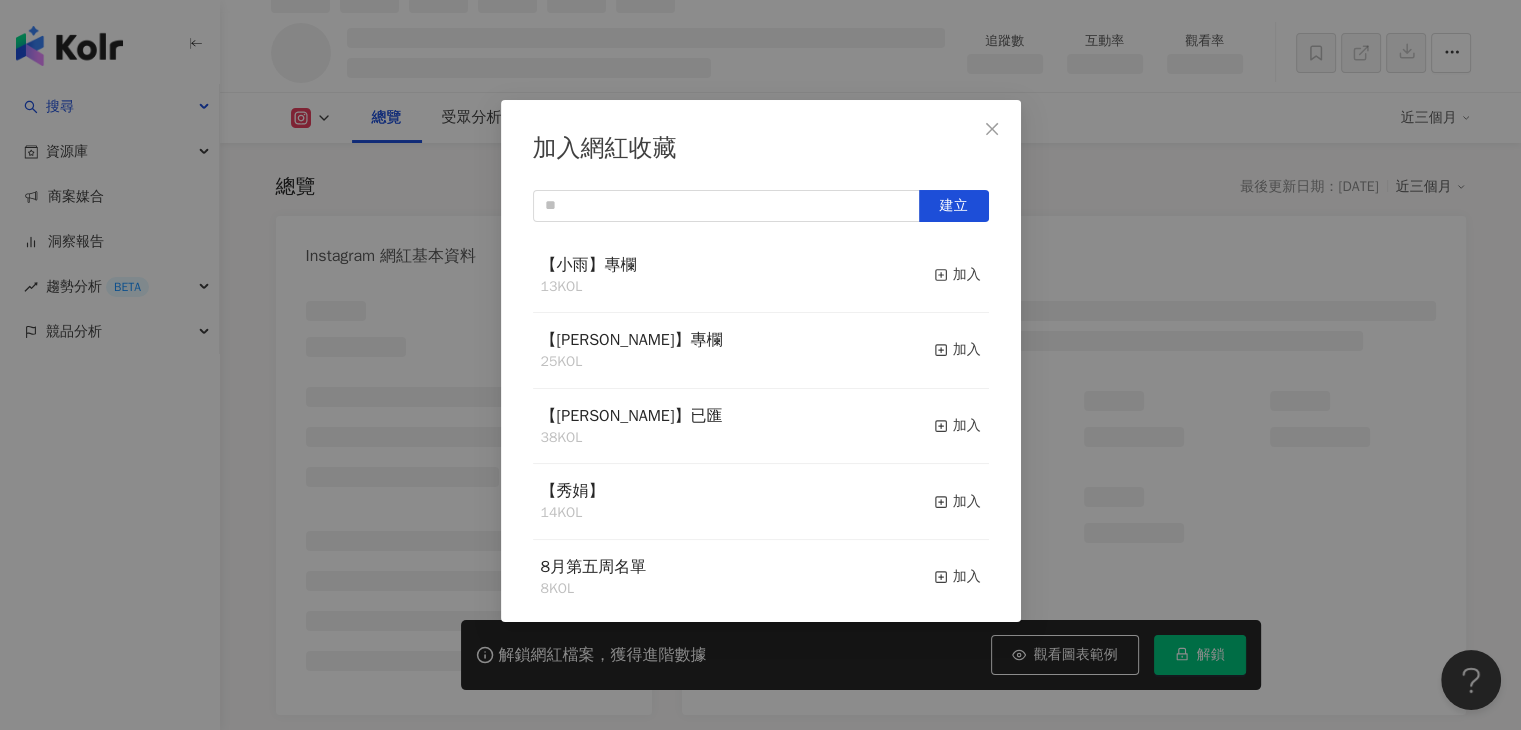 scroll, scrollTop: 121, scrollLeft: 0, axis: vertical 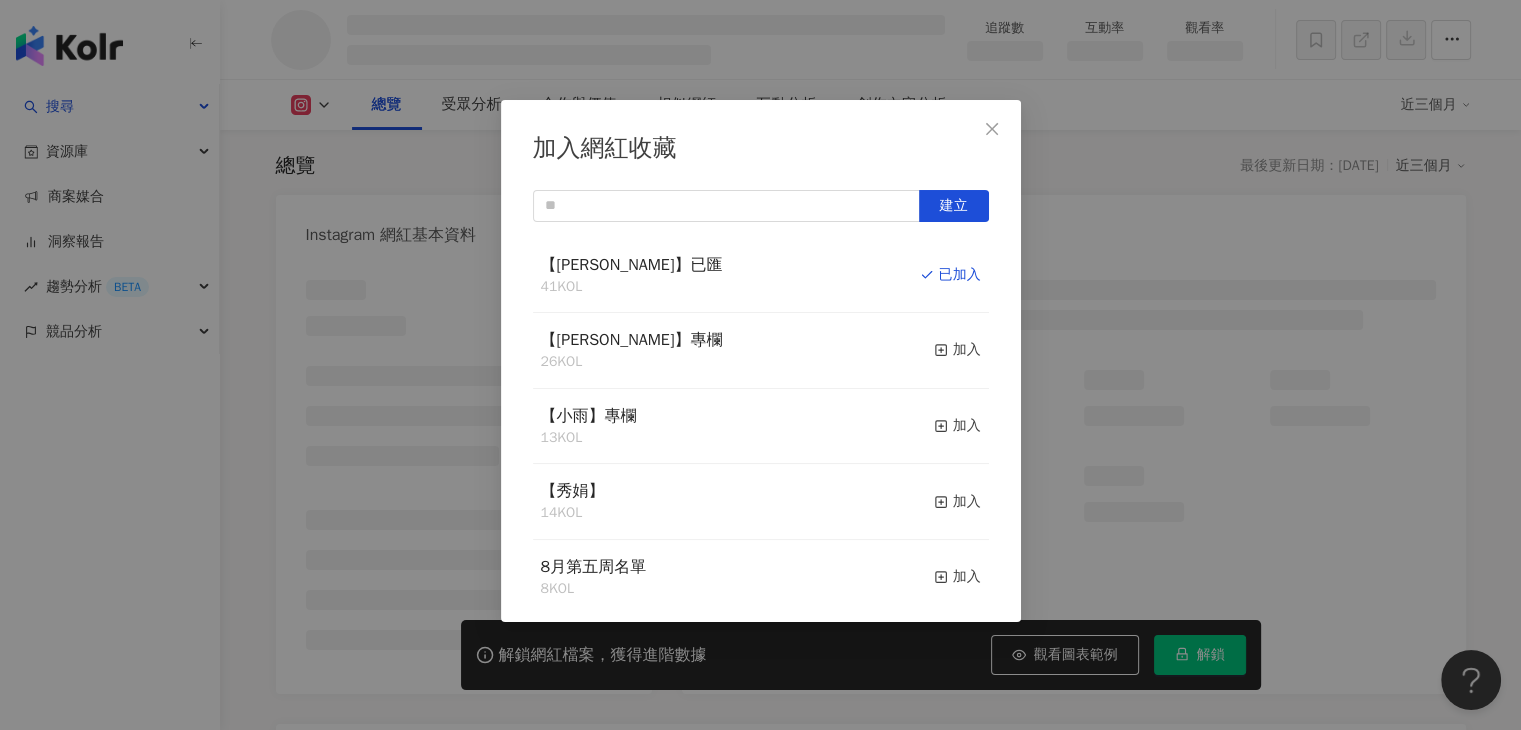click on "加入網紅收藏 建立 【RAY】已匯 41  KOL 已加入 【RAY】專欄 26  KOL 加入 【小雨】專欄 13  KOL 加入 【秀娟】 14  KOL 加入 8月第五周名單 8  KOL 加入 【Benson】20250725未匯 5  KOL 加入 【Vivi】企劃專欄 32  KOL 加入 【妙】欄位 62  KOL 加入 【Irene】專欄 32  KOL 加入 6月第五週名單 18  KOL 加入" at bounding box center (760, 365) 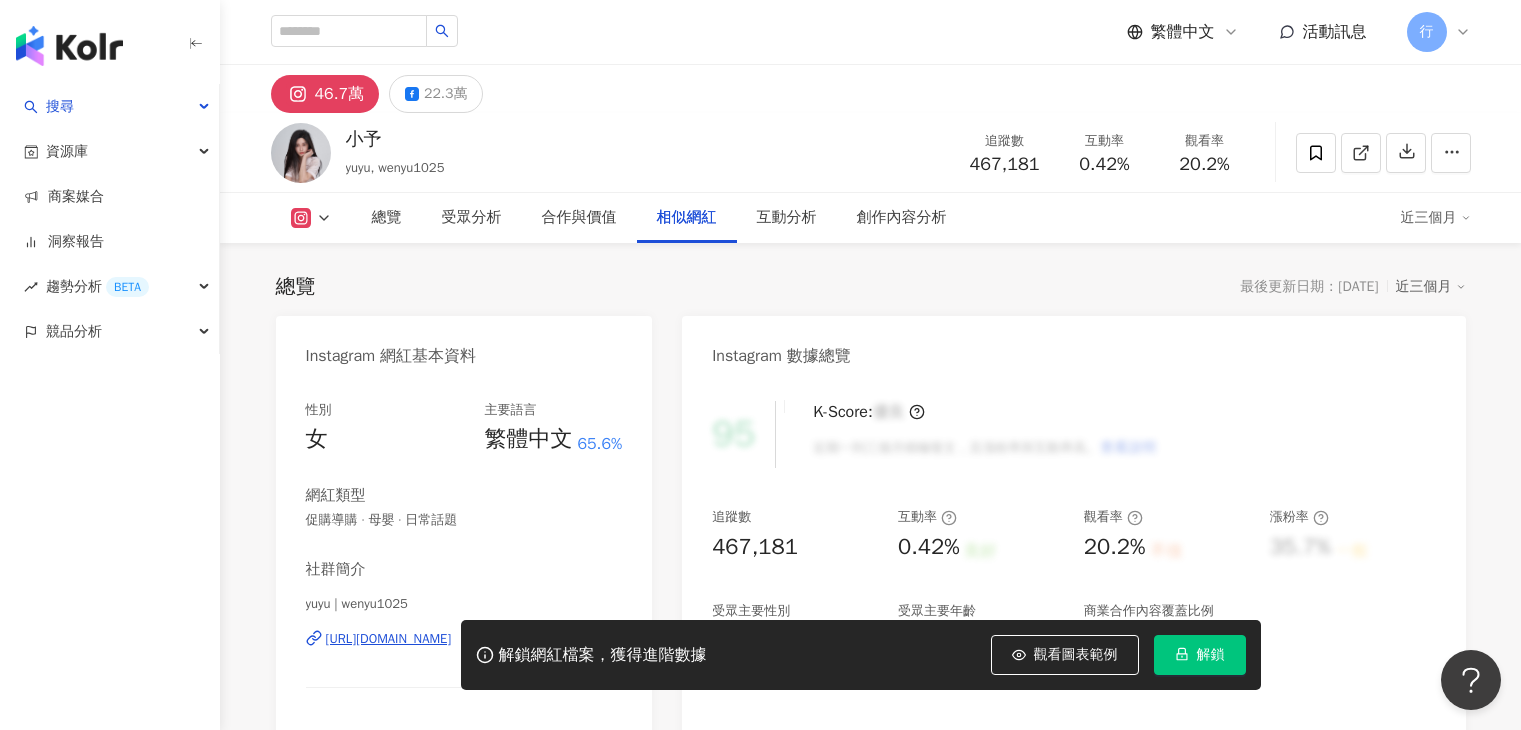 scroll, scrollTop: 3200, scrollLeft: 0, axis: vertical 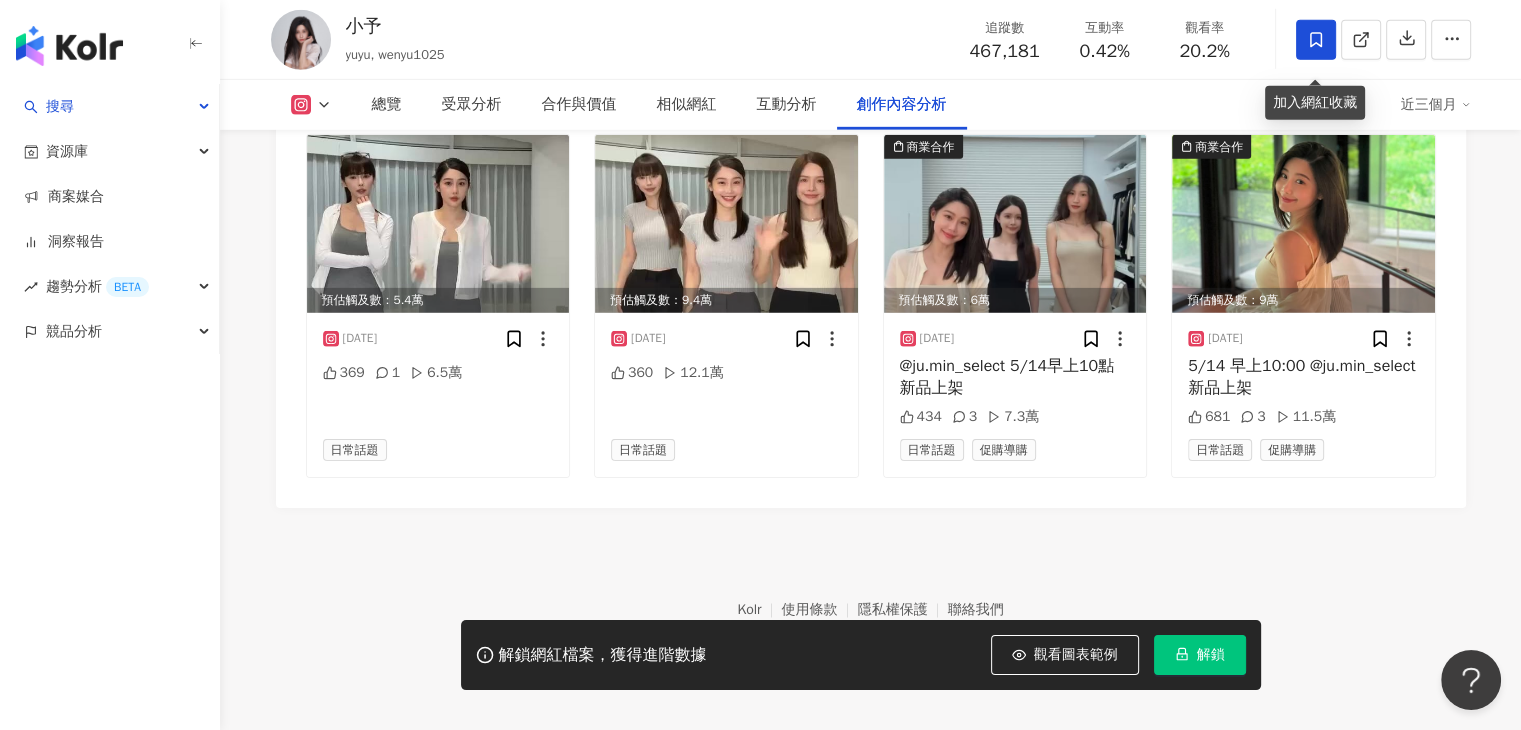 click 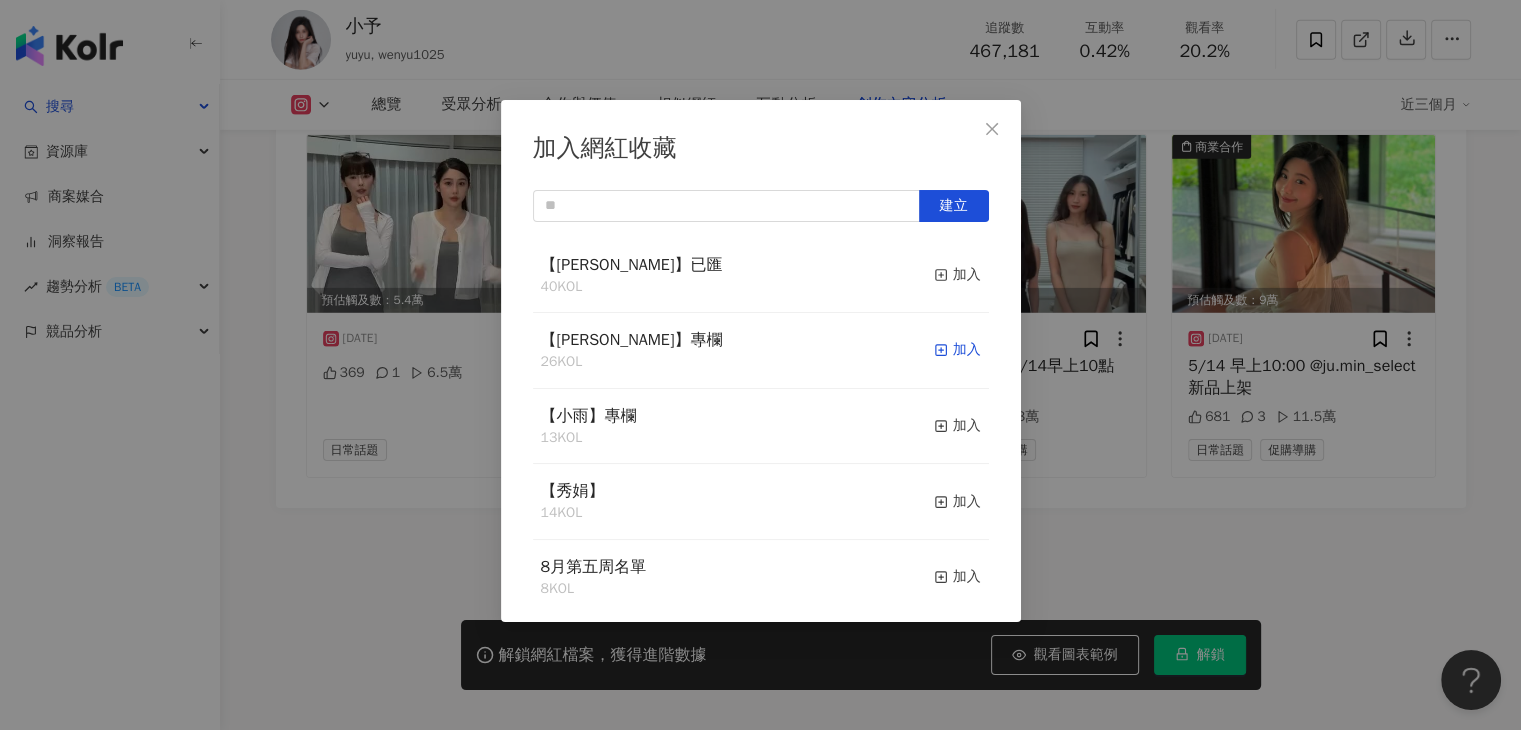 click on "加入" at bounding box center (957, 350) 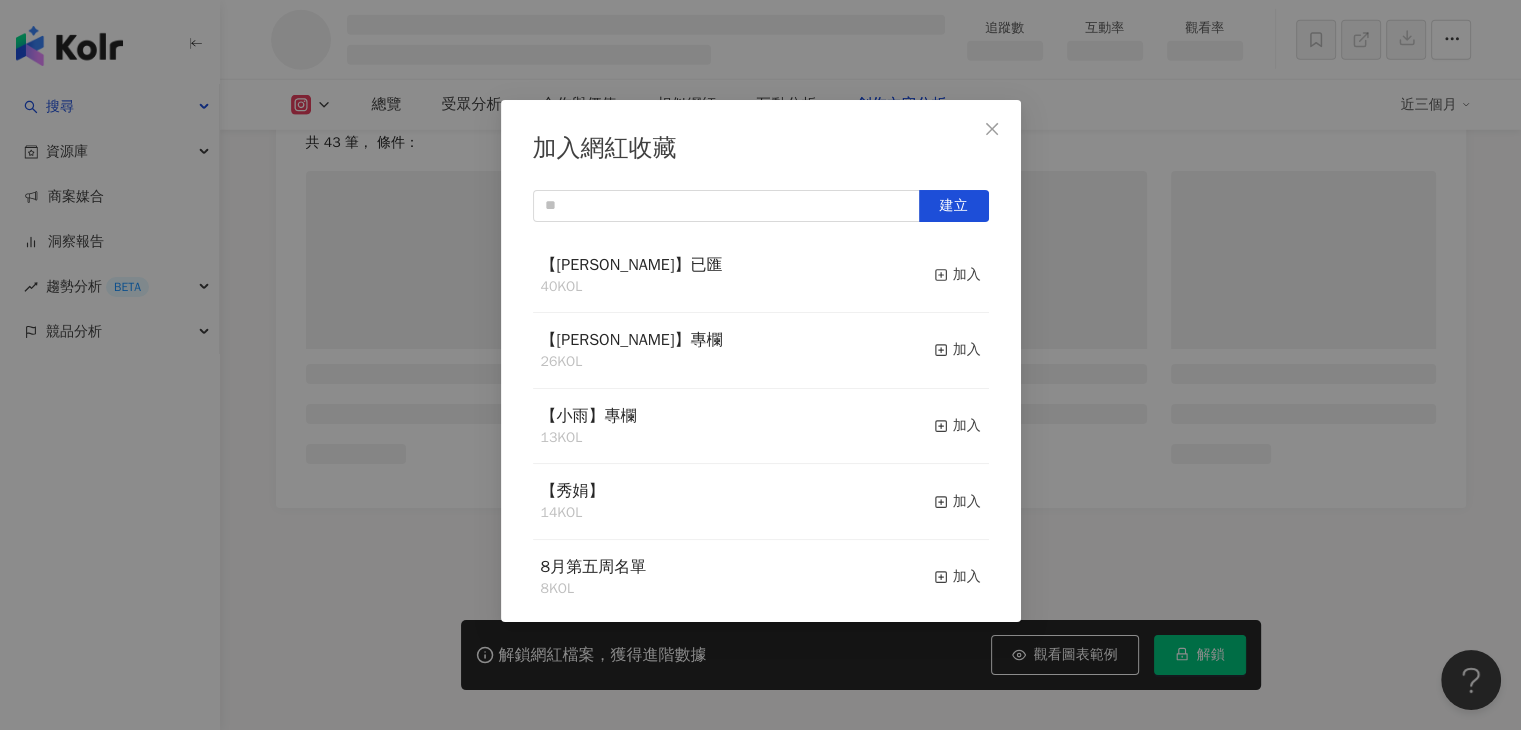scroll, scrollTop: 5468, scrollLeft: 0, axis: vertical 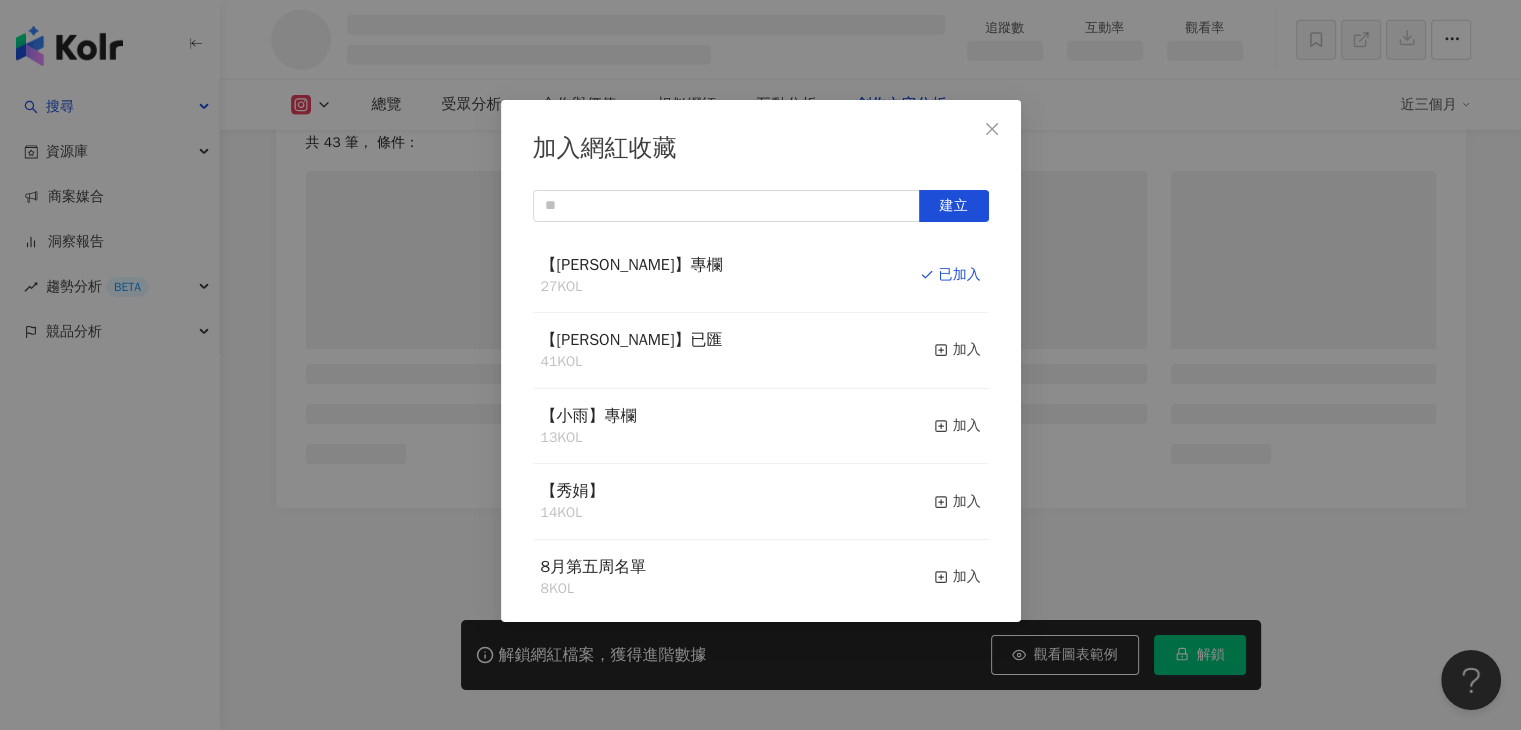 click on "加入網紅收藏 建立 【RAY】專欄 27  KOL 已加入 【RAY】已匯 41  KOL 加入 【小雨】專欄 13  KOL 加入 【秀娟】 14  KOL 加入 8月第五周名單 8  KOL 加入 【Benson】20250725未匯 5  KOL 加入 【Vivi】企劃專欄 32  KOL 加入 【妙】欄位 62  KOL 加入 【Irene】專欄 32  KOL 加入 6月第五週名單 18  KOL 加入" at bounding box center (760, 365) 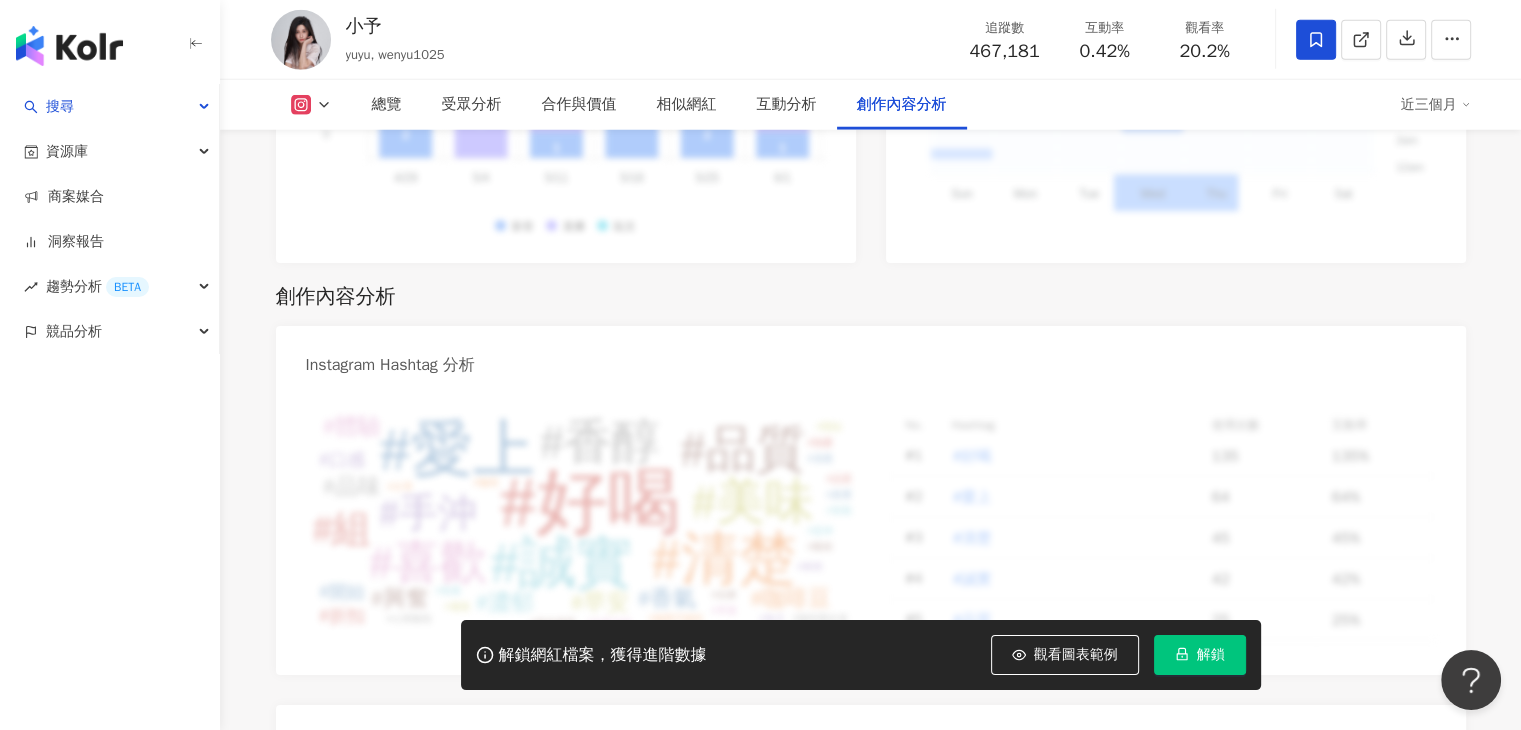 scroll, scrollTop: 6228, scrollLeft: 0, axis: vertical 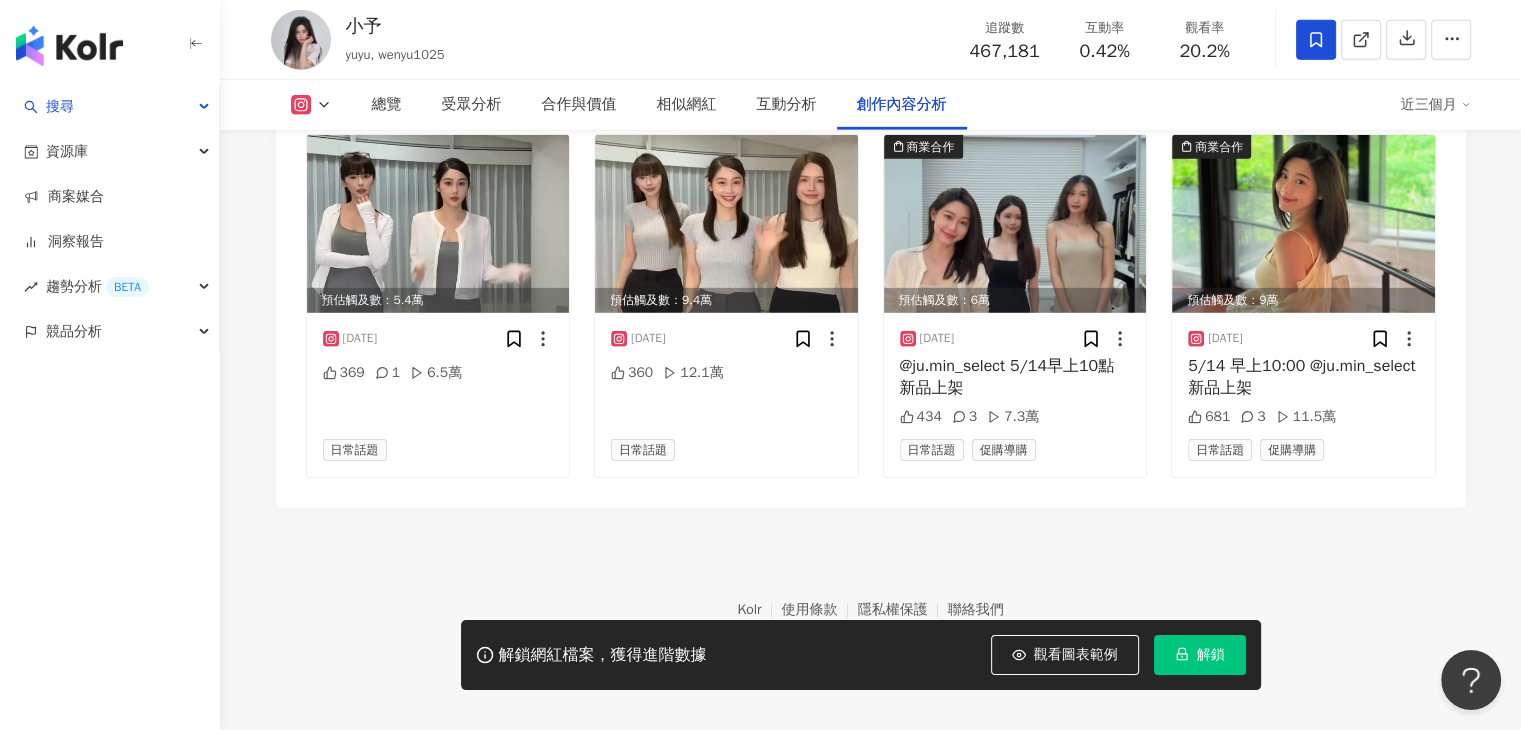 click on "加入網紅收藏 建立 【RAY】專欄 27  KOL 已加入 【RAY】已匯 41  KOL 加入 【小雨】專欄 13  KOL 加入 【秀娟】 14  KOL 加入 8月第五周名單 8  KOL 加入 【Benson】20250725未匯 5  KOL 加入 【Vivi】企劃專欄 32  KOL 加入 【妙】欄位 62  KOL 加入 【Irene】專欄 32  KOL 加入 6月第五週名單 18  KOL 加入" at bounding box center [760, 365] 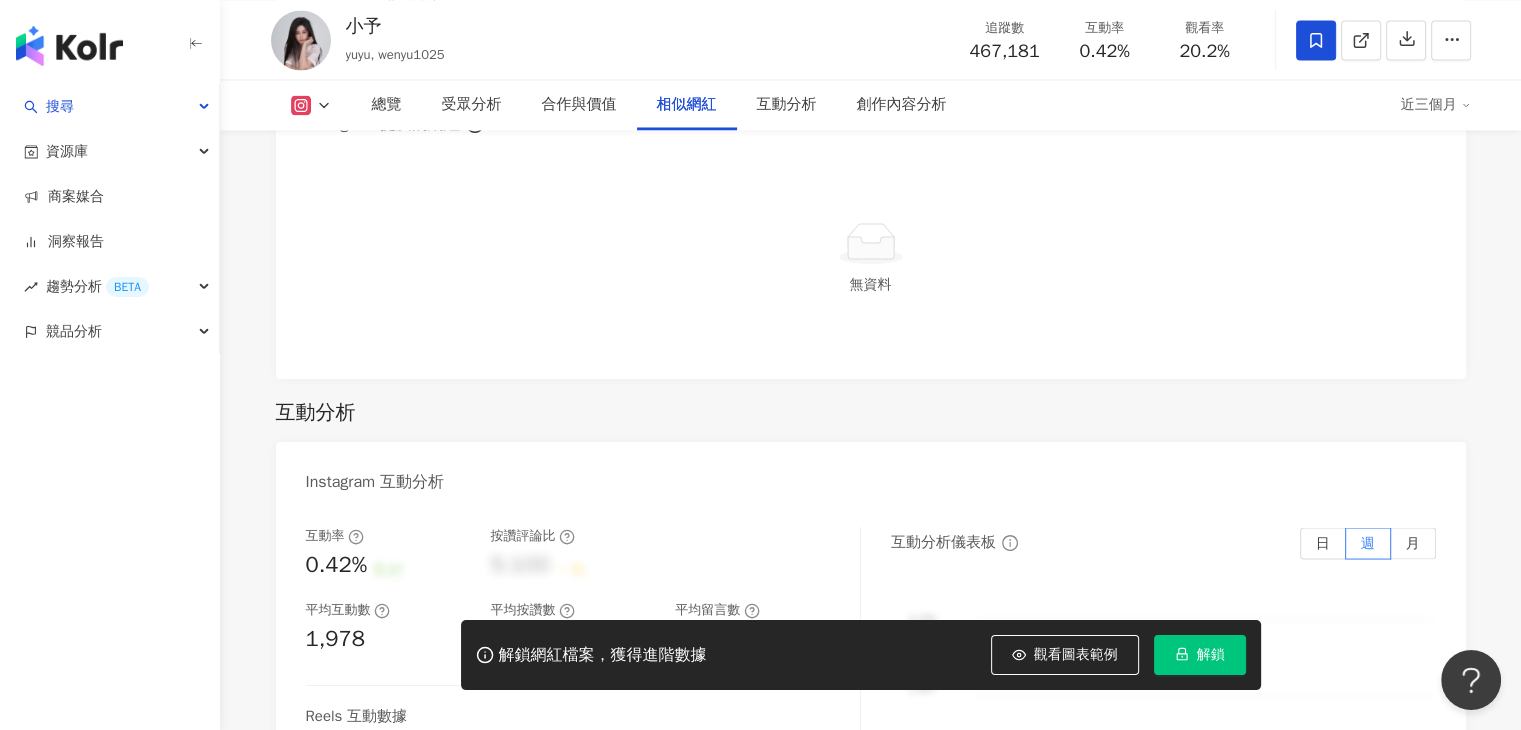 scroll, scrollTop: 3200, scrollLeft: 0, axis: vertical 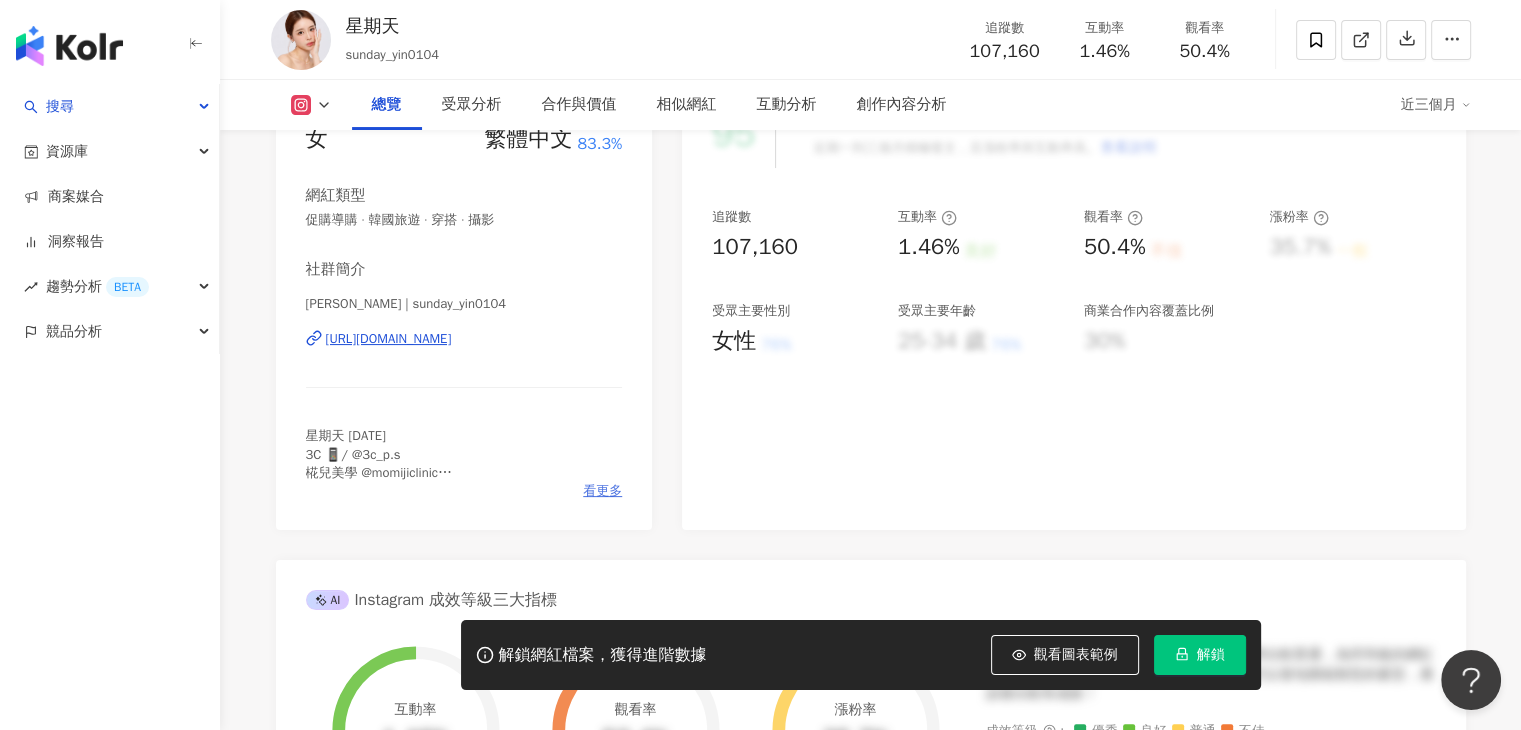 click on "看更多" at bounding box center [602, 491] 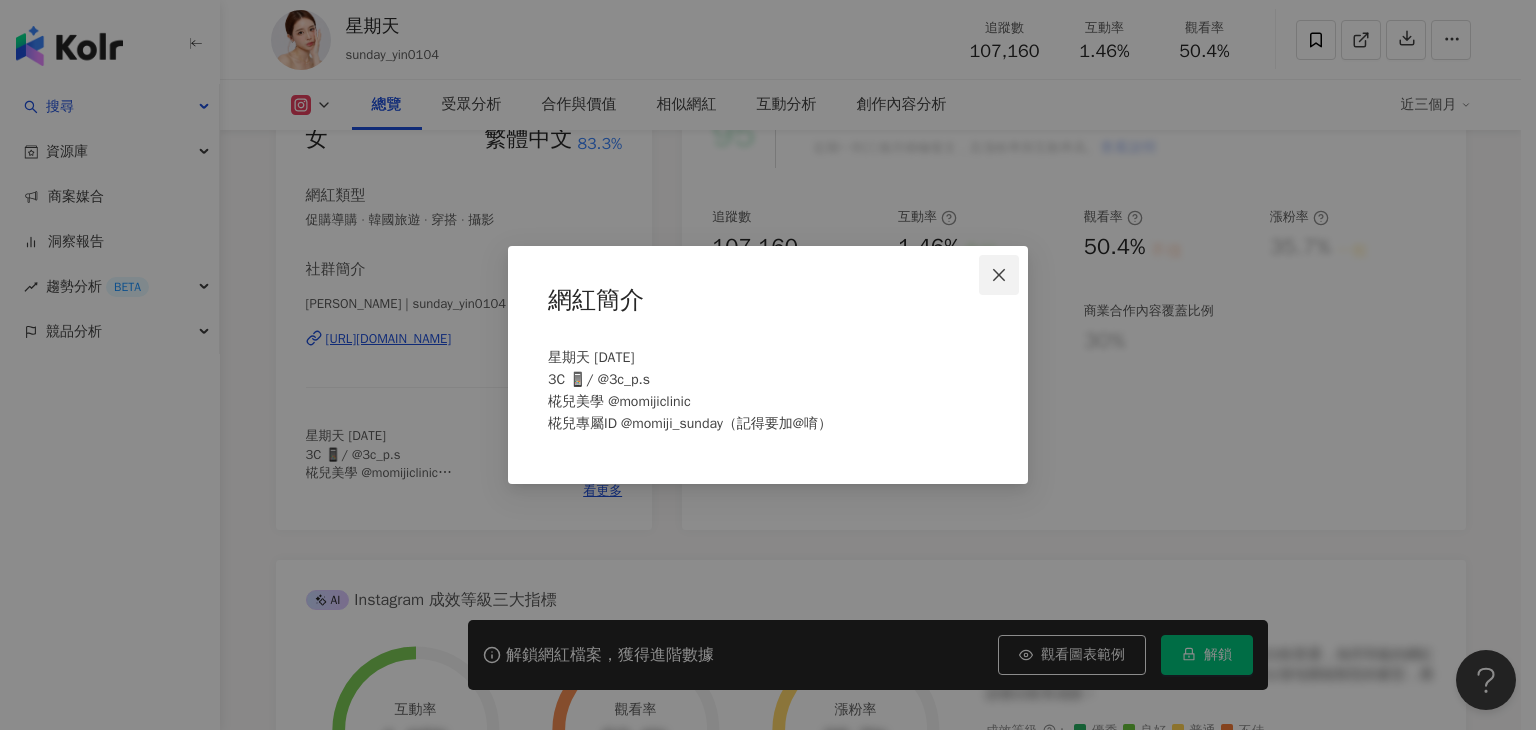 click 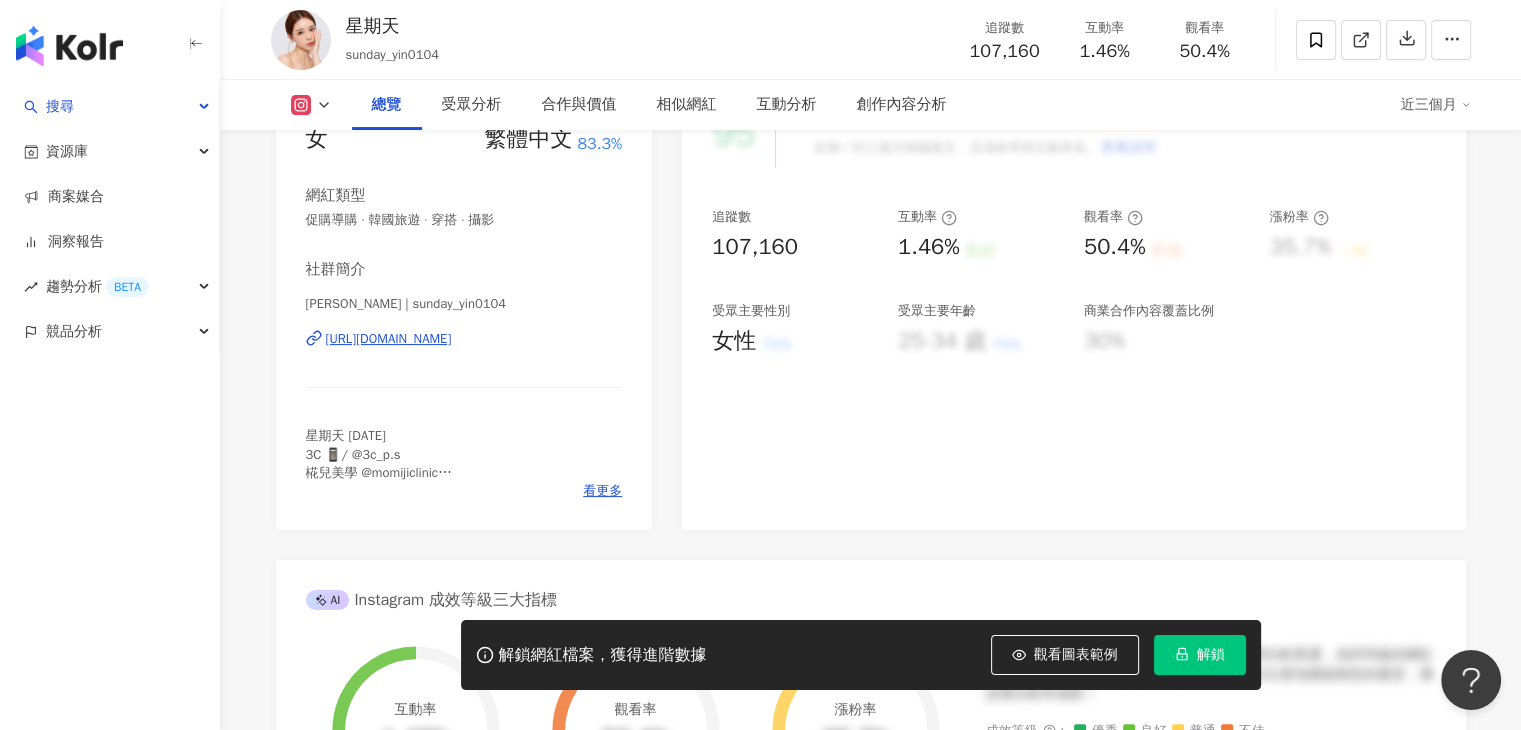 click on "性別   女 主要語言   繁體中文 83.3% 網紅類型 促購導購 · 韓國旅遊 · 穿搭 · 攝影 社群簡介 [PERSON_NAME] | sunday_yin0104 [URL][DOMAIN_NAME] 星期天 [DATE]
3C 📱/ @3c_p.s
椛兒美學 @momijiclinic
椛兒專屬ID @momiji_sunday（記得要加@唷） 看更多" at bounding box center (464, 305) 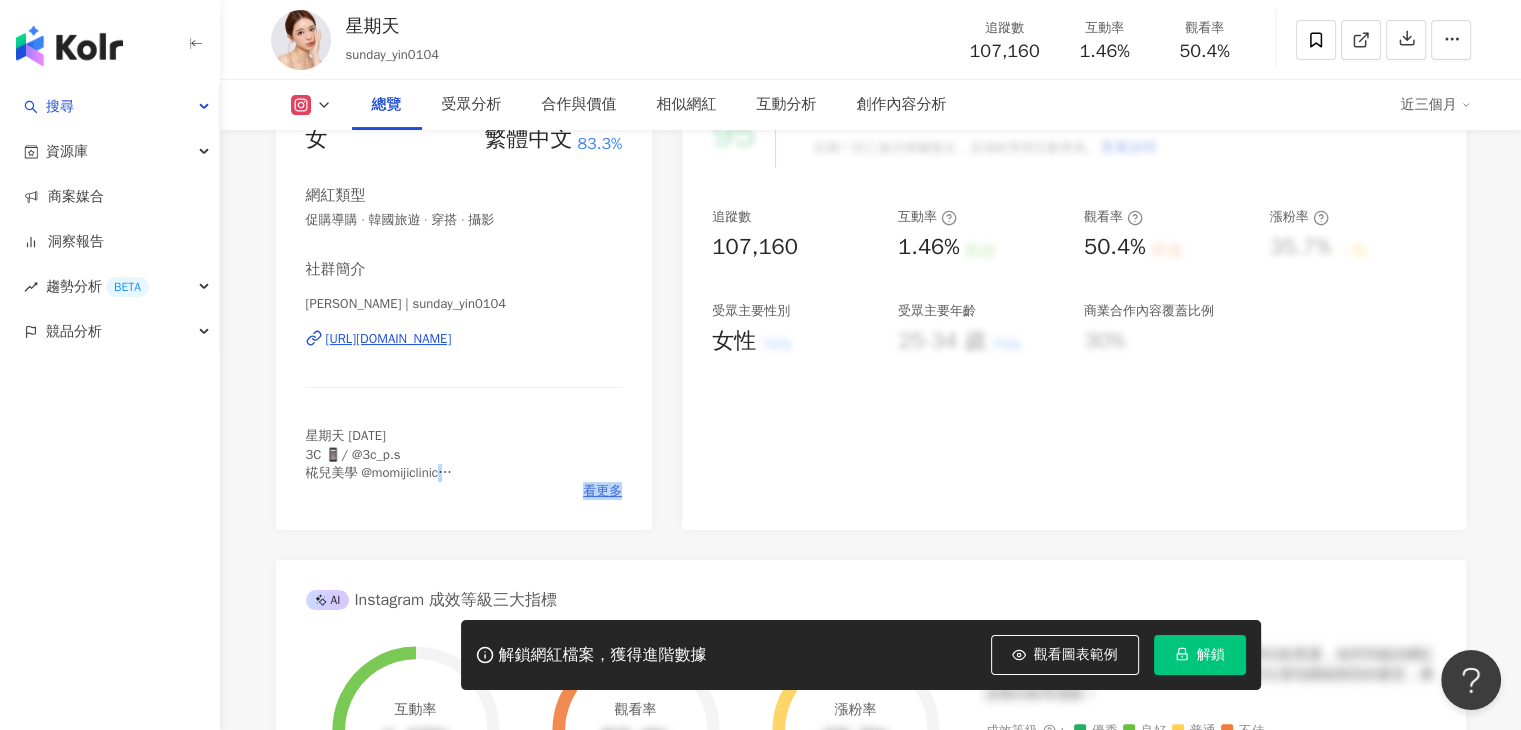 click on "看更多" at bounding box center (602, 491) 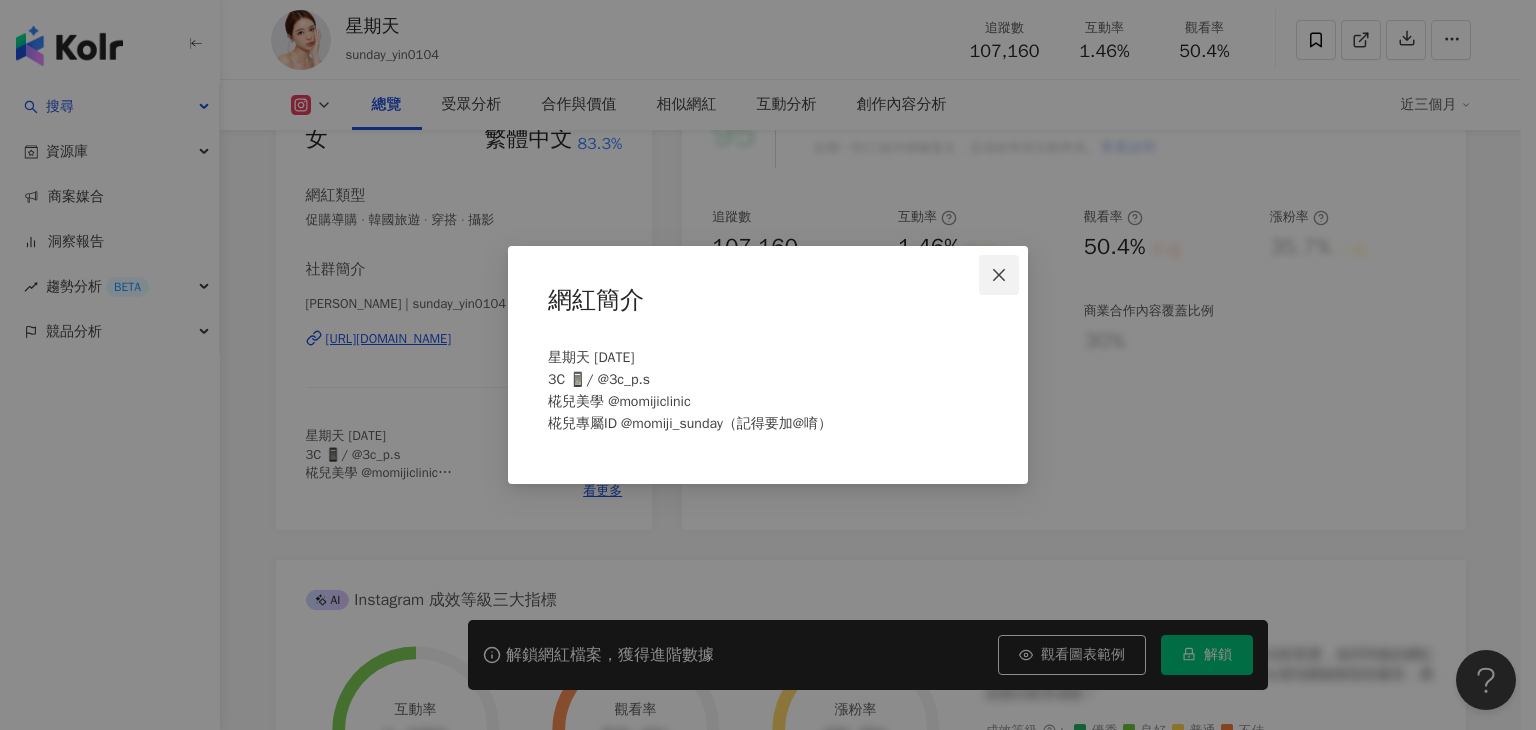 click 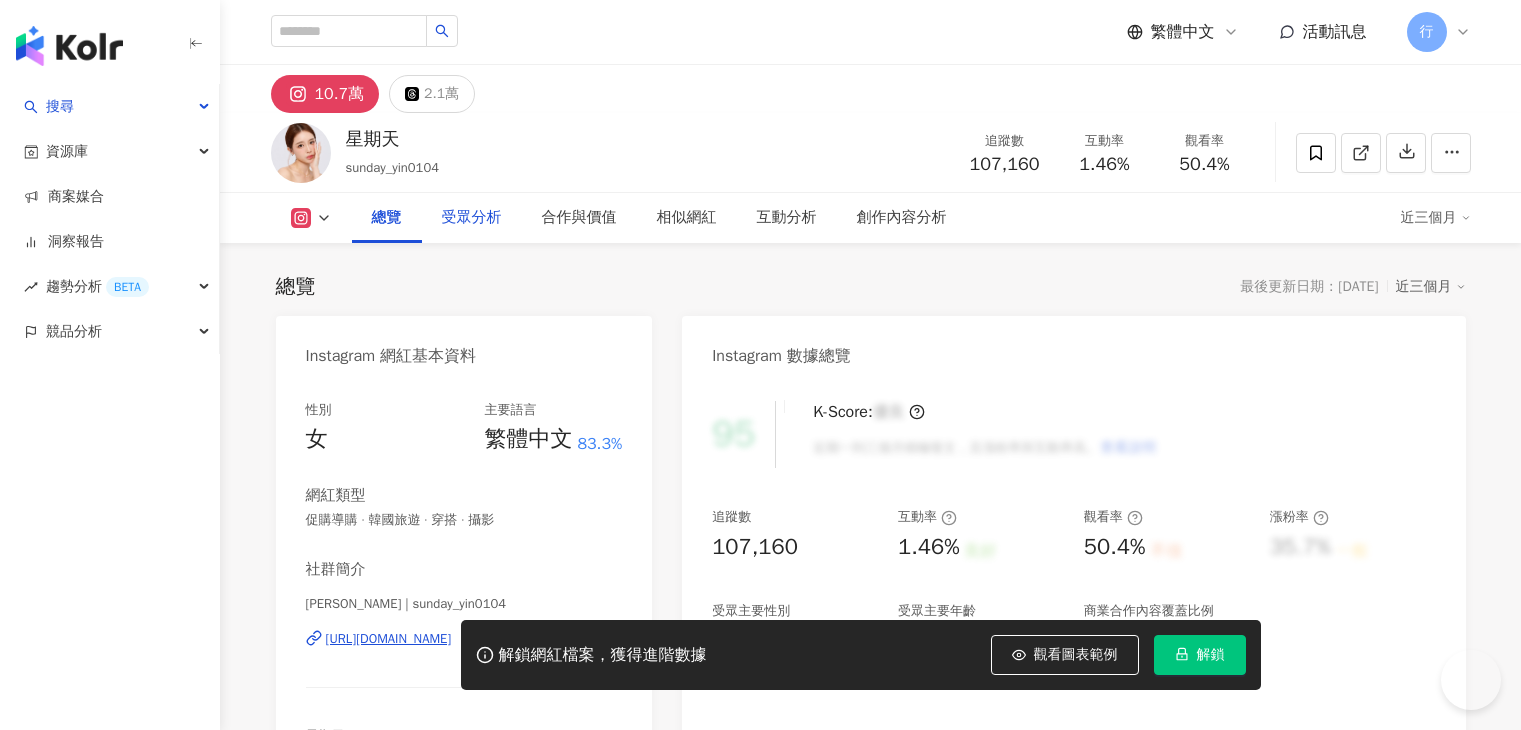 scroll, scrollTop: 300, scrollLeft: 0, axis: vertical 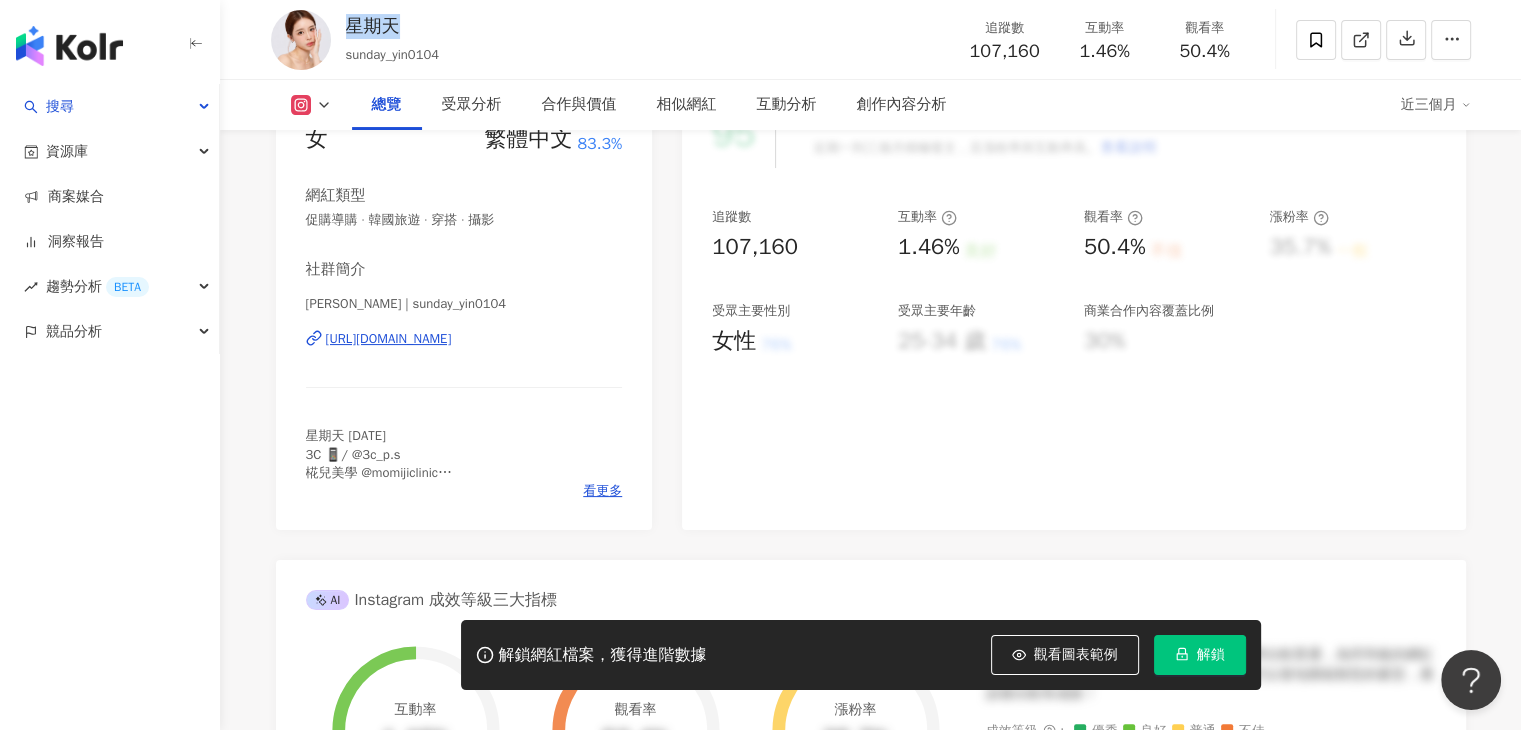 drag, startPoint x: 400, startPoint y: 36, endPoint x: 347, endPoint y: 30, distance: 53.338543 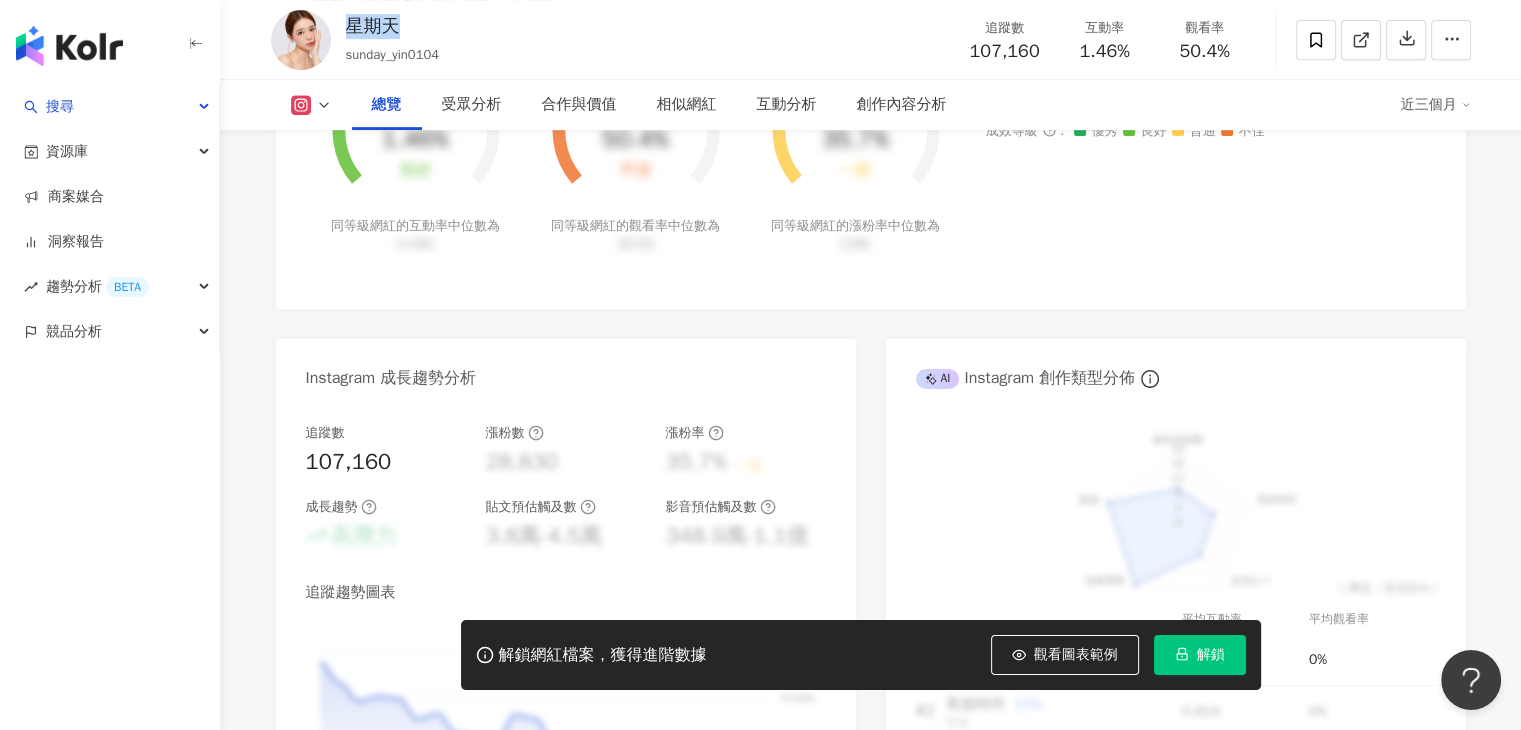 scroll, scrollTop: 300, scrollLeft: 0, axis: vertical 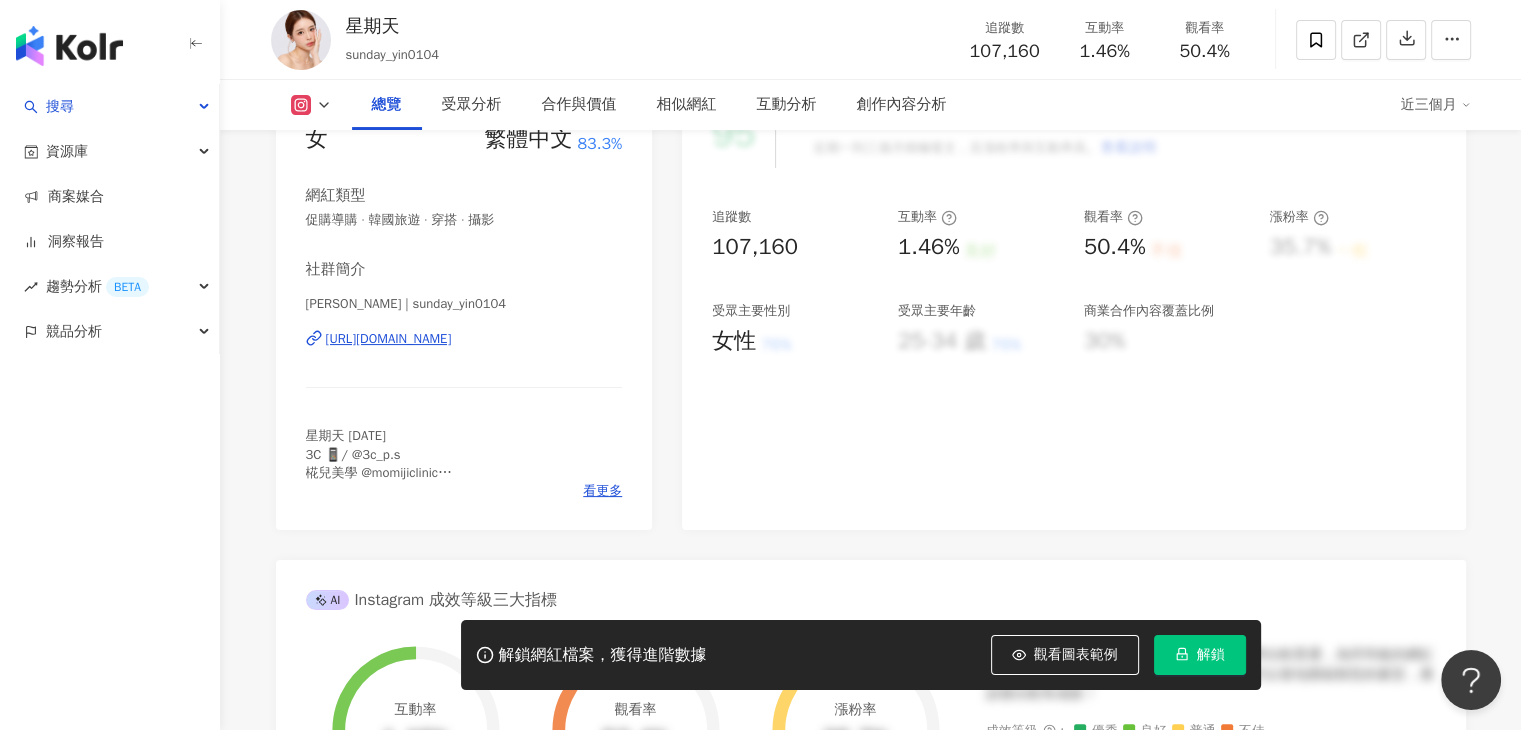 click on "性別   女 主要語言   繁體中文 83.3% 網紅類型 促購導購 · 韓國旅遊 · 穿搭 · 攝影 社群簡介 Ju yin Hsiao | sunday_yin0104 https://www.instagram.com/sunday_yin0104/ 星期天 Sunday
3C 📱/ @3c_p.s
椛兒美學 @momijiclinic
椛兒專屬ID @momiji_sunday（記得要加@唷） 看更多" at bounding box center (464, 305) 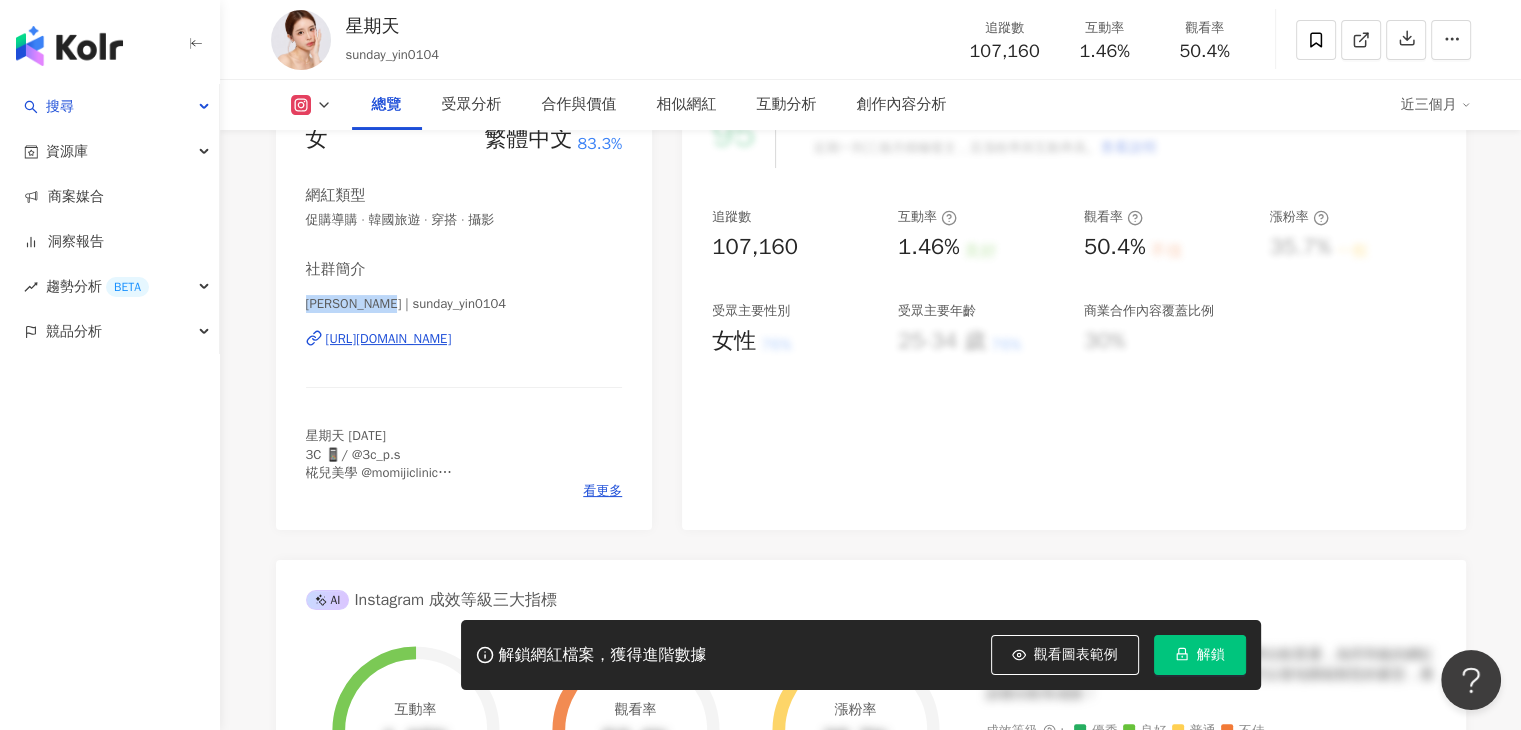 drag, startPoint x: 301, startPoint y: 305, endPoint x: 377, endPoint y: 304, distance: 76.00658 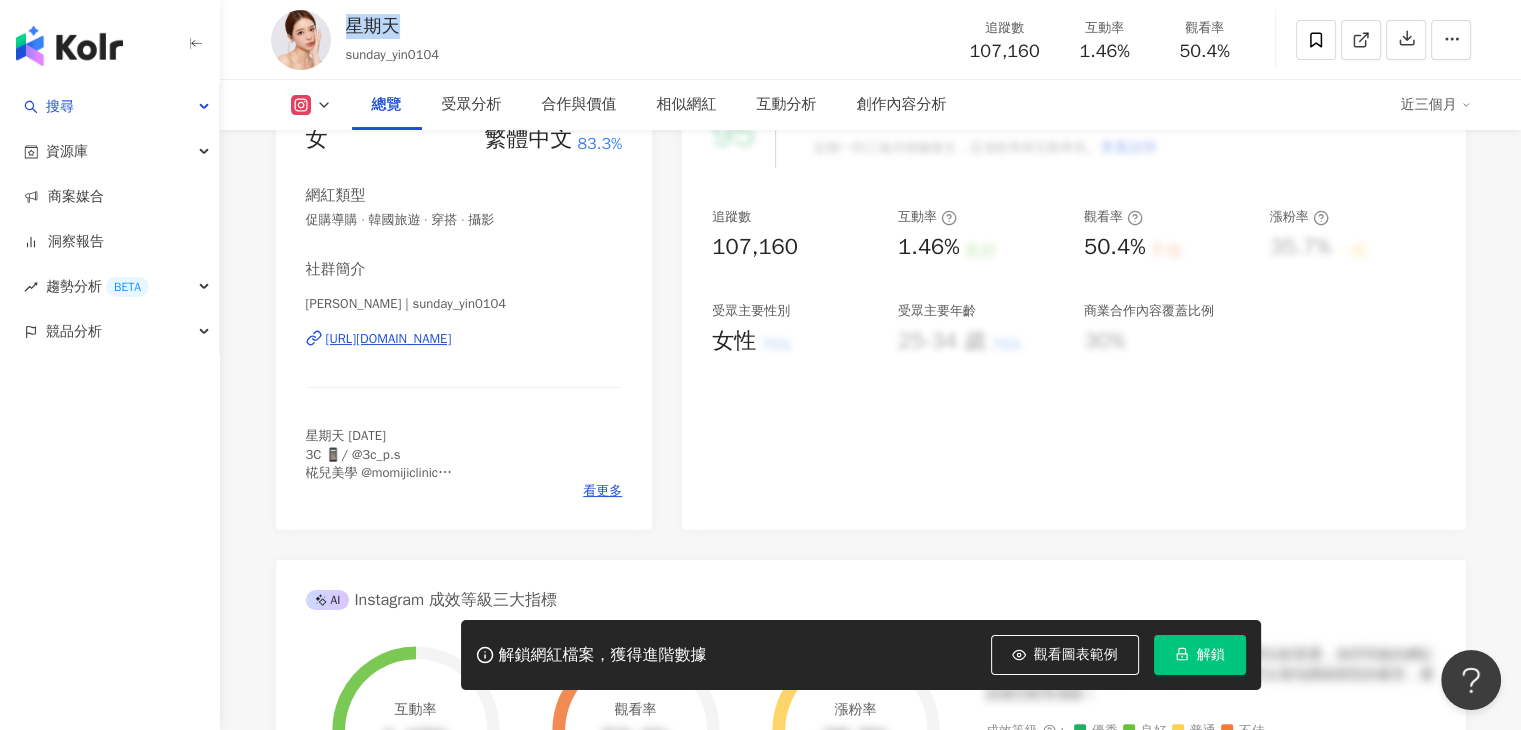 drag, startPoint x: 407, startPoint y: 22, endPoint x: 348, endPoint y: 25, distance: 59.07622 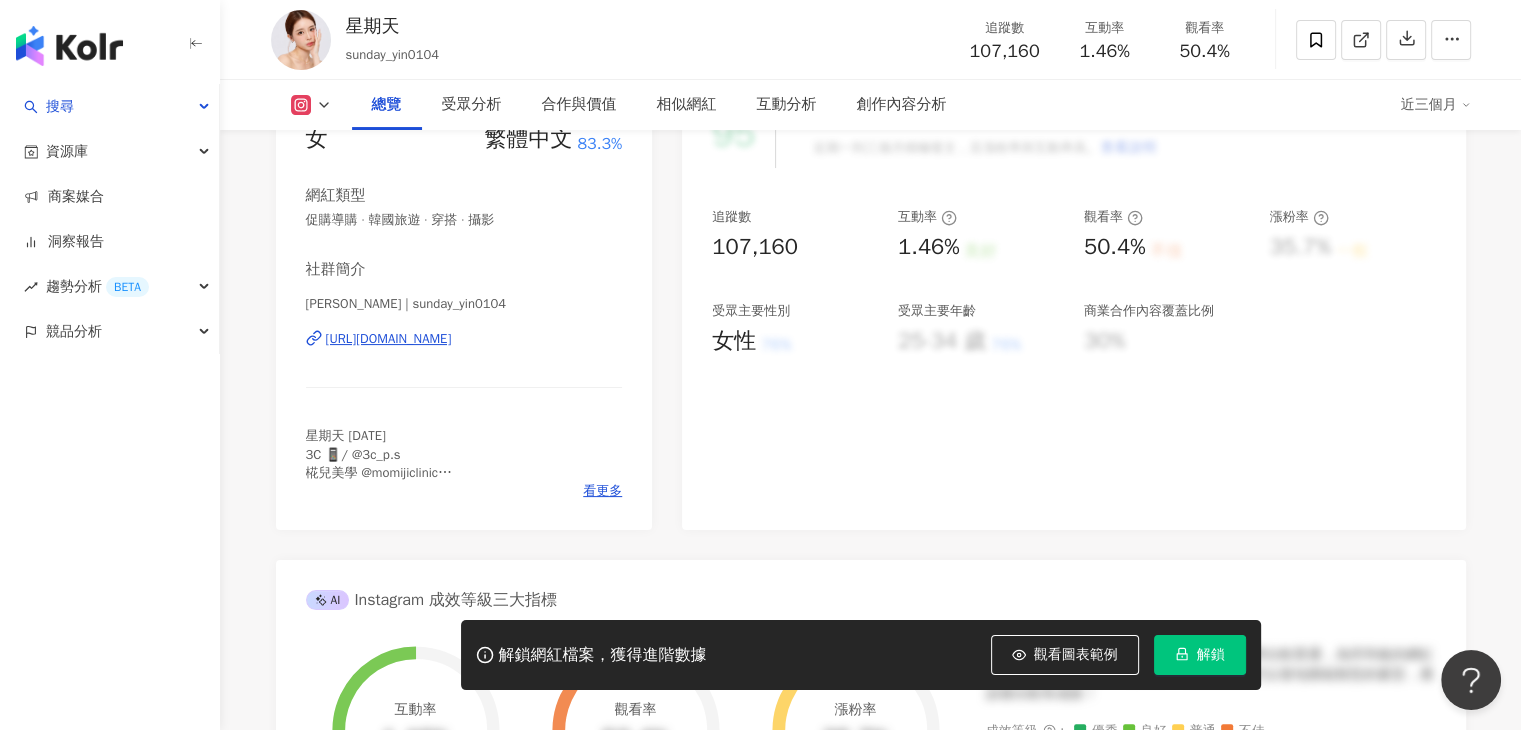 click on "星期天 sunday_yin0104 追蹤數 107,160 互動率 1.46% 觀看率 50.4%" at bounding box center [871, 39] 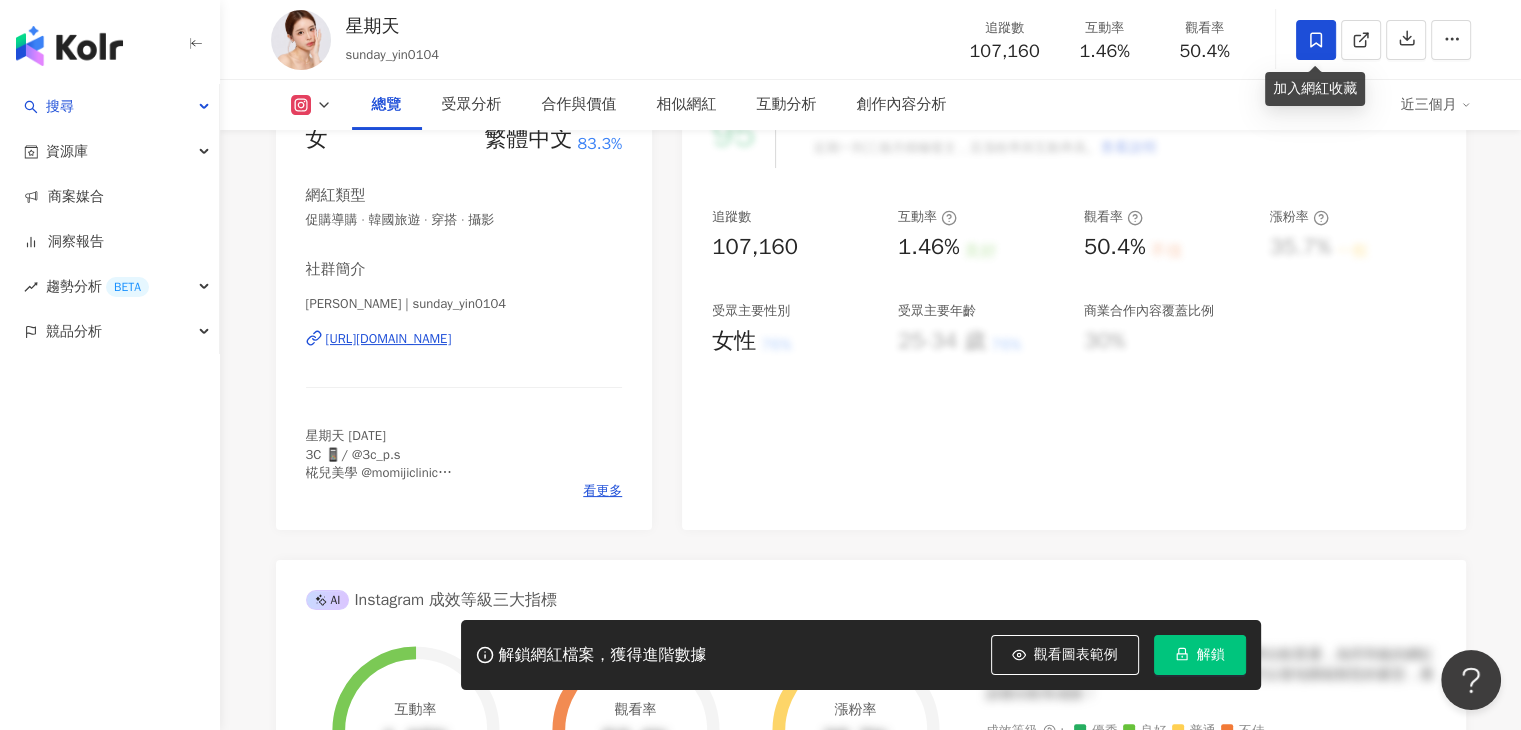 click 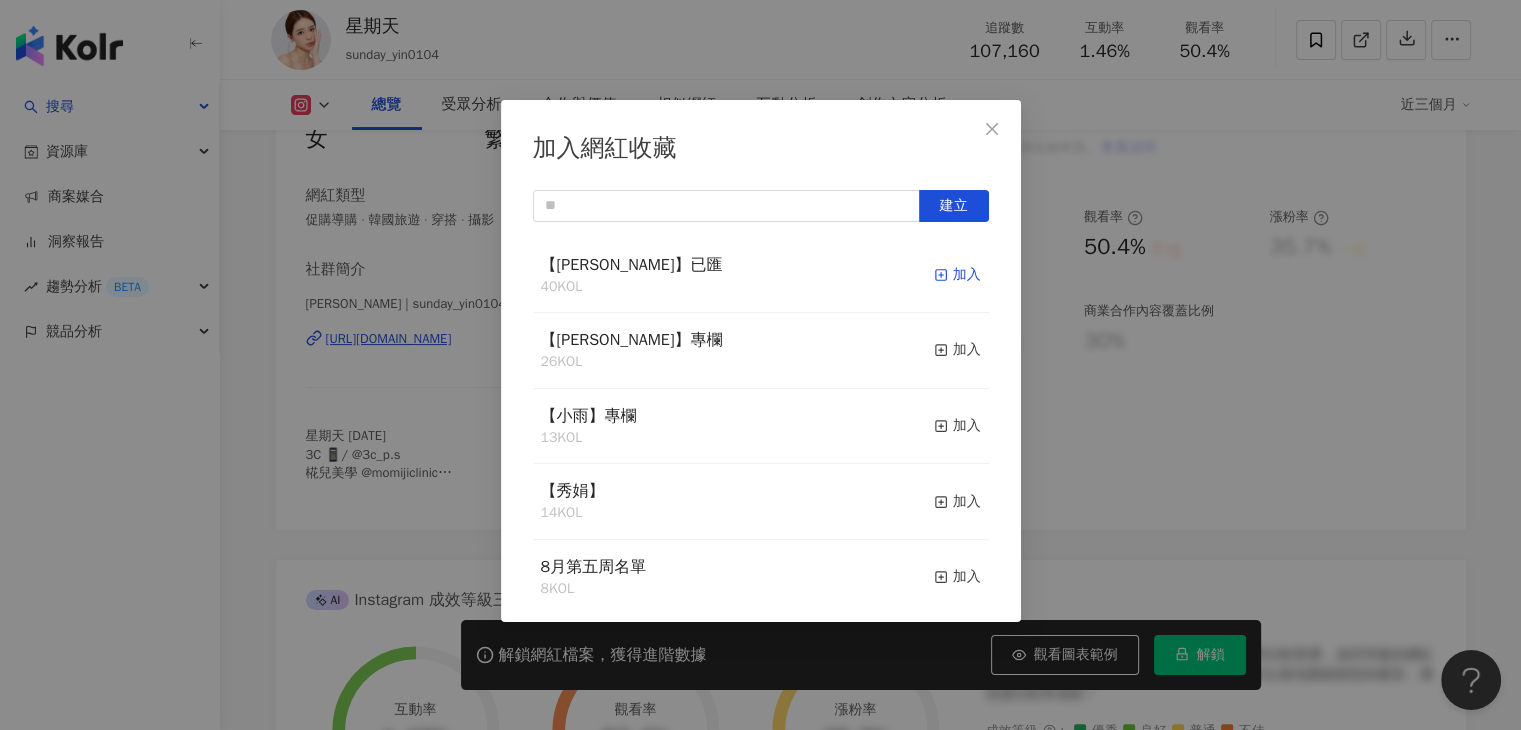 click on "加入" at bounding box center [957, 275] 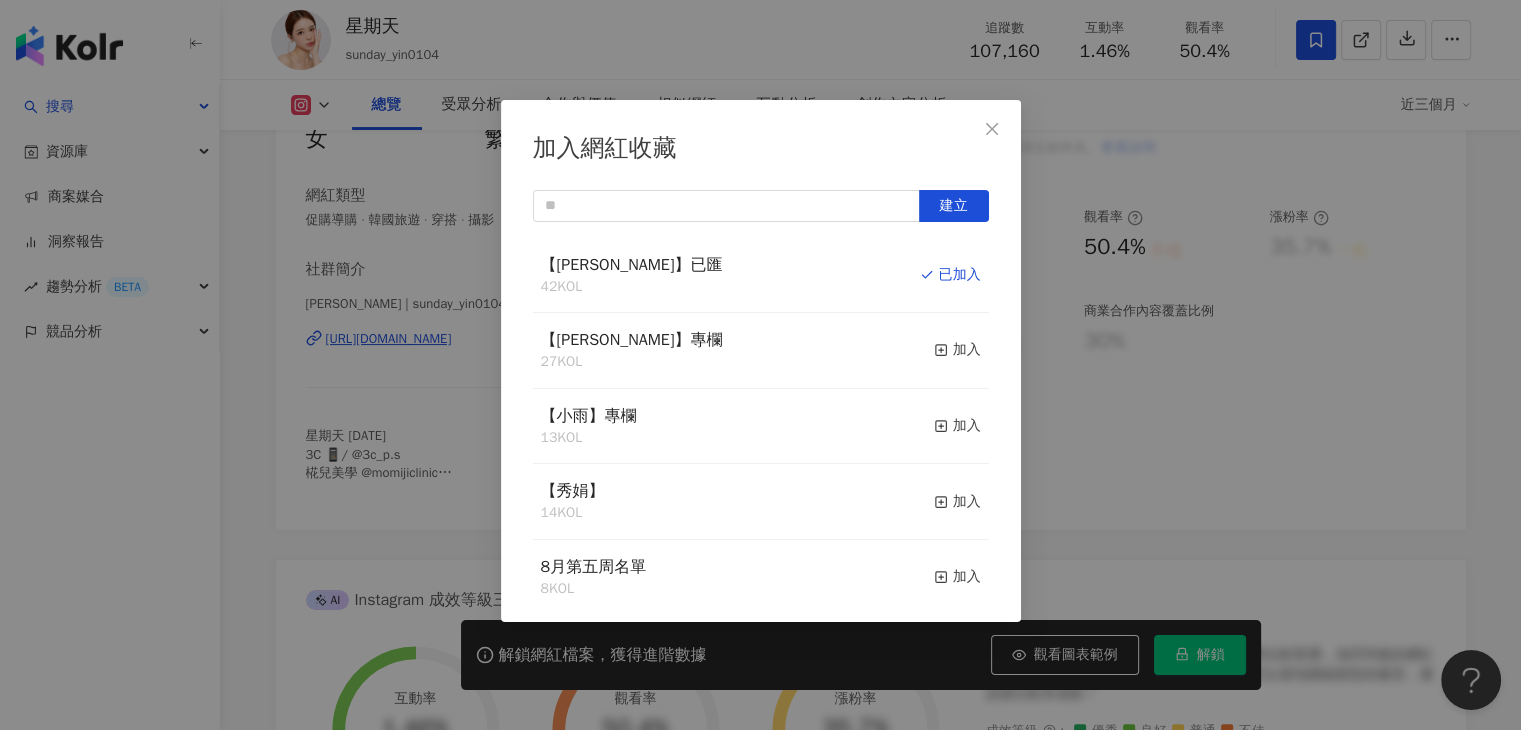 click on "加入網紅收藏 建立 【RAY】已匯 42  KOL 已加入 【RAY】專欄 27  KOL 加入 【小雨】專欄 13  KOL 加入 【秀娟】 14  KOL 加入 8月第五周名單 8  KOL 加入 【Benson】20250725未匯 5  KOL 加入 【Vivi】企劃專欄 32  KOL 加入 【妙】欄位 62  KOL 加入 【Irene】專欄 32  KOL 加入 6月第五週名單 18  KOL 加入" at bounding box center [760, 365] 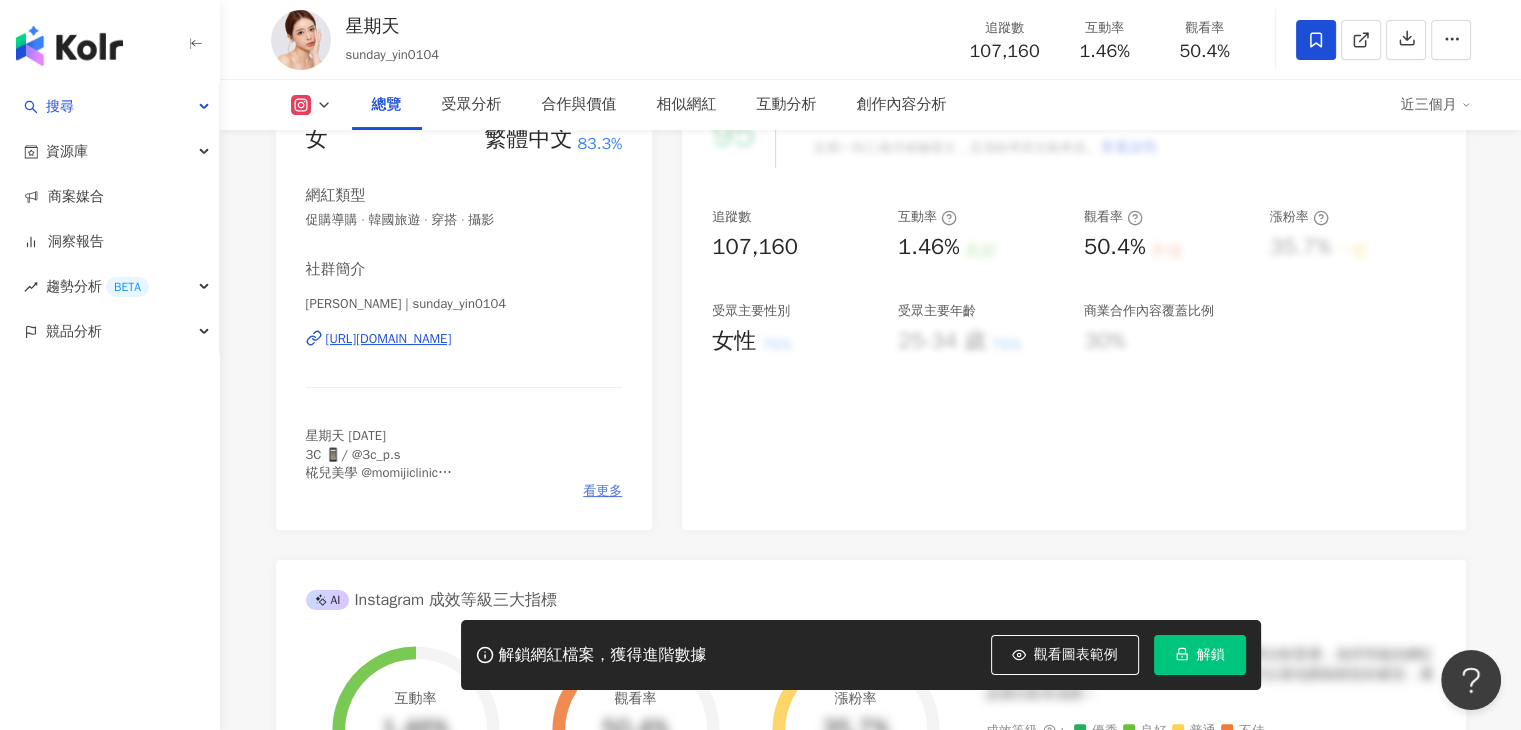 click on "看更多" at bounding box center (602, 491) 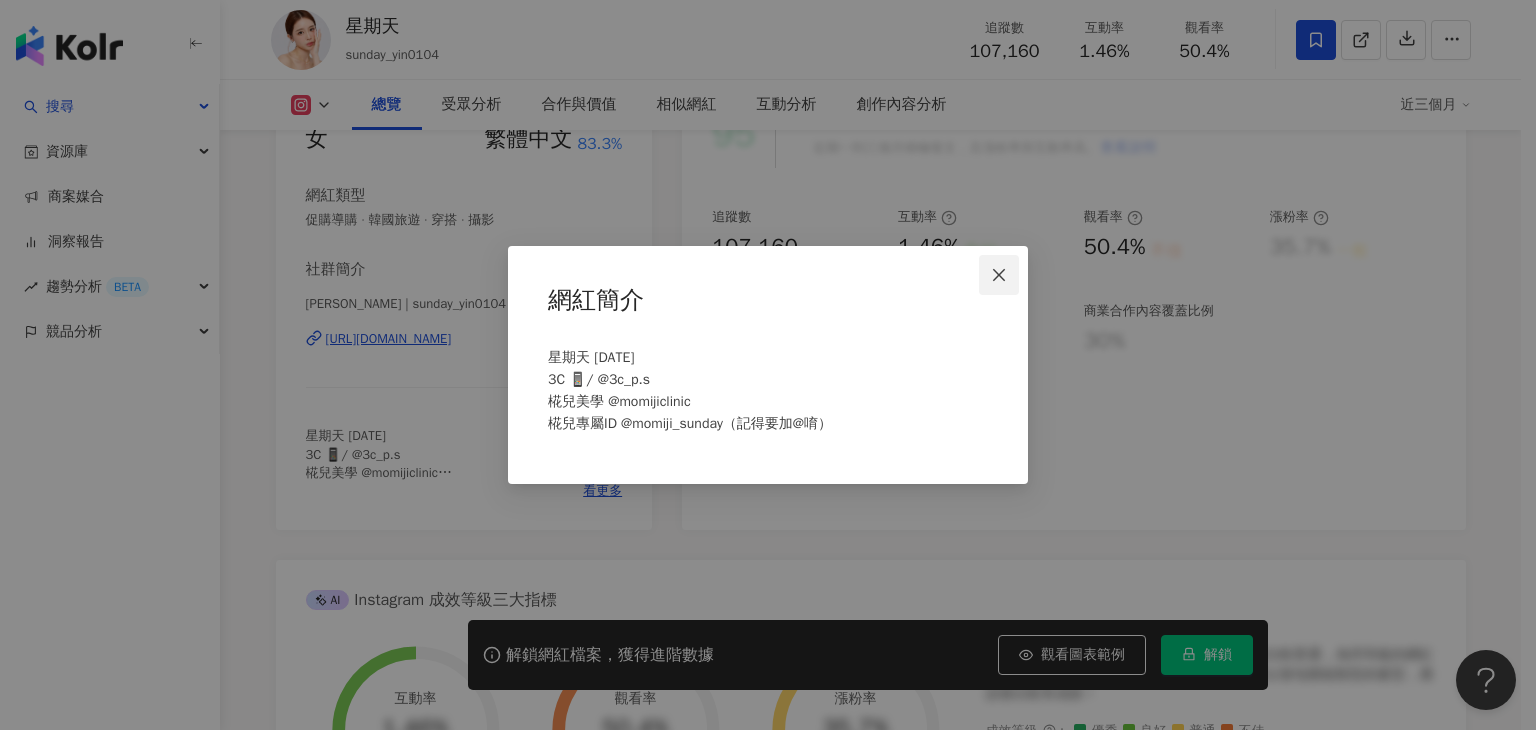 click at bounding box center [999, 275] 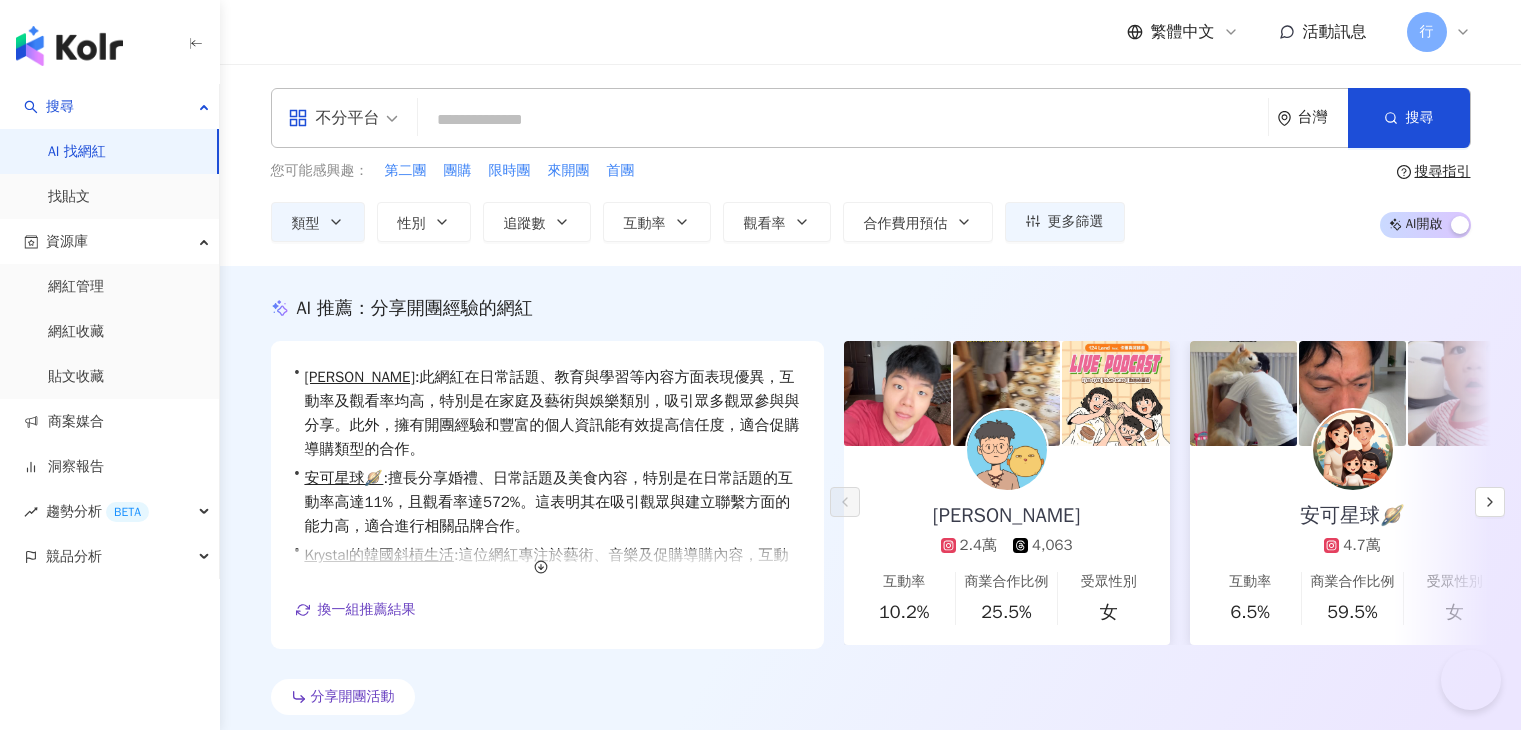 scroll, scrollTop: 4458, scrollLeft: 0, axis: vertical 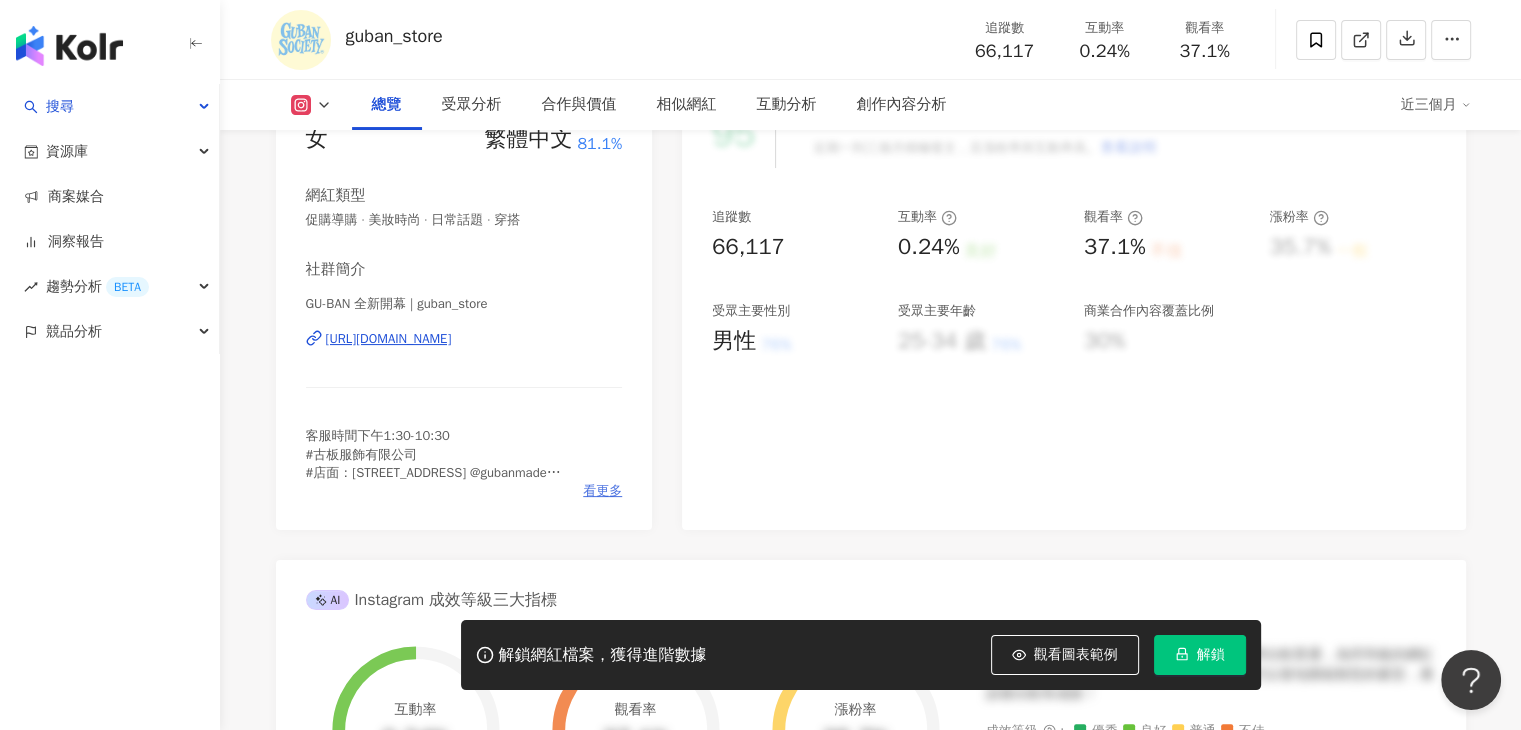click on "看更多" at bounding box center (602, 491) 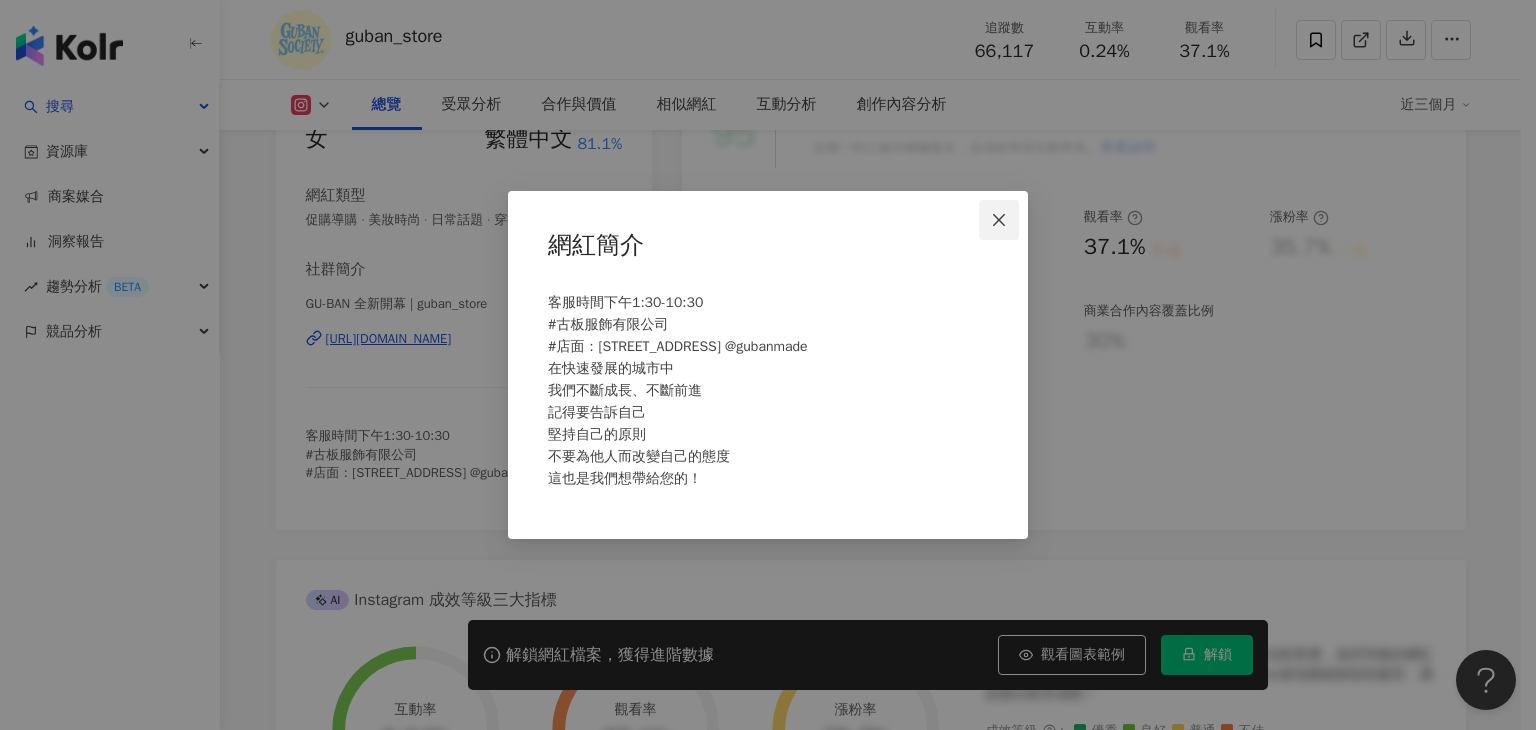 click 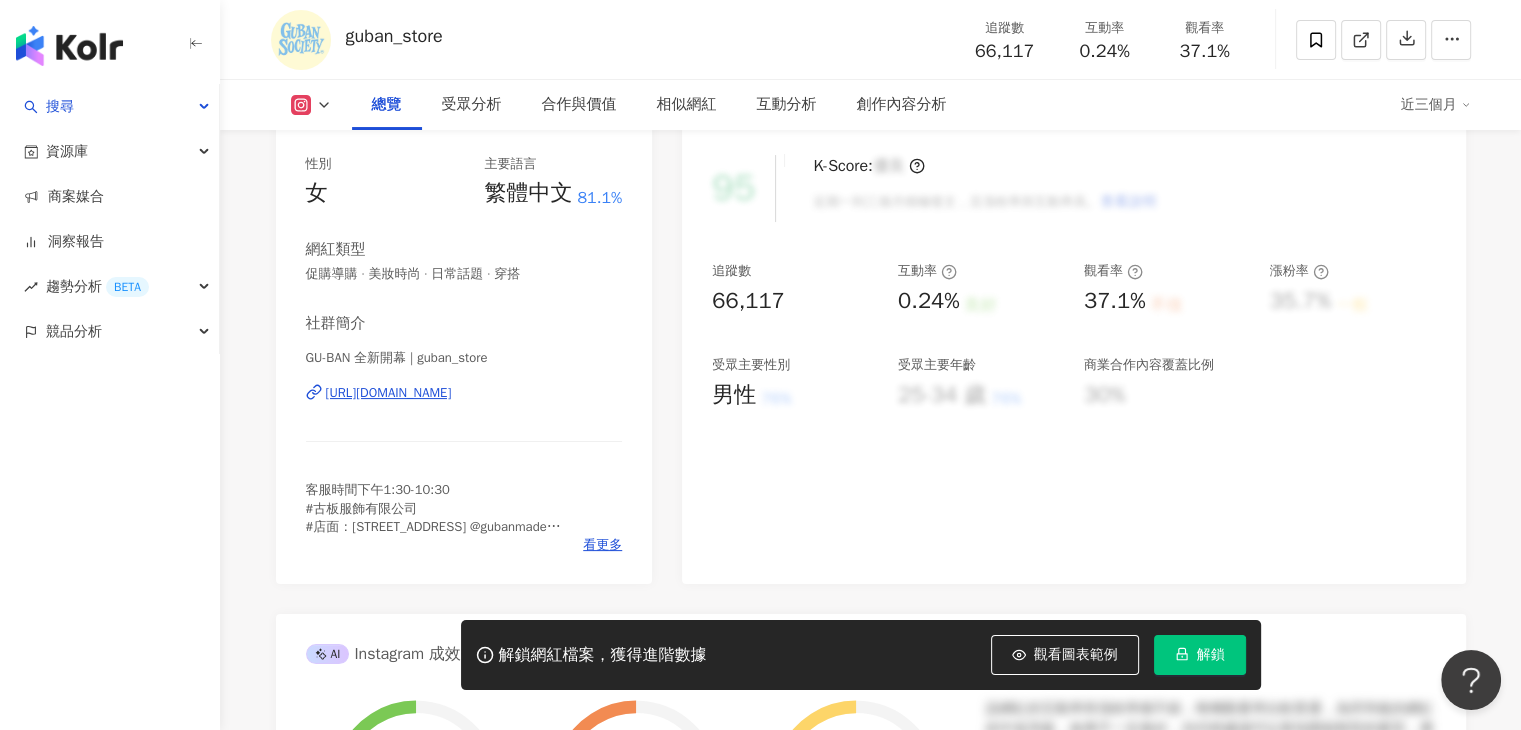 scroll, scrollTop: 300, scrollLeft: 0, axis: vertical 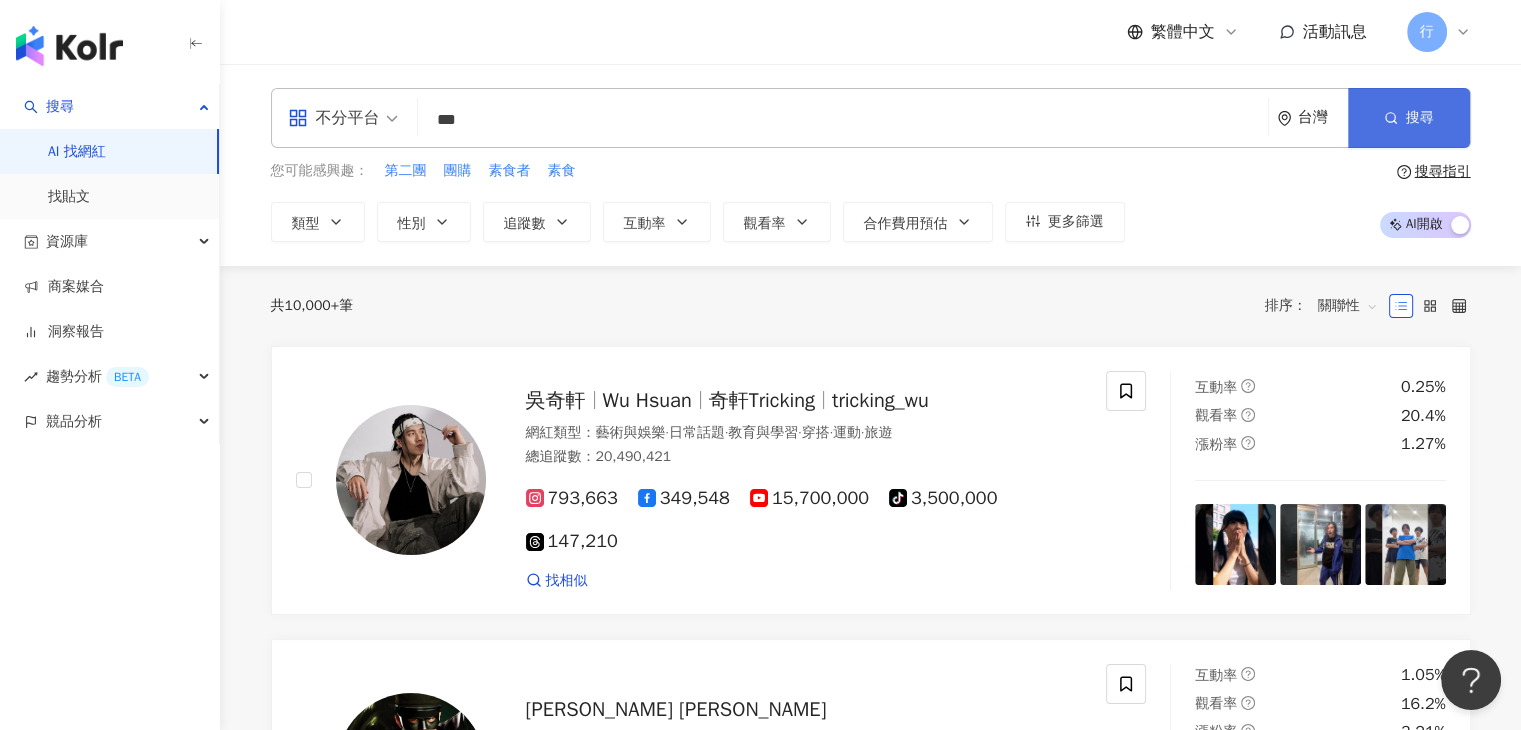 type on "***" 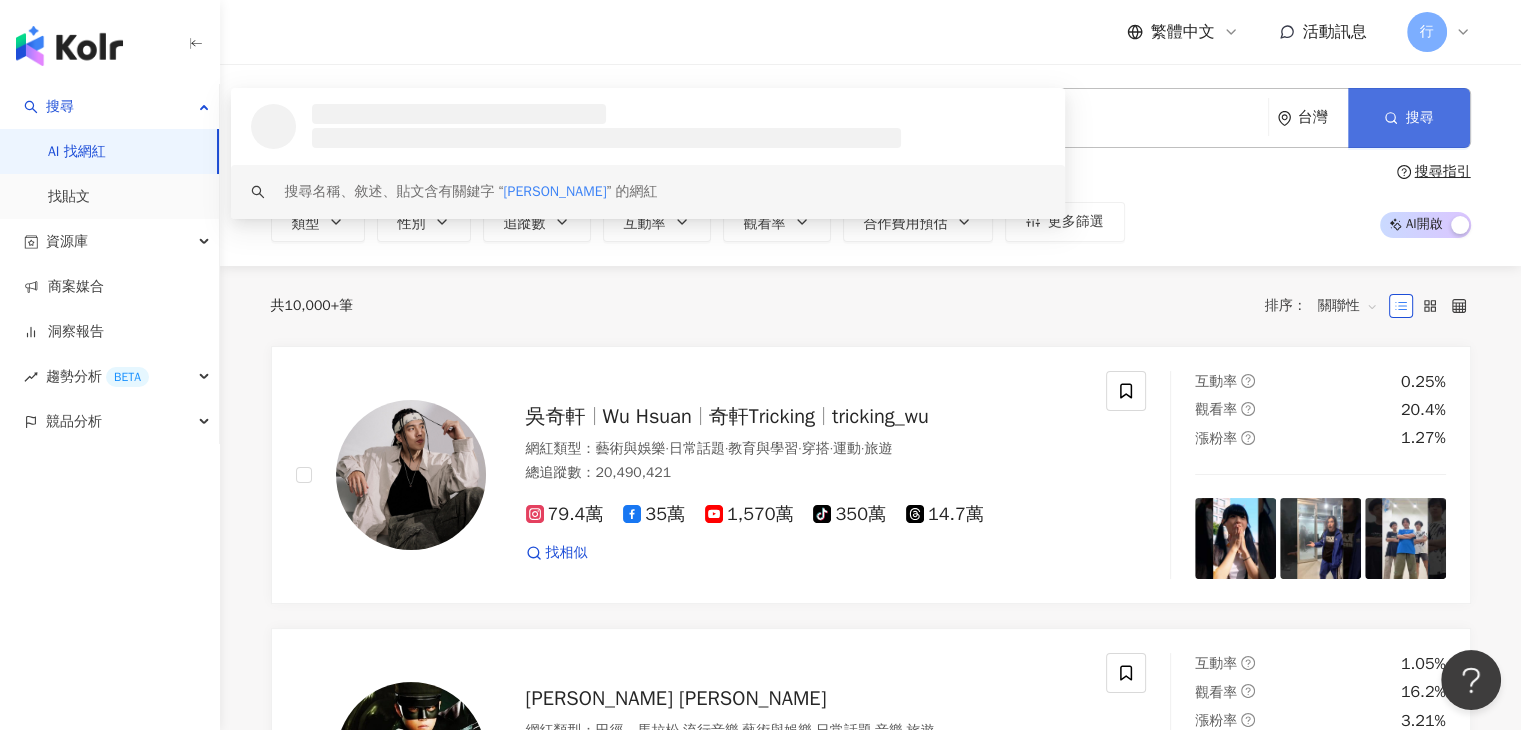 click on "搜尋" at bounding box center (1409, 118) 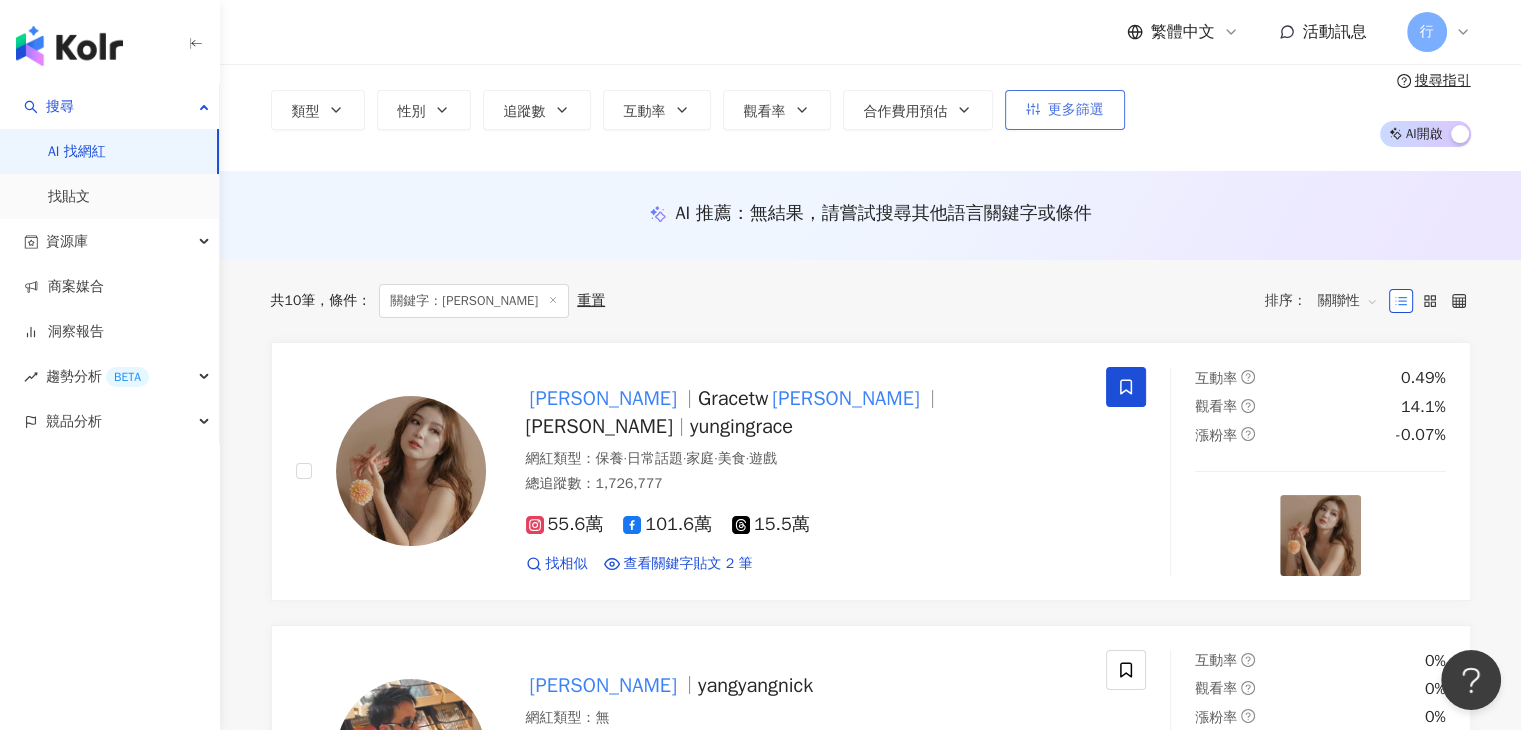 scroll, scrollTop: 300, scrollLeft: 0, axis: vertical 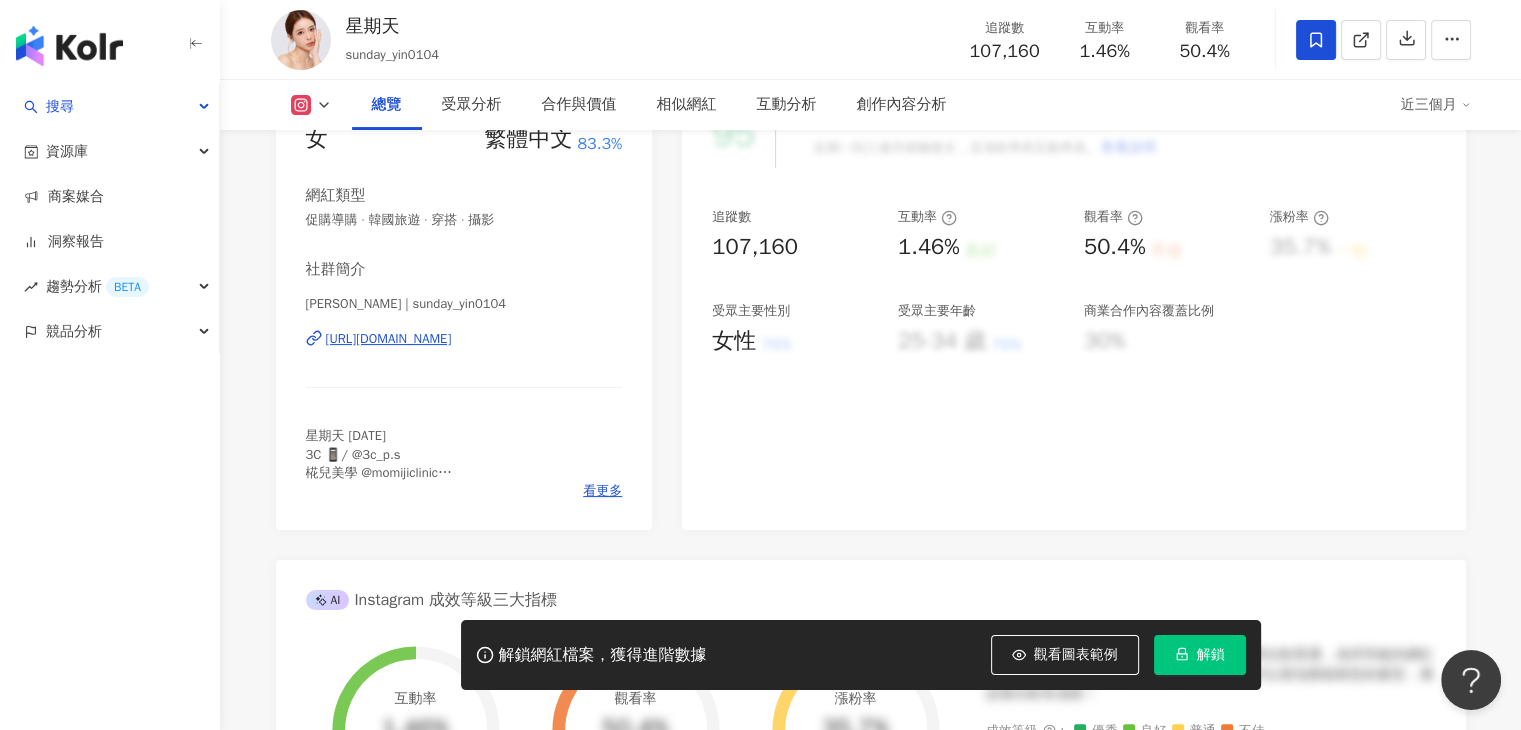 click on "搜尋 資源庫 商案媒合 洞察報告 趨勢分析 BETA 競品分析" at bounding box center (110, 407) 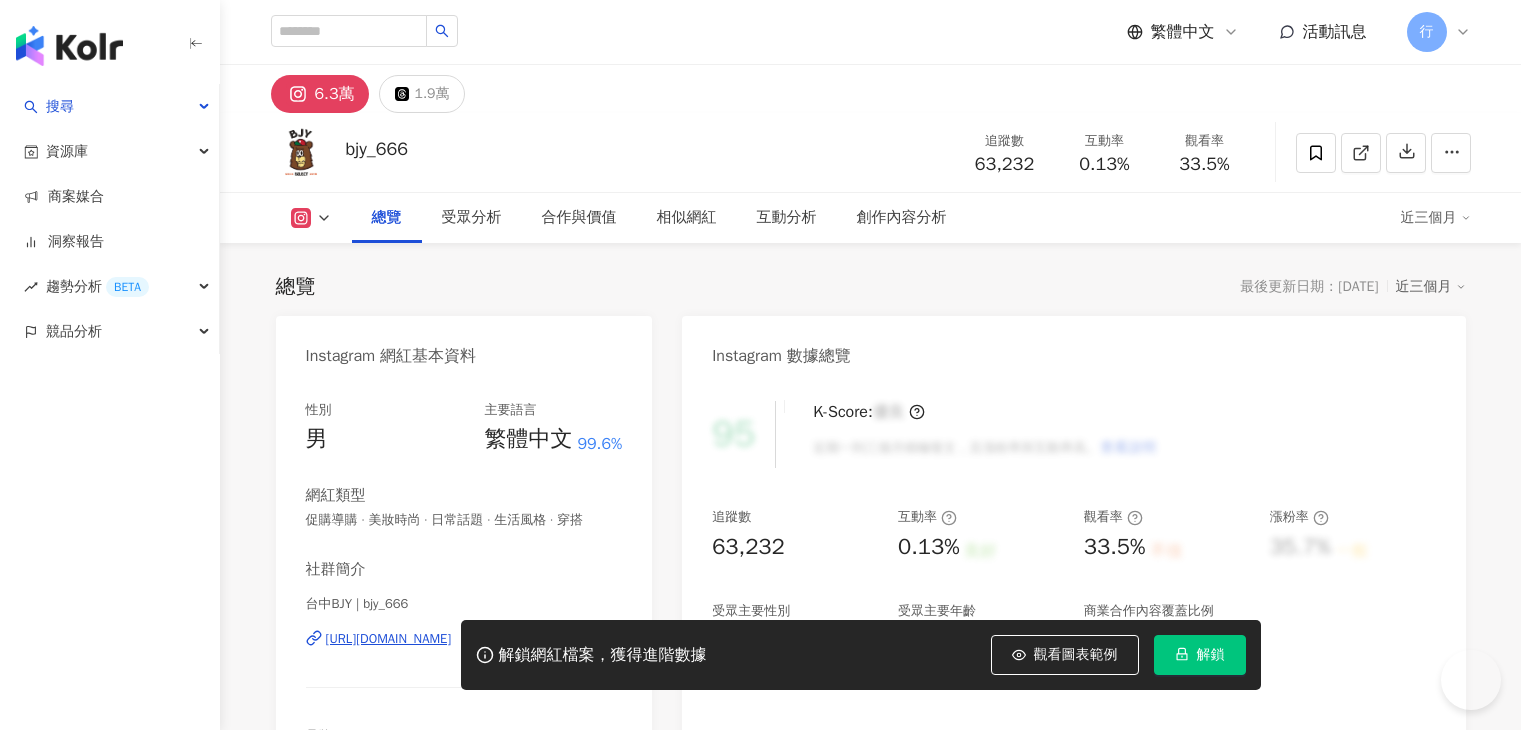 scroll, scrollTop: 300, scrollLeft: 0, axis: vertical 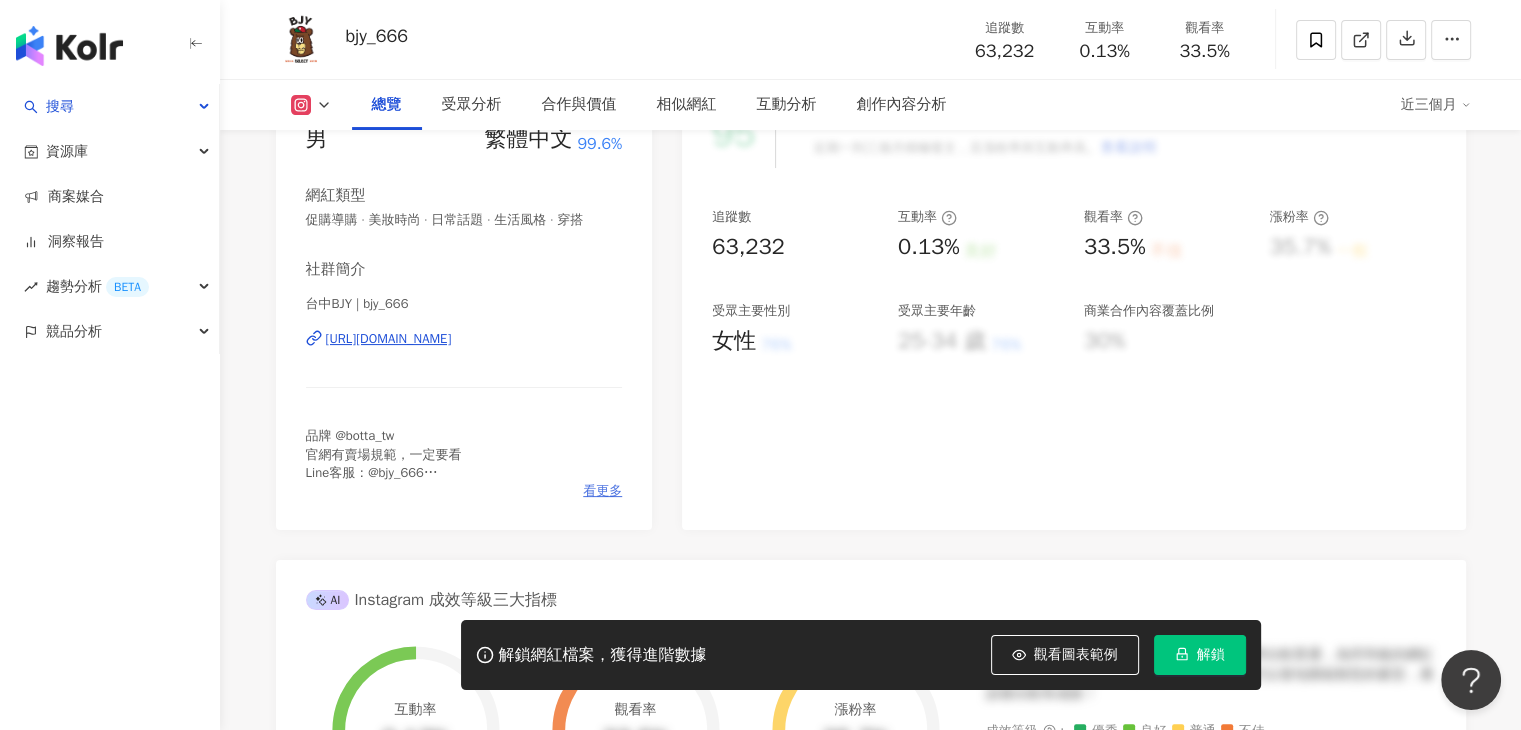 click on "看更多" at bounding box center [602, 491] 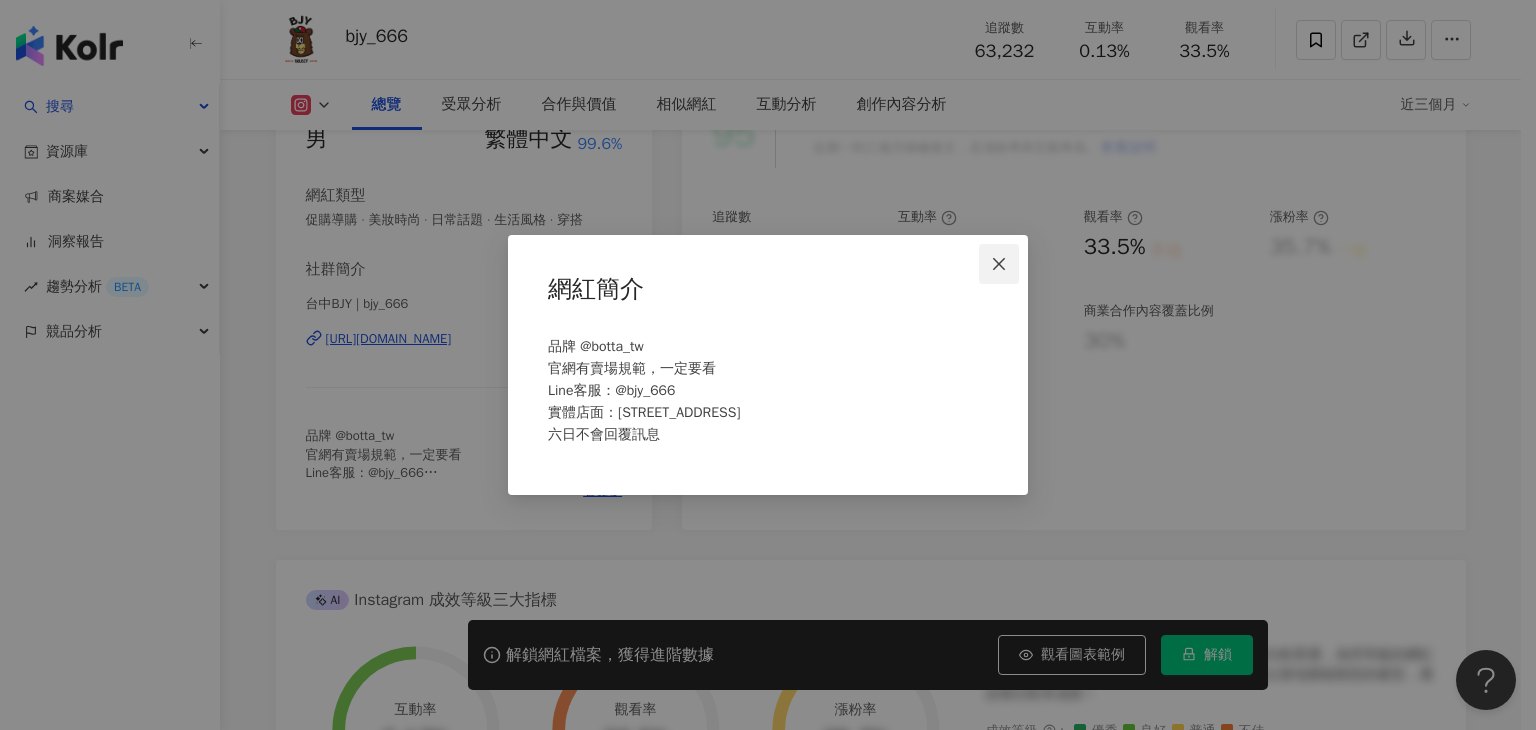click at bounding box center (999, 264) 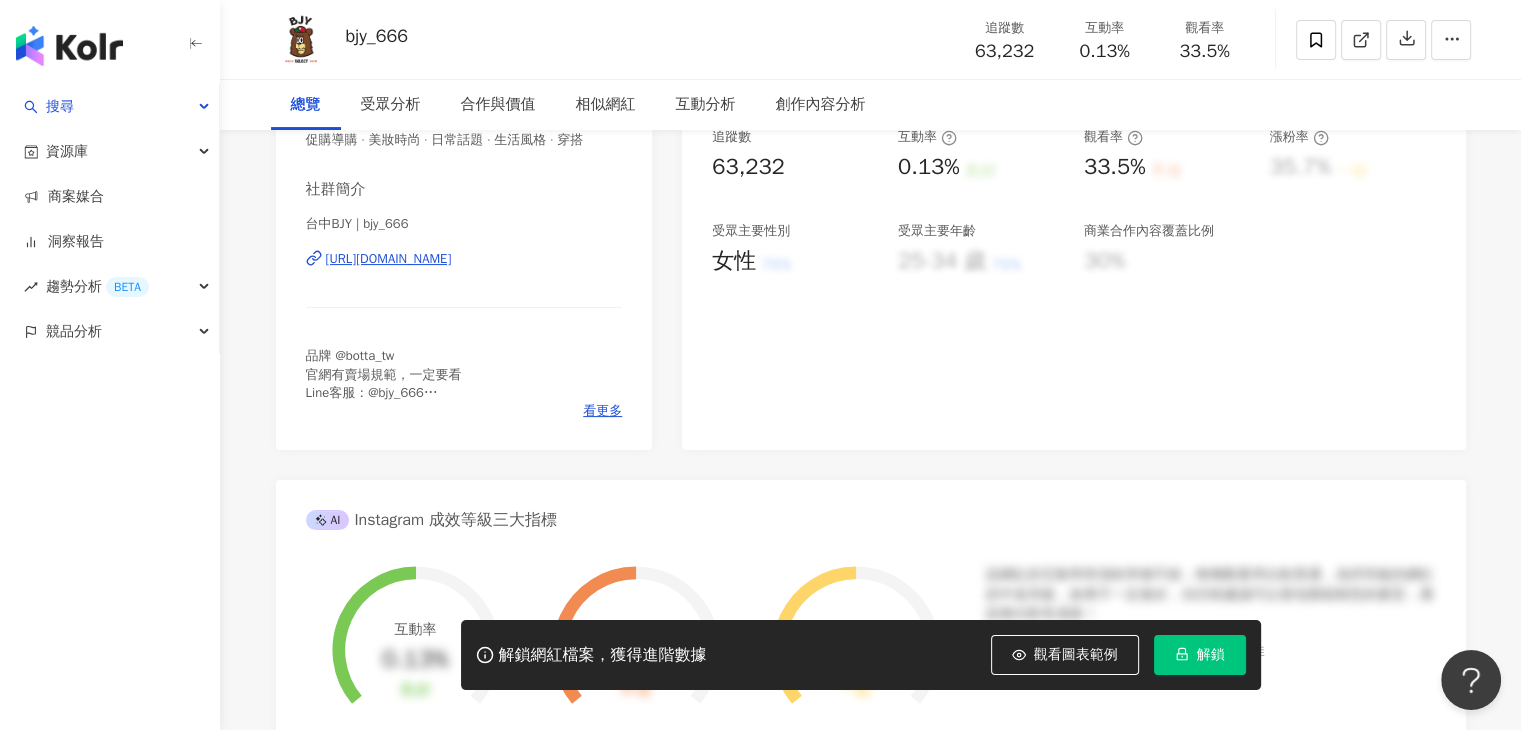 scroll, scrollTop: 400, scrollLeft: 0, axis: vertical 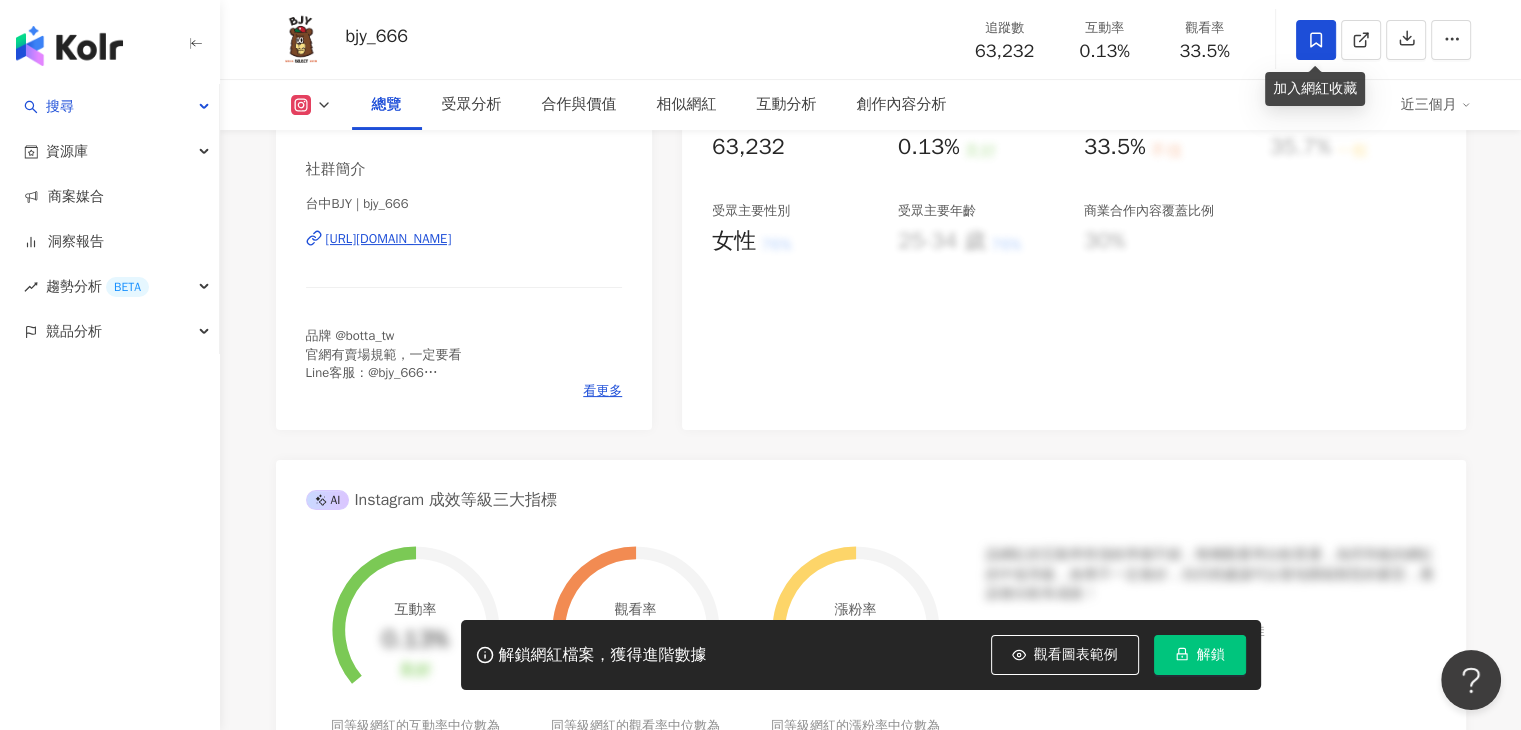 click 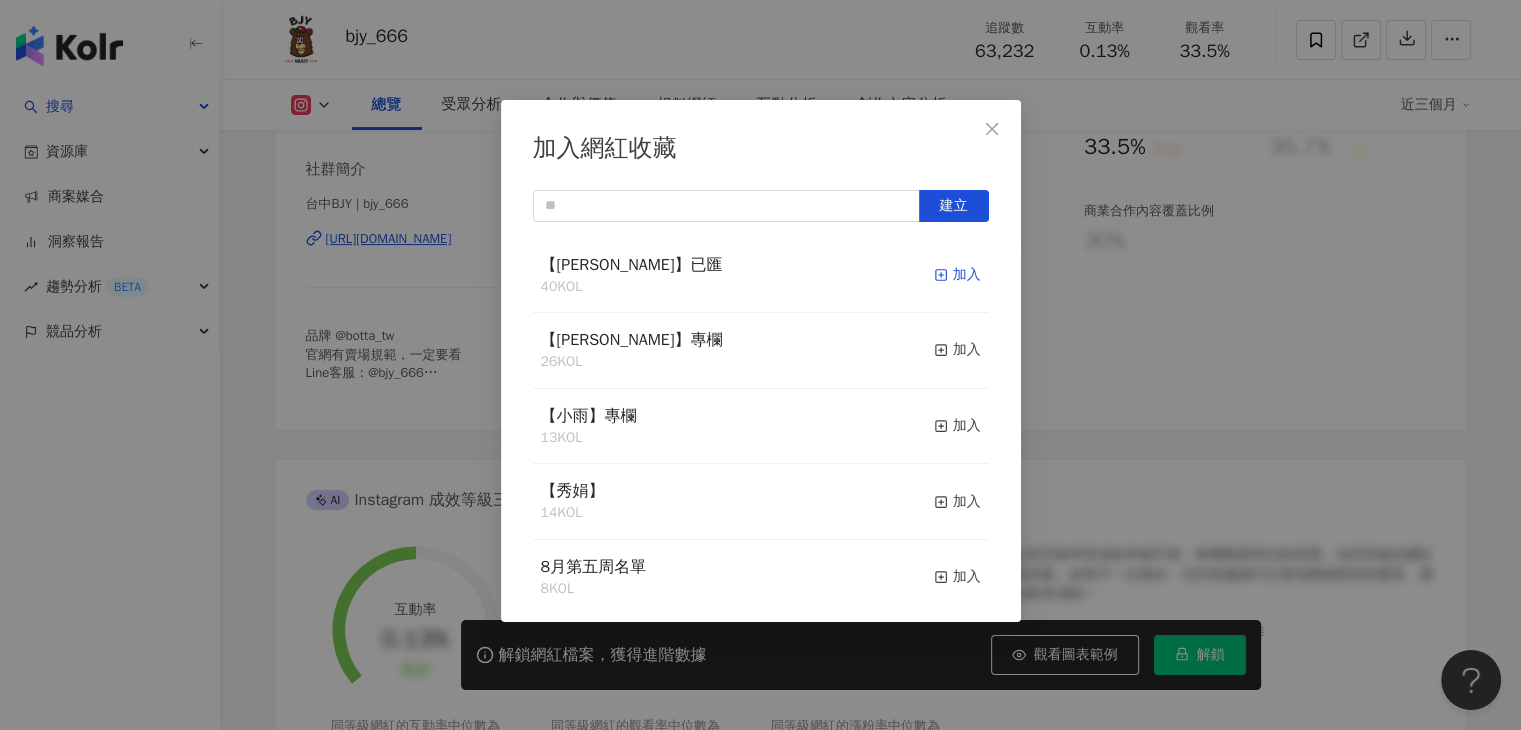 click on "加入" at bounding box center (957, 275) 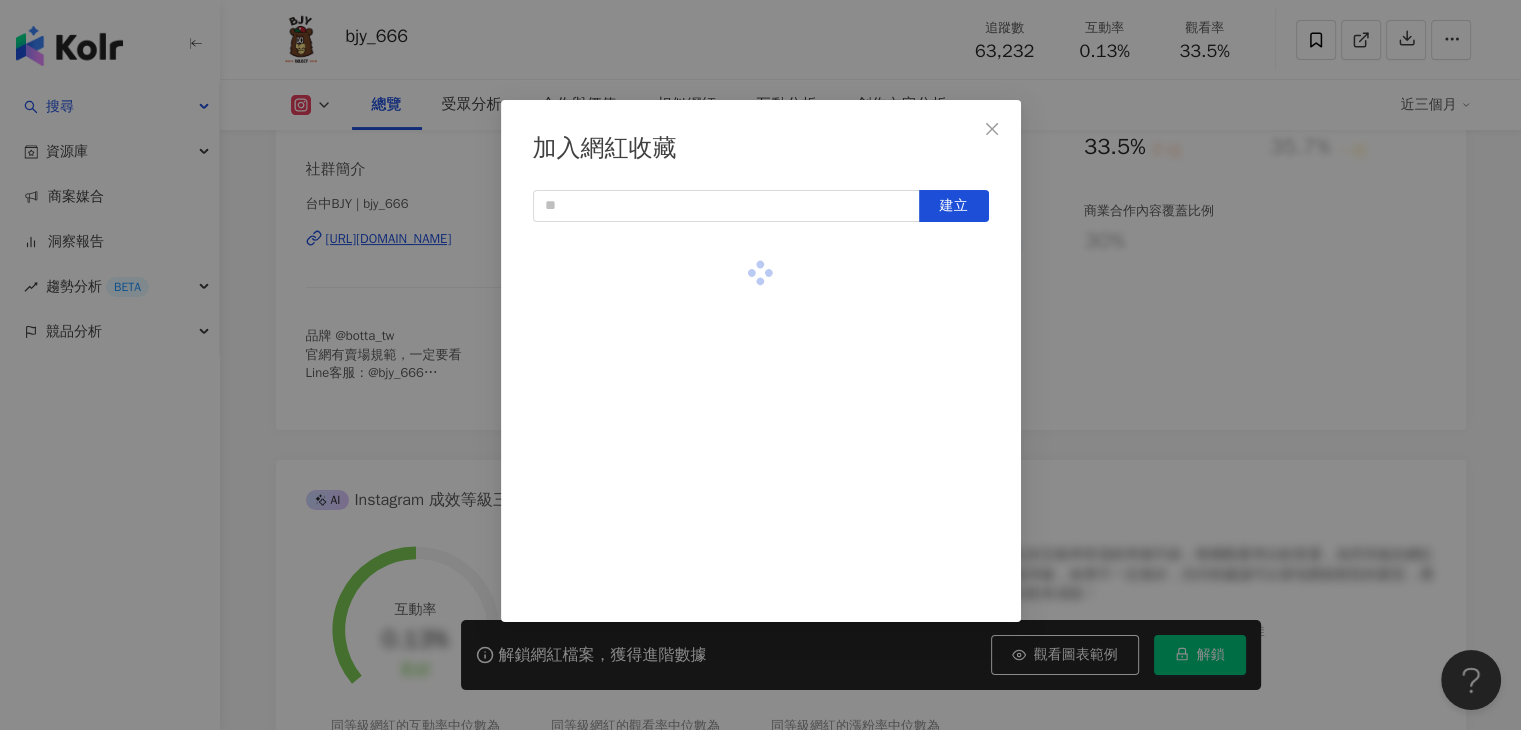 drag, startPoint x: 420, startPoint y: 45, endPoint x: 360, endPoint y: 42, distance: 60.074955 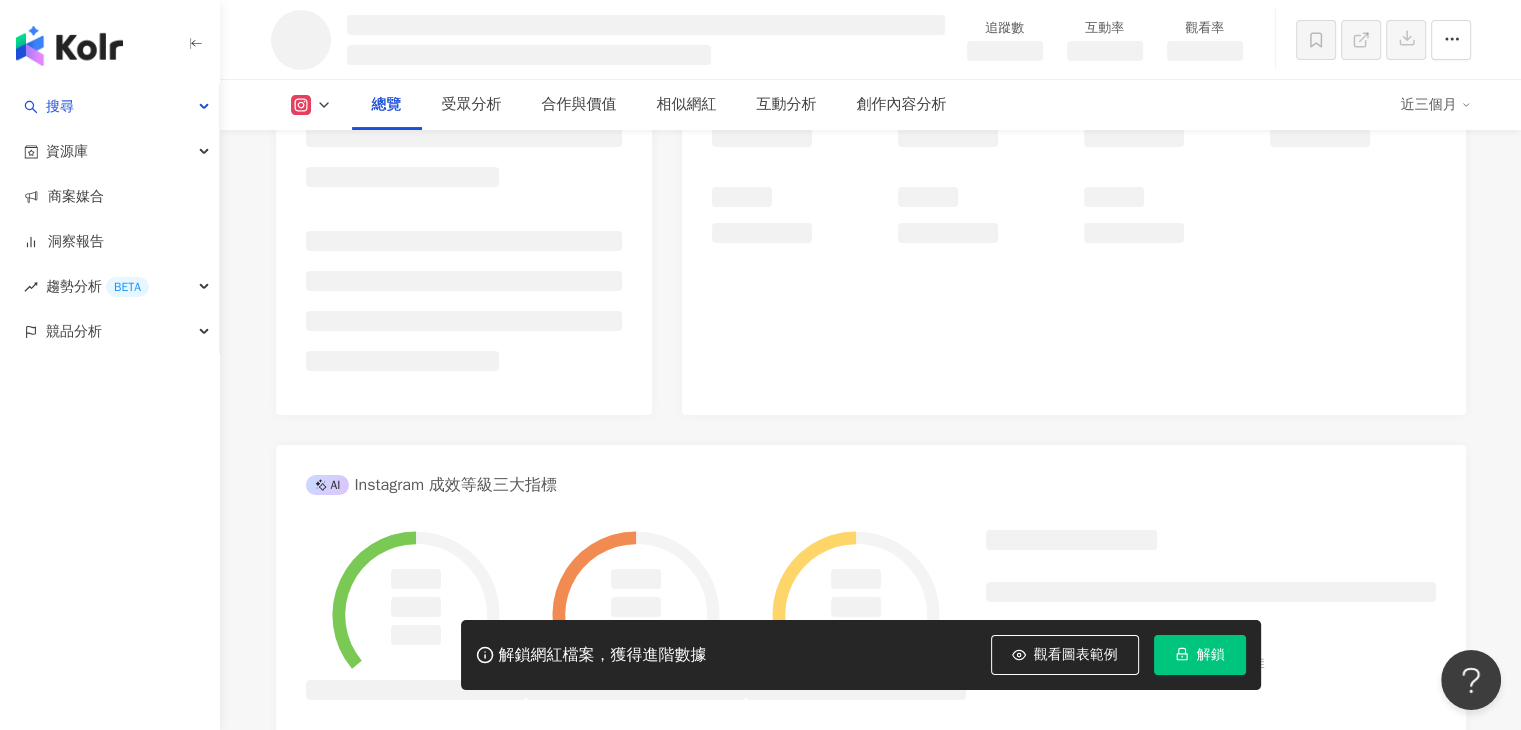 click at bounding box center (646, 40) 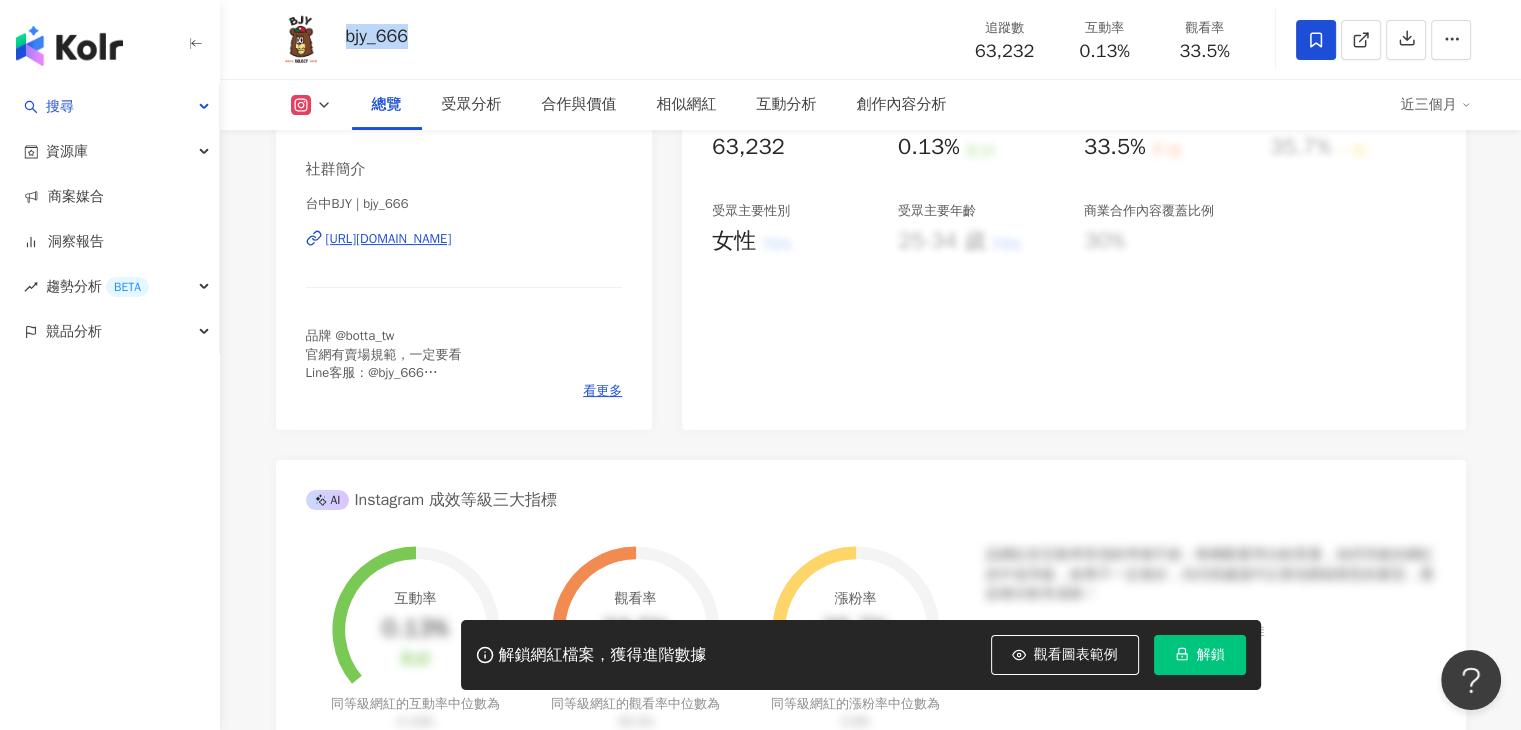 drag, startPoint x: 419, startPoint y: 35, endPoint x: 349, endPoint y: 42, distance: 70.34913 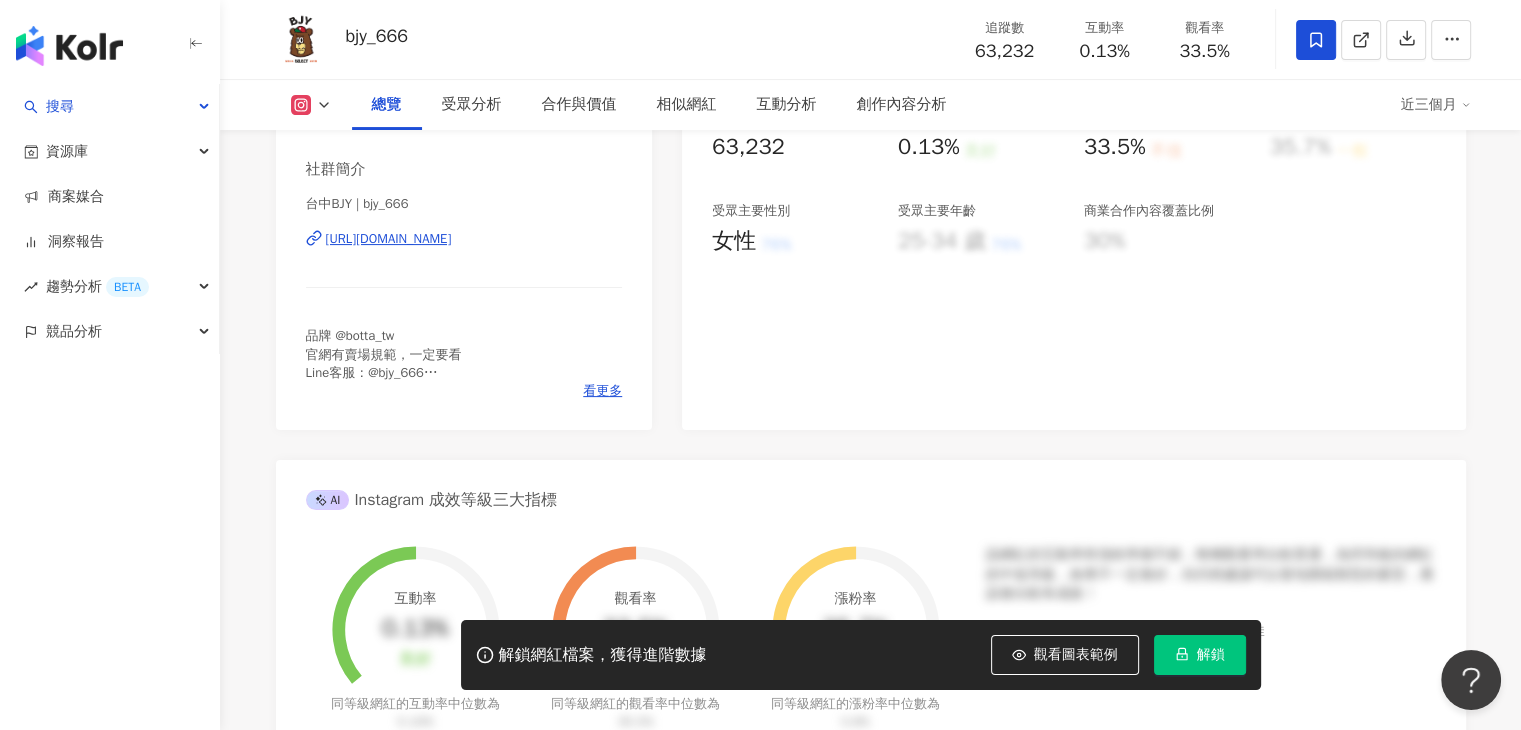 click on "台中BJY | bjy_666 https://www.instagram.com/bjy_666/" at bounding box center (464, 253) 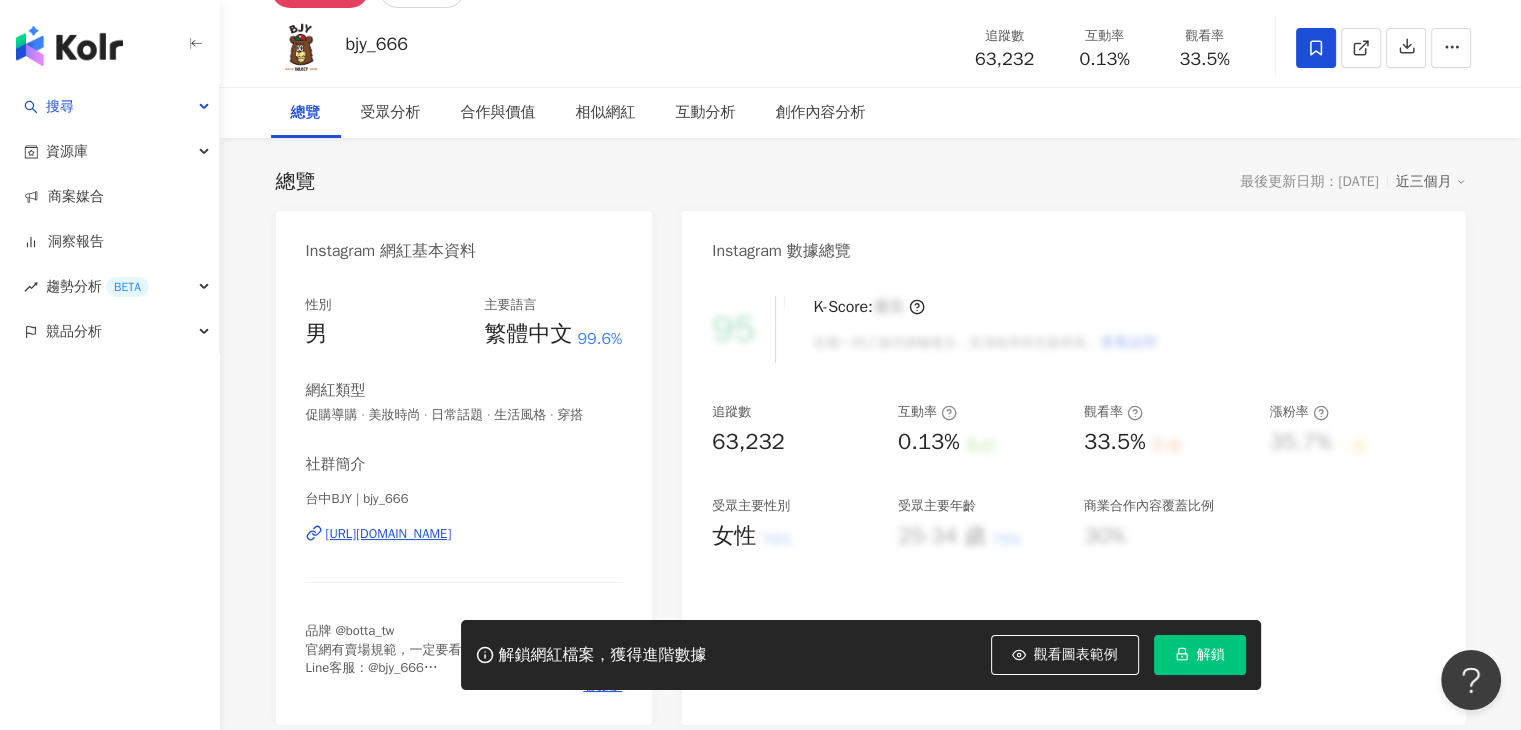 scroll, scrollTop: 0, scrollLeft: 0, axis: both 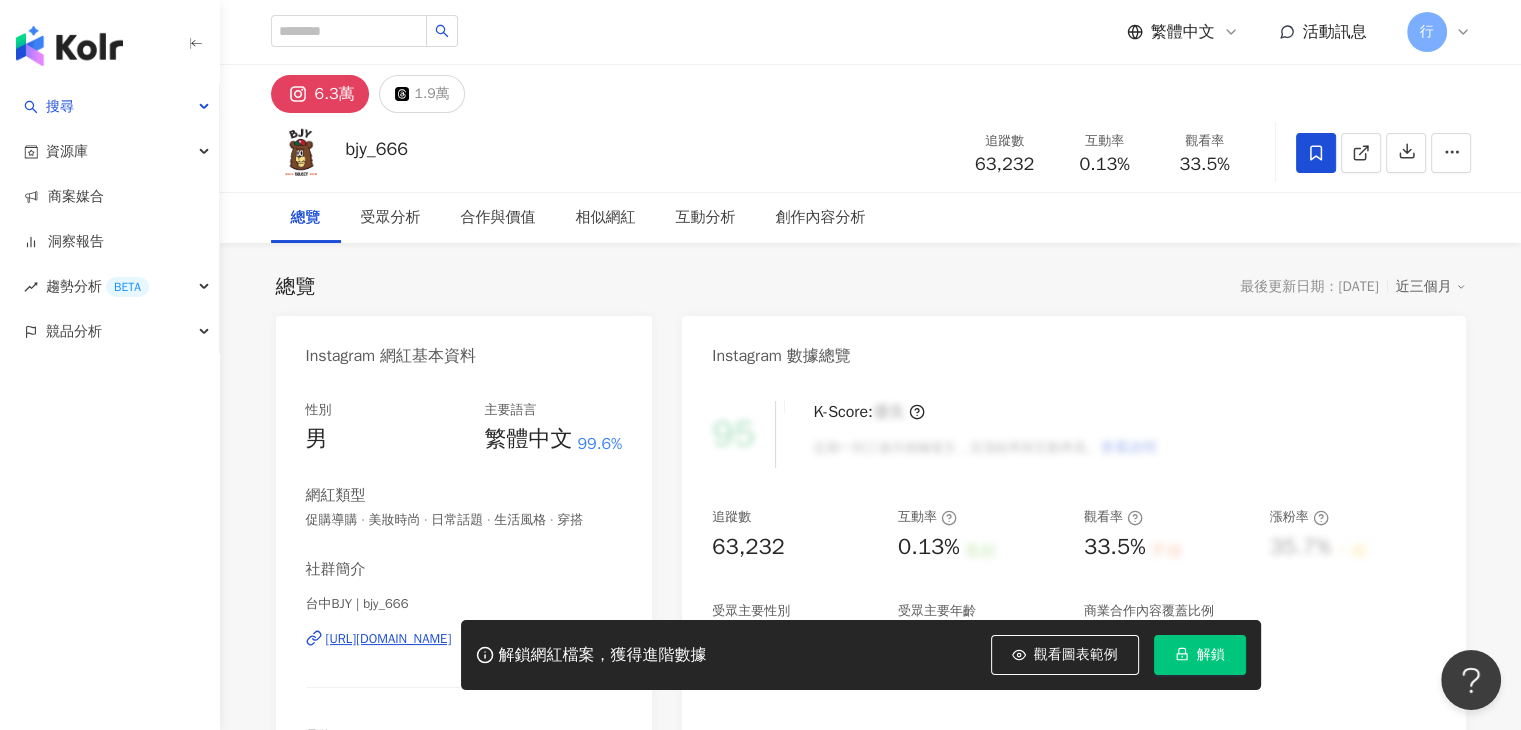 click on "6.3萬 1.9萬" at bounding box center (871, 89) 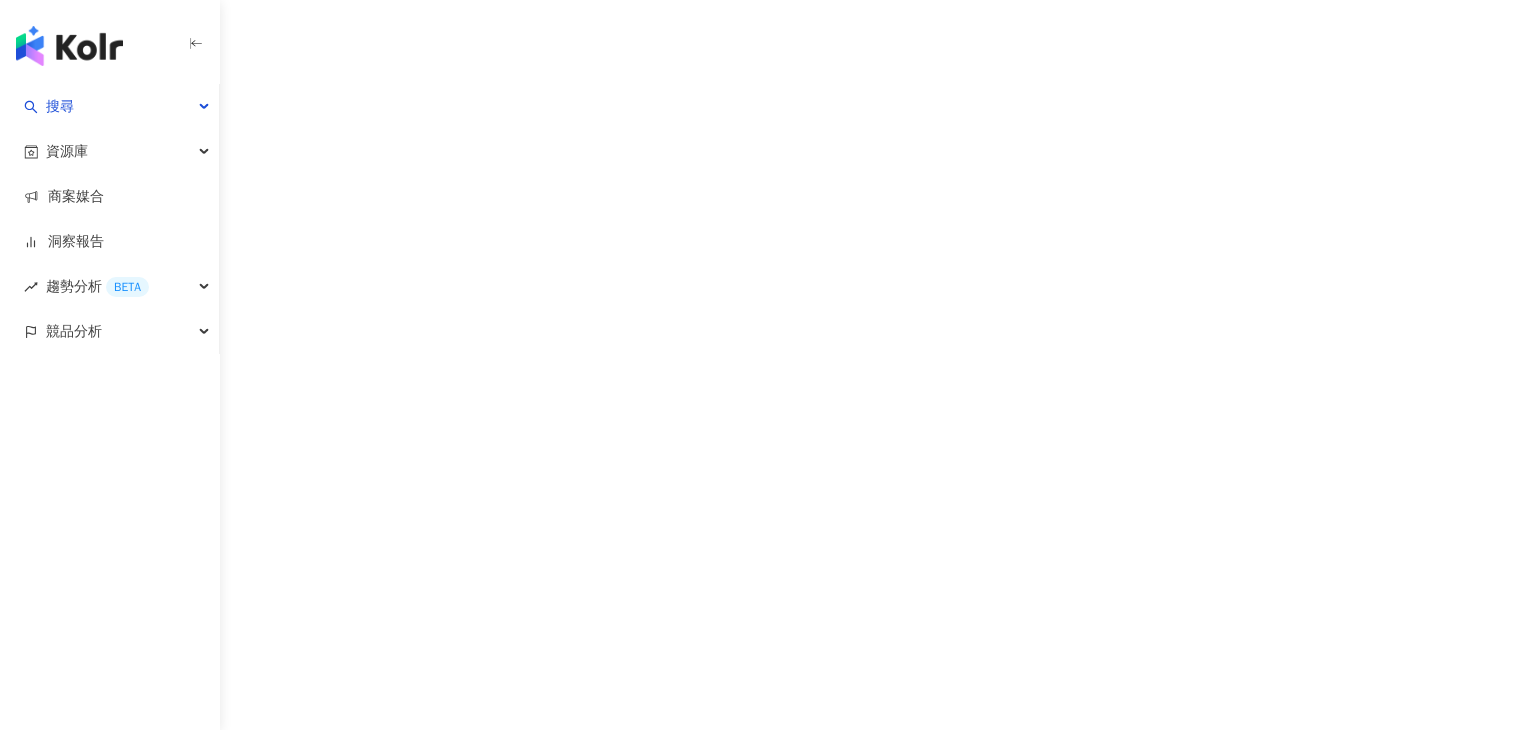 scroll, scrollTop: 0, scrollLeft: 0, axis: both 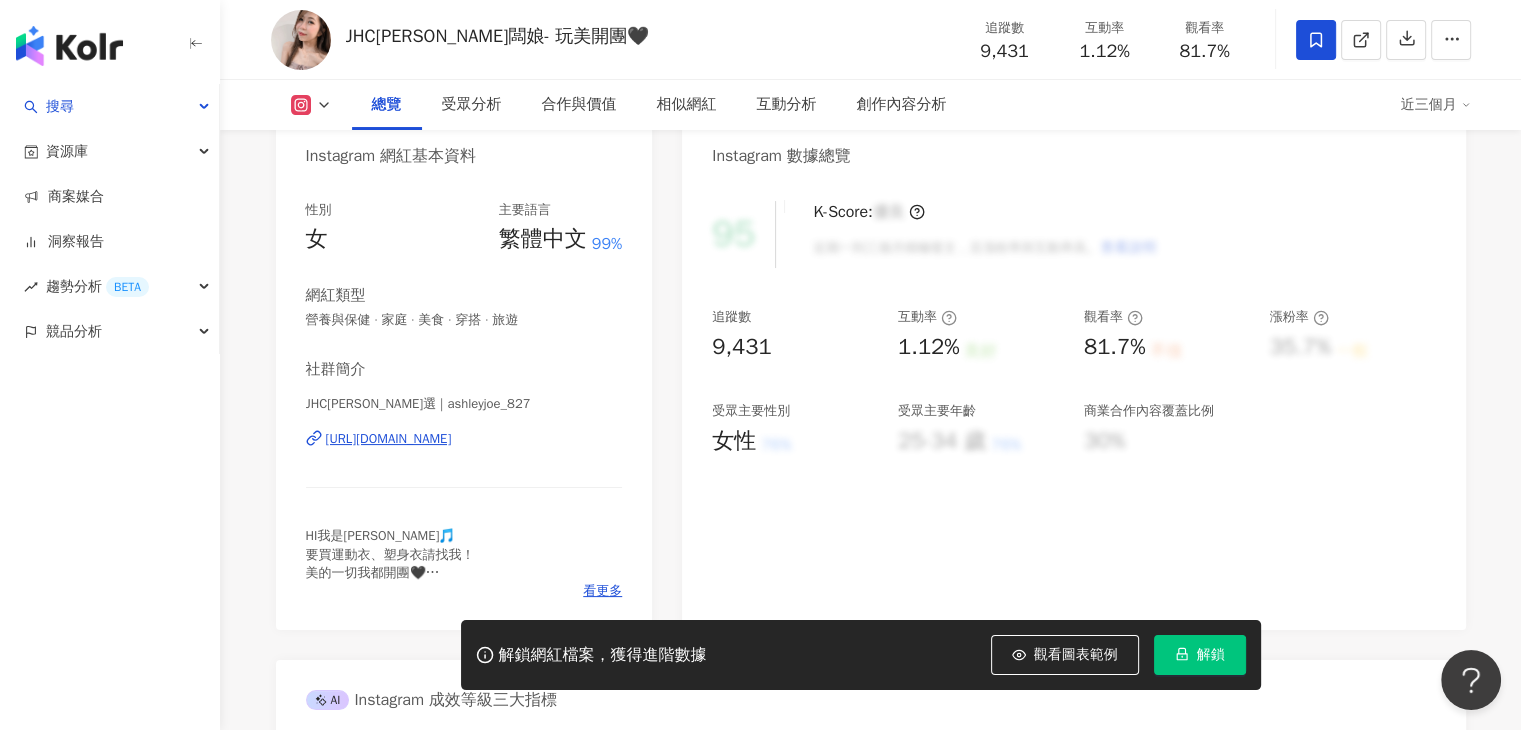 click on "JHC[PERSON_NAME]選 | ashleyjoe_827" at bounding box center [464, 404] 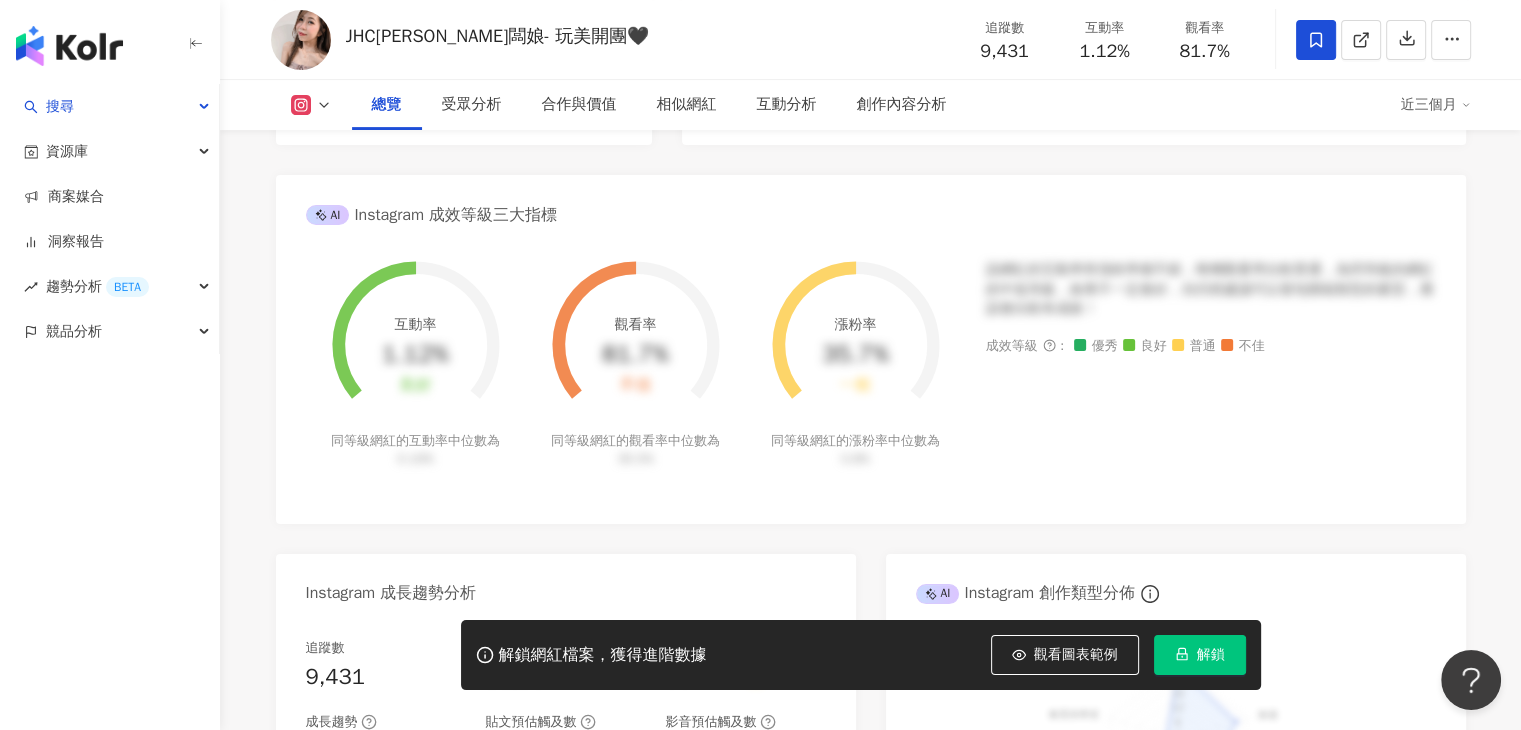 scroll, scrollTop: 400, scrollLeft: 0, axis: vertical 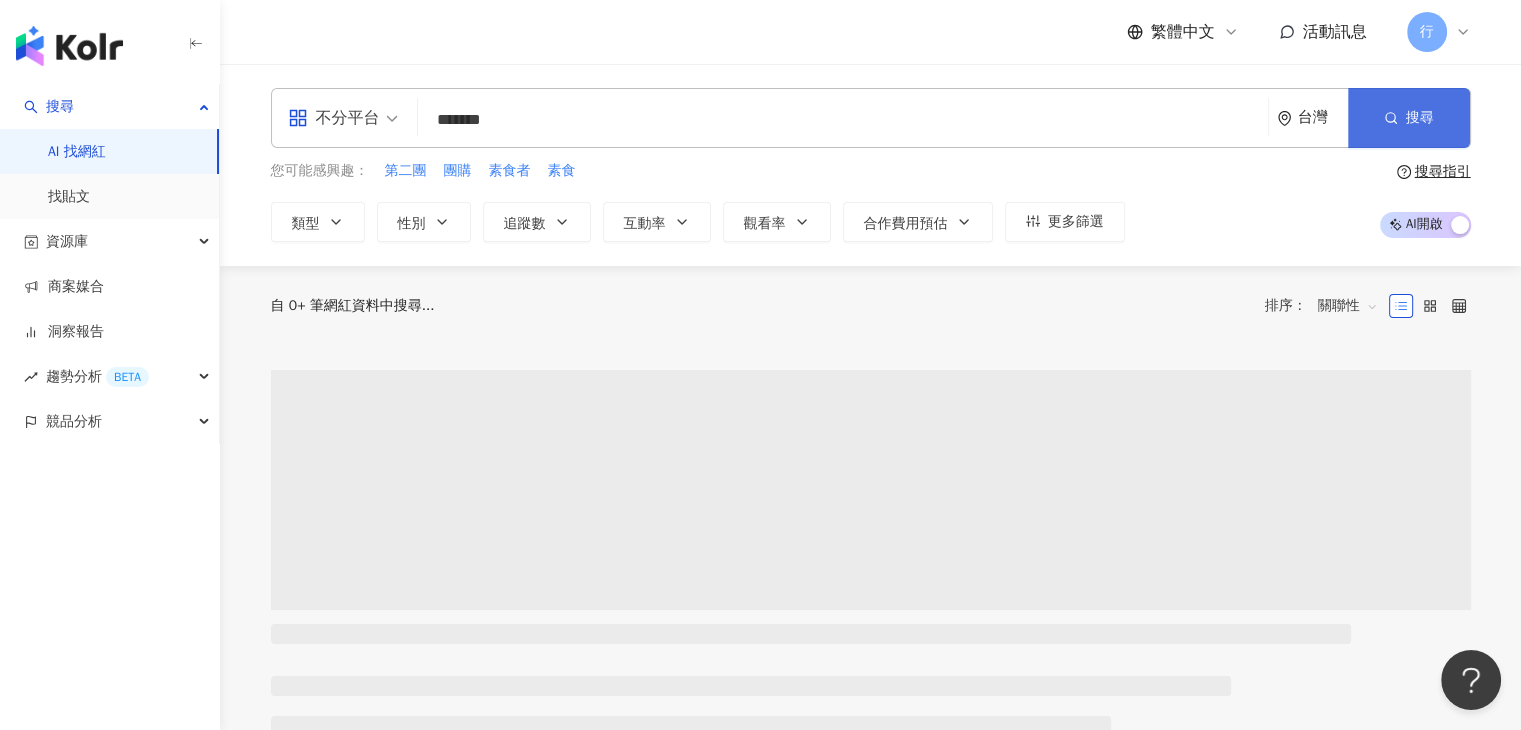 click on "搜尋" at bounding box center (1409, 118) 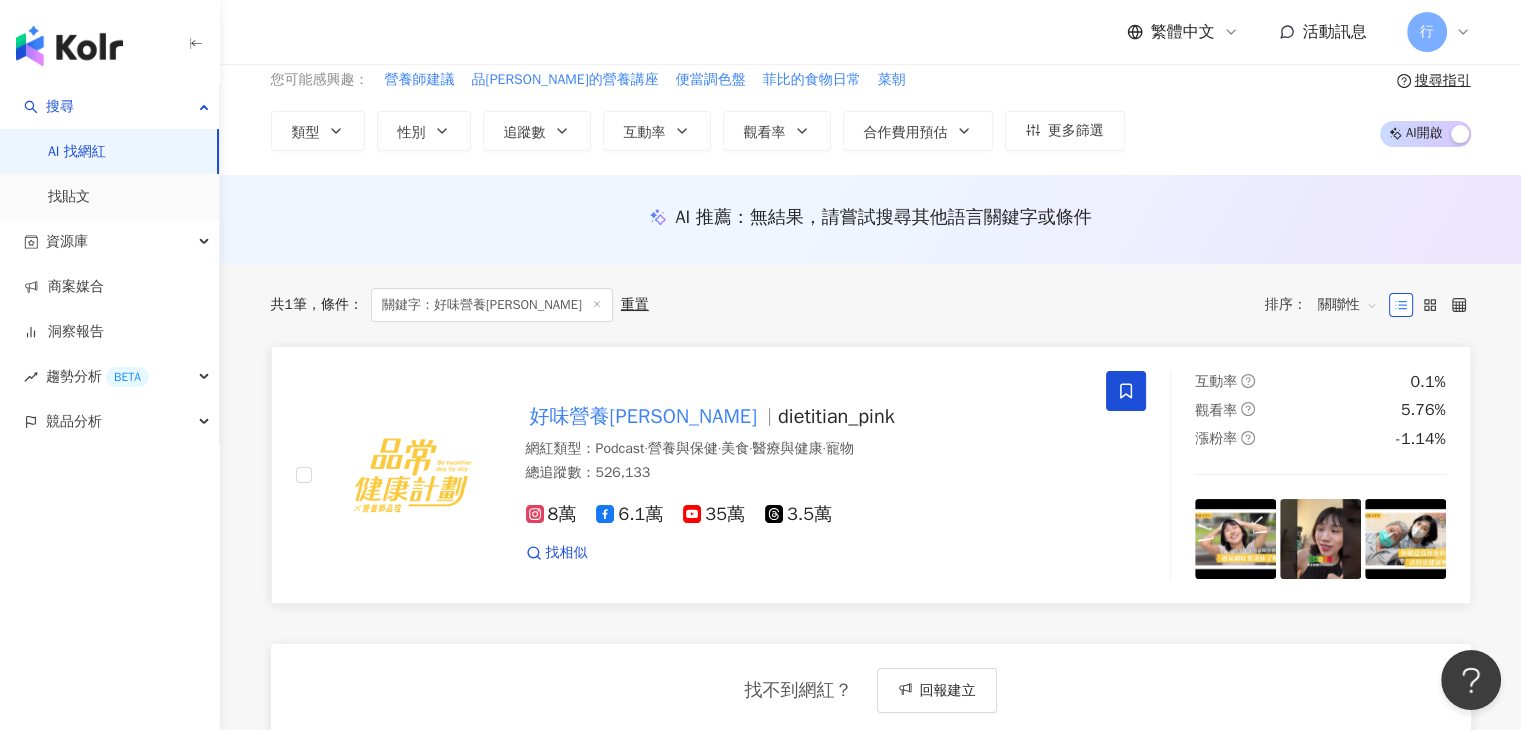scroll, scrollTop: 200, scrollLeft: 0, axis: vertical 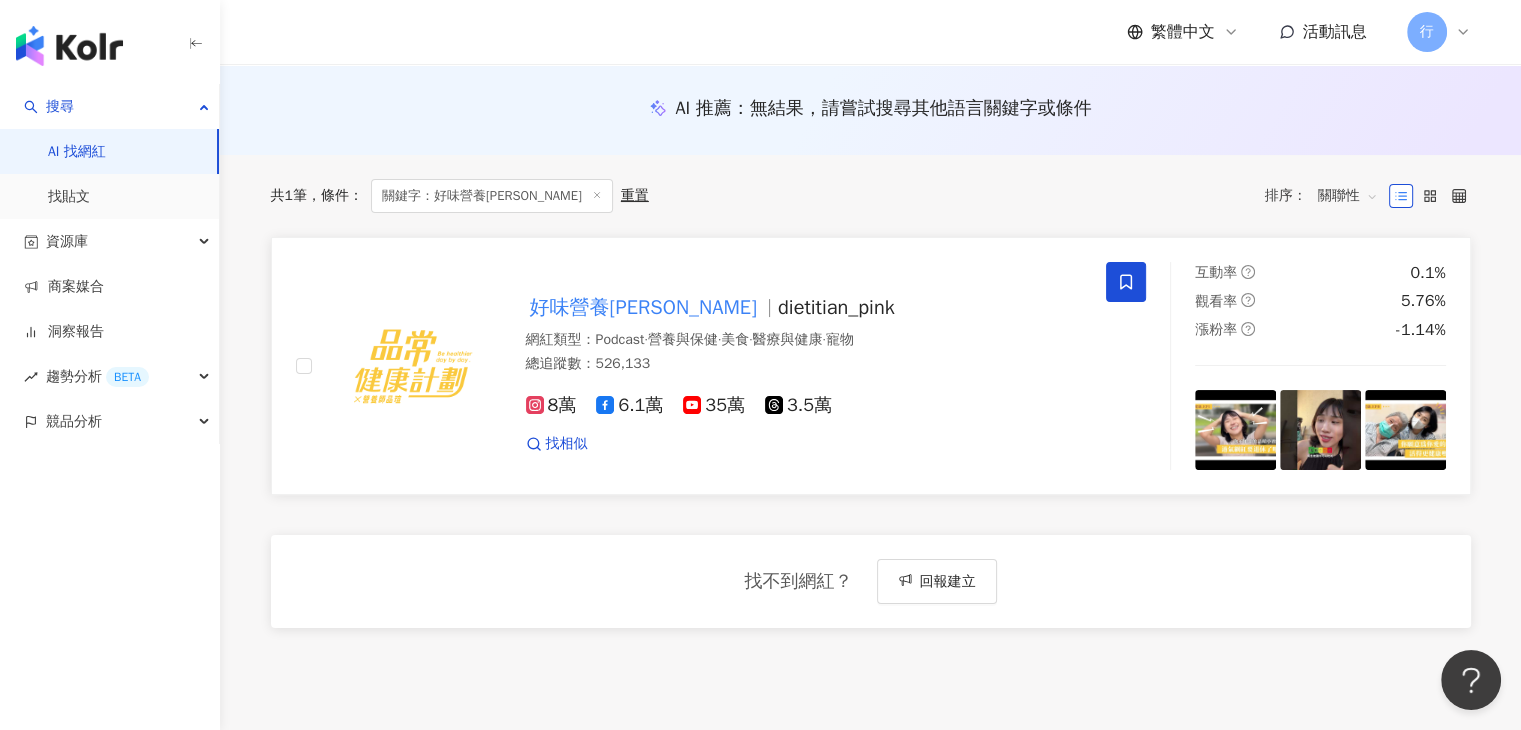 click on "好味營養[PERSON_NAME]" at bounding box center (643, 307) 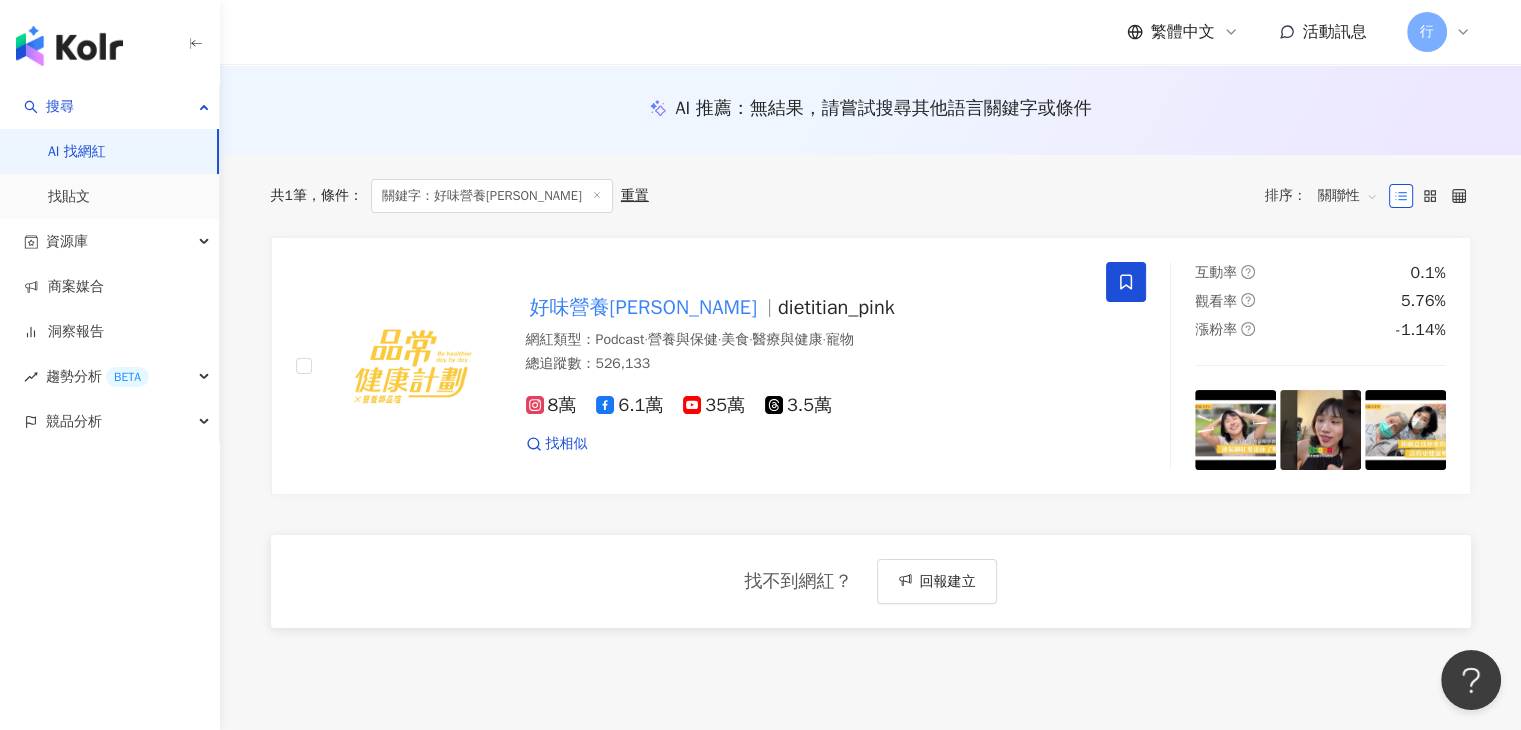scroll, scrollTop: 0, scrollLeft: 0, axis: both 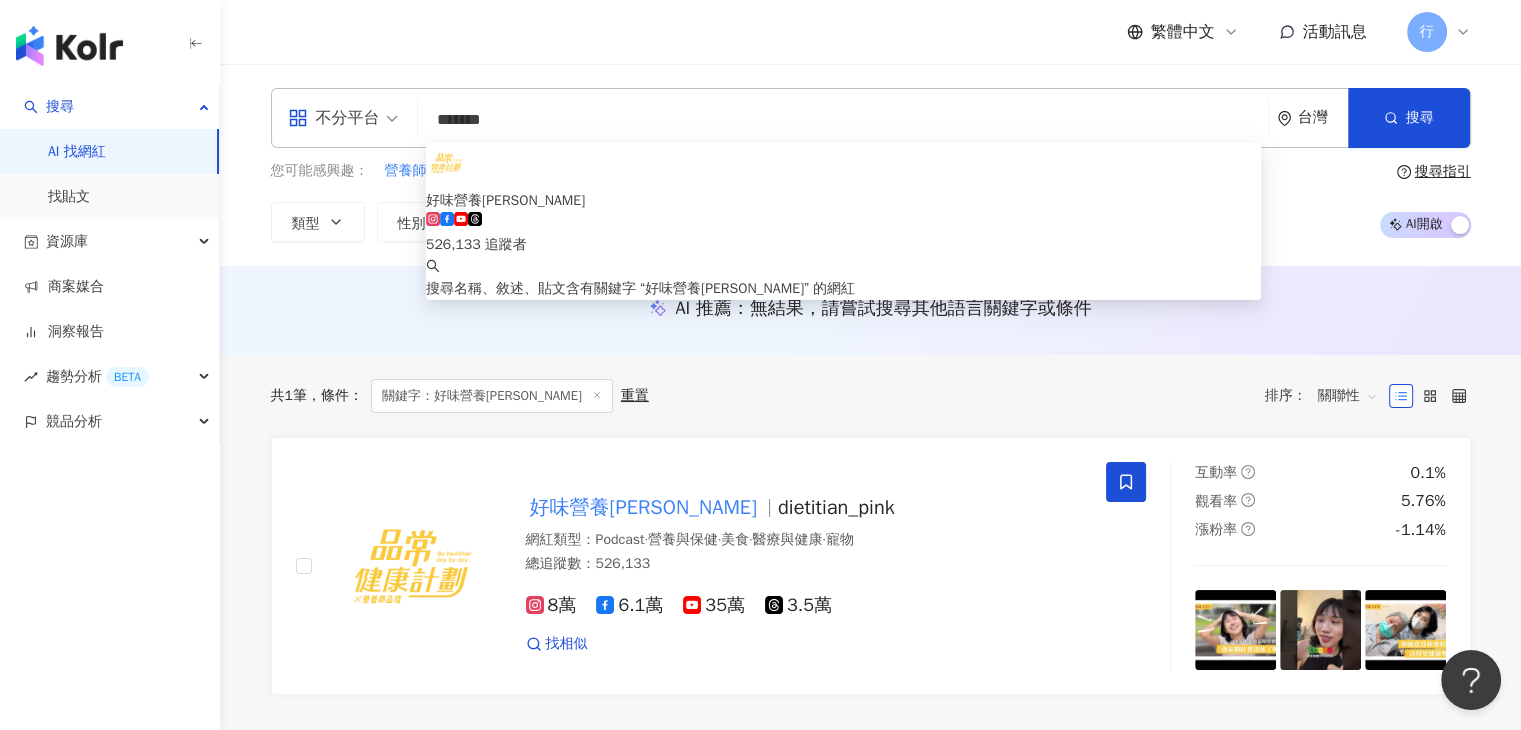 drag, startPoint x: 593, startPoint y: 124, endPoint x: 336, endPoint y: 97, distance: 258.4144 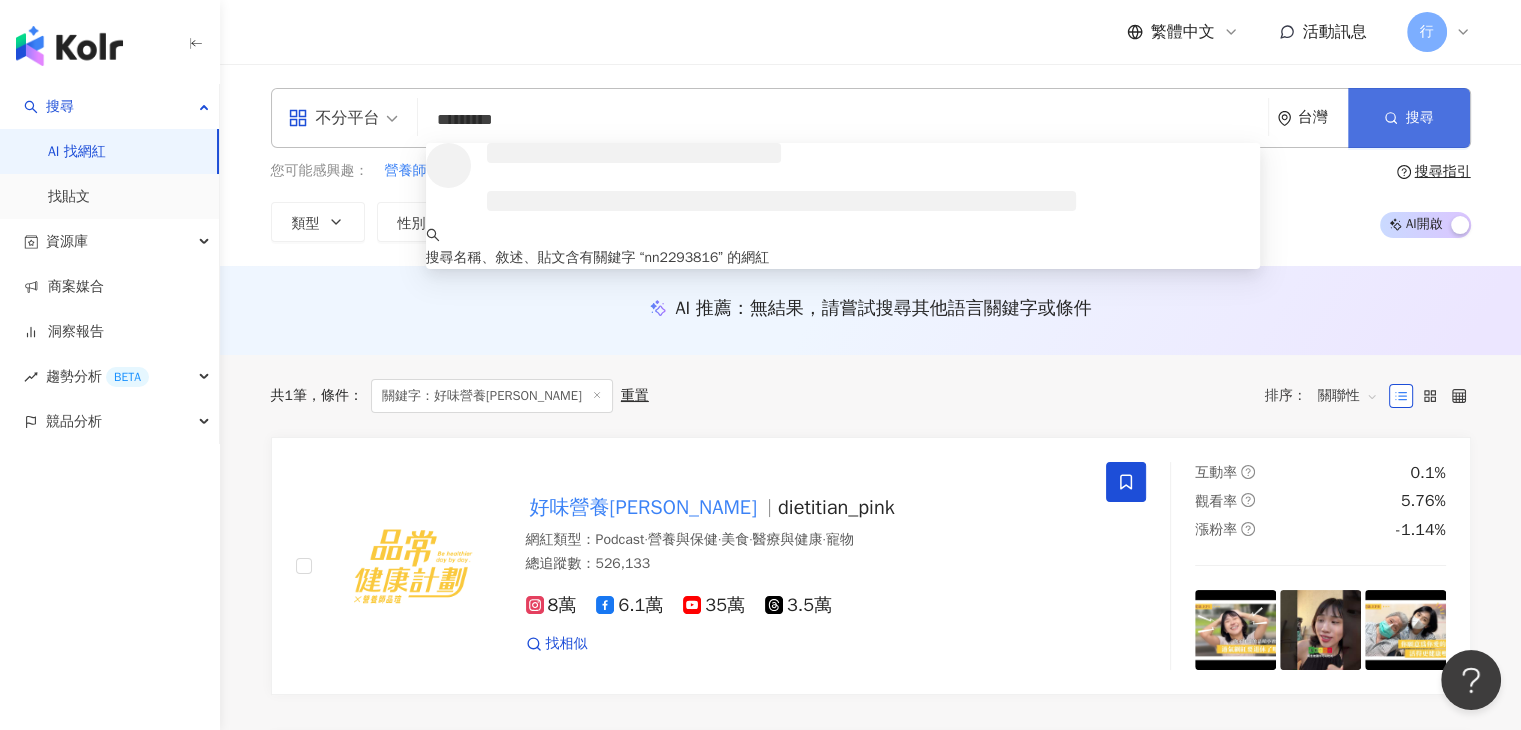 click on "搜尋" at bounding box center (1409, 118) 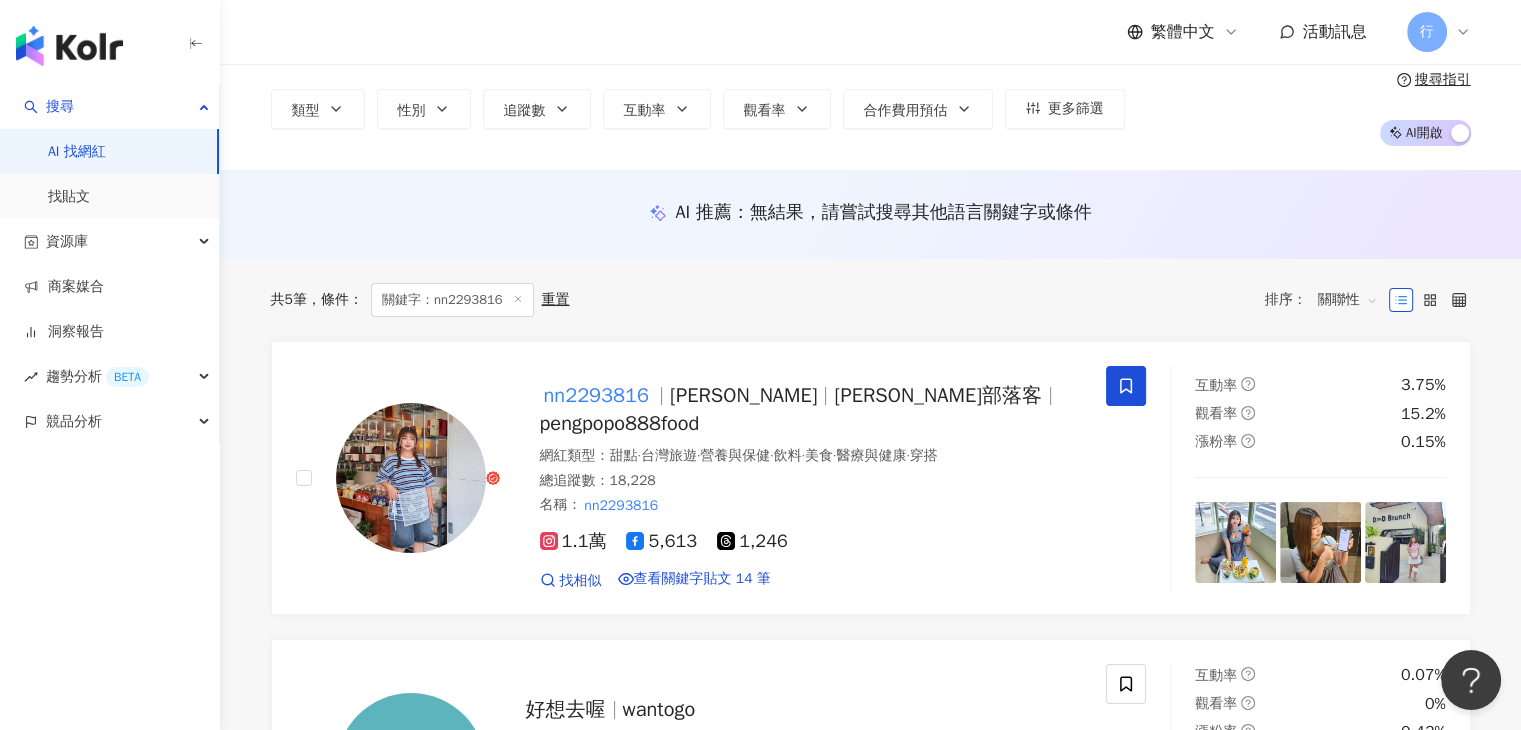 scroll, scrollTop: 200, scrollLeft: 0, axis: vertical 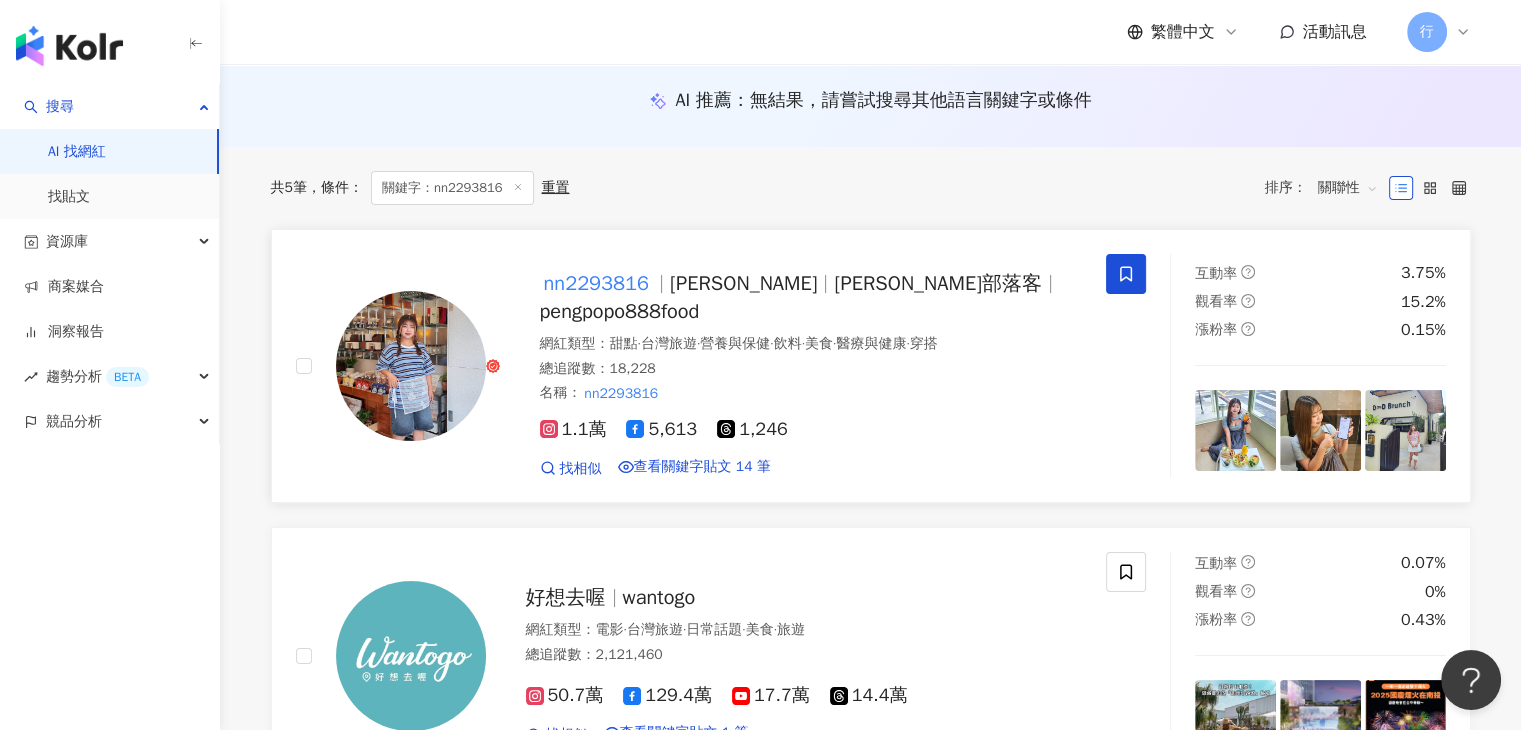 click on "nn2293816" at bounding box center [597, 283] 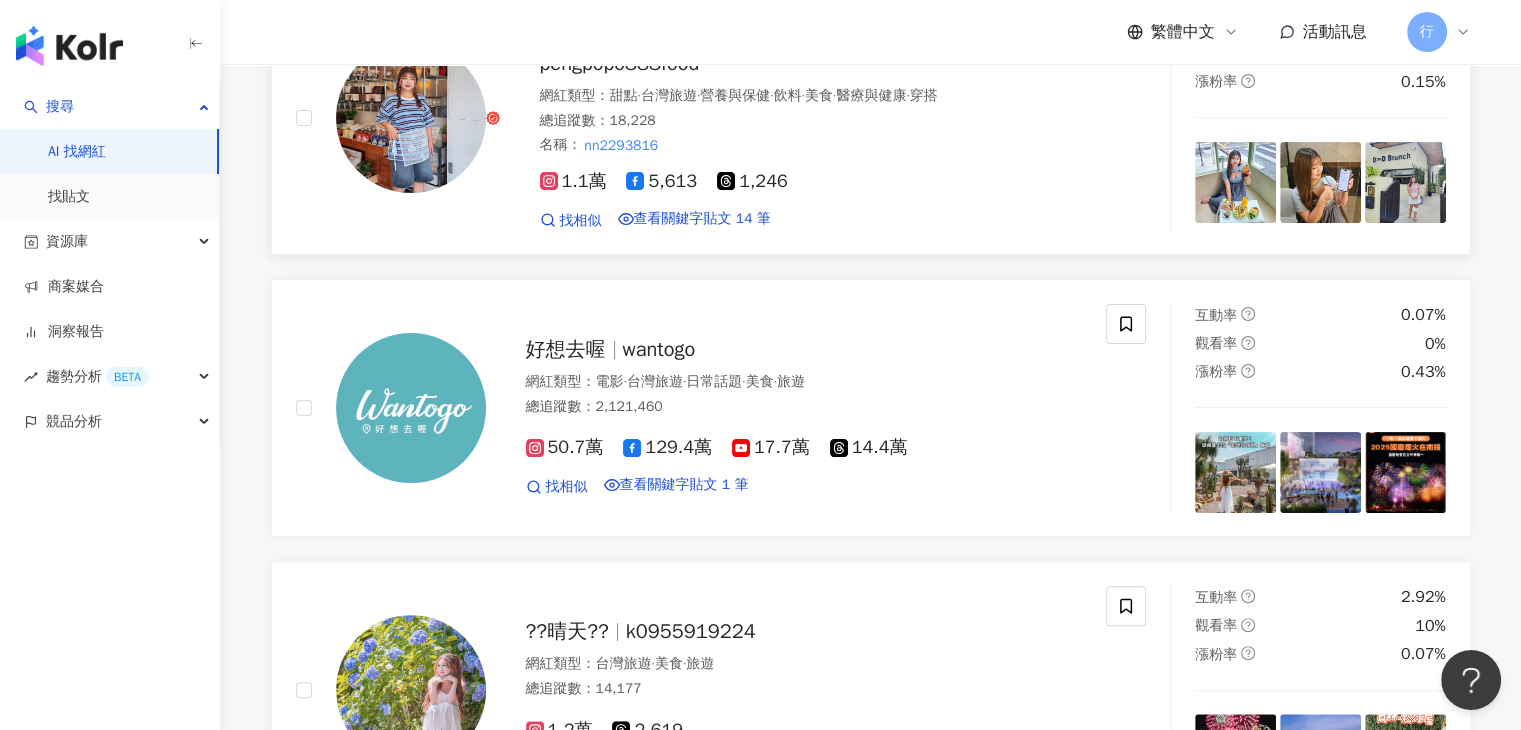 scroll, scrollTop: 0, scrollLeft: 0, axis: both 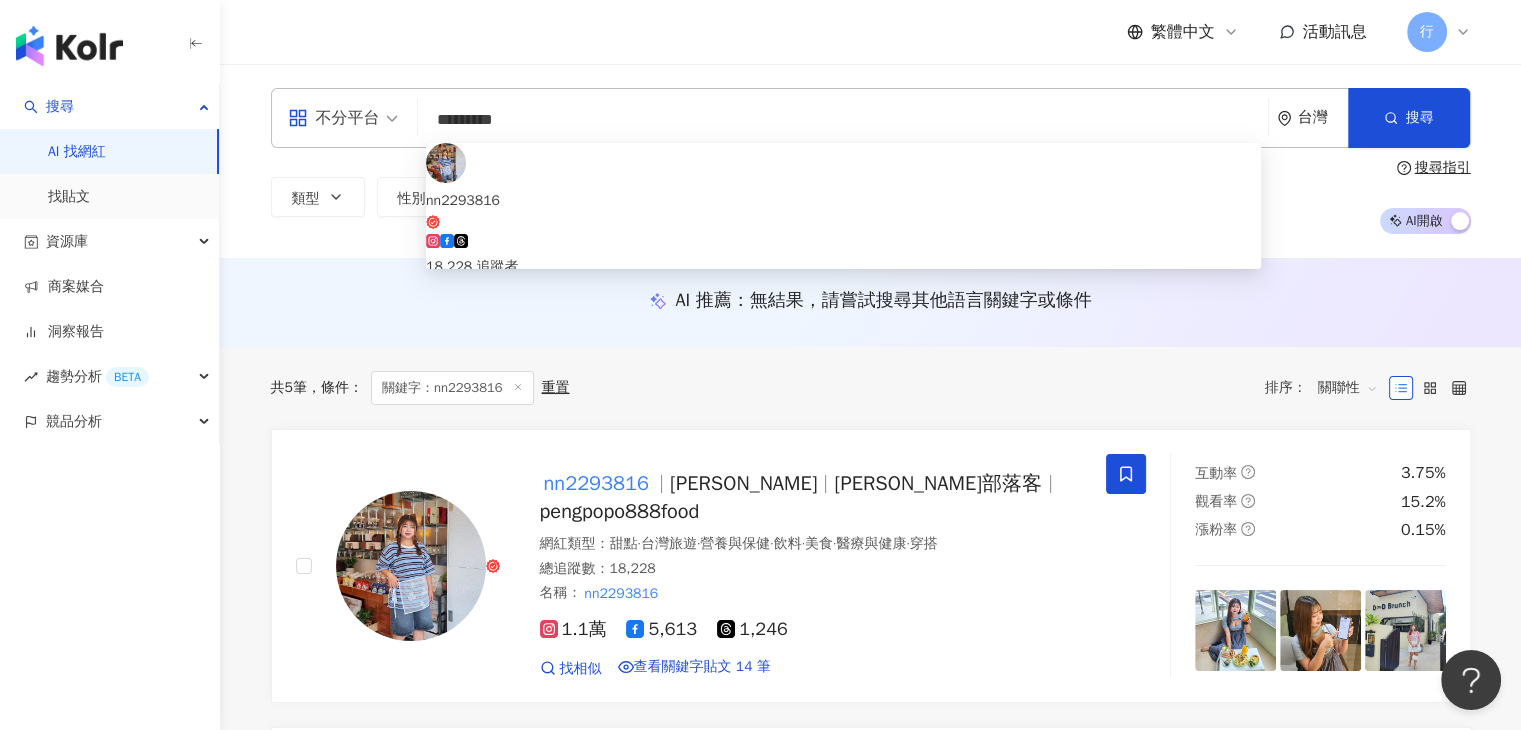 drag, startPoint x: 548, startPoint y: 135, endPoint x: 433, endPoint y: 125, distance: 115.43397 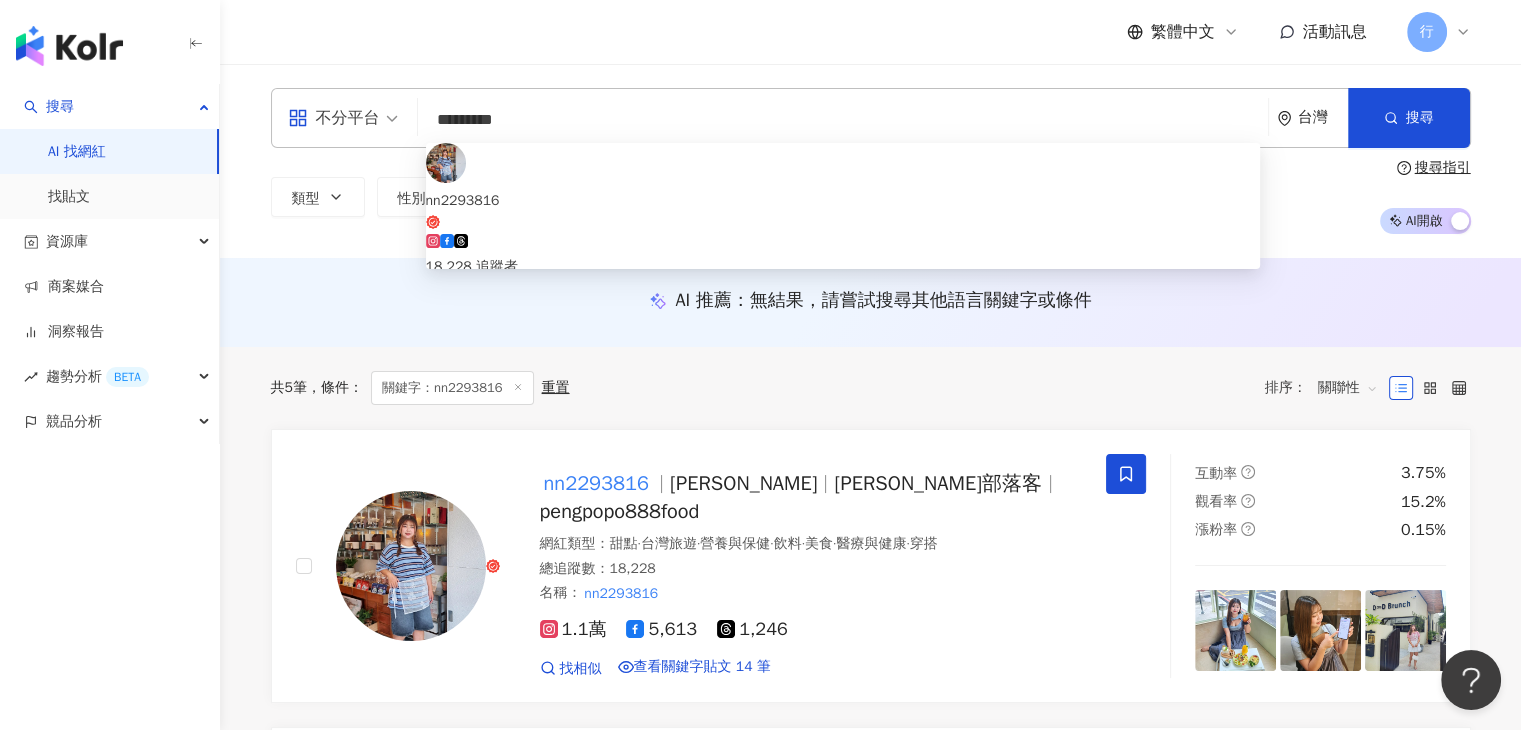 paste 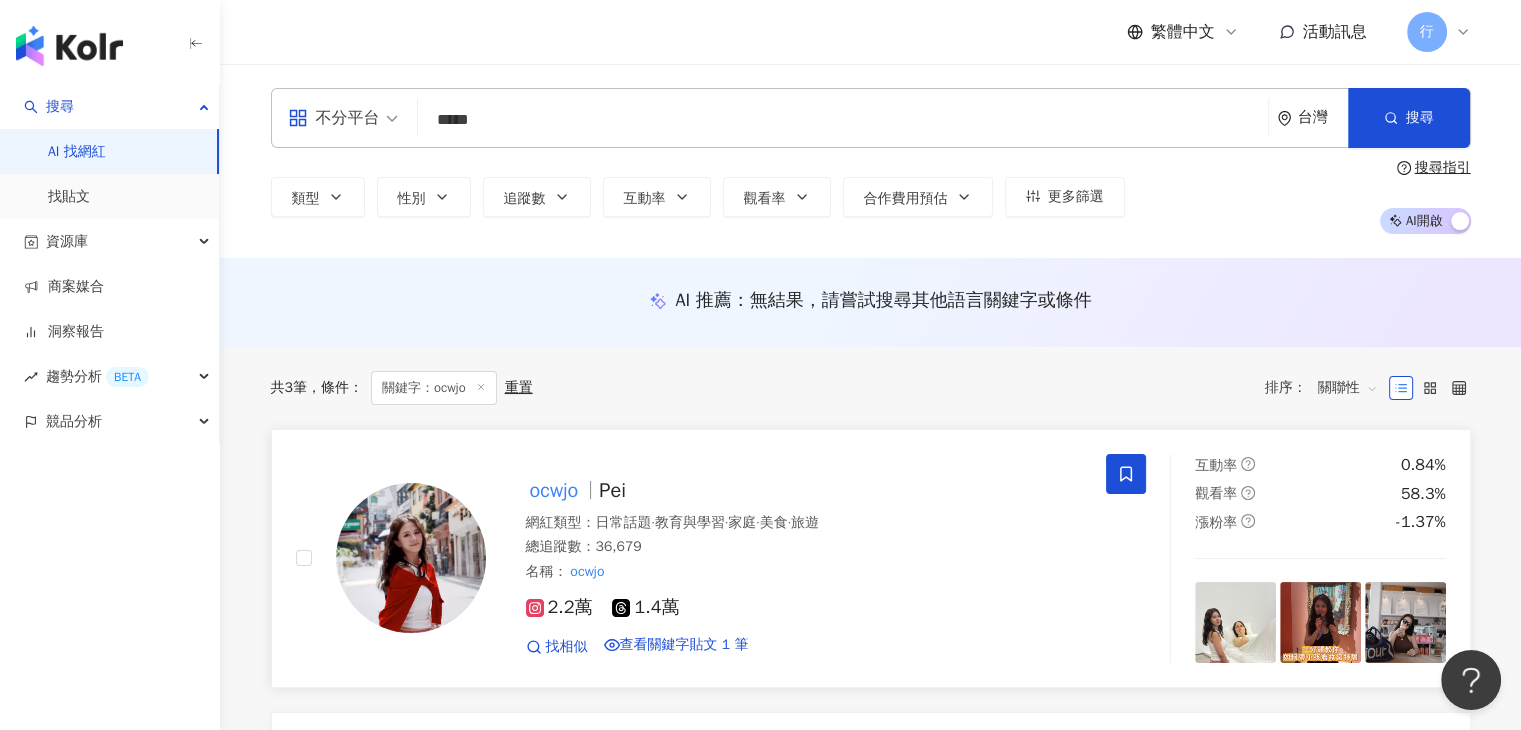 type on "*****" 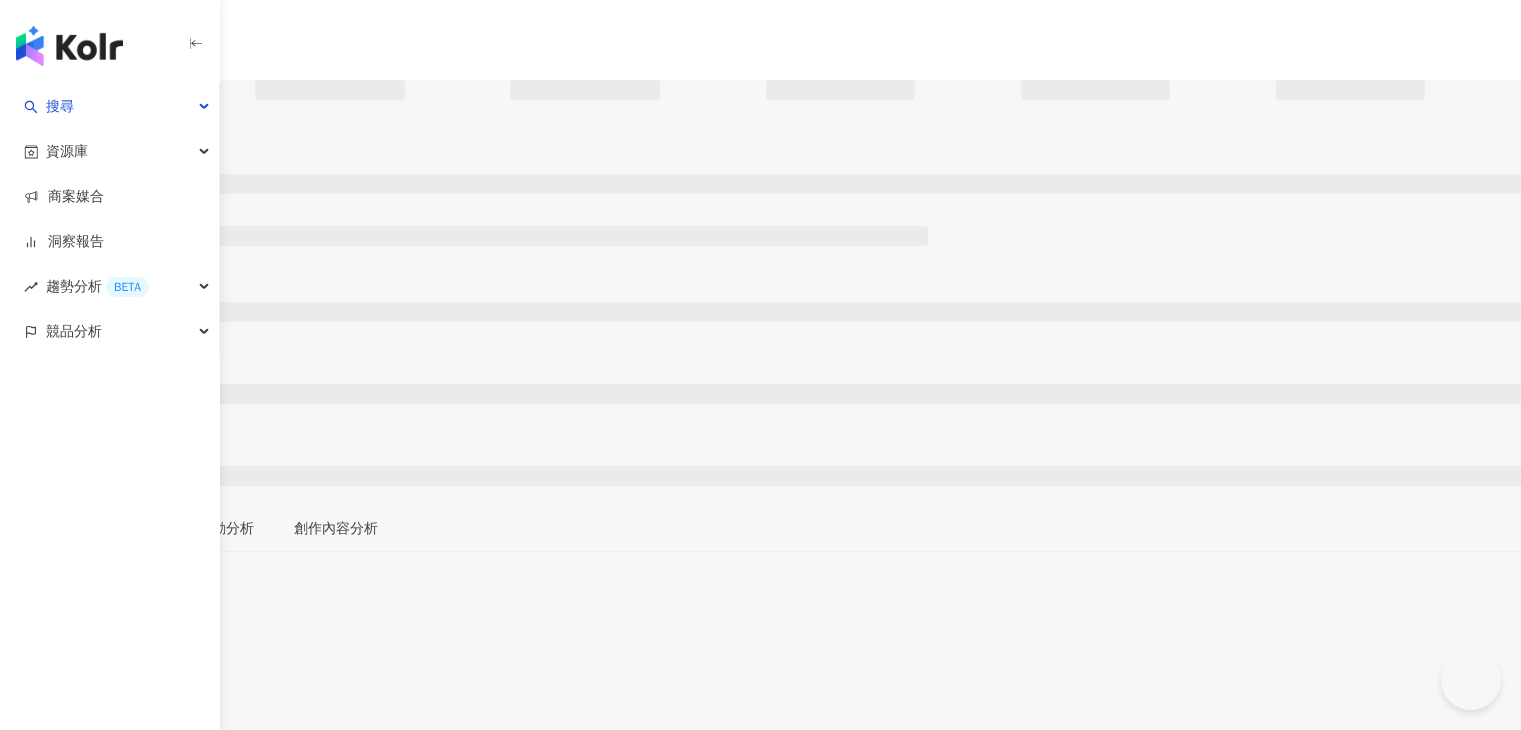 scroll, scrollTop: 0, scrollLeft: 0, axis: both 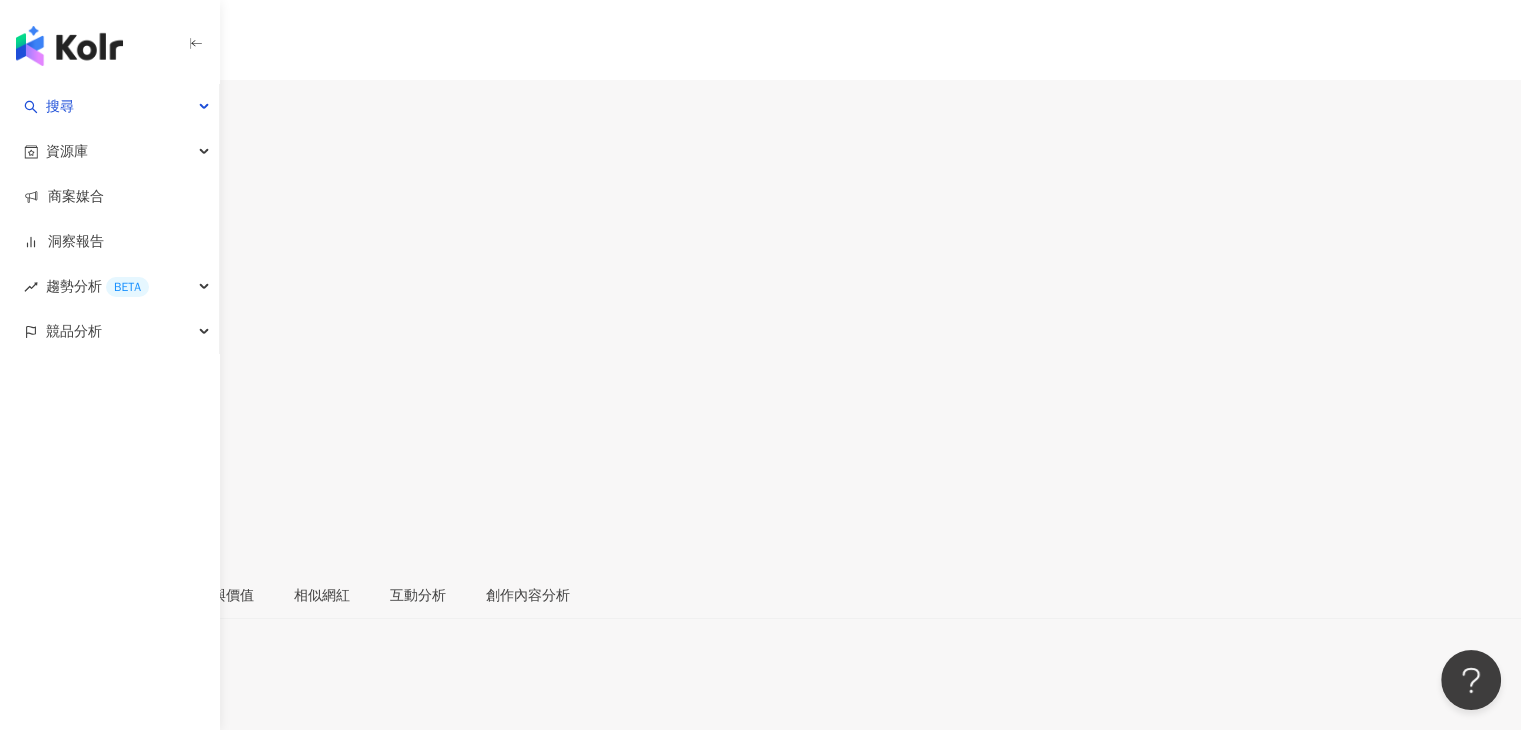 click on "好味營養[PERSON_NAME] dietitian_pink 追蹤數 80,265 互動率 0.77% 觀看率 56.4%" at bounding box center (760, 351) 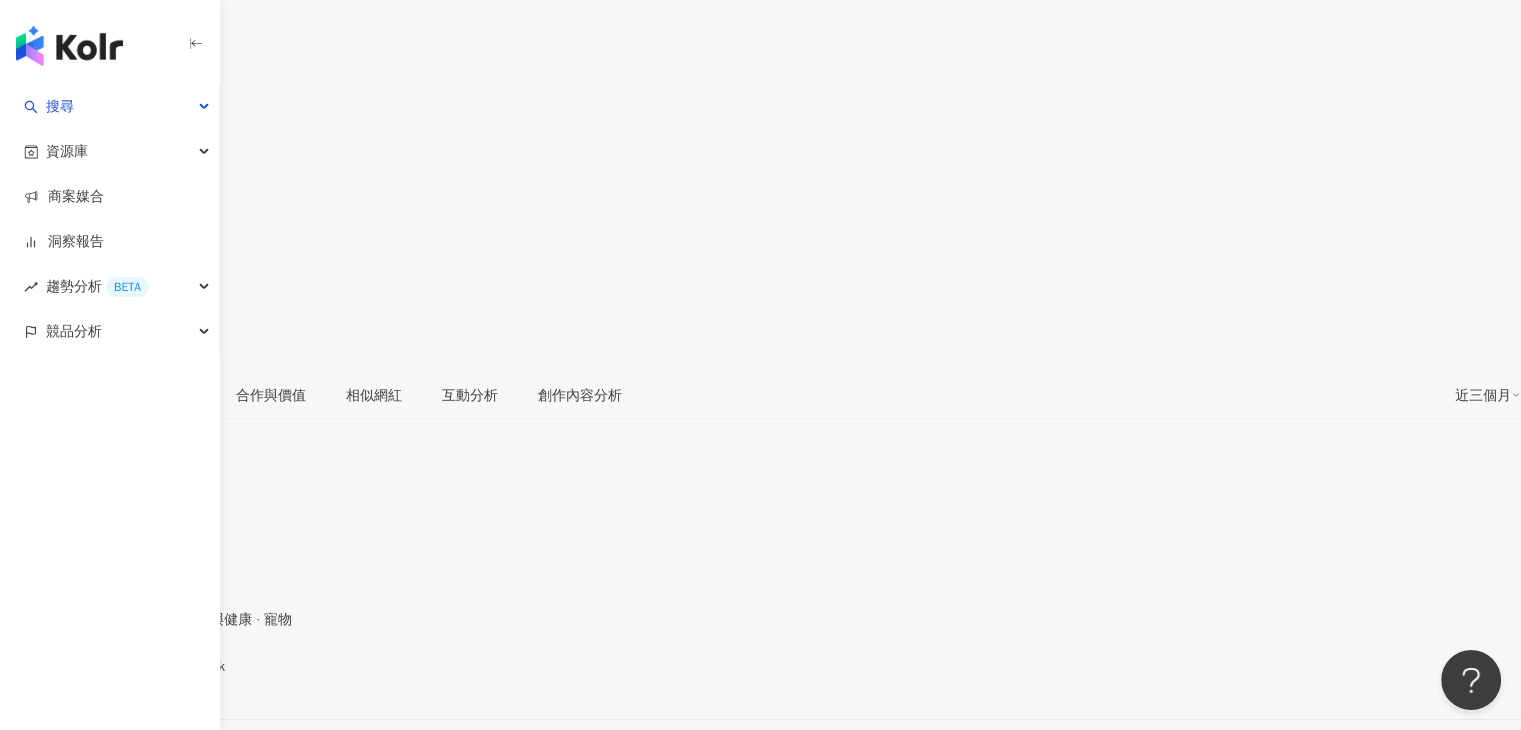 drag, startPoint x: 508, startPoint y: 28, endPoint x: 346, endPoint y: 33, distance: 162.07715 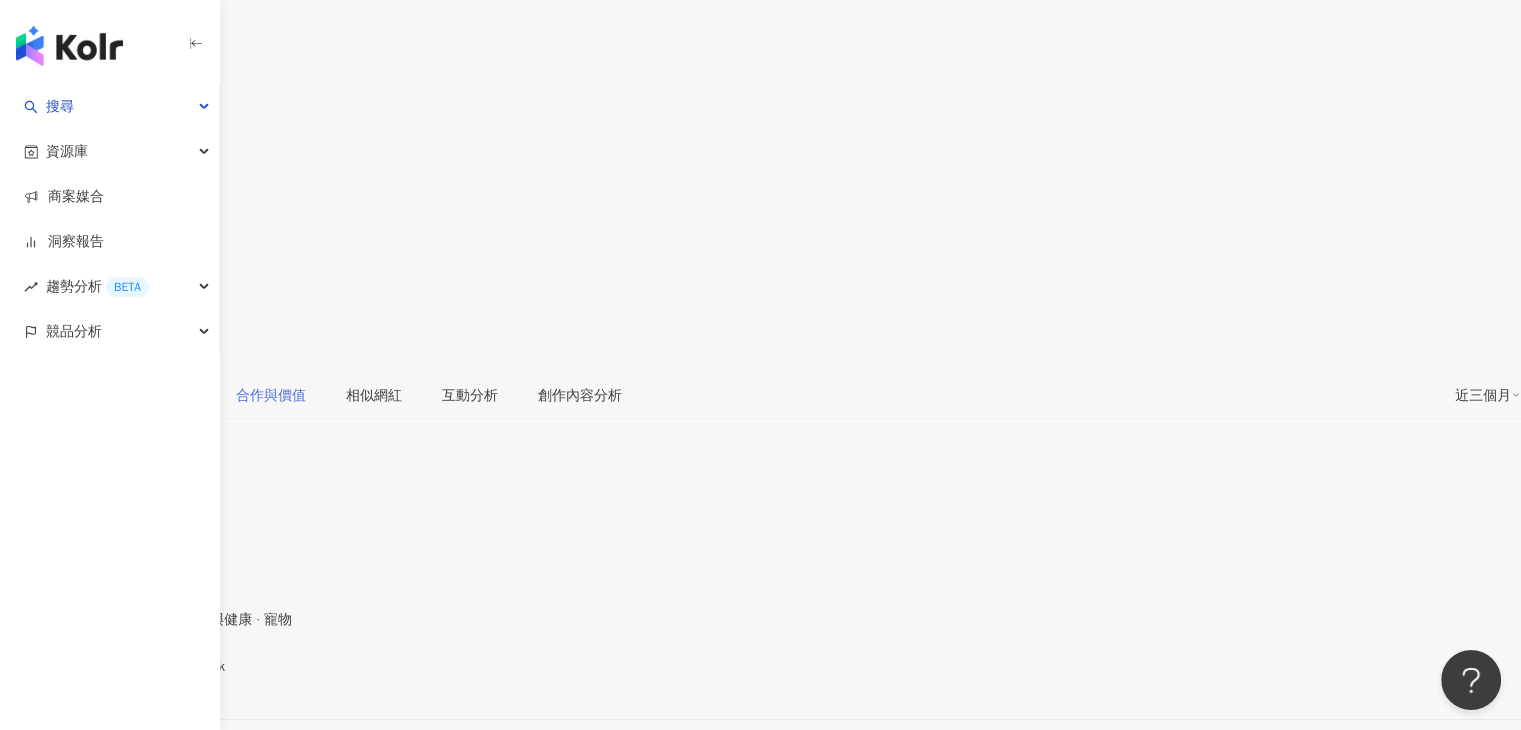 copy on "好味營養[PERSON_NAME]" 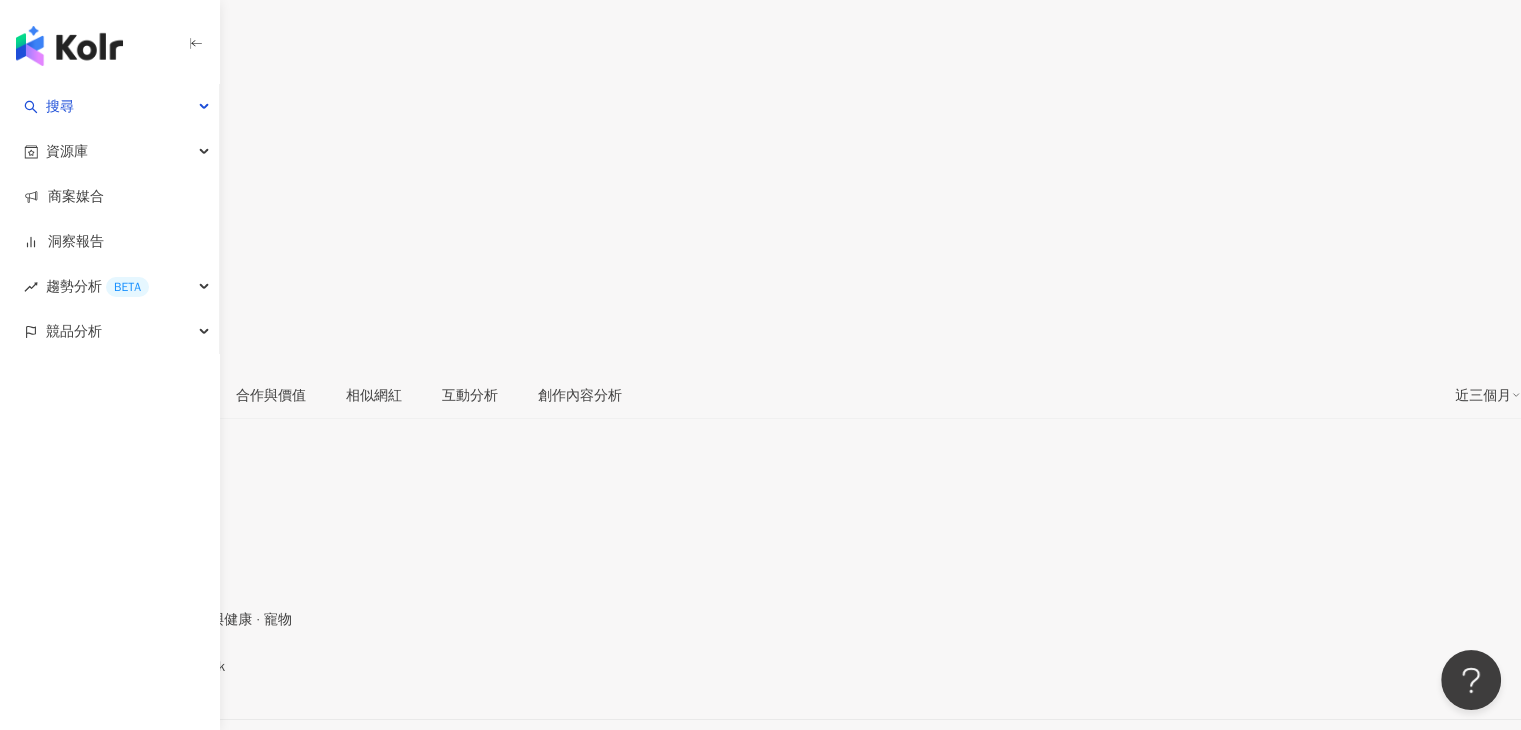 scroll, scrollTop: 300, scrollLeft: 0, axis: vertical 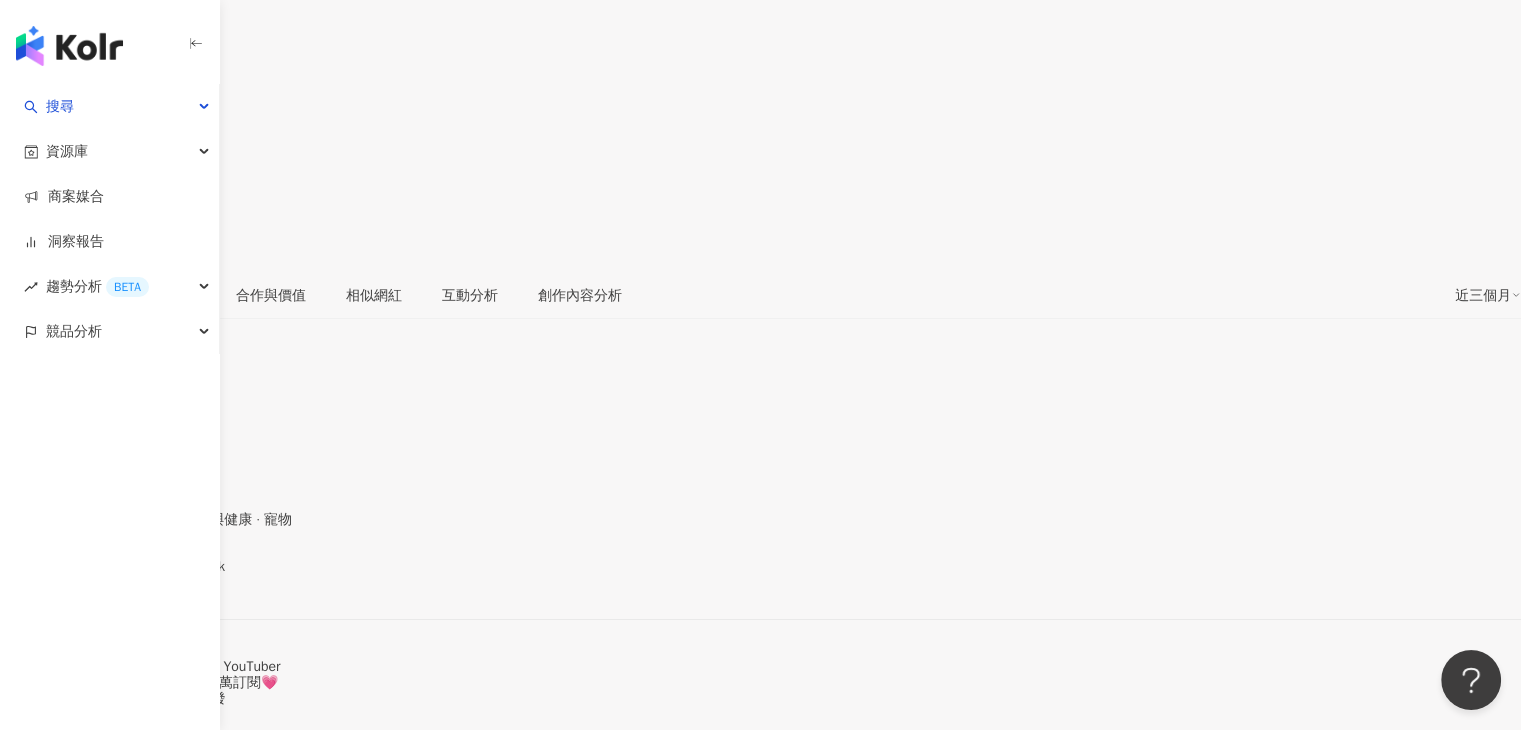 click on "看更多" at bounding box center [21, 794] 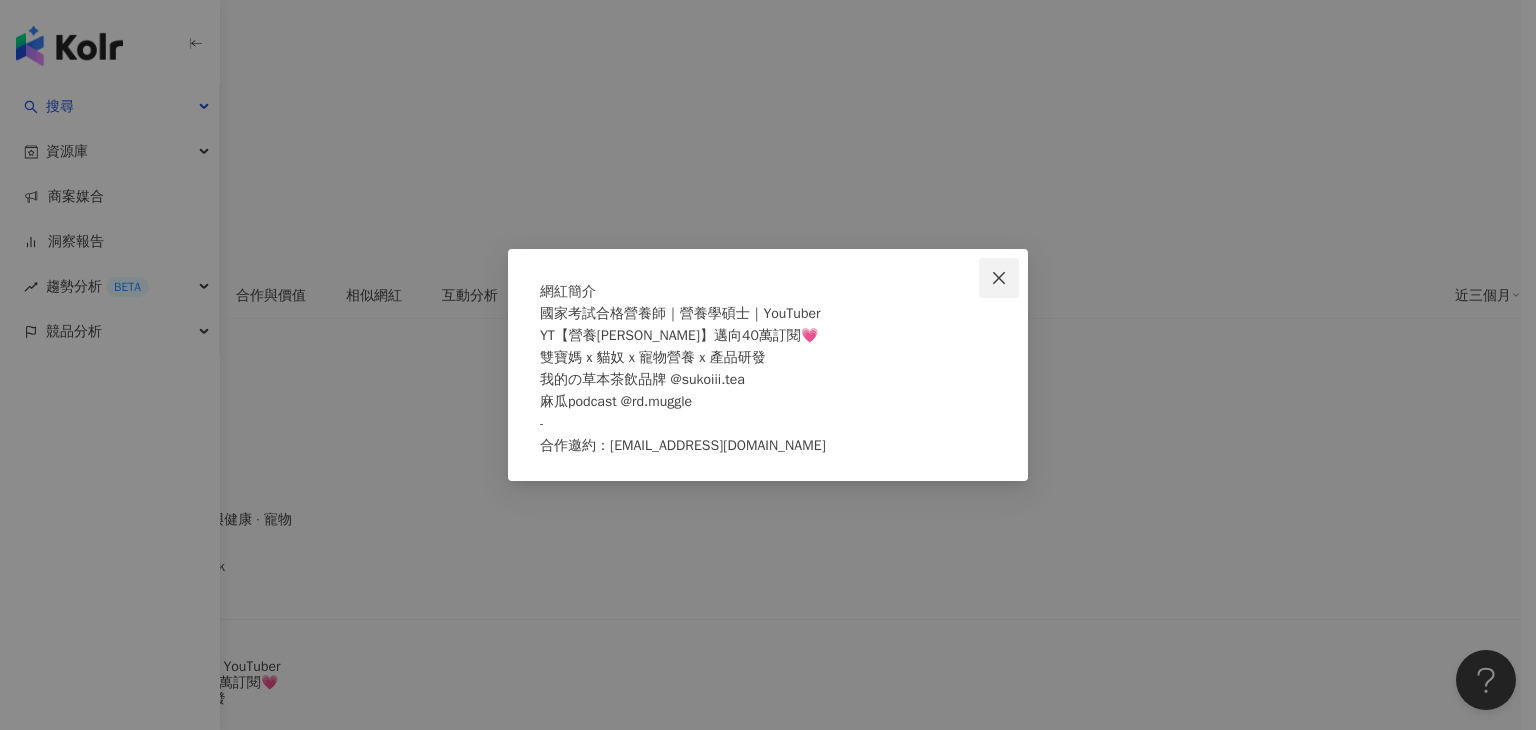 click 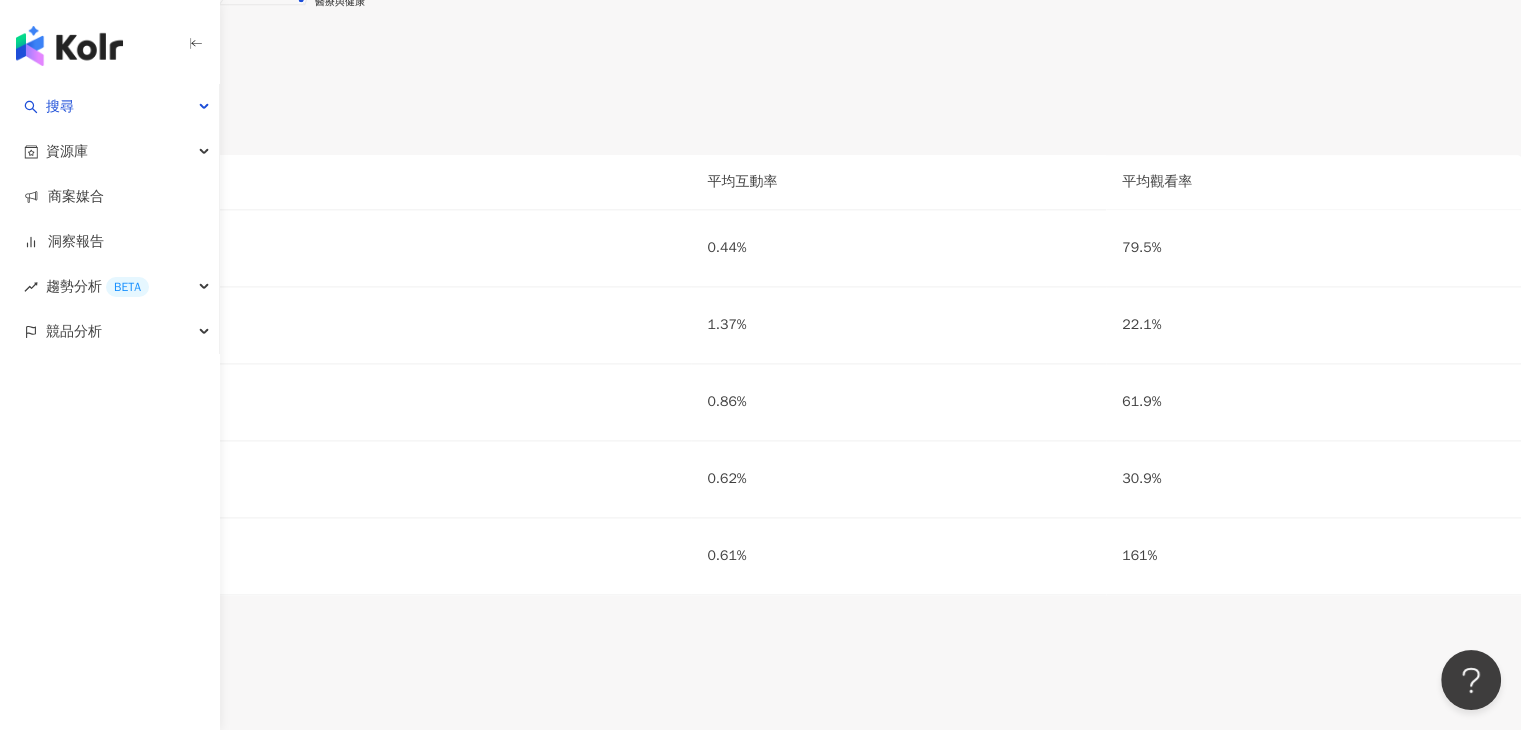 scroll, scrollTop: 3400, scrollLeft: 0, axis: vertical 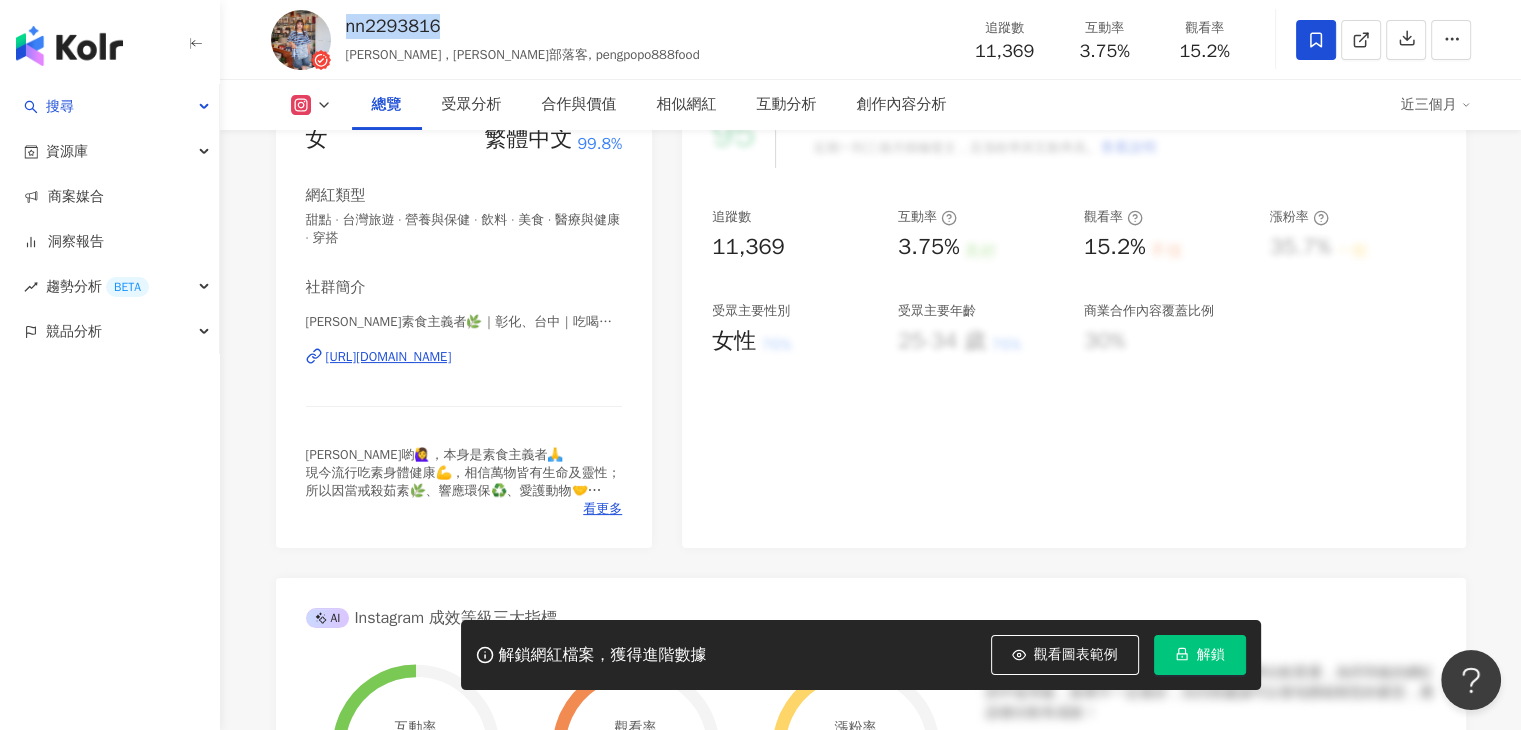 drag, startPoint x: 487, startPoint y: 31, endPoint x: 348, endPoint y: 38, distance: 139.17615 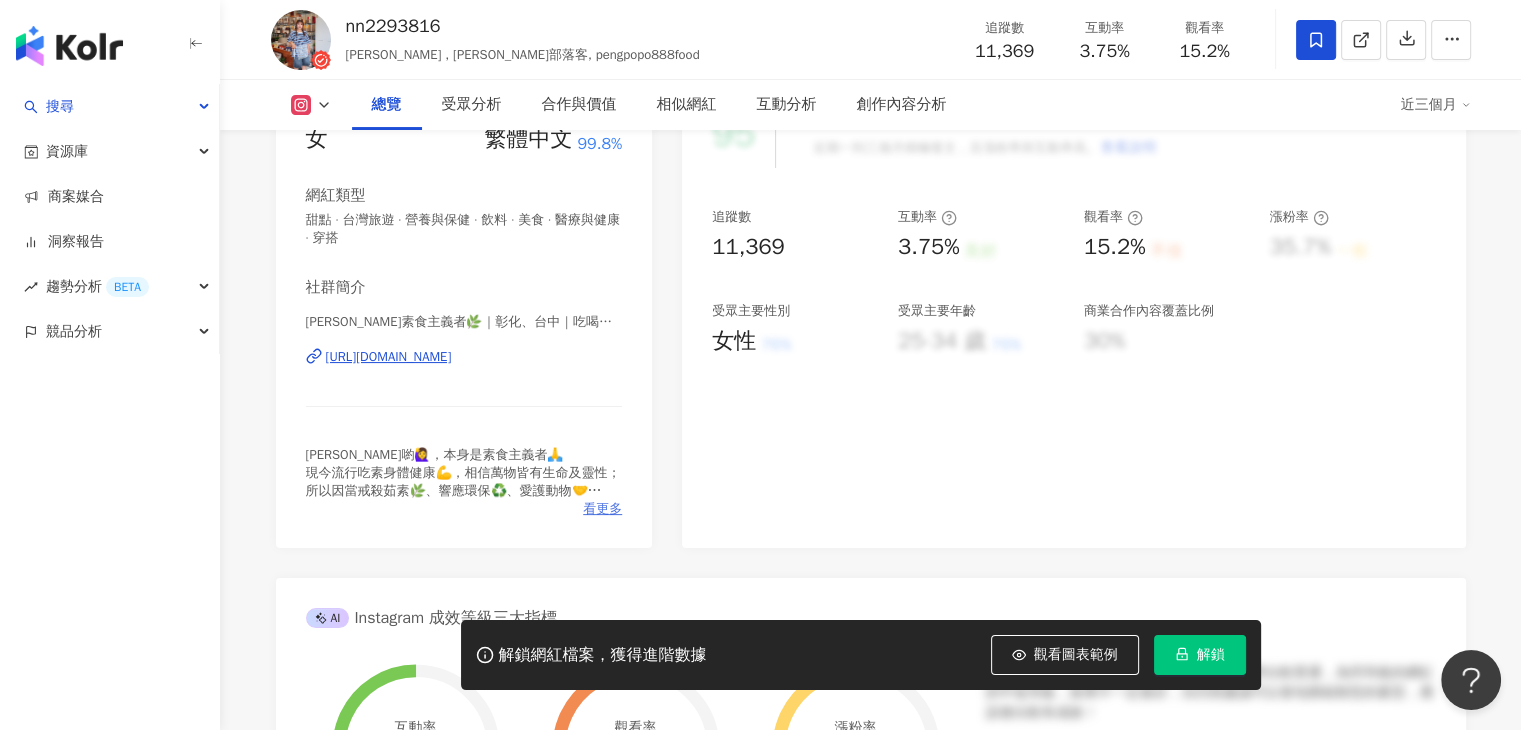click on "看更多" at bounding box center [602, 509] 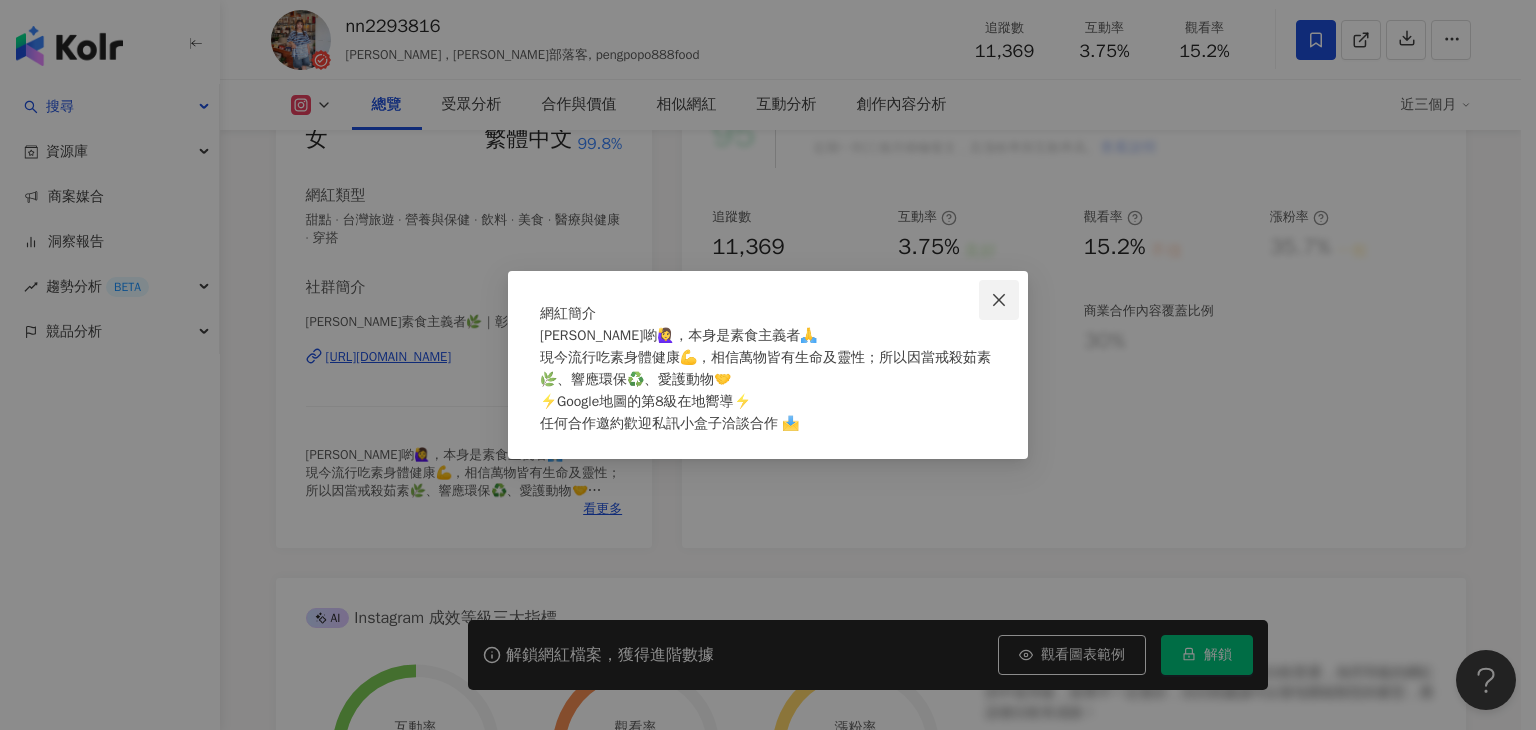 click at bounding box center (999, 300) 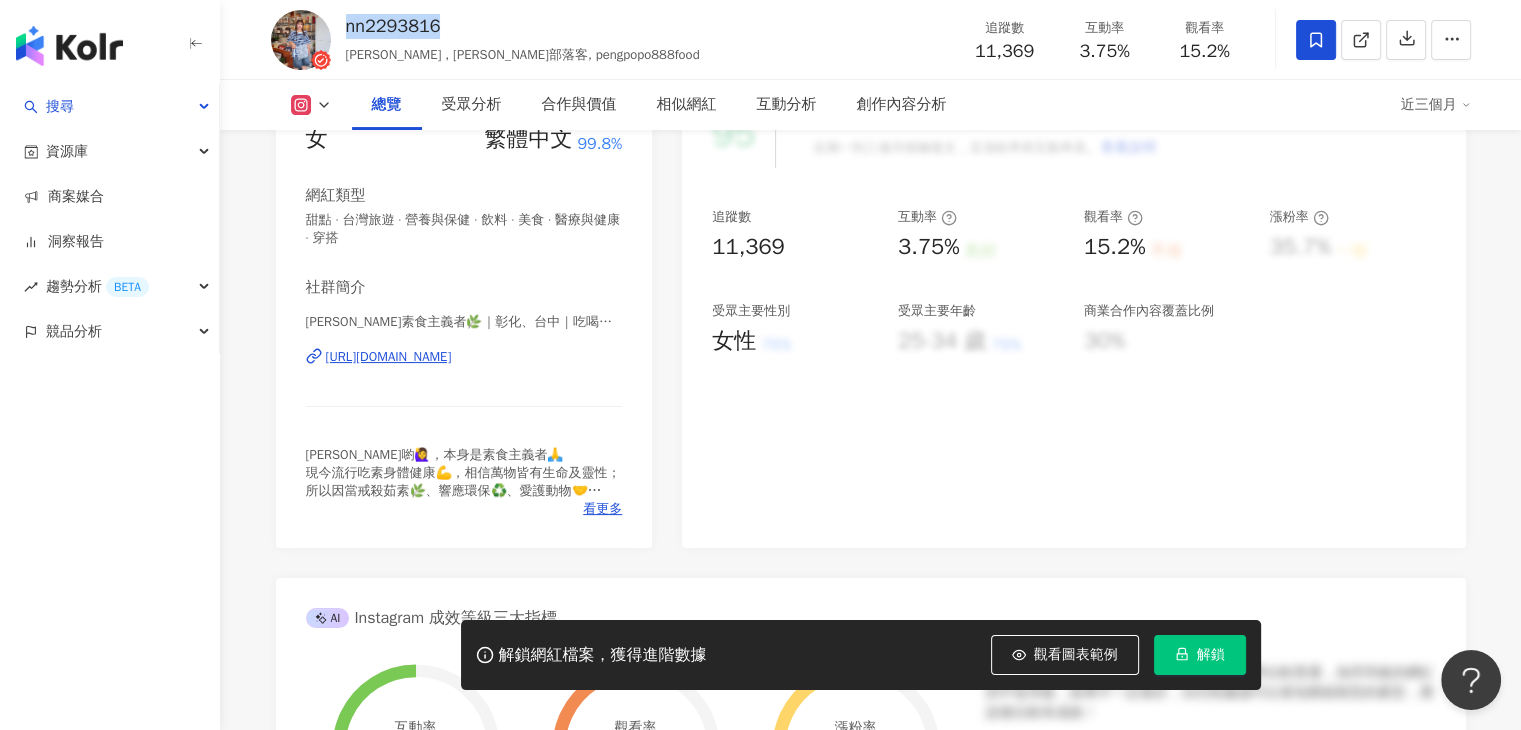 drag, startPoint x: 456, startPoint y: 35, endPoint x: 349, endPoint y: 32, distance: 107.042046 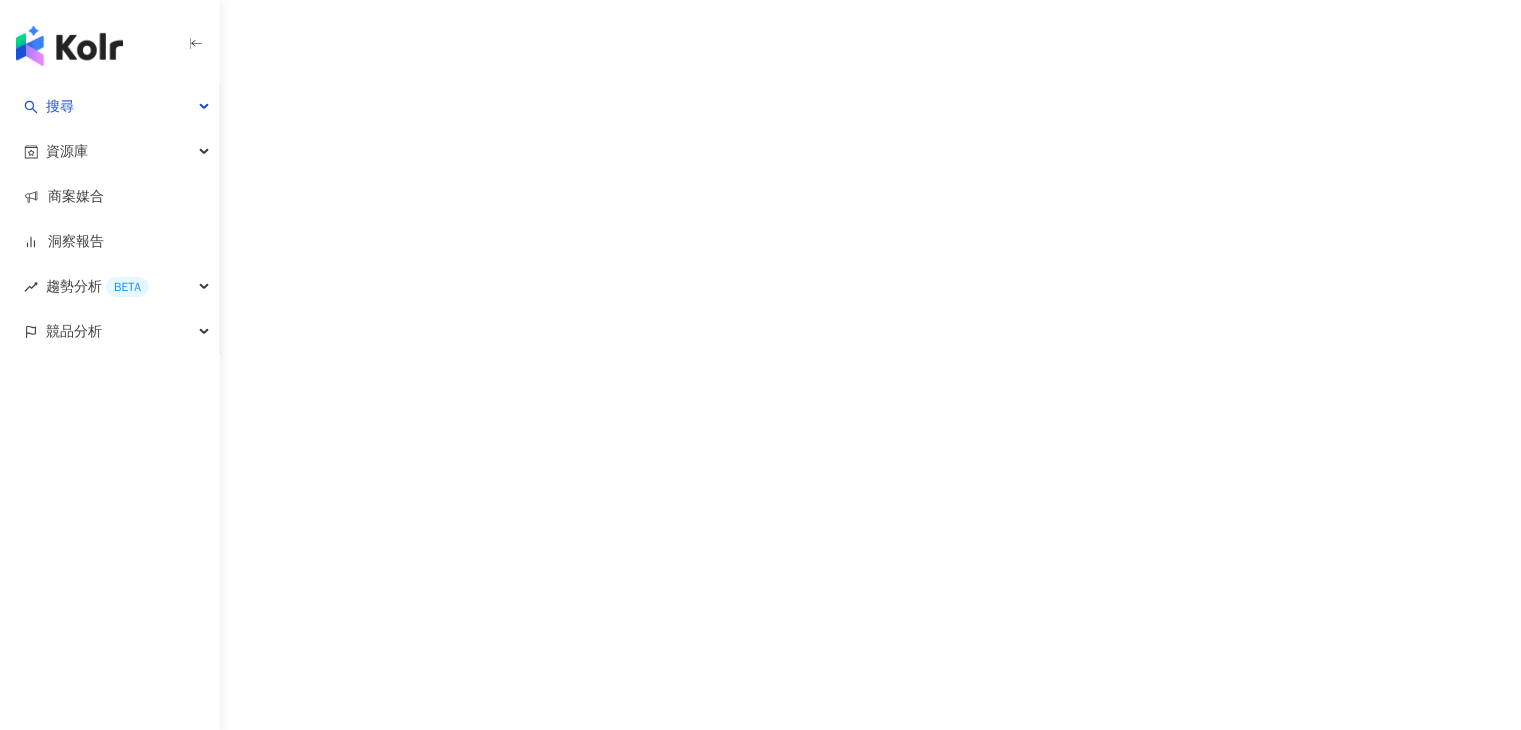 scroll, scrollTop: 0, scrollLeft: 0, axis: both 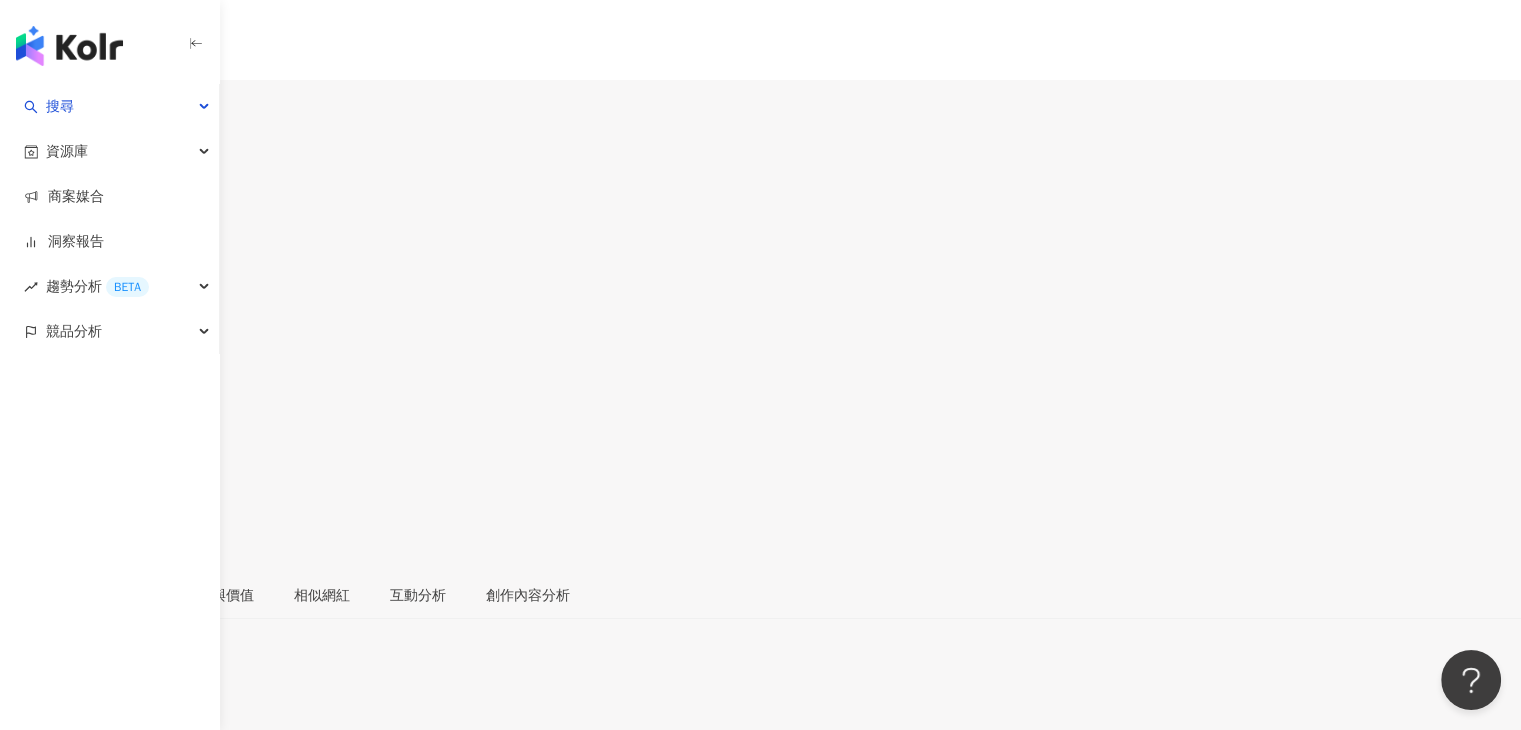 click on "ocwjo Pei 追蹤數 22,400 互動率 0.84% 觀看率 58.3%" at bounding box center (760, 351) 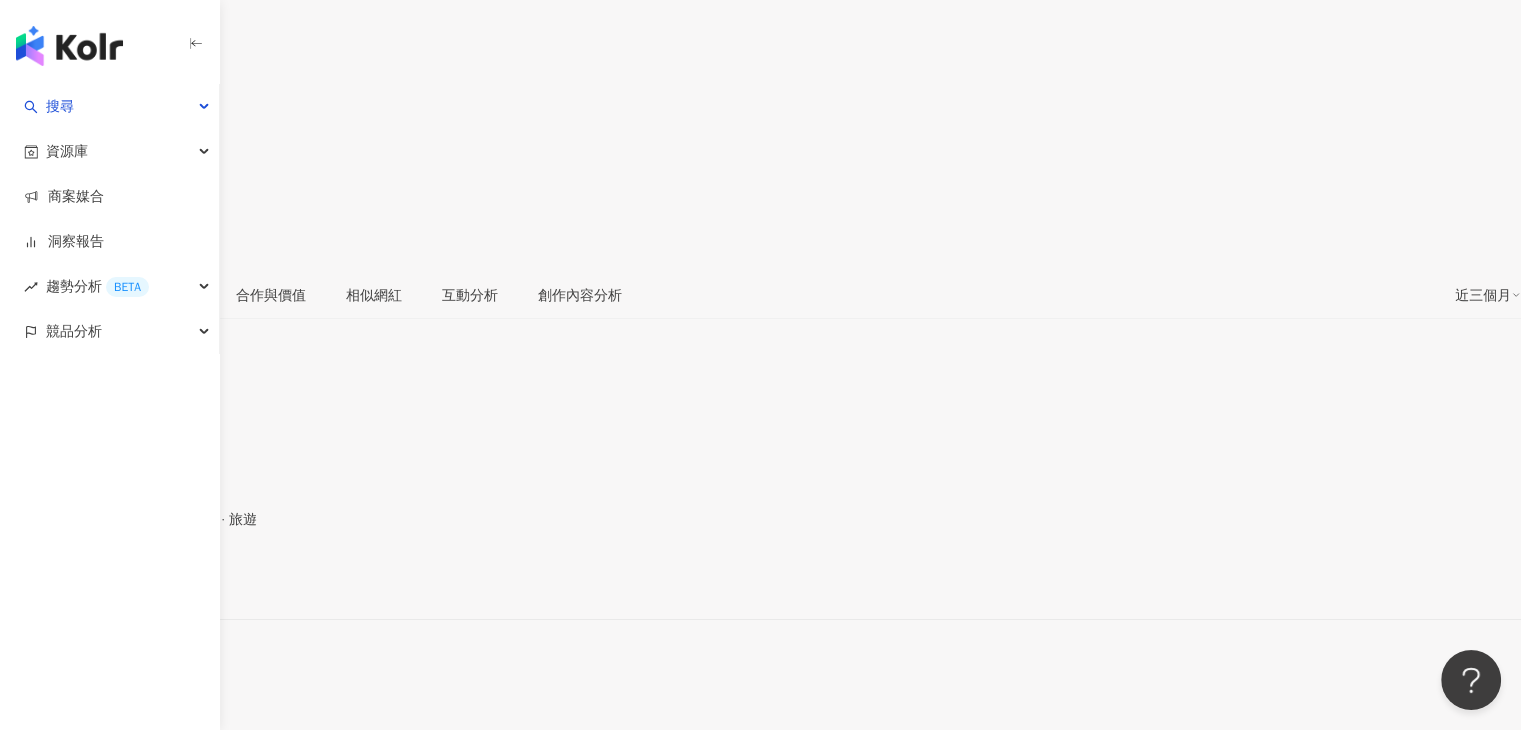 click on "Peipei Chen | ocwjo https://www.instagram.com/ocwjo/" at bounding box center [760, 601] 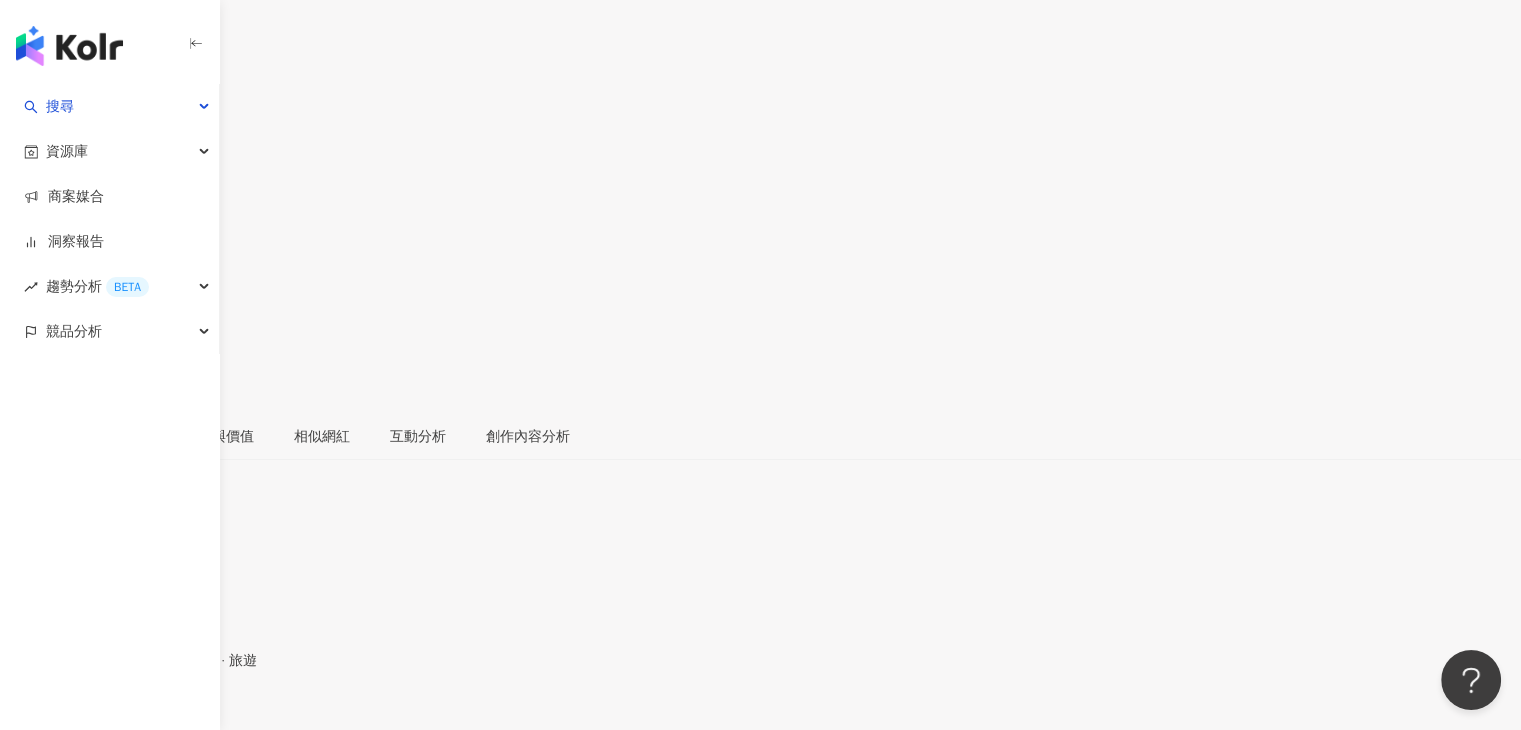 scroll, scrollTop: 0, scrollLeft: 0, axis: both 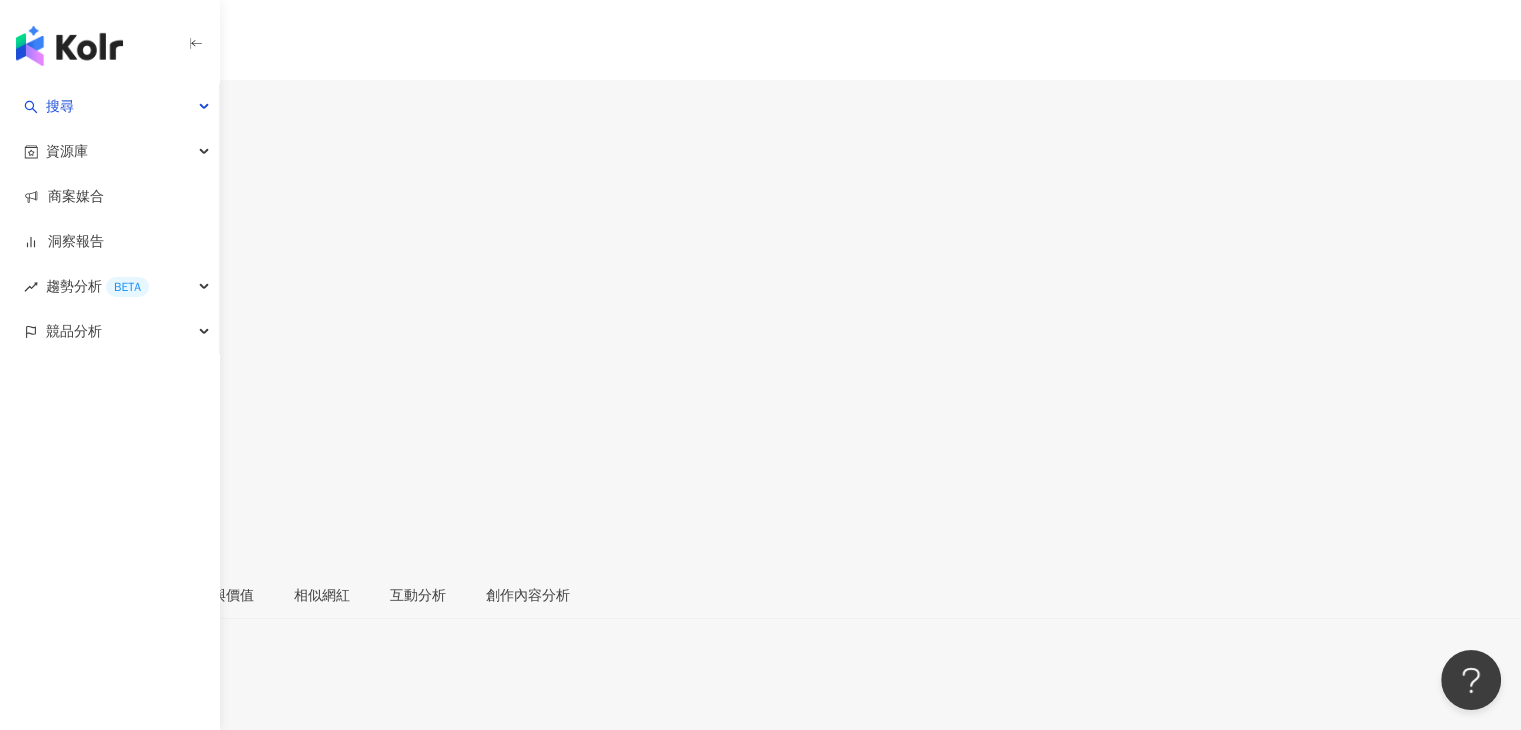 drag, startPoint x: 423, startPoint y: 144, endPoint x: 347, endPoint y: 143, distance: 76.00658 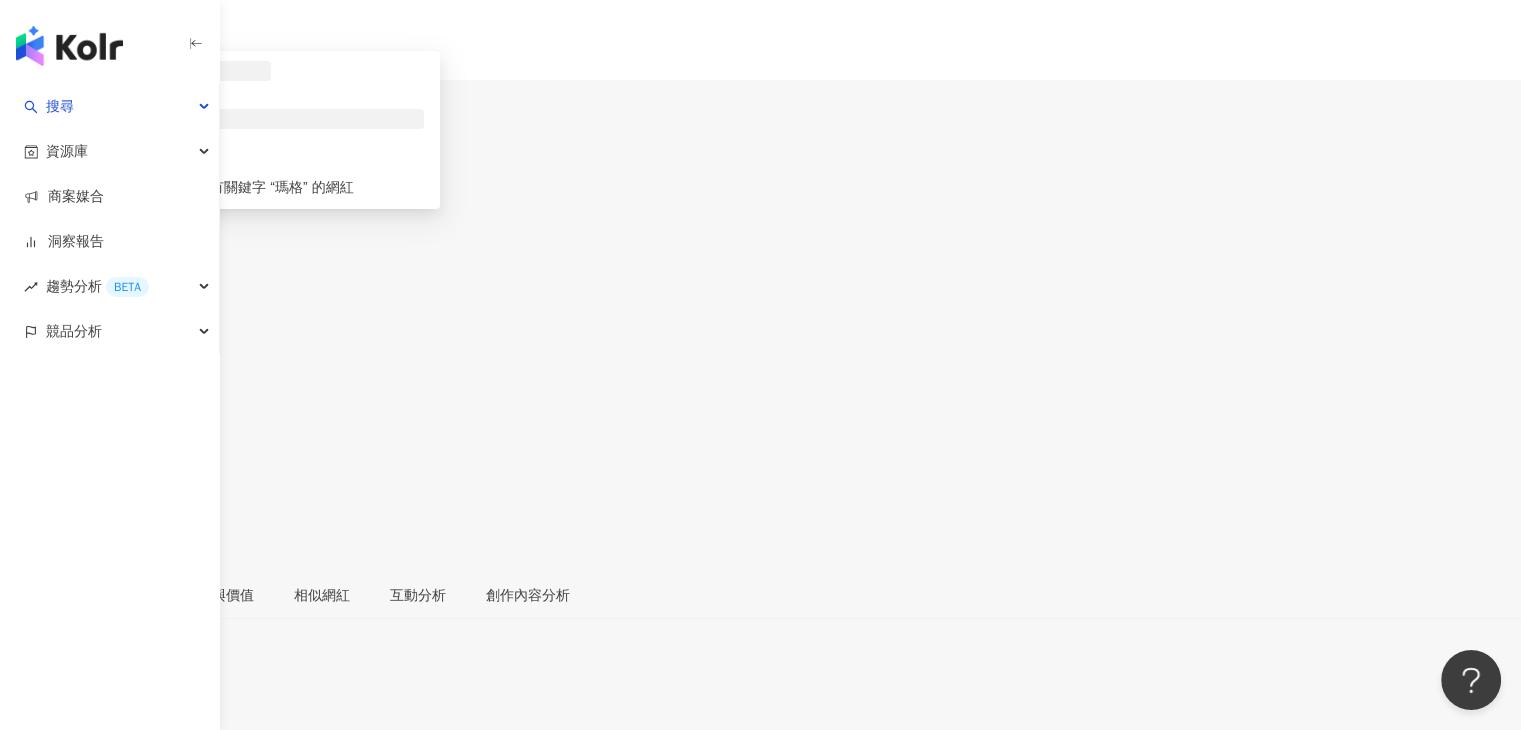 click 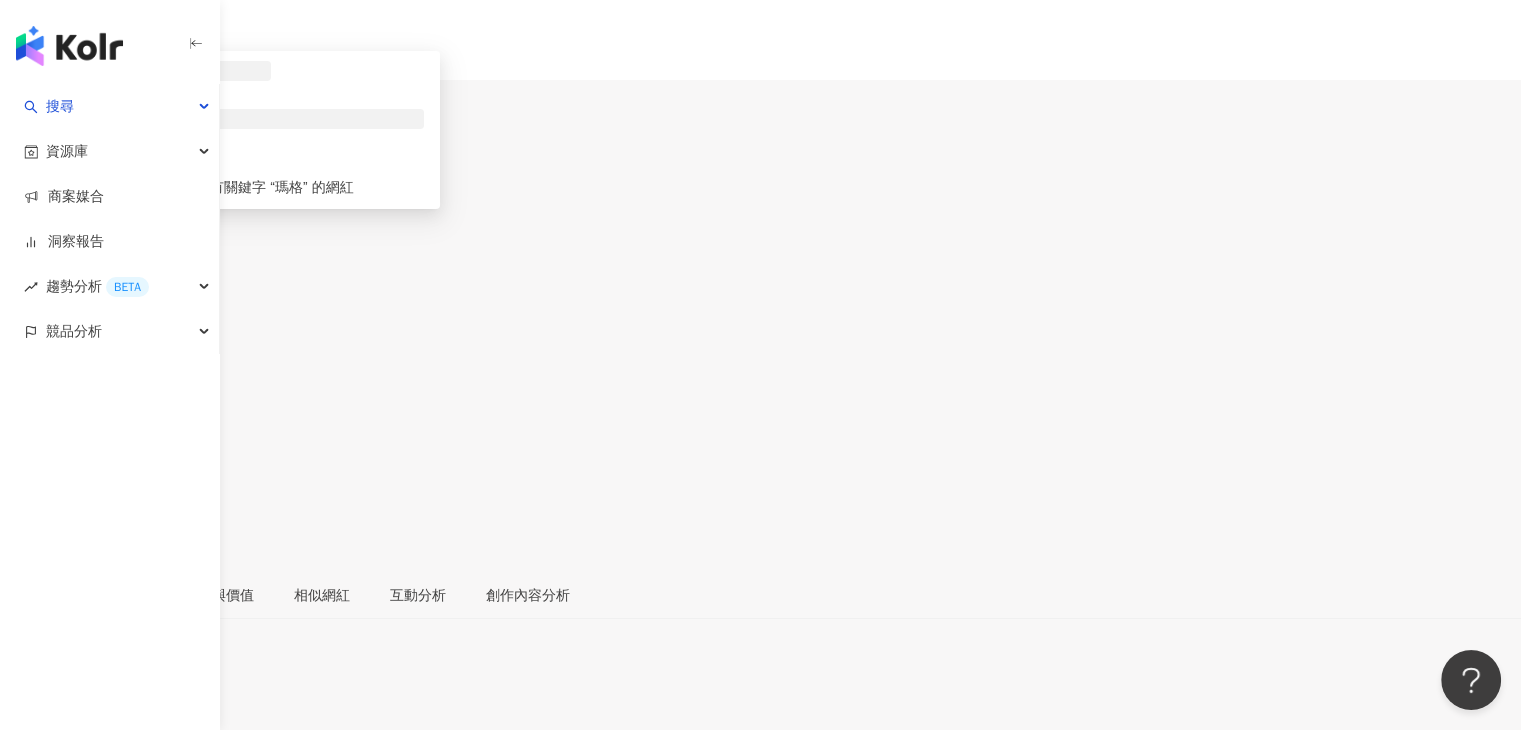 type on "**" 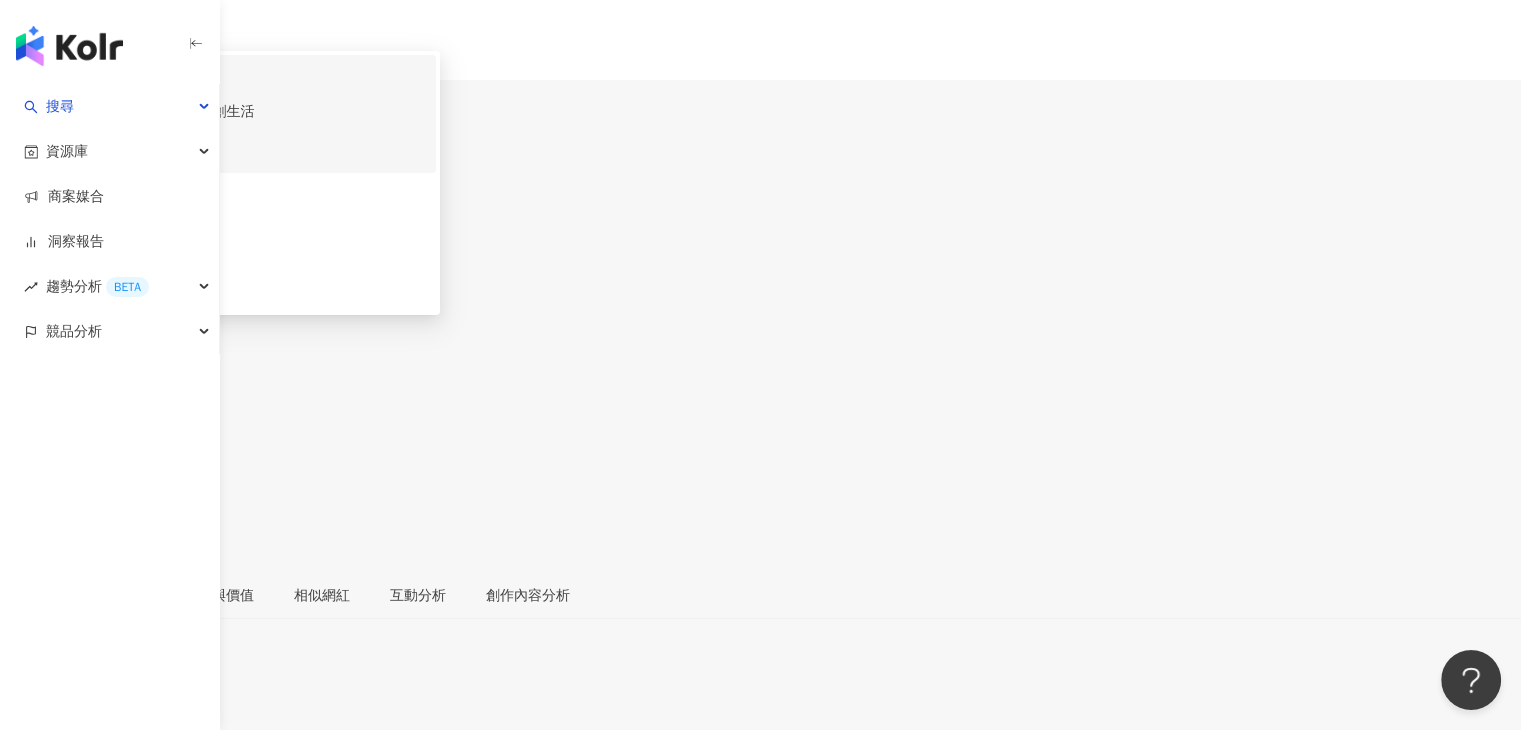 click 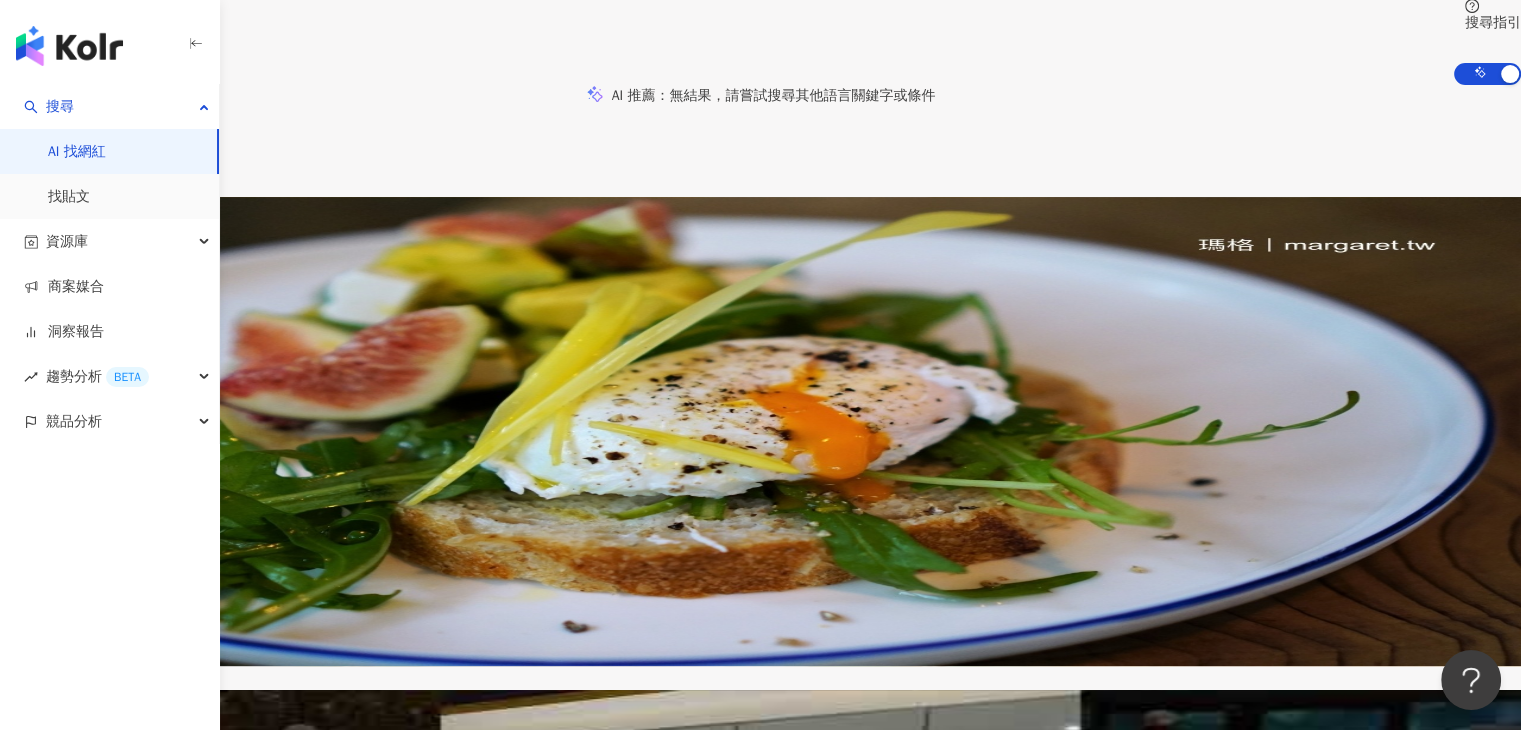 scroll, scrollTop: 500, scrollLeft: 0, axis: vertical 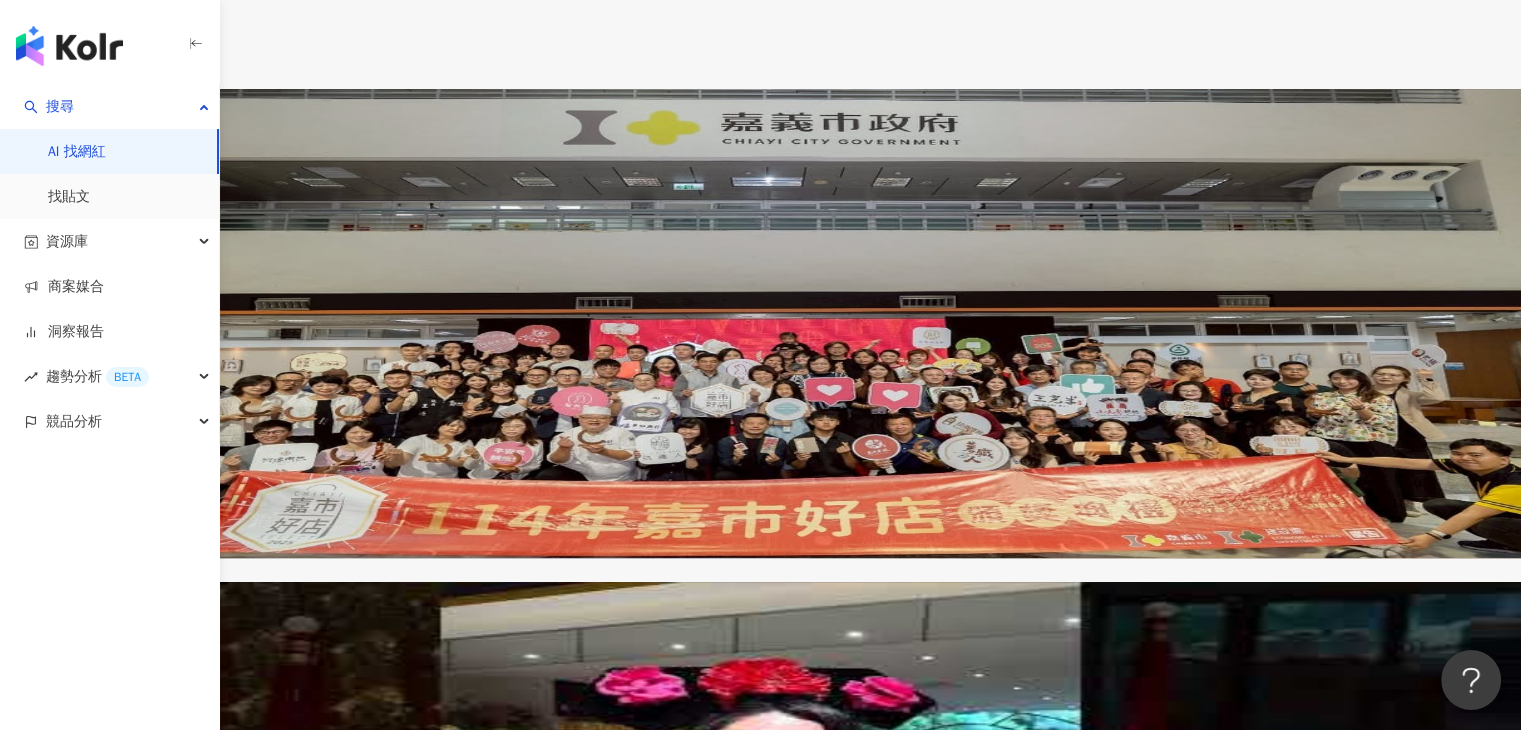 click on "瑪格" at bounding box center (17, 739) 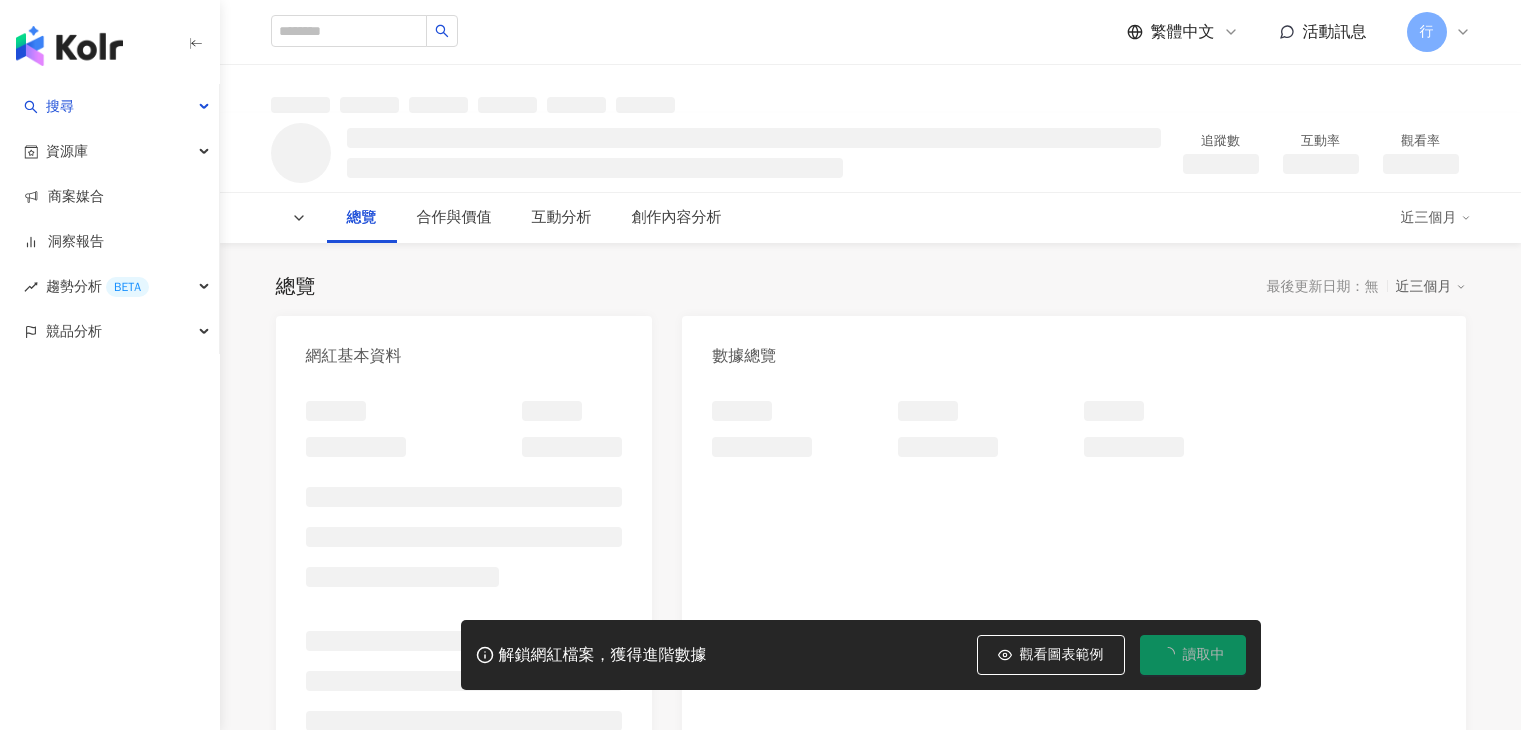 scroll, scrollTop: 0, scrollLeft: 0, axis: both 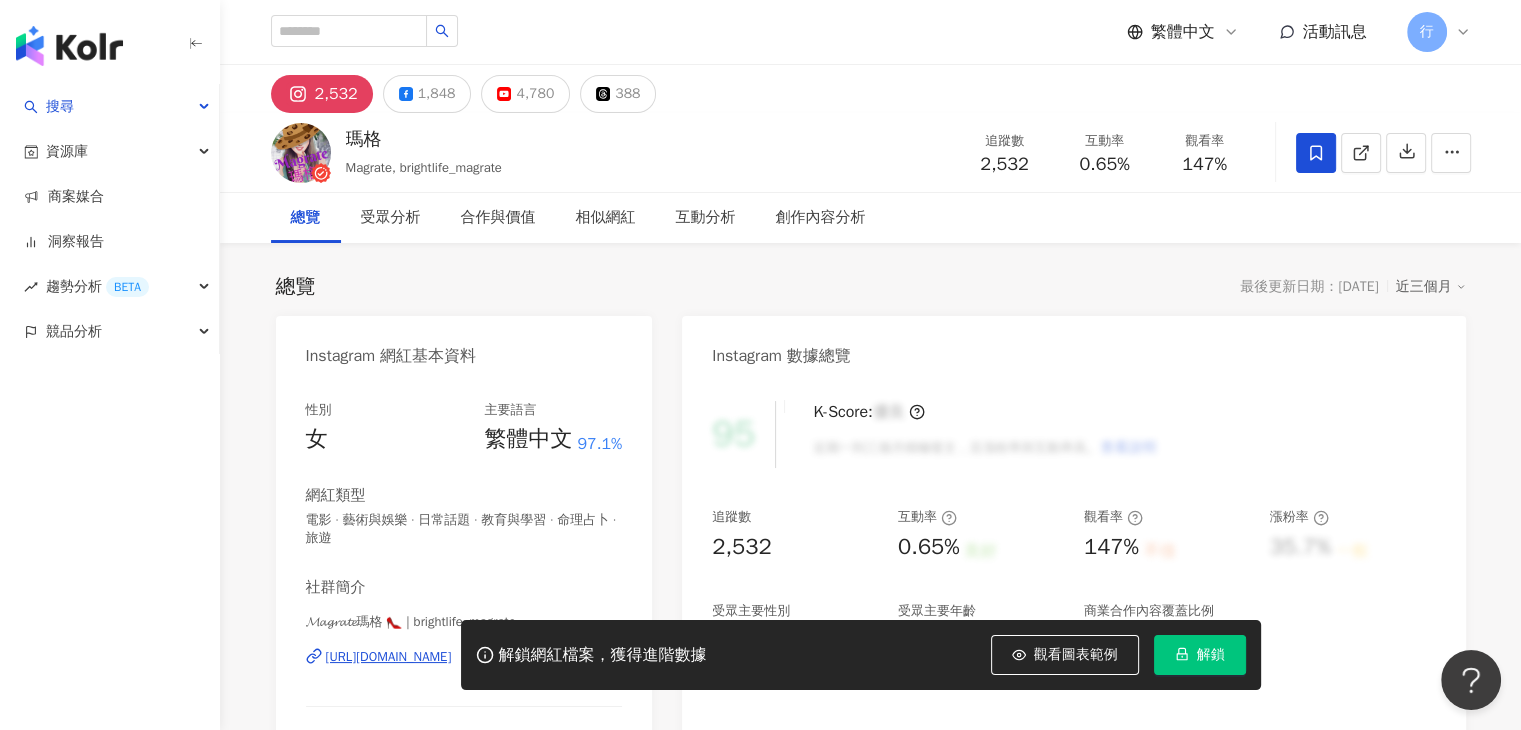 click on "總覽 最後更新日期：[DATE] 近三個月" at bounding box center [871, 287] 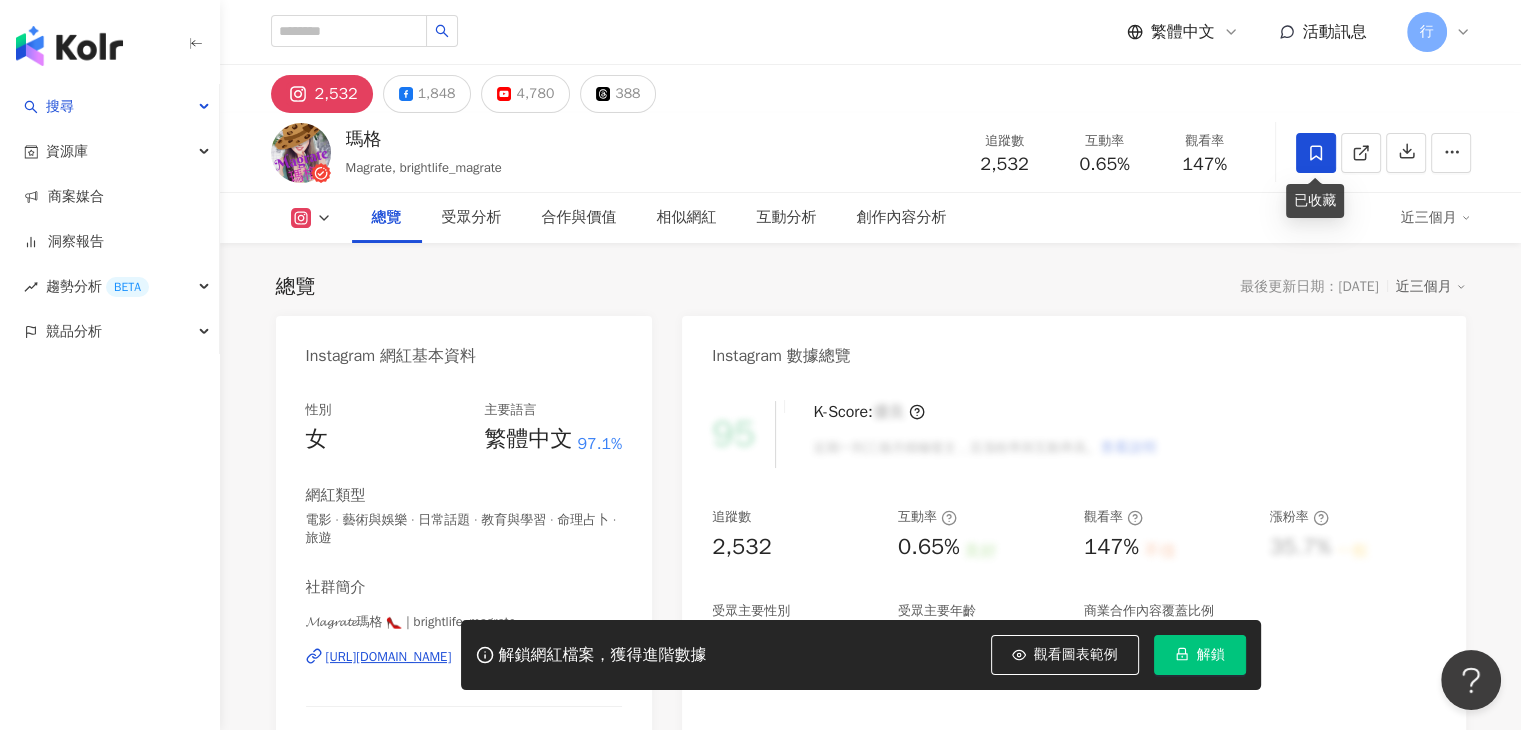 scroll, scrollTop: 300, scrollLeft: 0, axis: vertical 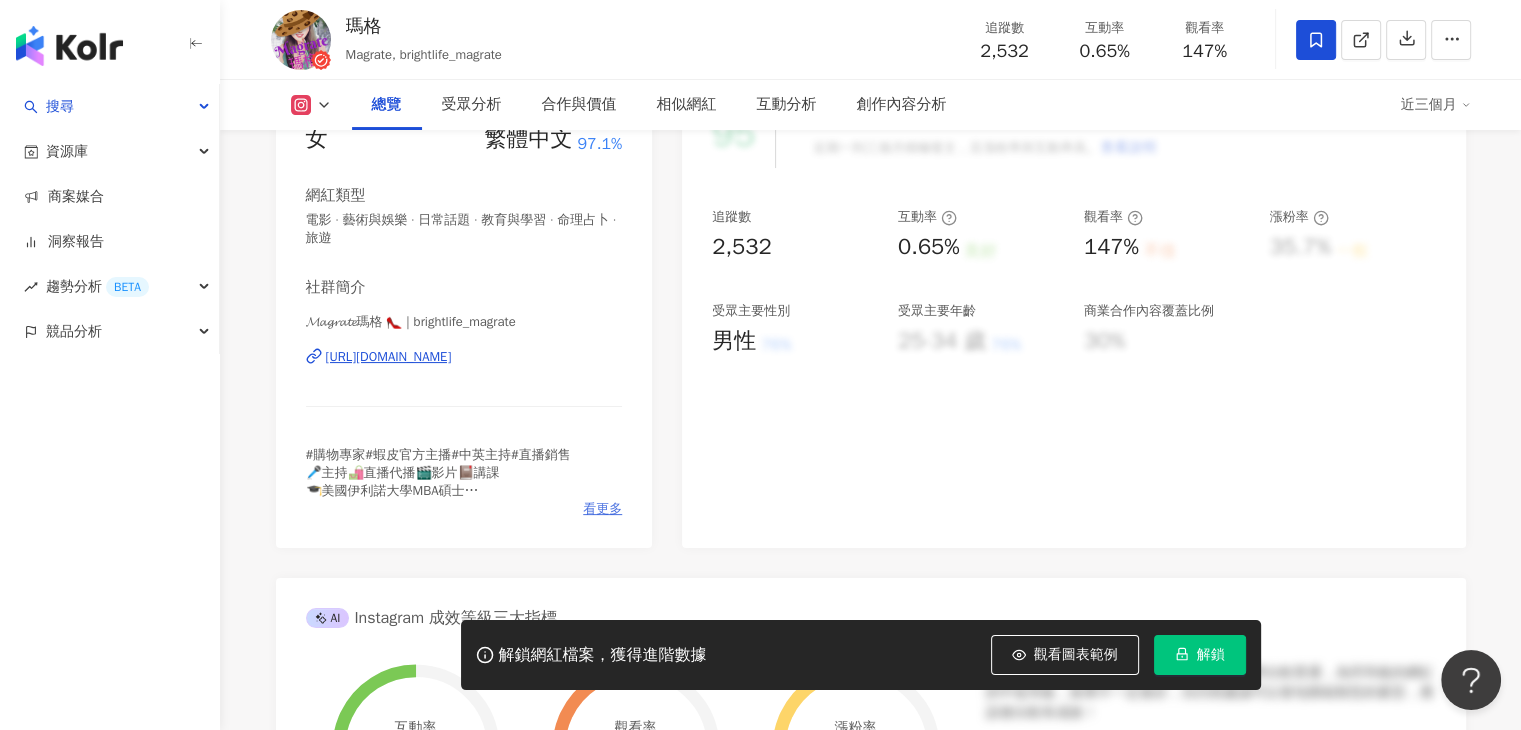 click on "看更多" at bounding box center (602, 509) 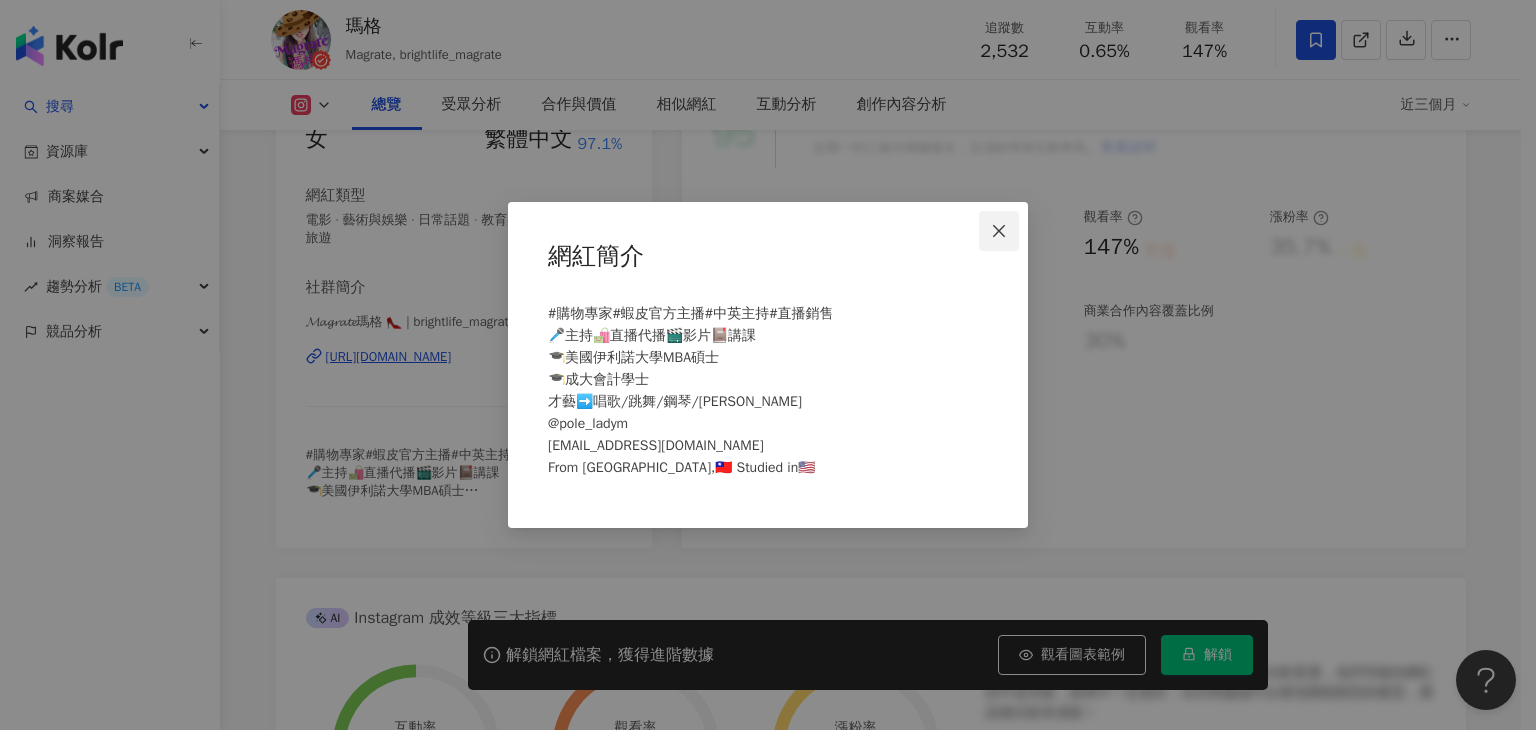 click 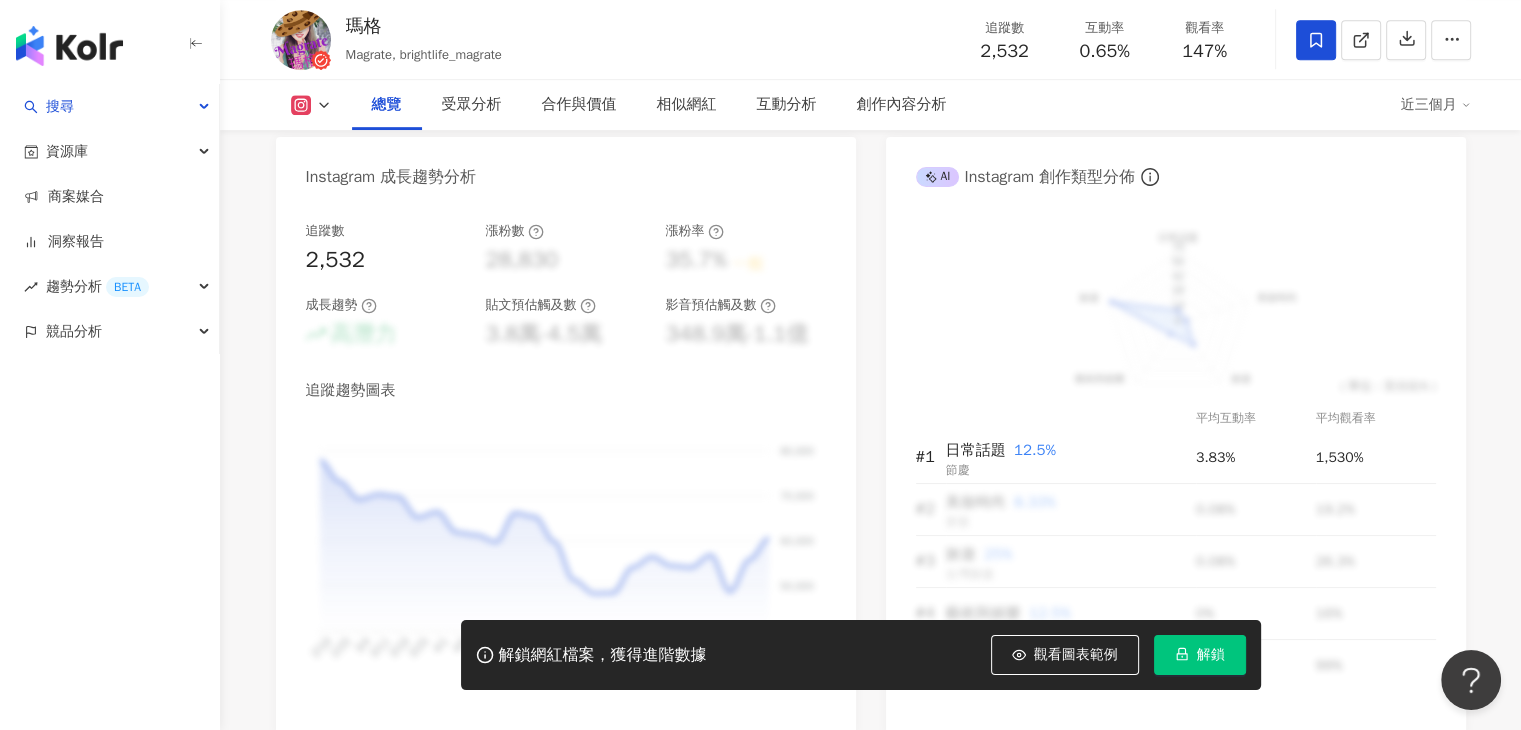 scroll, scrollTop: 1000, scrollLeft: 0, axis: vertical 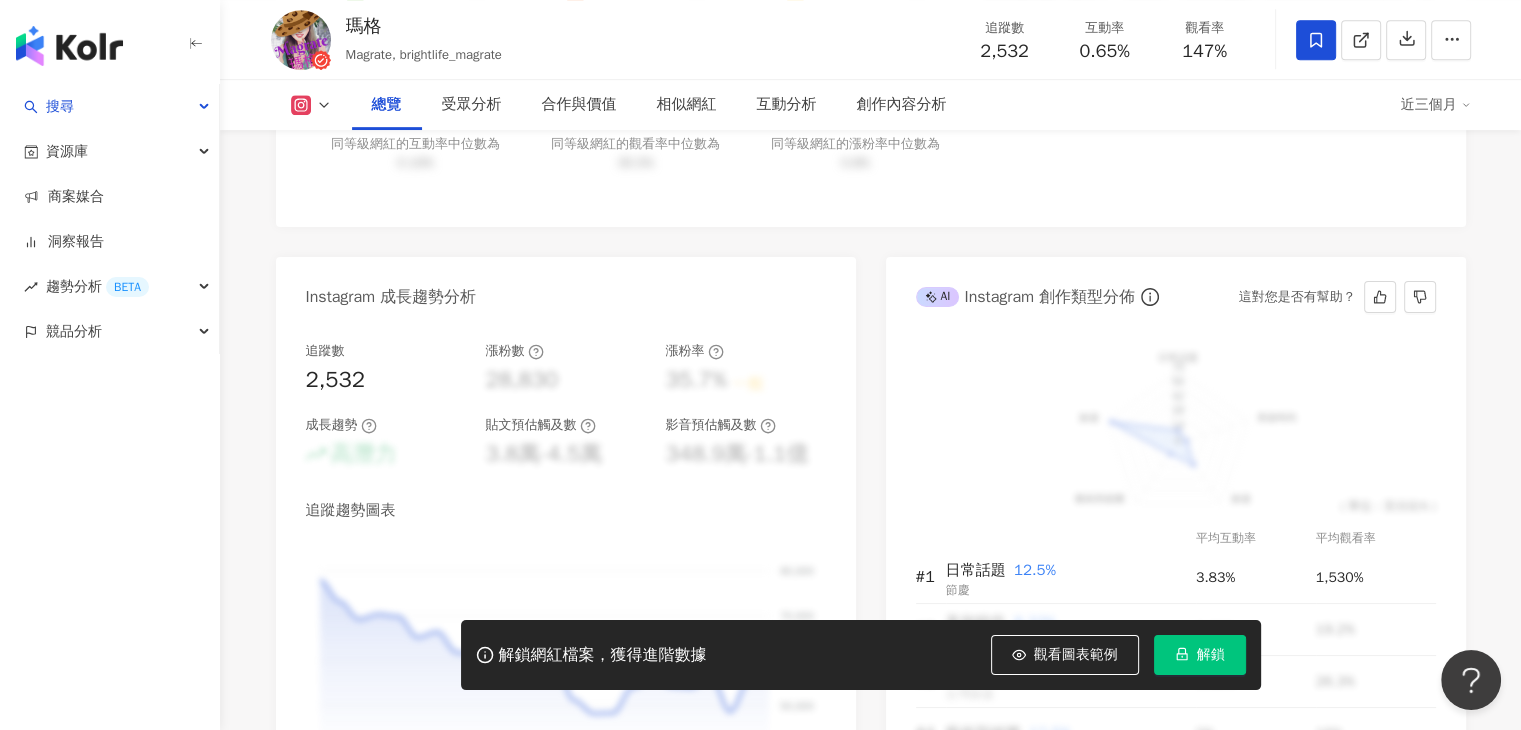 click on "AI Instagram 創作類型分佈 這對您是否有幫助？" at bounding box center [1176, 289] 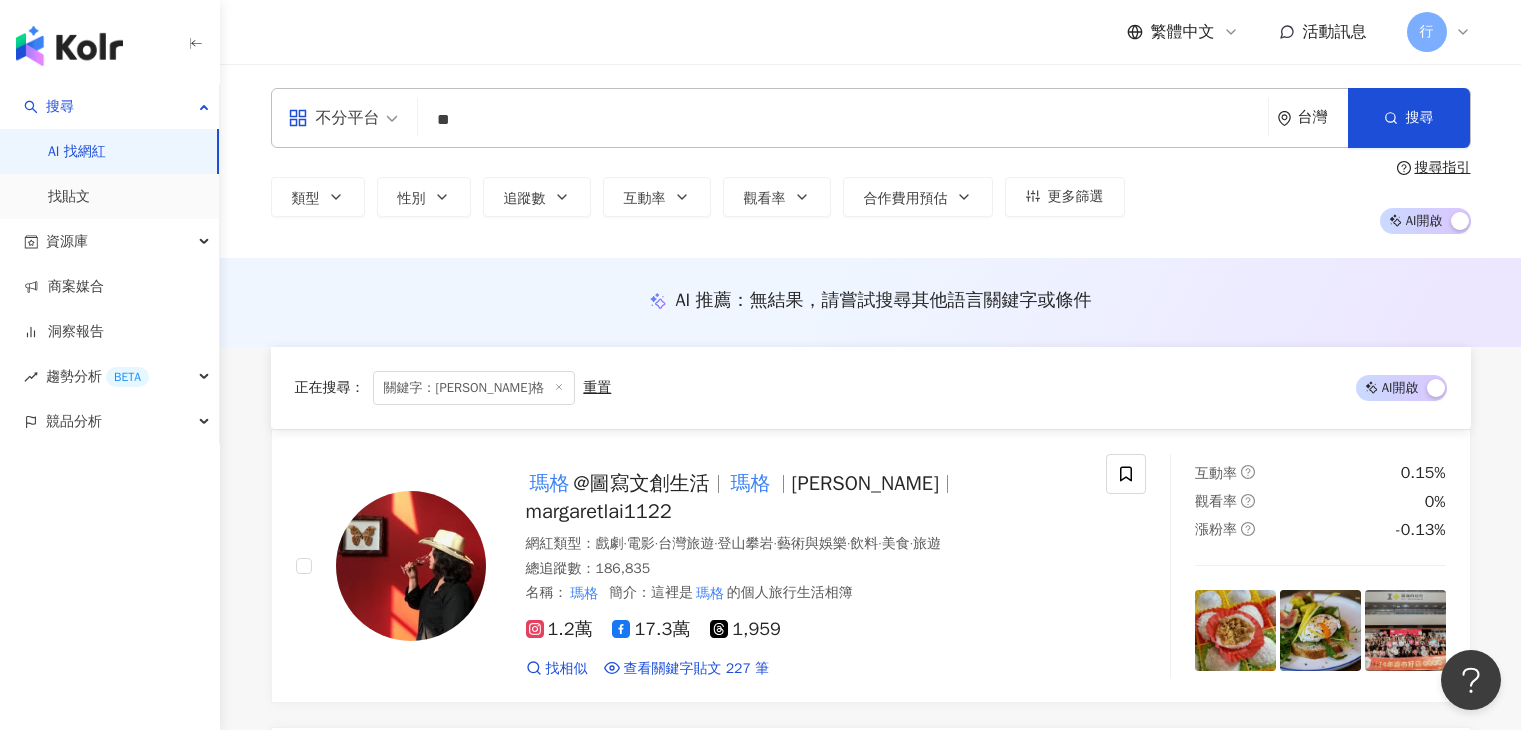 scroll, scrollTop: 500, scrollLeft: 0, axis: vertical 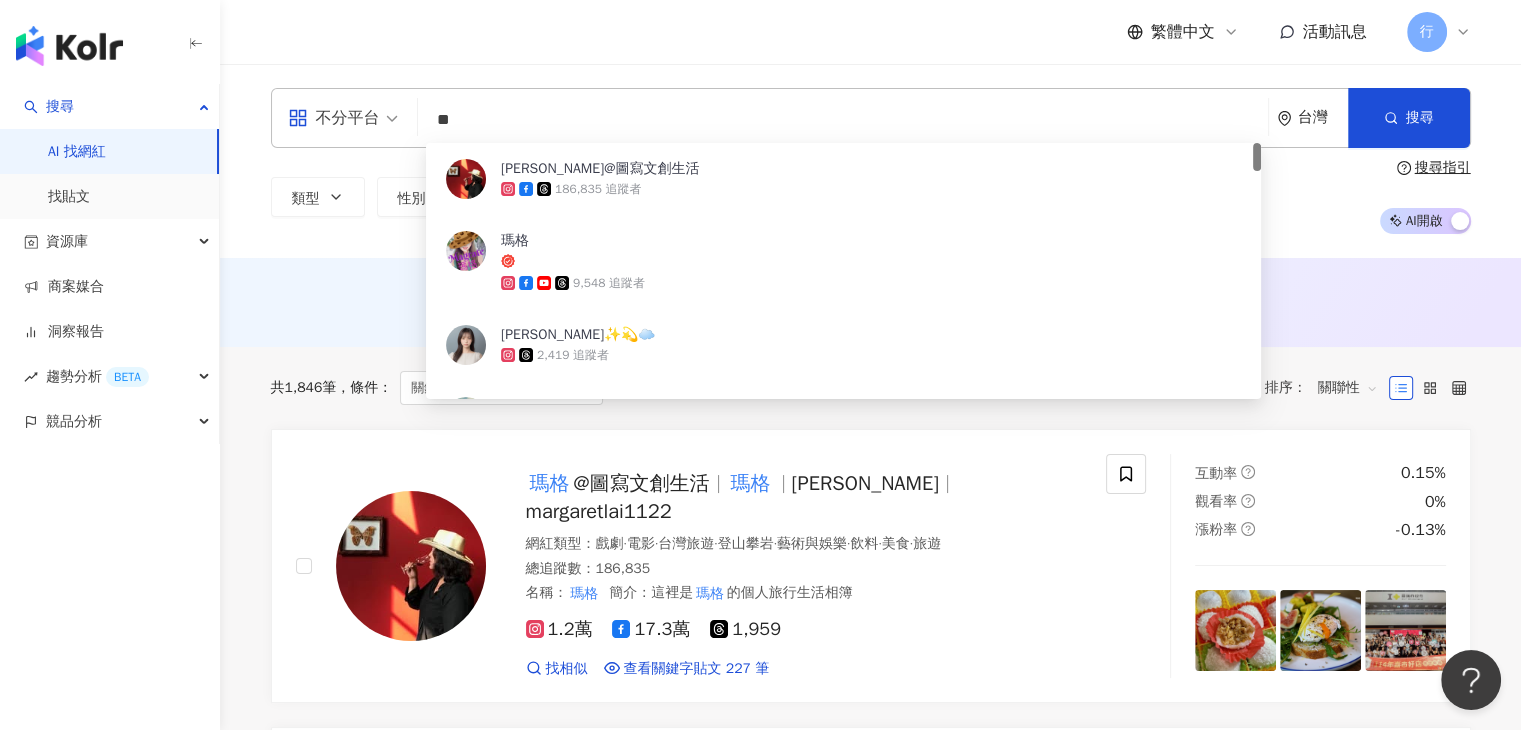 drag, startPoint x: 473, startPoint y: 122, endPoint x: 452, endPoint y: 150, distance: 35 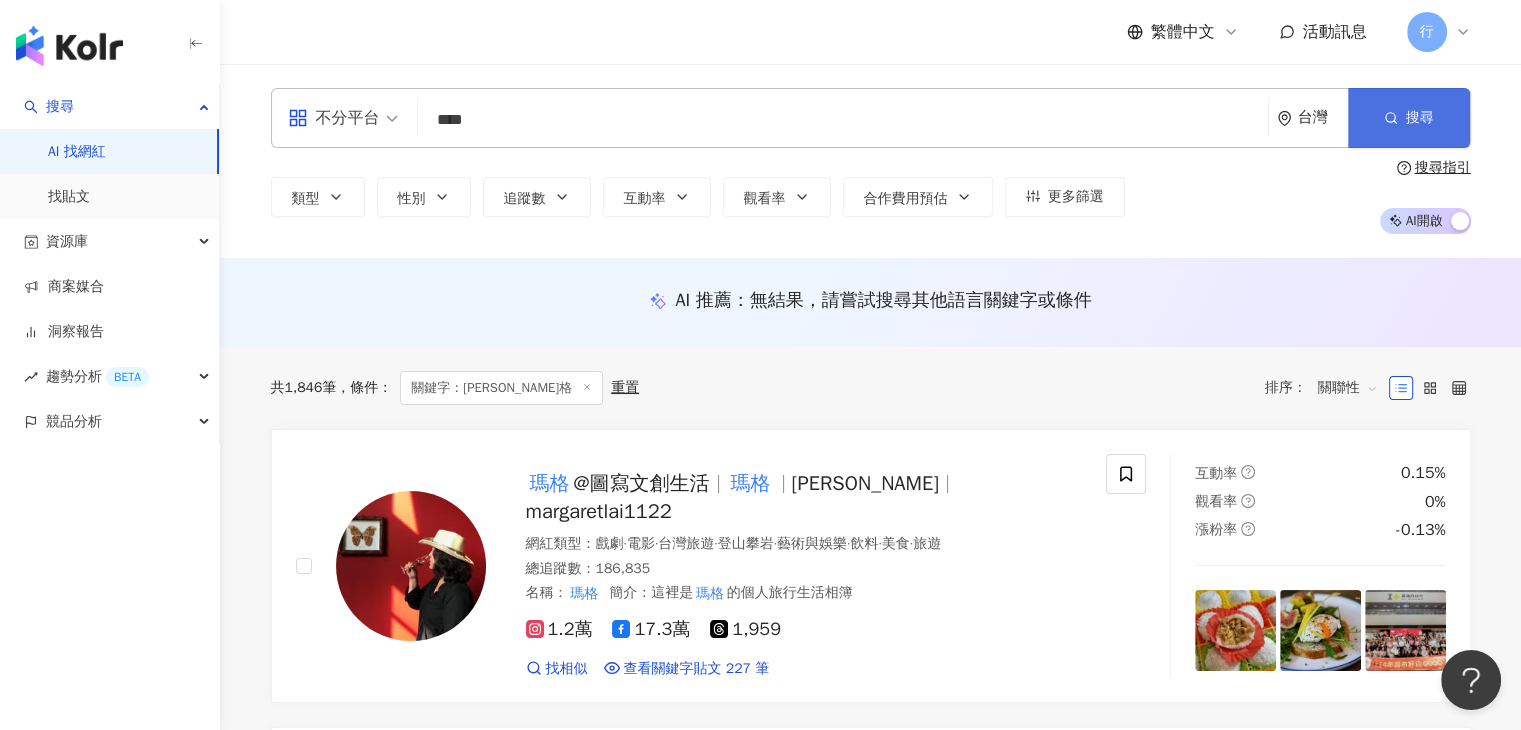 click 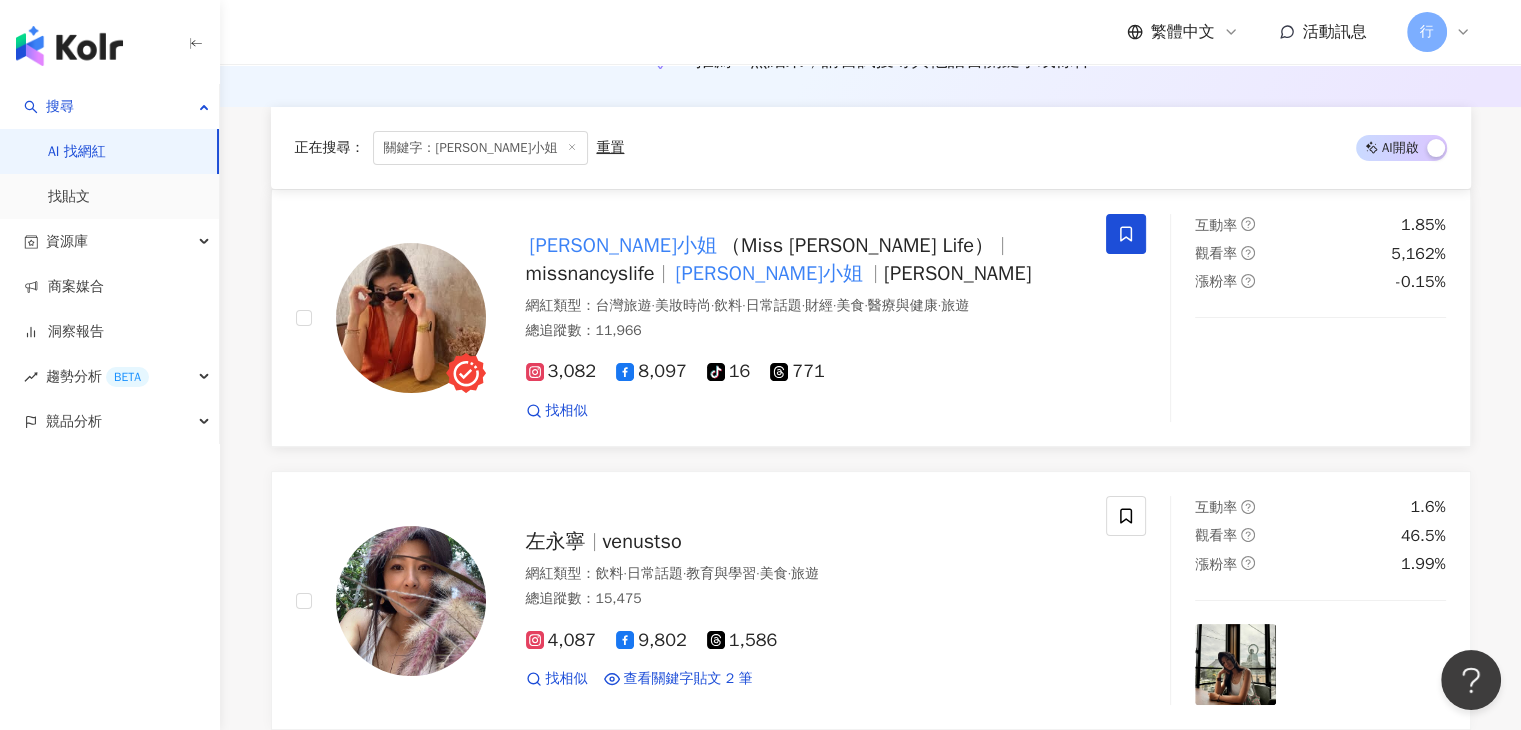 scroll, scrollTop: 300, scrollLeft: 0, axis: vertical 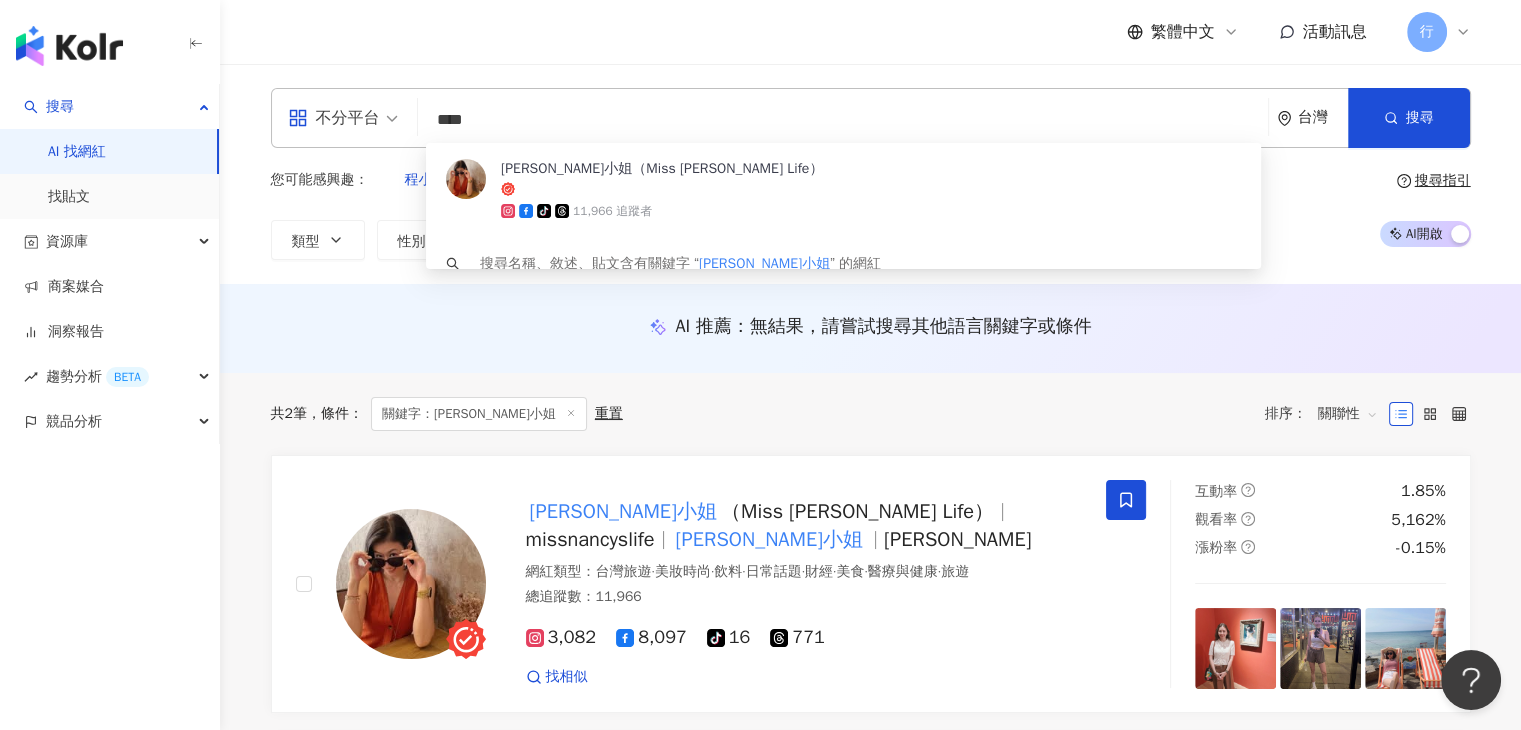 drag, startPoint x: 532, startPoint y: 121, endPoint x: 435, endPoint y: 113, distance: 97.32934 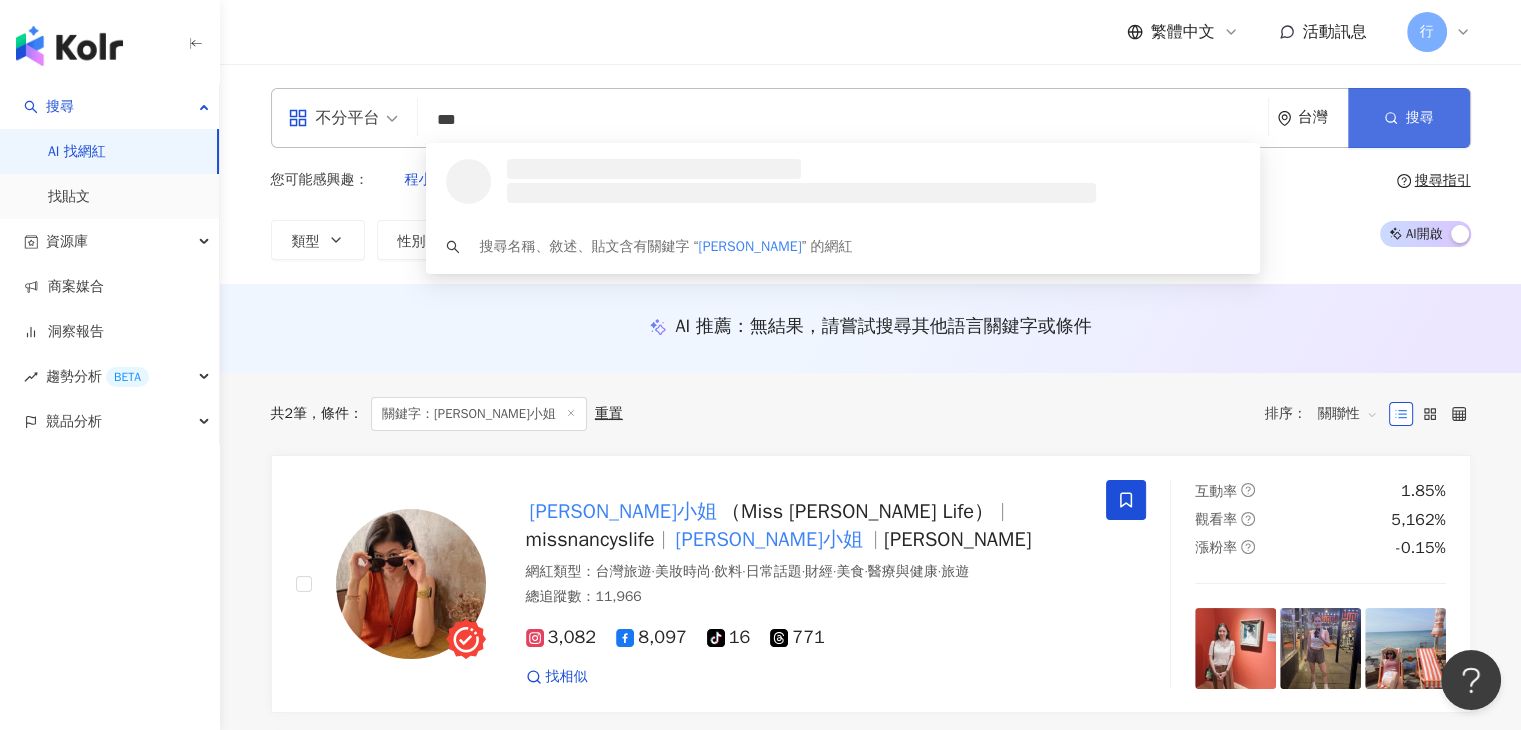 click on "搜尋" at bounding box center (1409, 118) 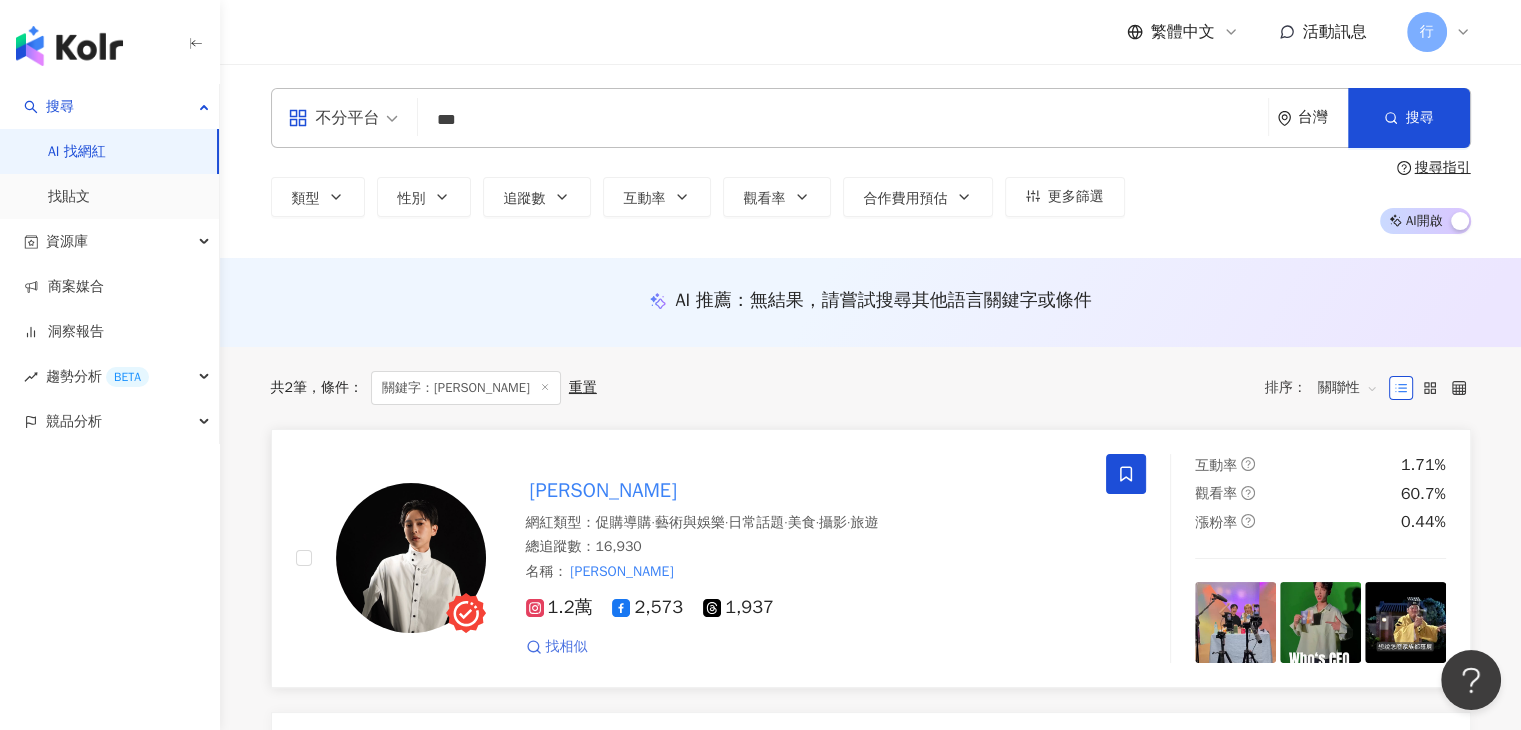 scroll, scrollTop: 200, scrollLeft: 0, axis: vertical 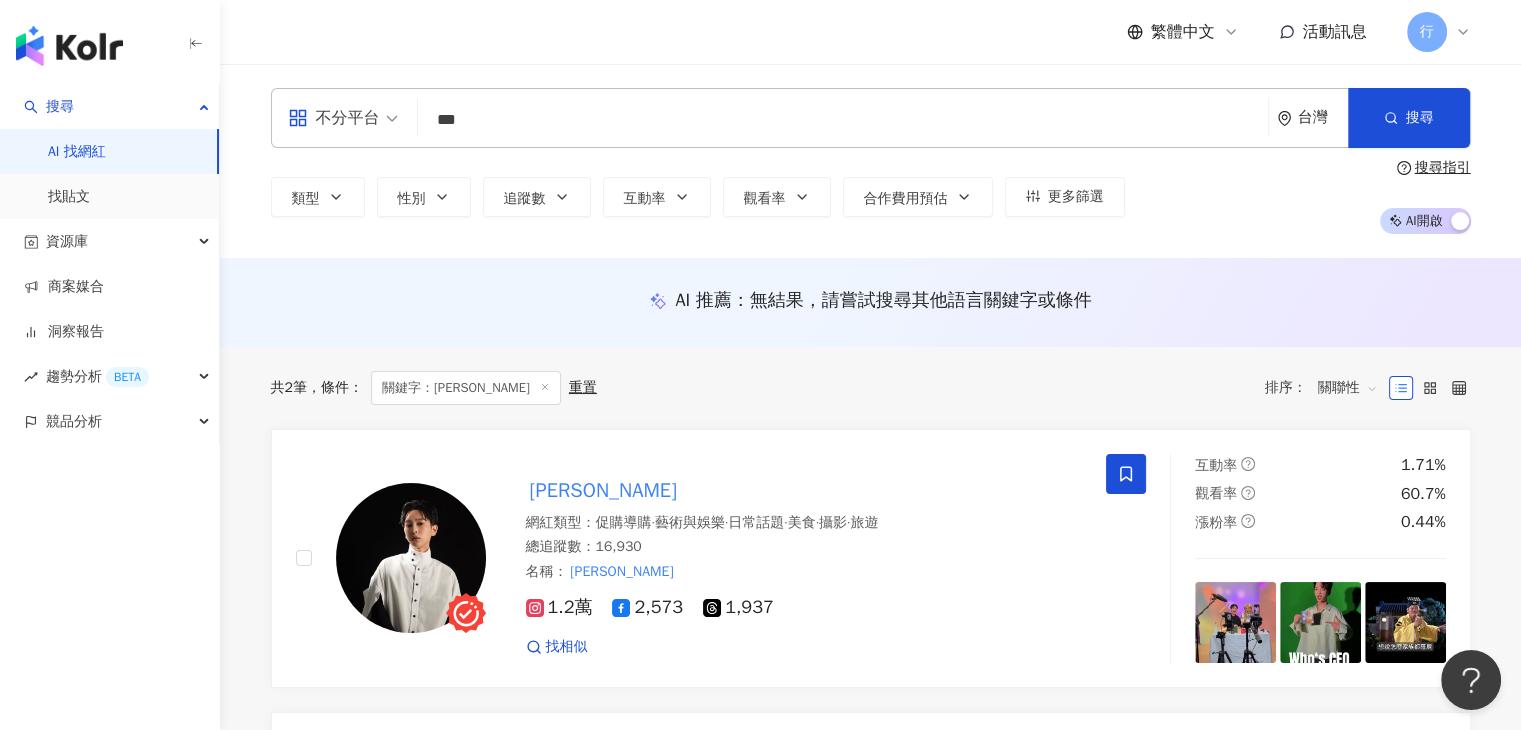 drag, startPoint x: 500, startPoint y: 127, endPoint x: 430, endPoint y: 111, distance: 71.80529 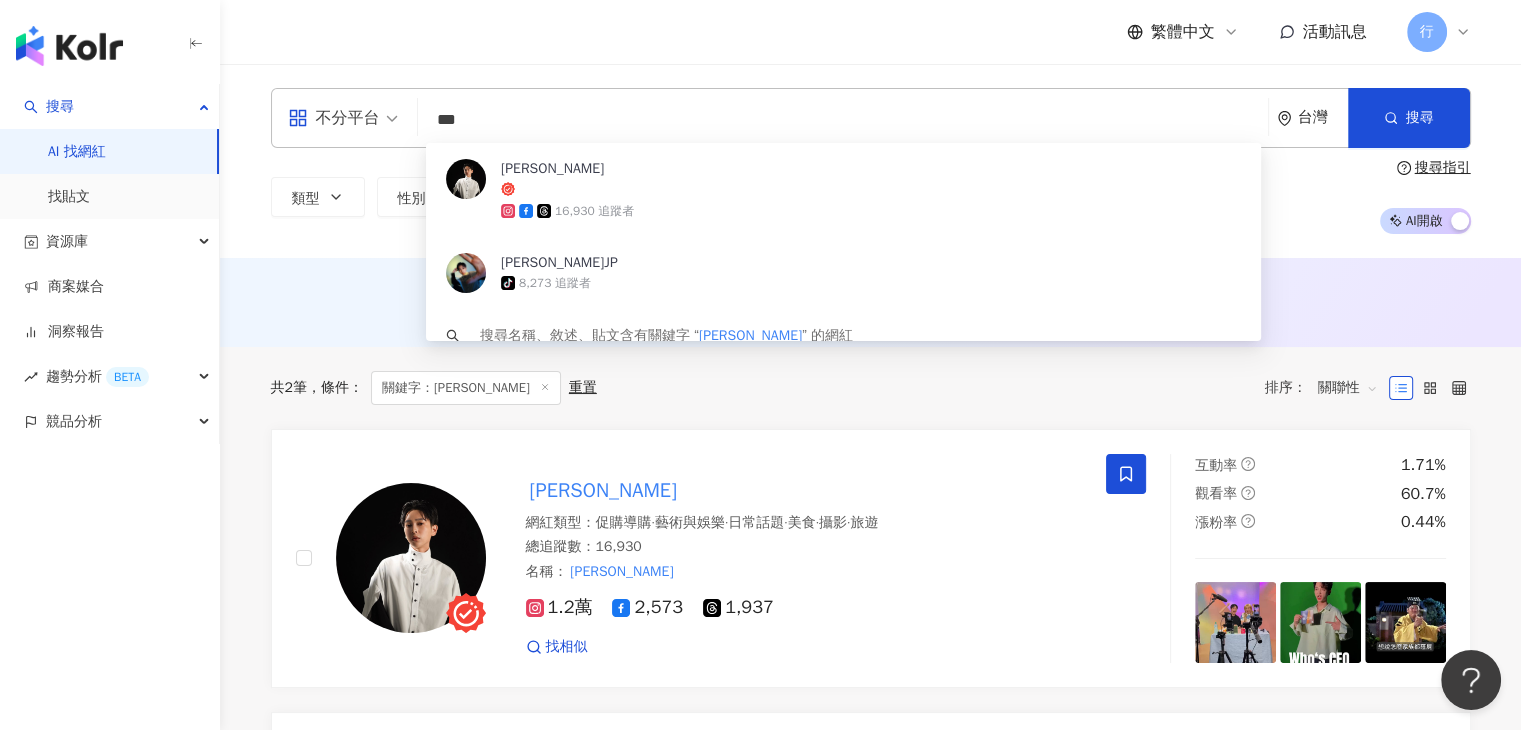 paste on "*********" 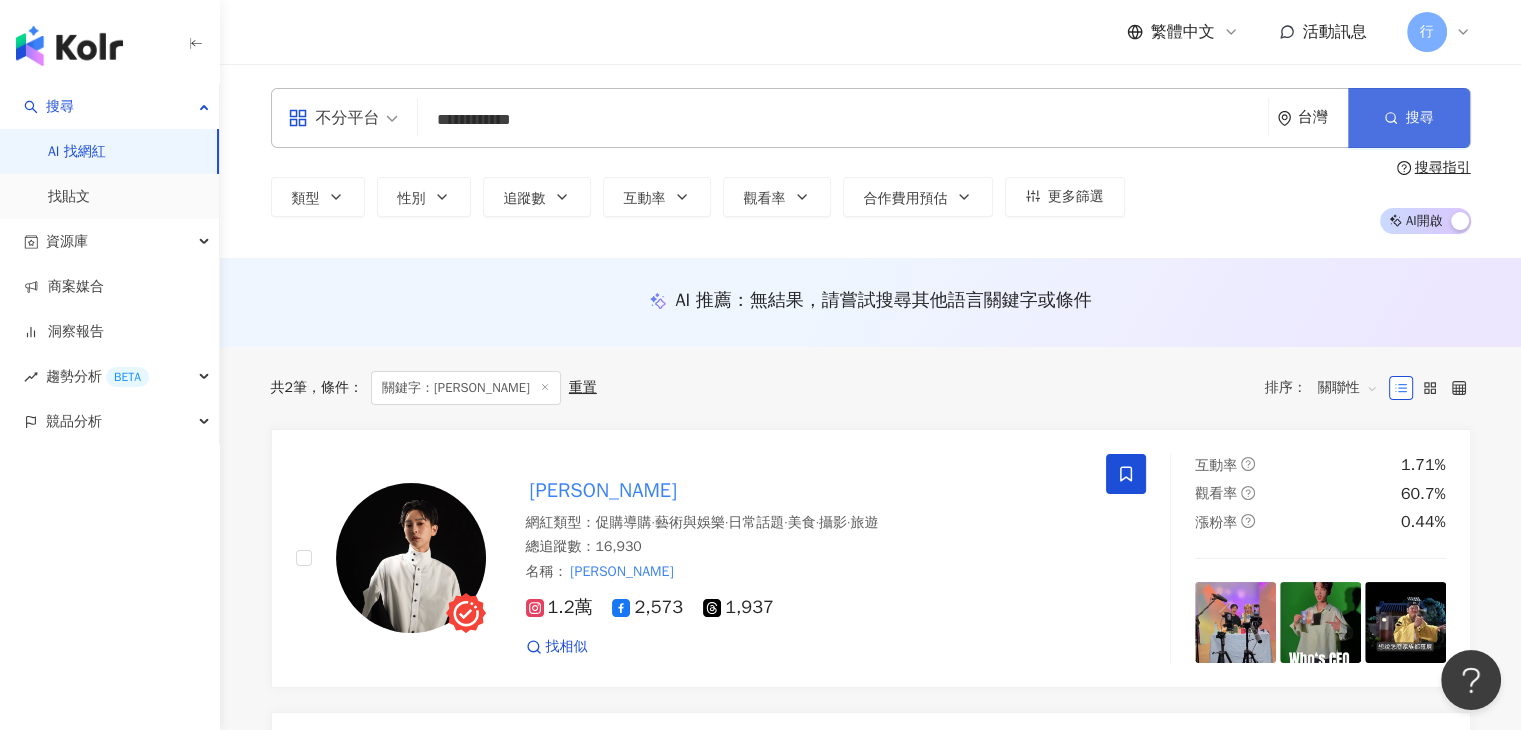 click on "搜尋" at bounding box center [1409, 118] 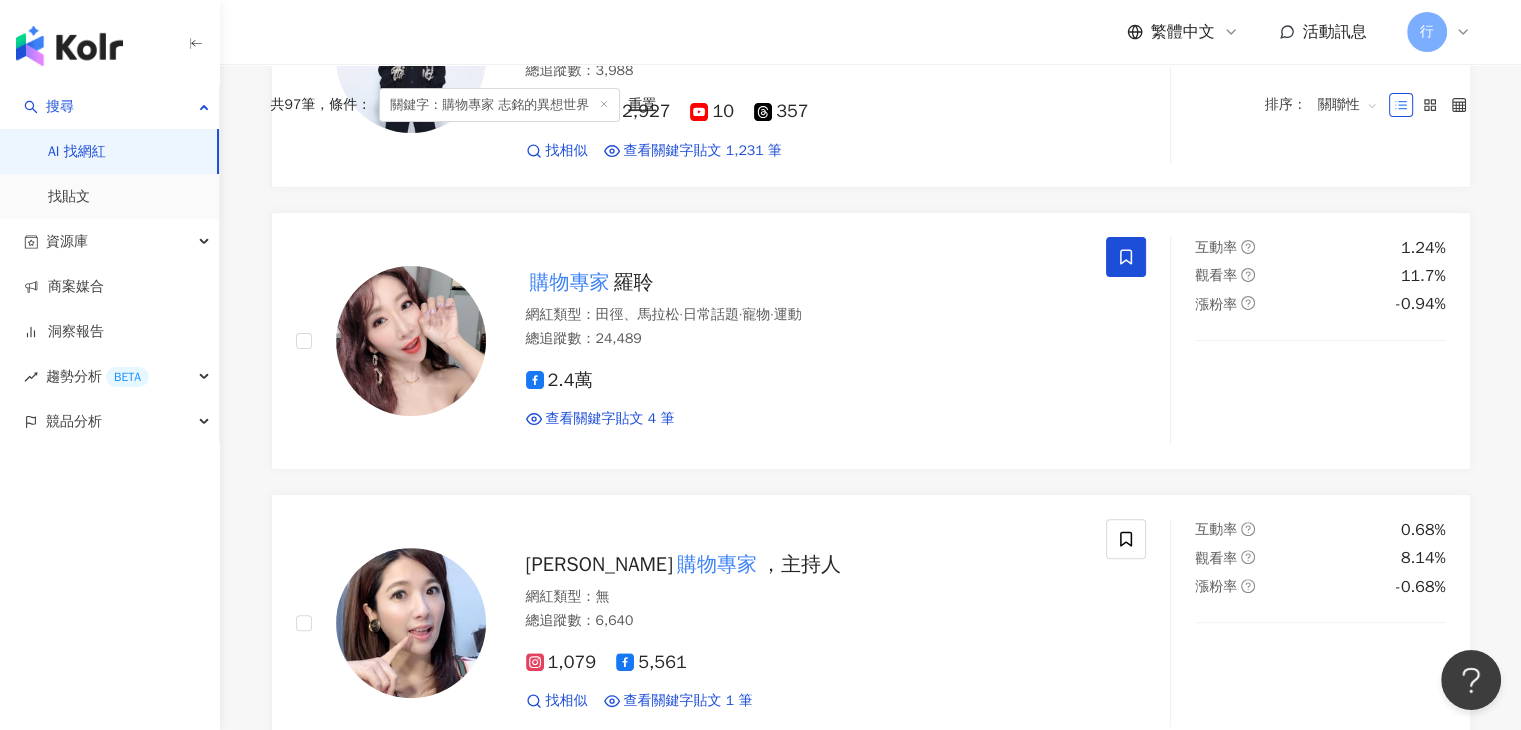 scroll, scrollTop: 200, scrollLeft: 0, axis: vertical 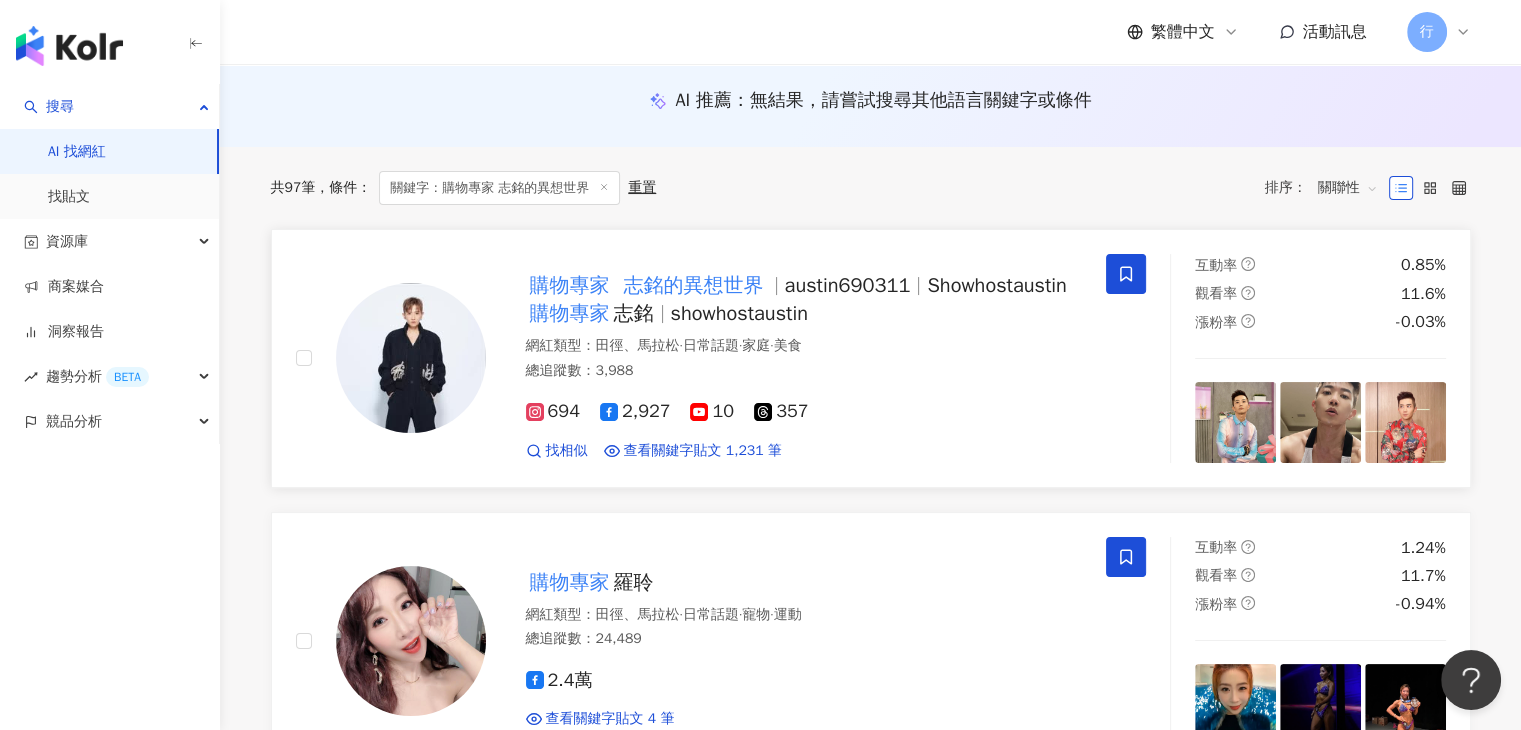 drag, startPoint x: 609, startPoint y: 295, endPoint x: 590, endPoint y: 288, distance: 20.248457 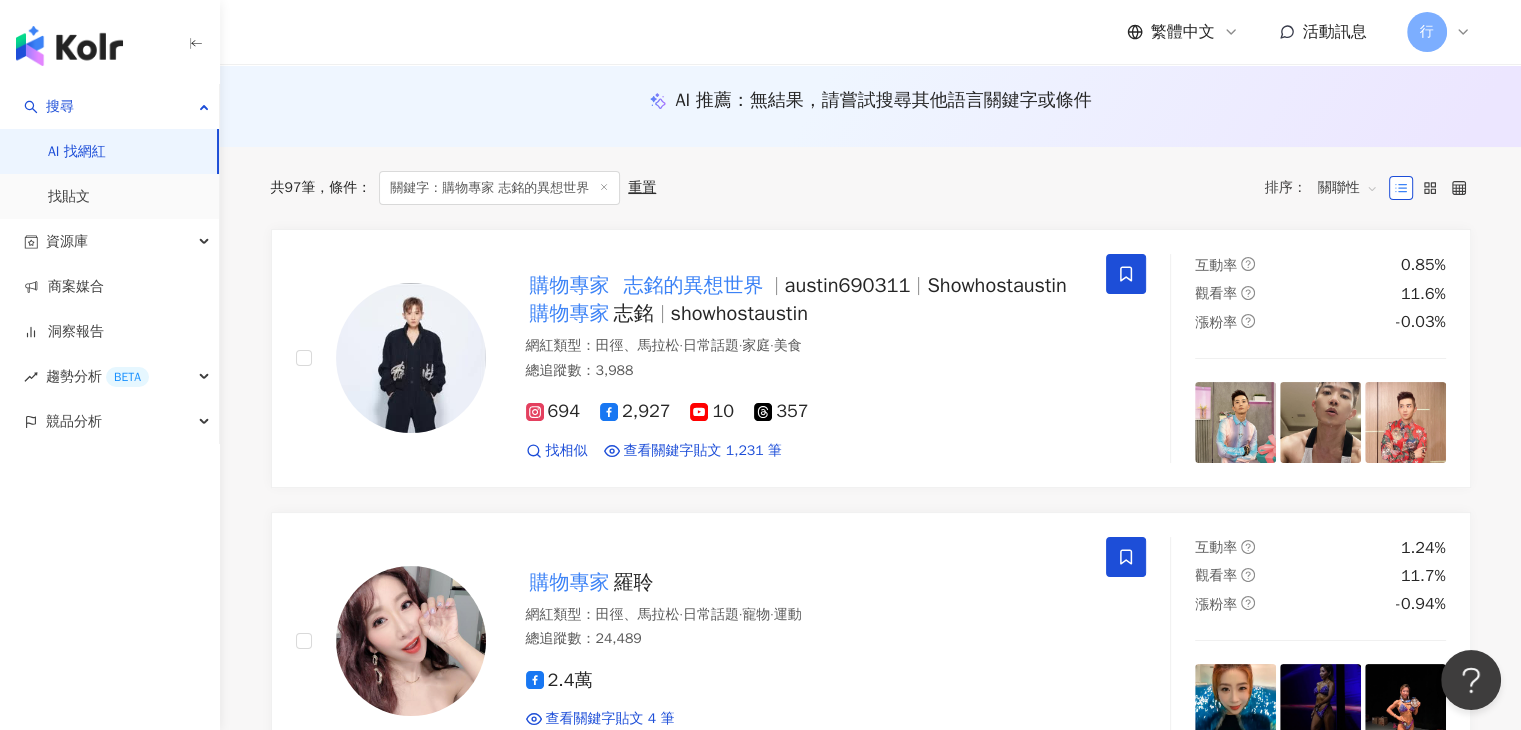 scroll, scrollTop: 0, scrollLeft: 0, axis: both 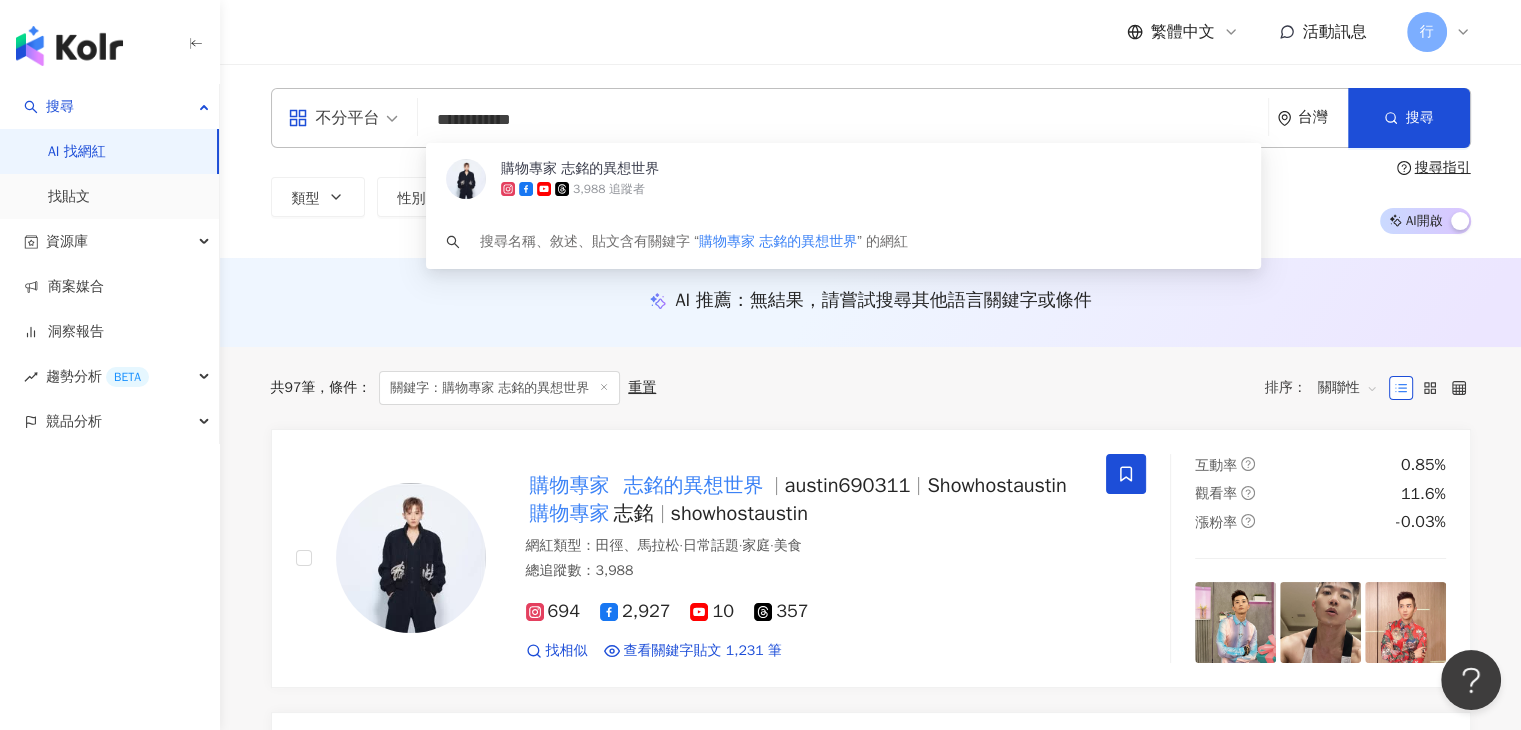 drag, startPoint x: 669, startPoint y: 130, endPoint x: 559, endPoint y: 130, distance: 110 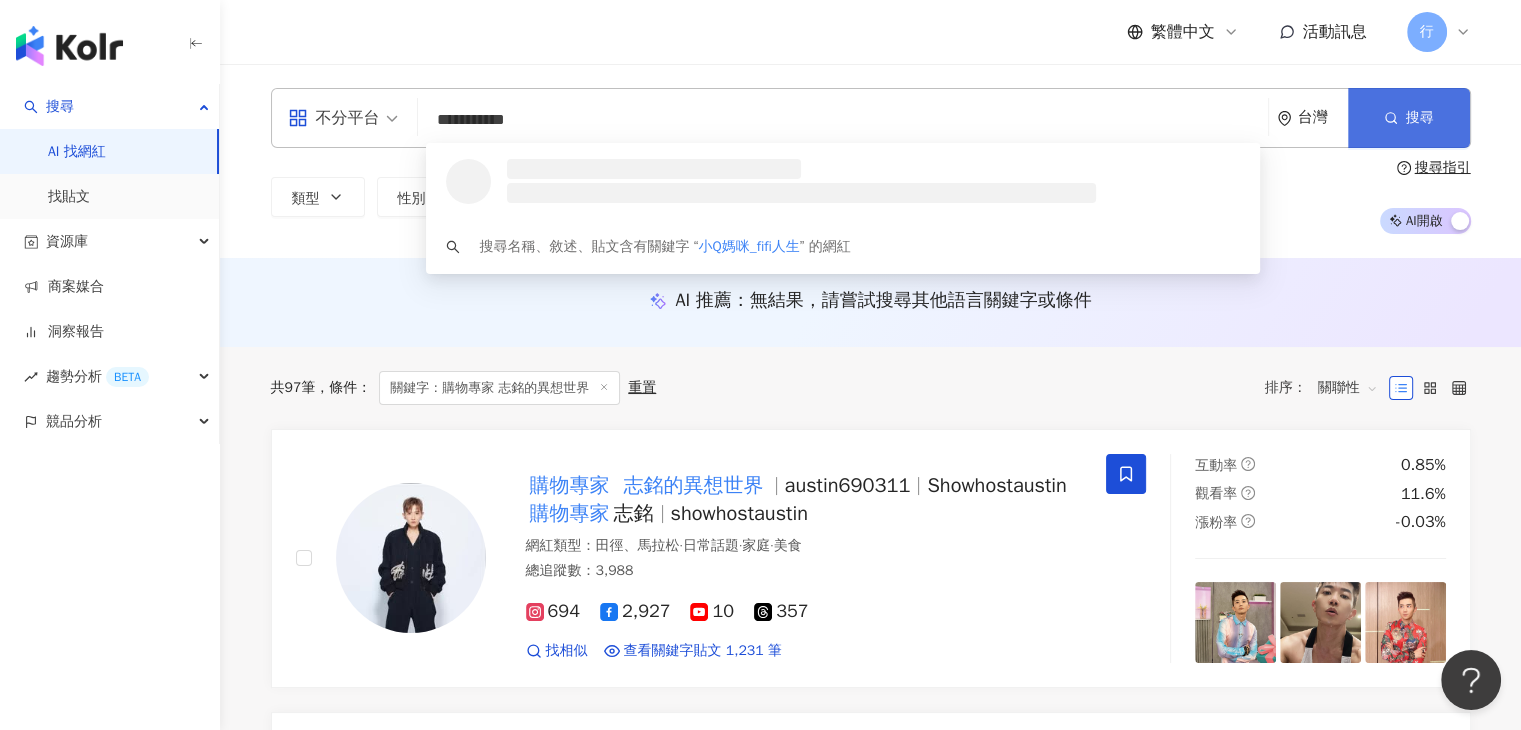 click on "搜尋" at bounding box center [1409, 118] 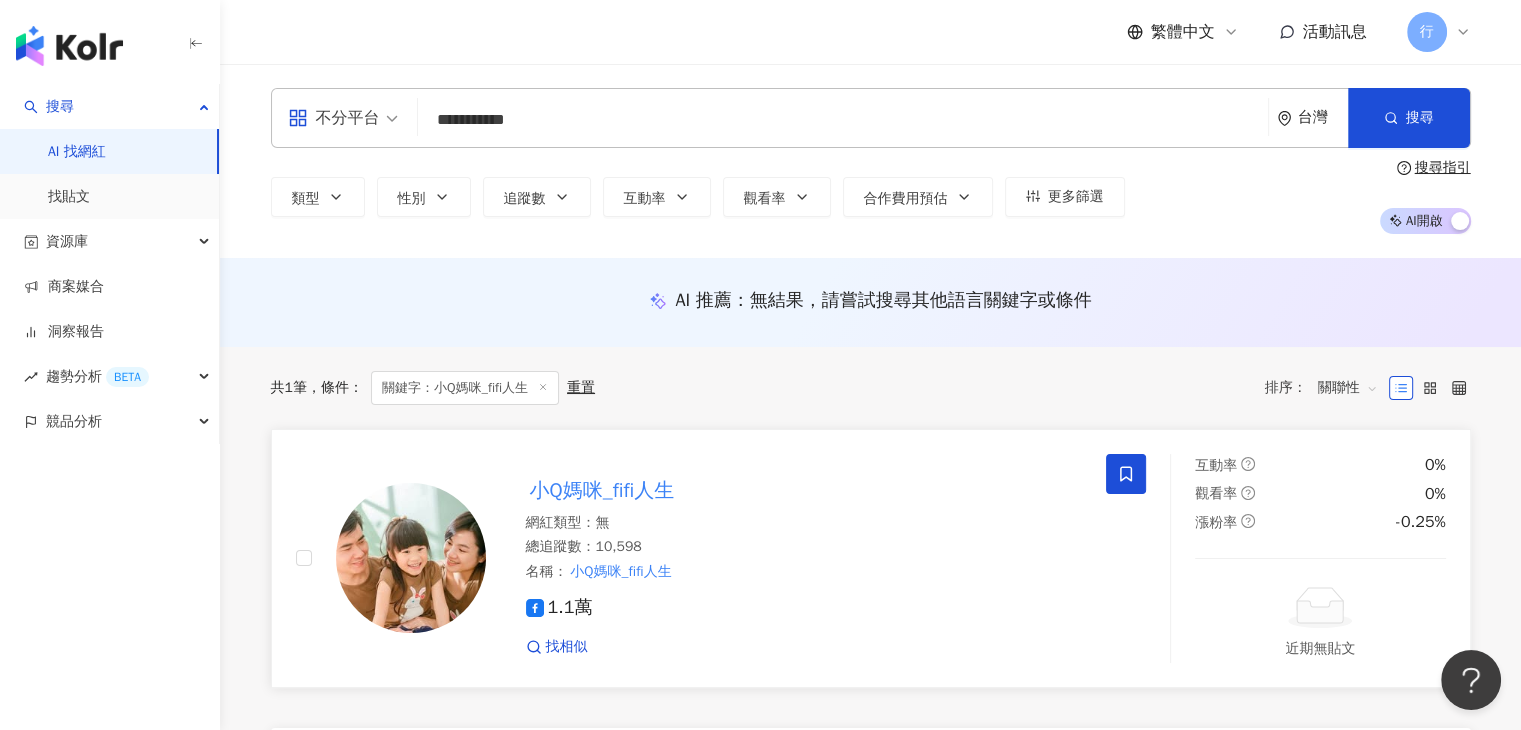 click on "小Q媽咪_fifi人生" at bounding box center (602, 490) 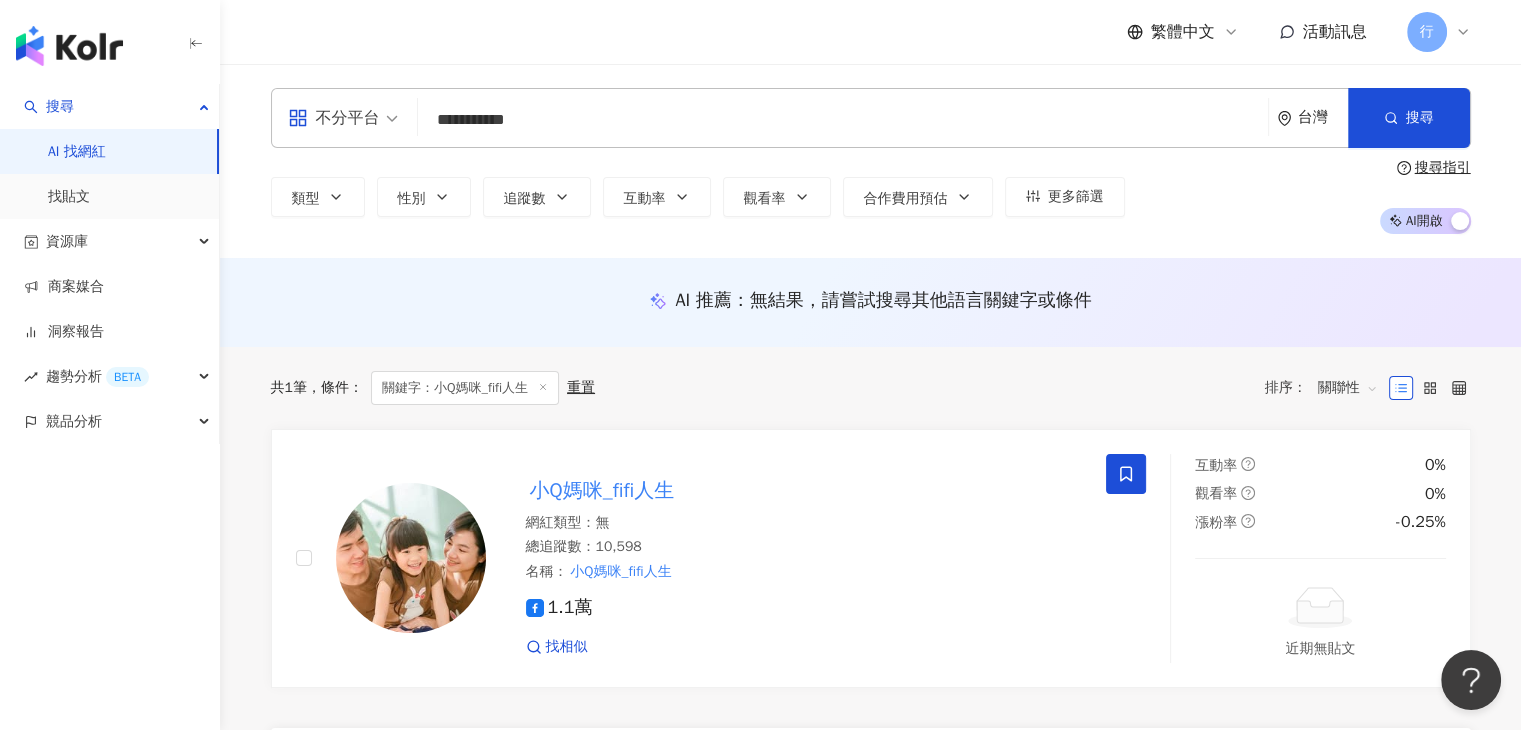 scroll, scrollTop: 200, scrollLeft: 0, axis: vertical 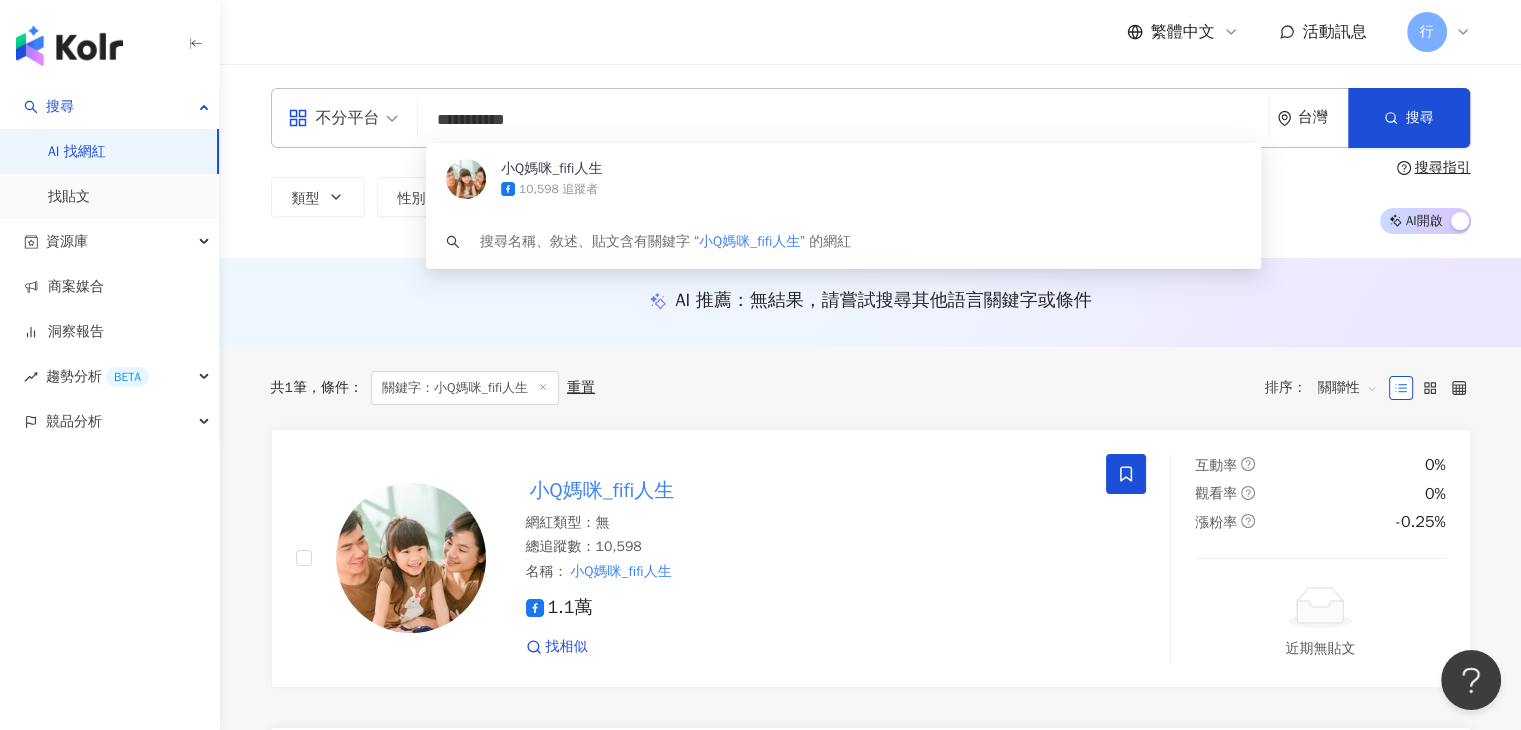 drag, startPoint x: 597, startPoint y: 115, endPoint x: 436, endPoint y: 105, distance: 161.31026 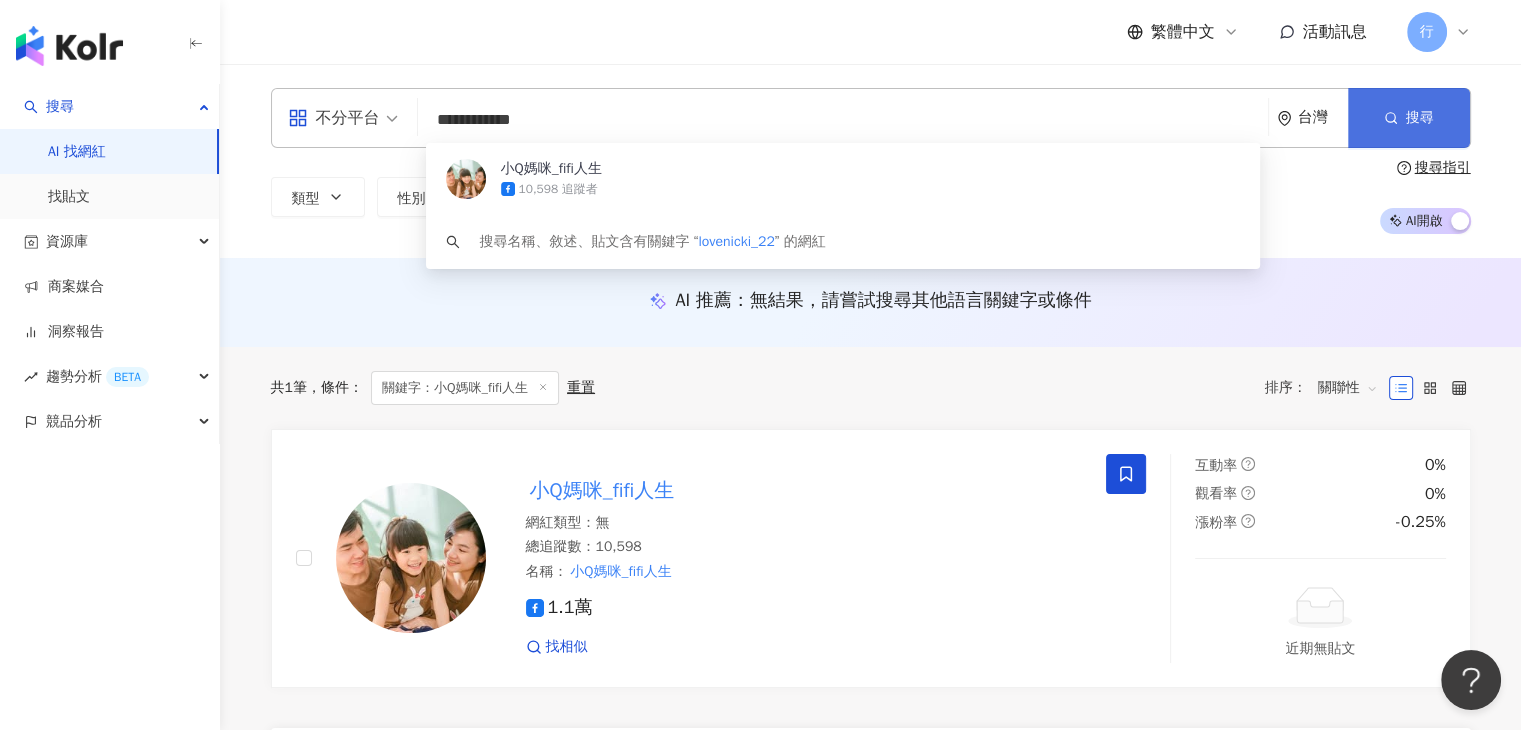type on "**********" 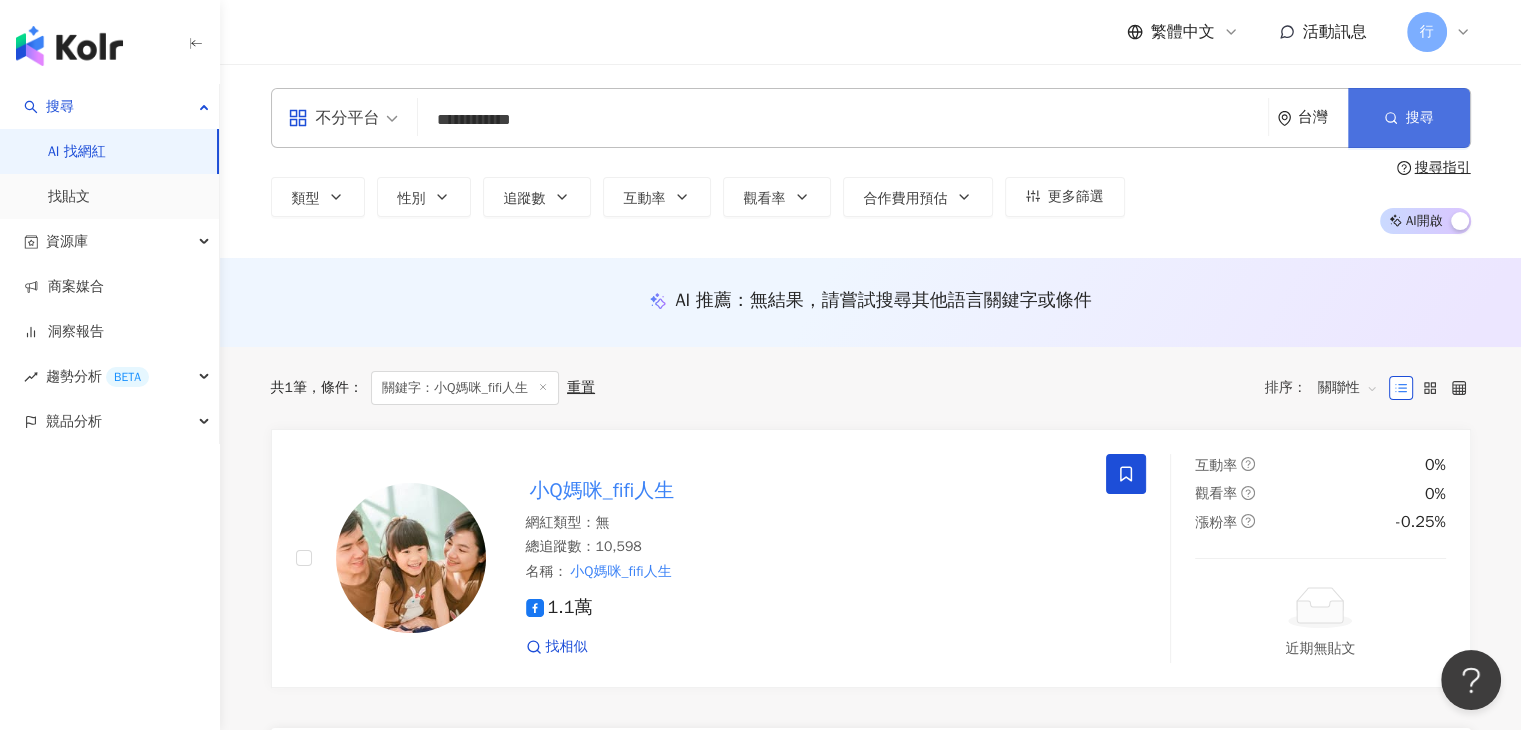 click on "搜尋" at bounding box center (1420, 118) 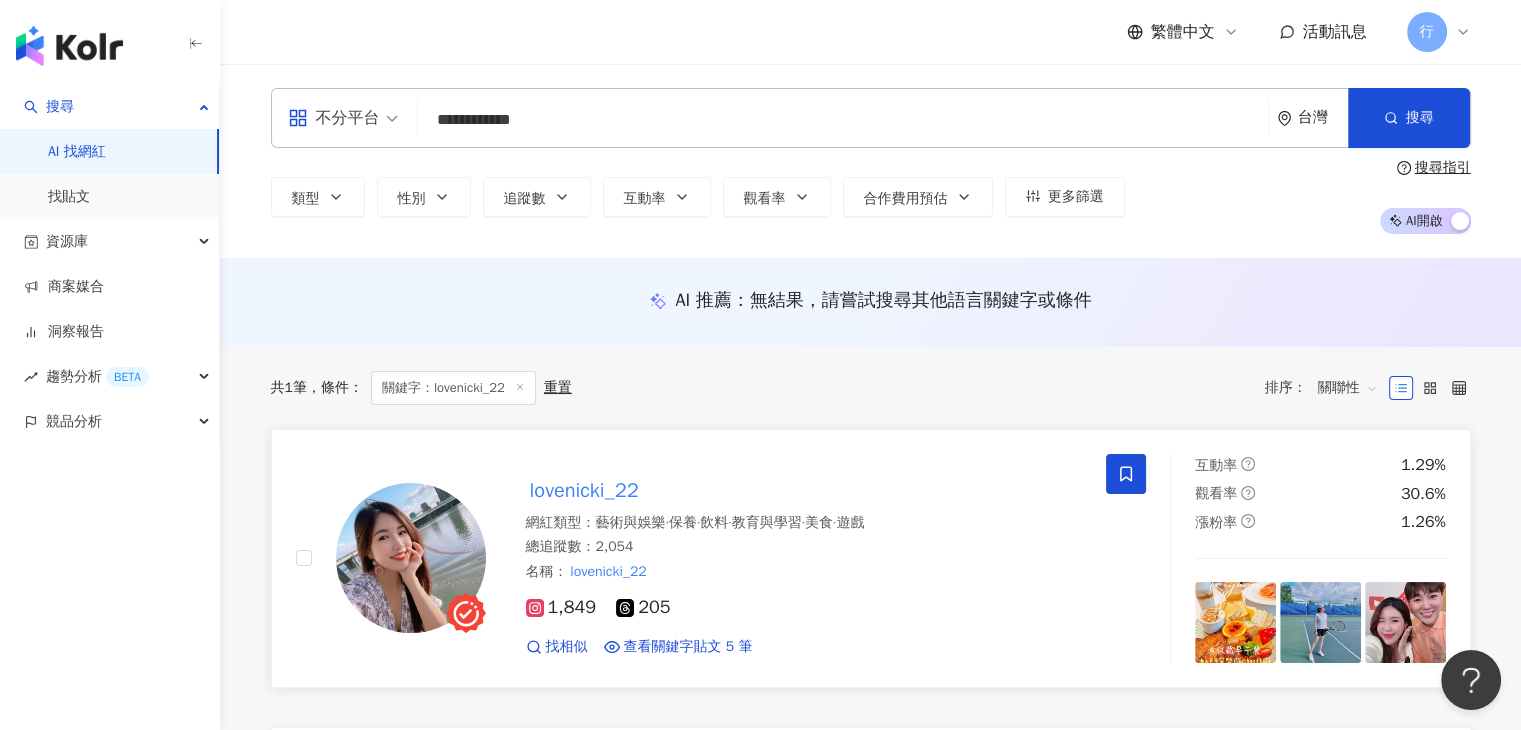 click on "lovenicki_22" at bounding box center (584, 490) 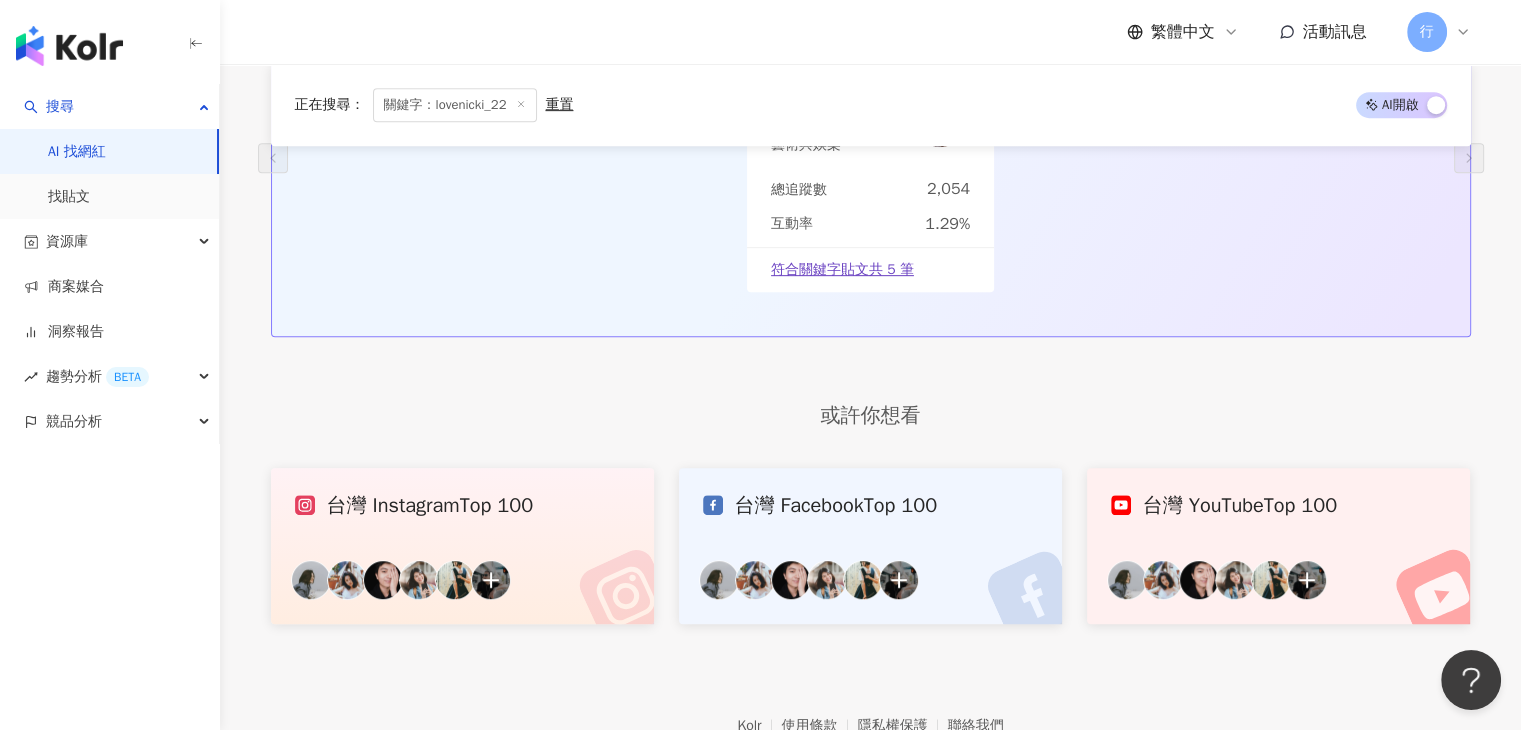 scroll, scrollTop: 300, scrollLeft: 0, axis: vertical 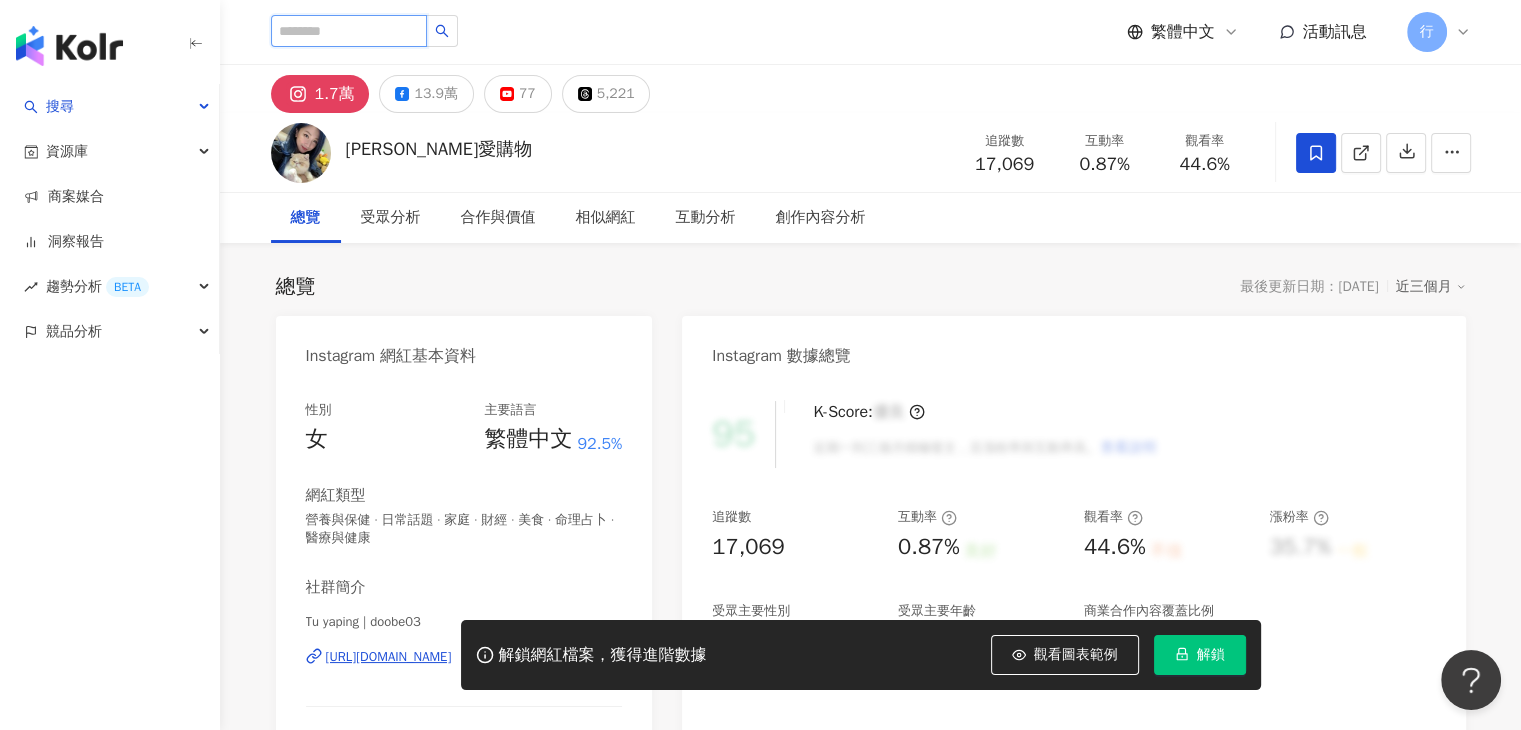 click at bounding box center (349, 31) 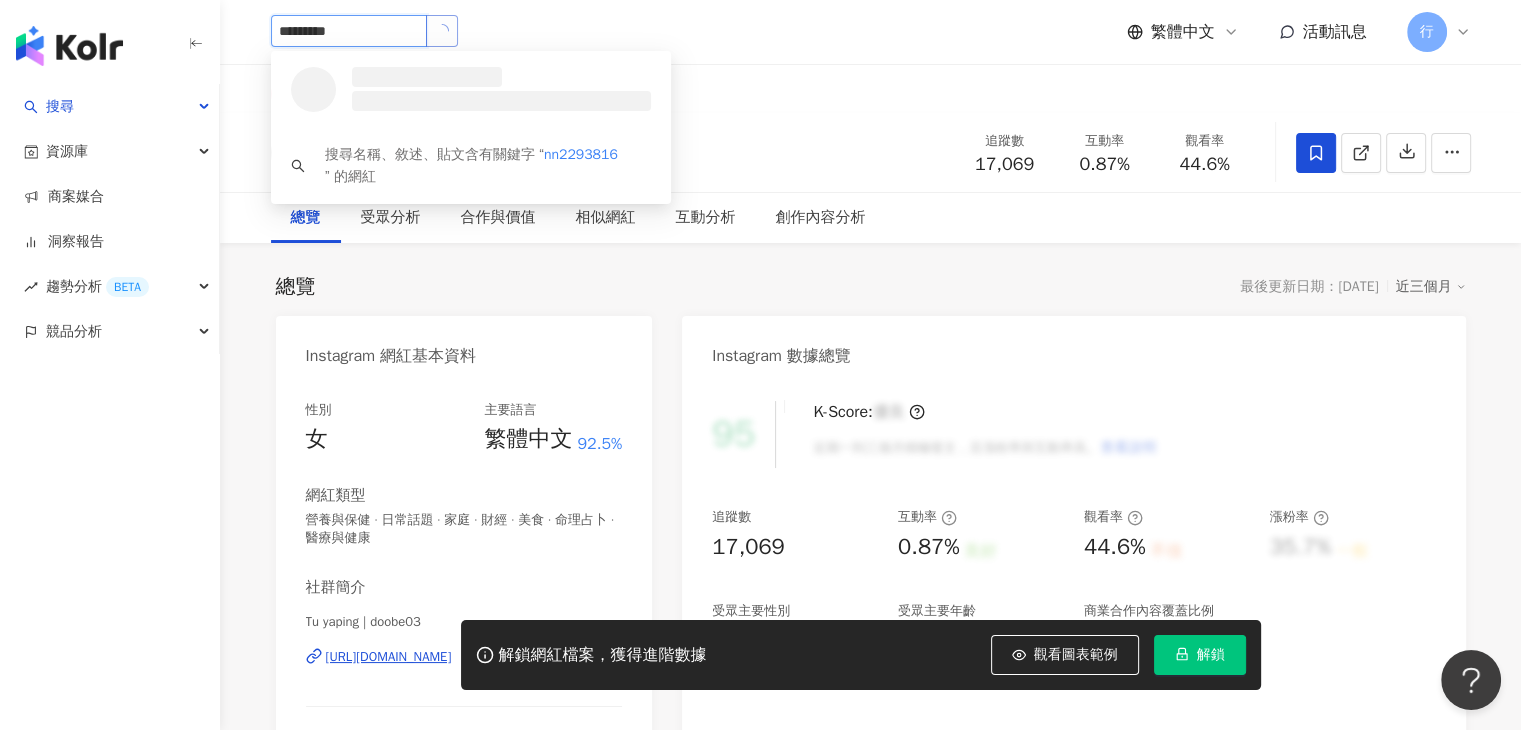 click 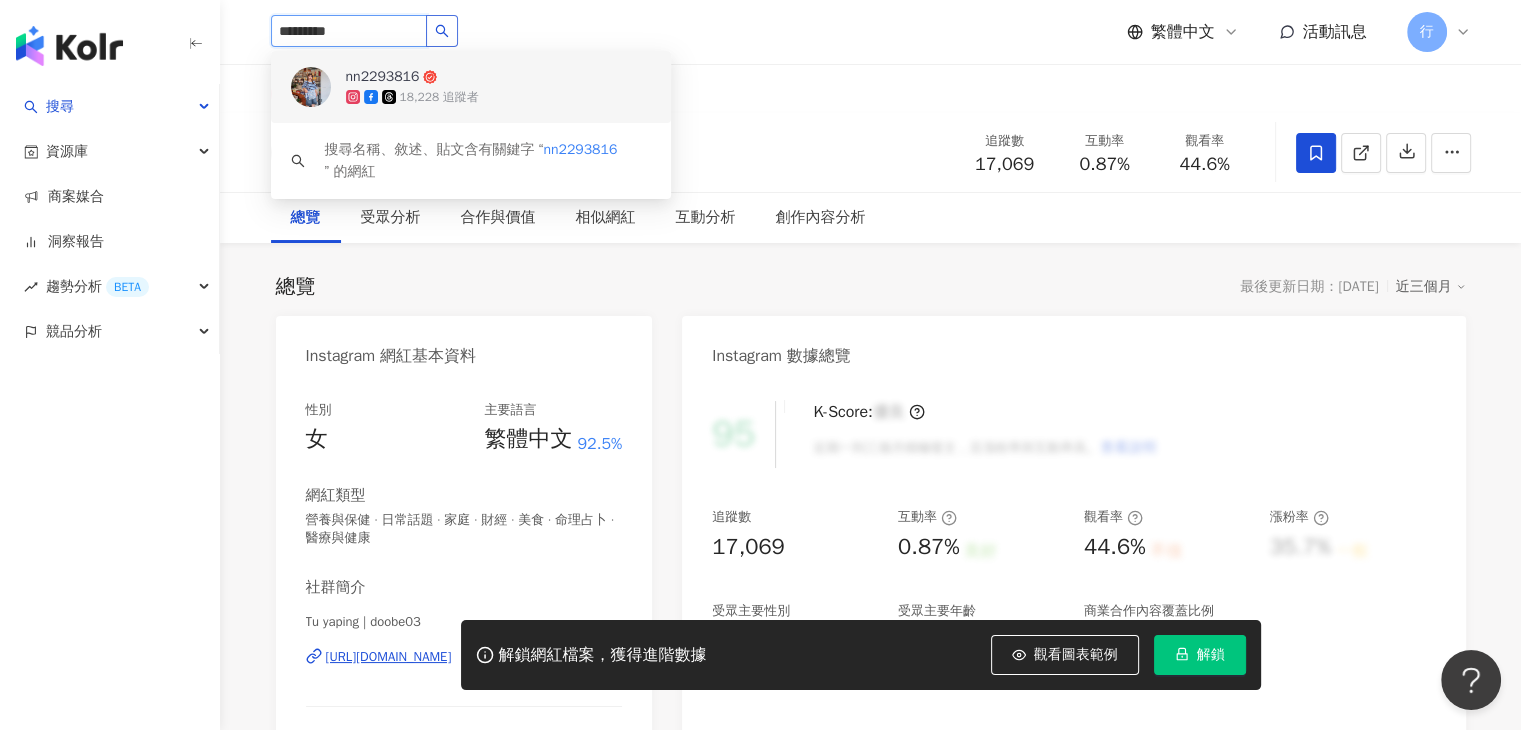 click at bounding box center [442, 31] 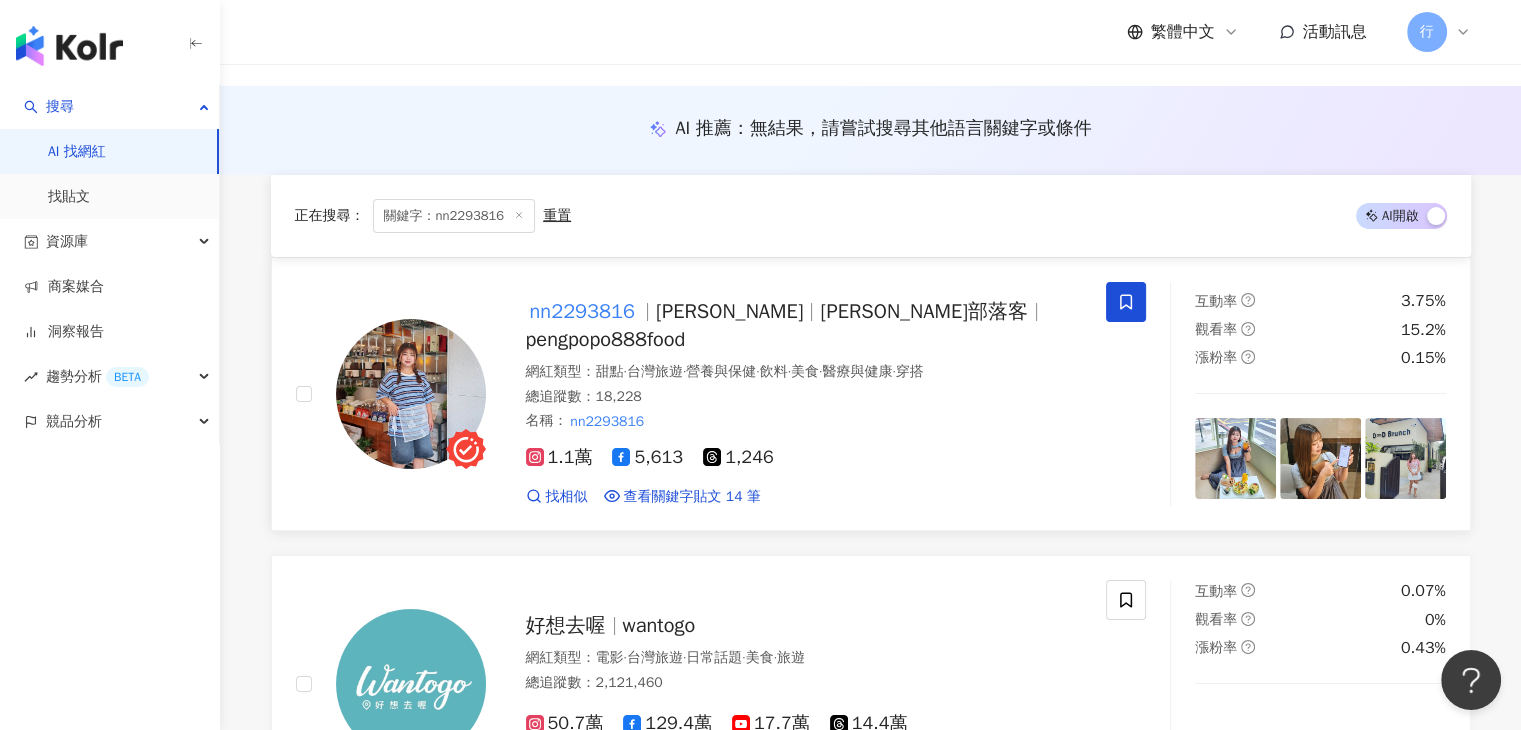 scroll, scrollTop: 300, scrollLeft: 0, axis: vertical 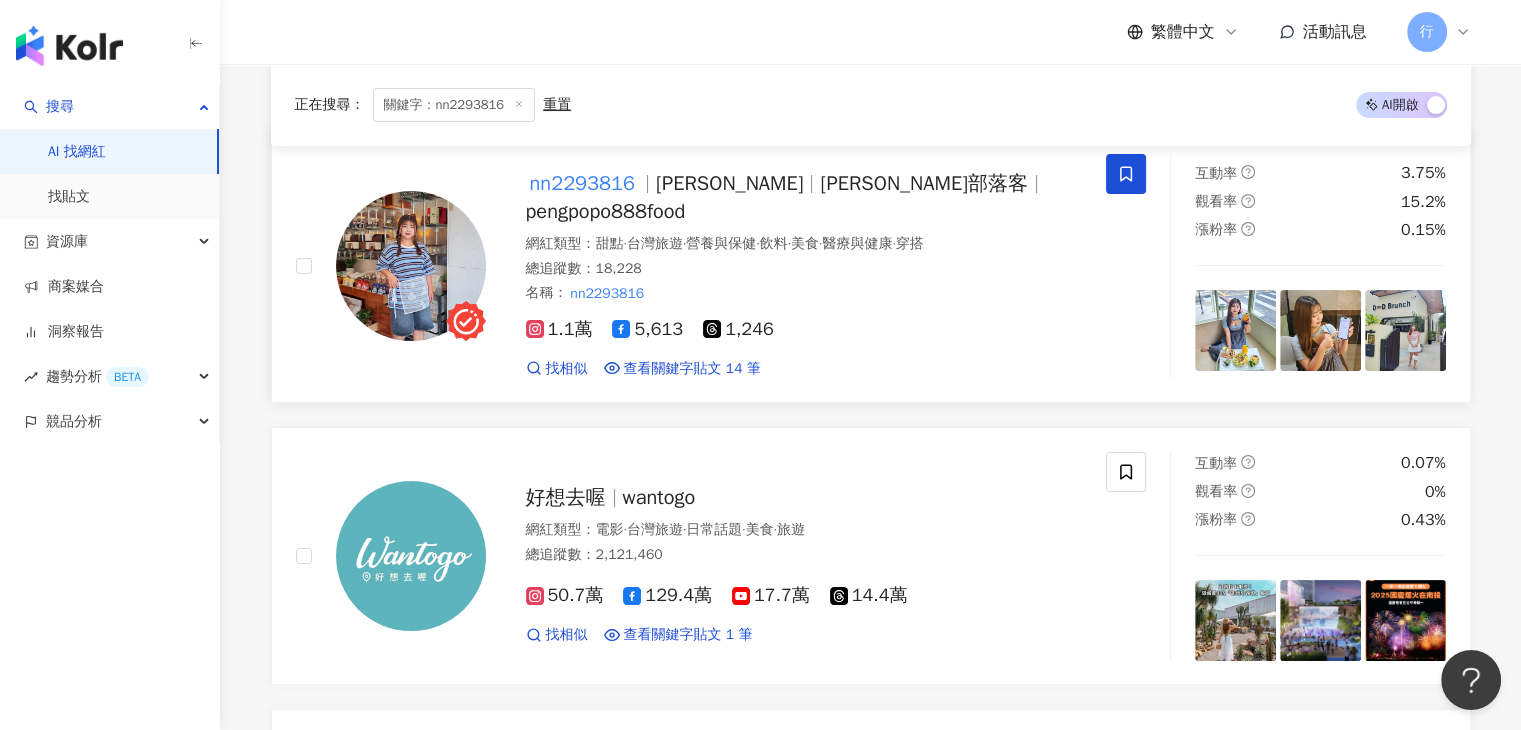 click on "nn2293816" at bounding box center (583, 183) 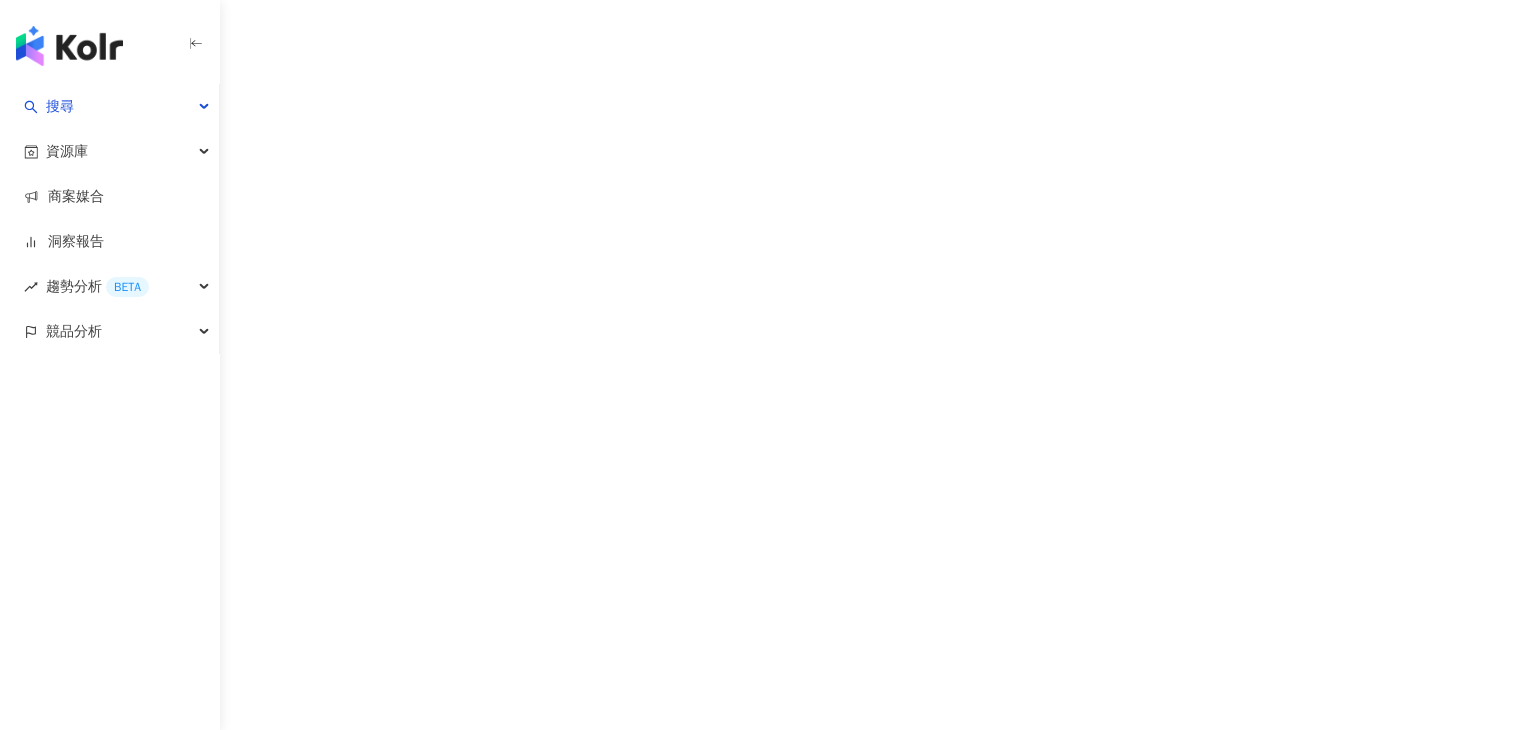 scroll, scrollTop: 0, scrollLeft: 0, axis: both 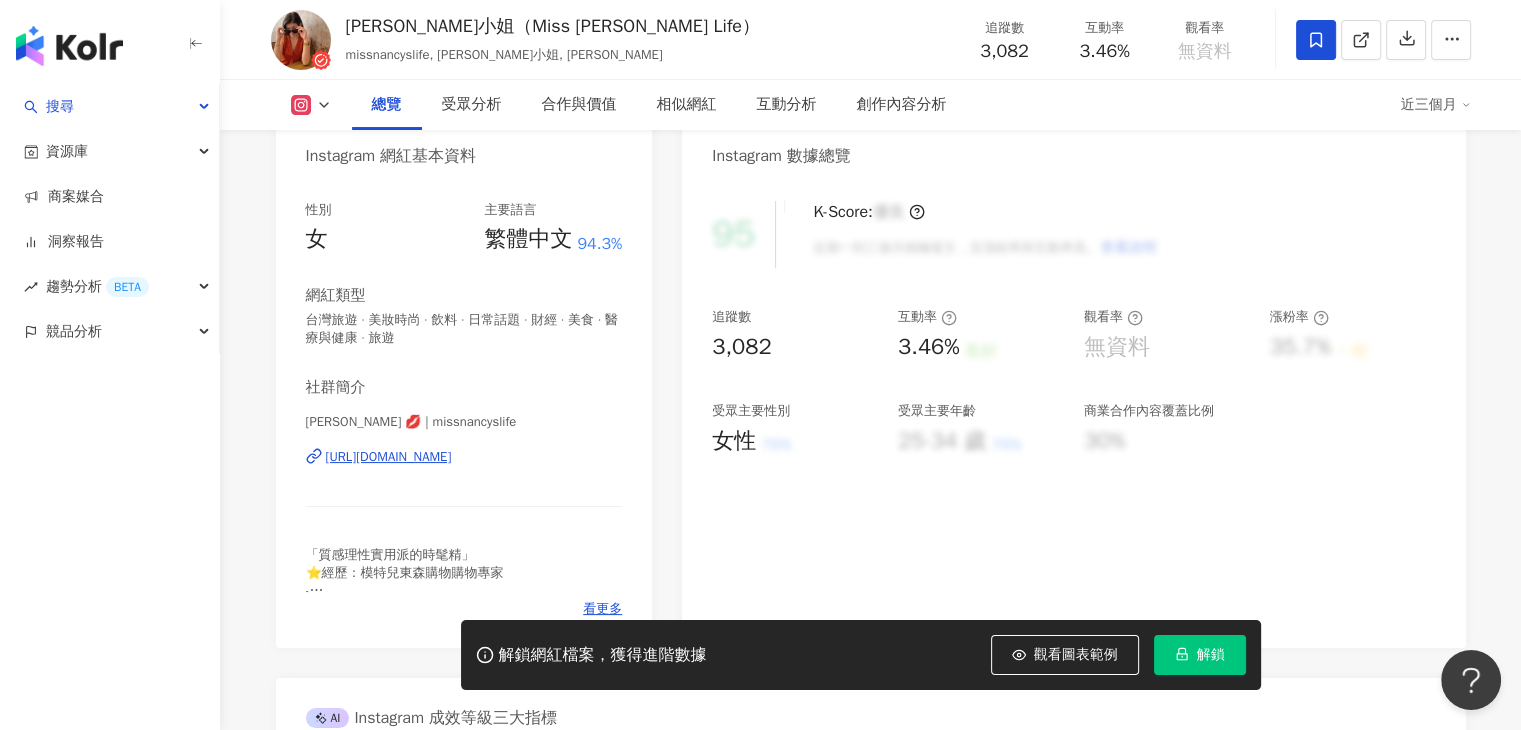 click on "「質感理性實用派的時髦精」
⭐️經歷：模特兒東森購物購物專家
-
🦐2024金多蝦年度大賞-入圍：#最佳人氣KOL
🦐2023金多蝦年度大賞-入圍：#最佳業績王 #最佳人氣主持人
🦐2022金多蝦年度大賞-入圍：#最佳業績王
#蝦皮購物專家 #KOL代播 #直播帶貨
#東森購物專業廠代" at bounding box center (464, 573) 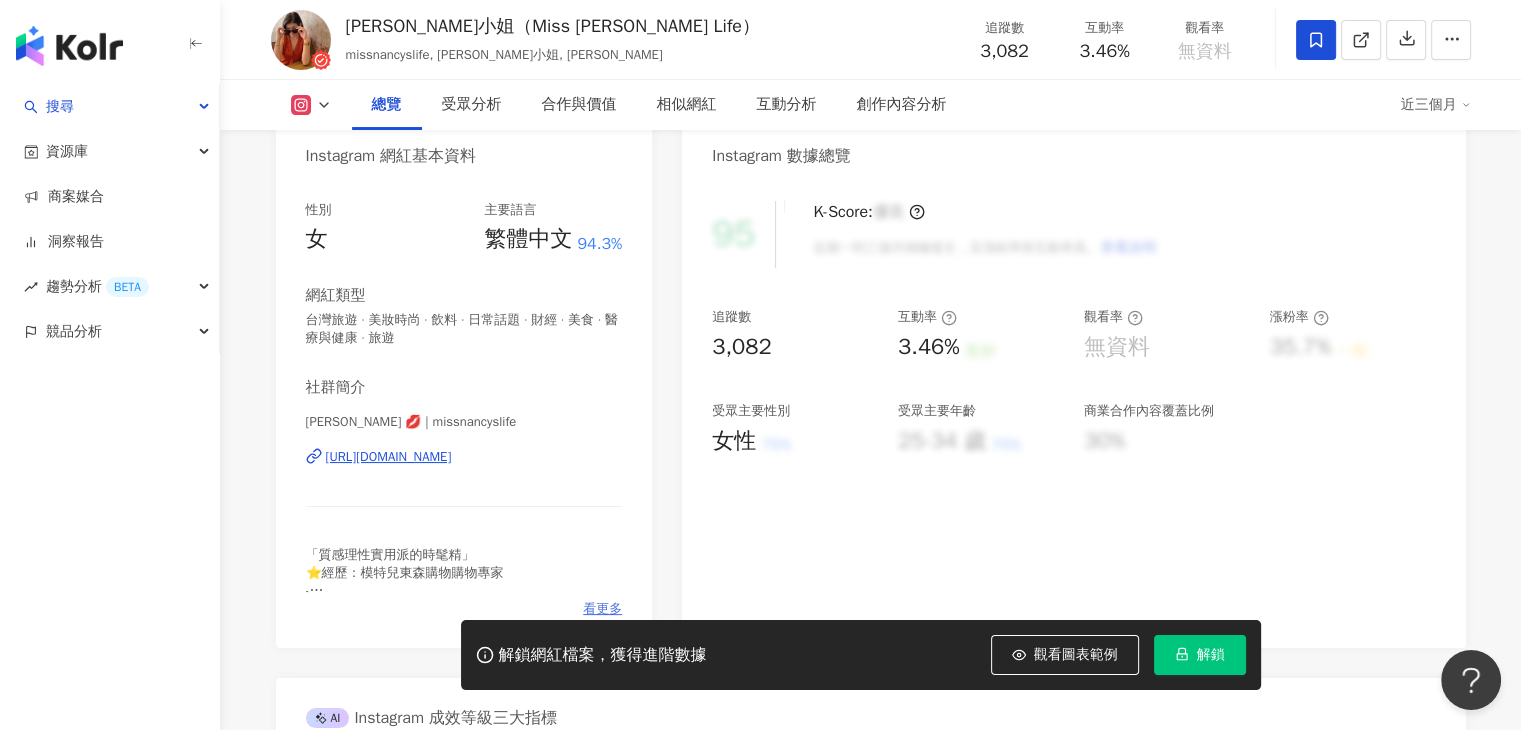 scroll, scrollTop: 500, scrollLeft: 0, axis: vertical 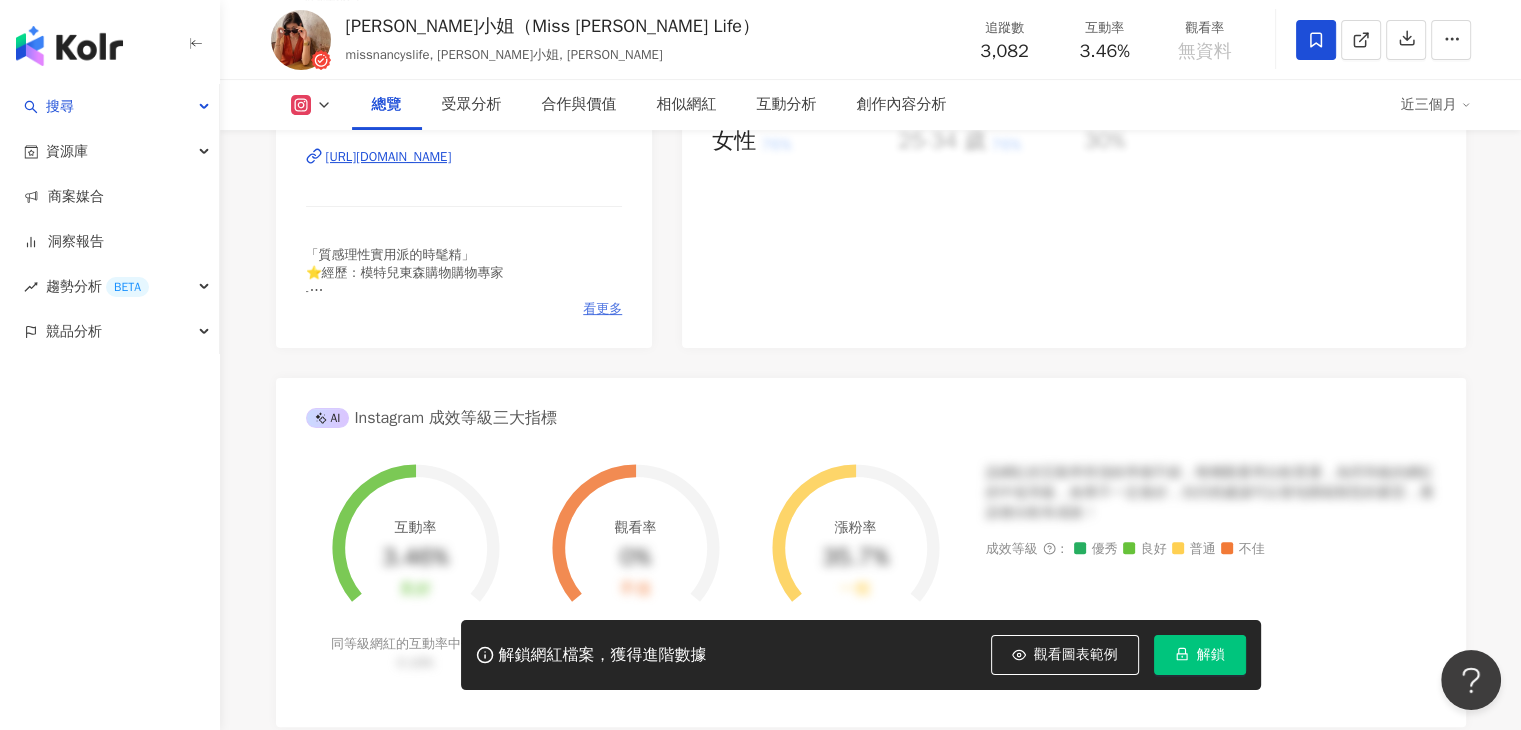 click on "看更多" at bounding box center (602, 309) 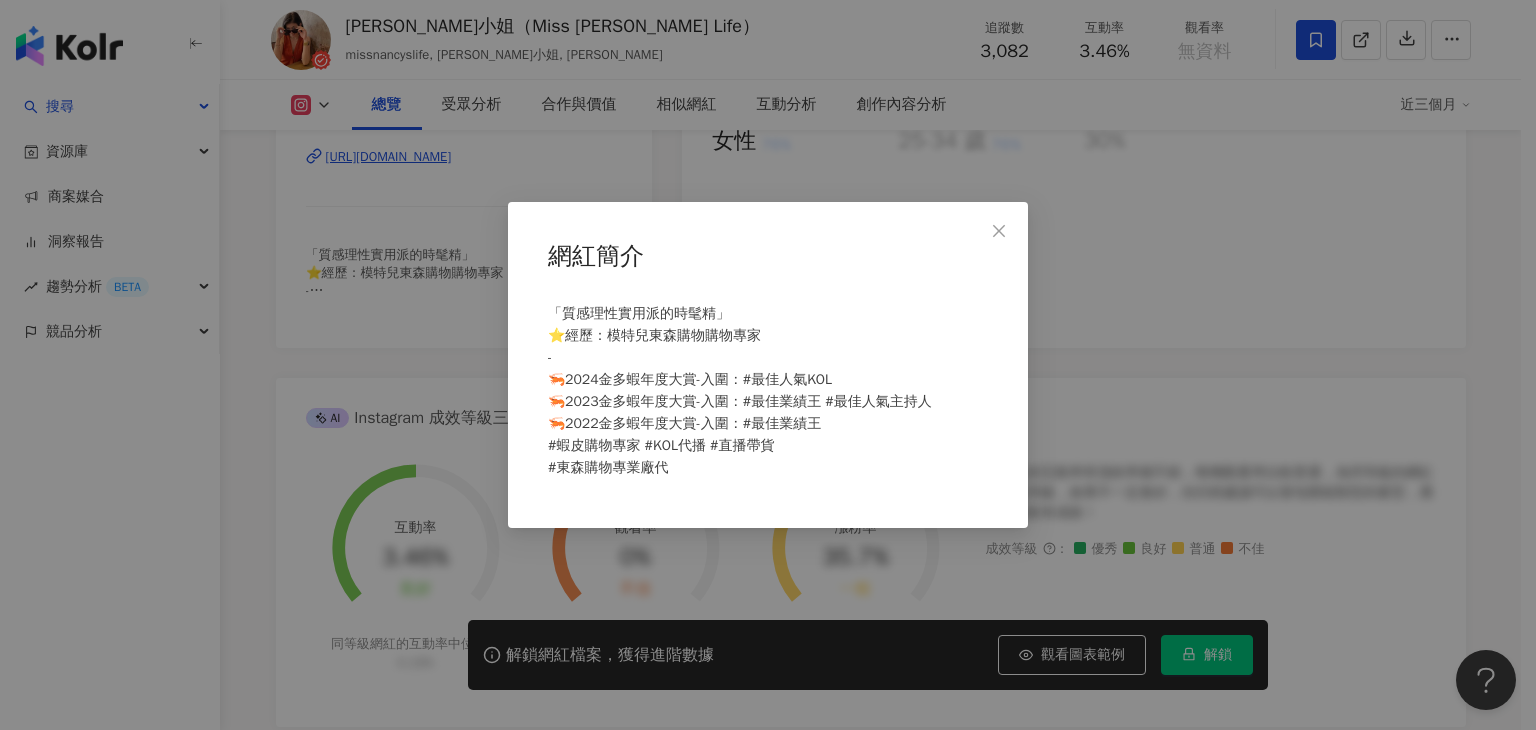 click 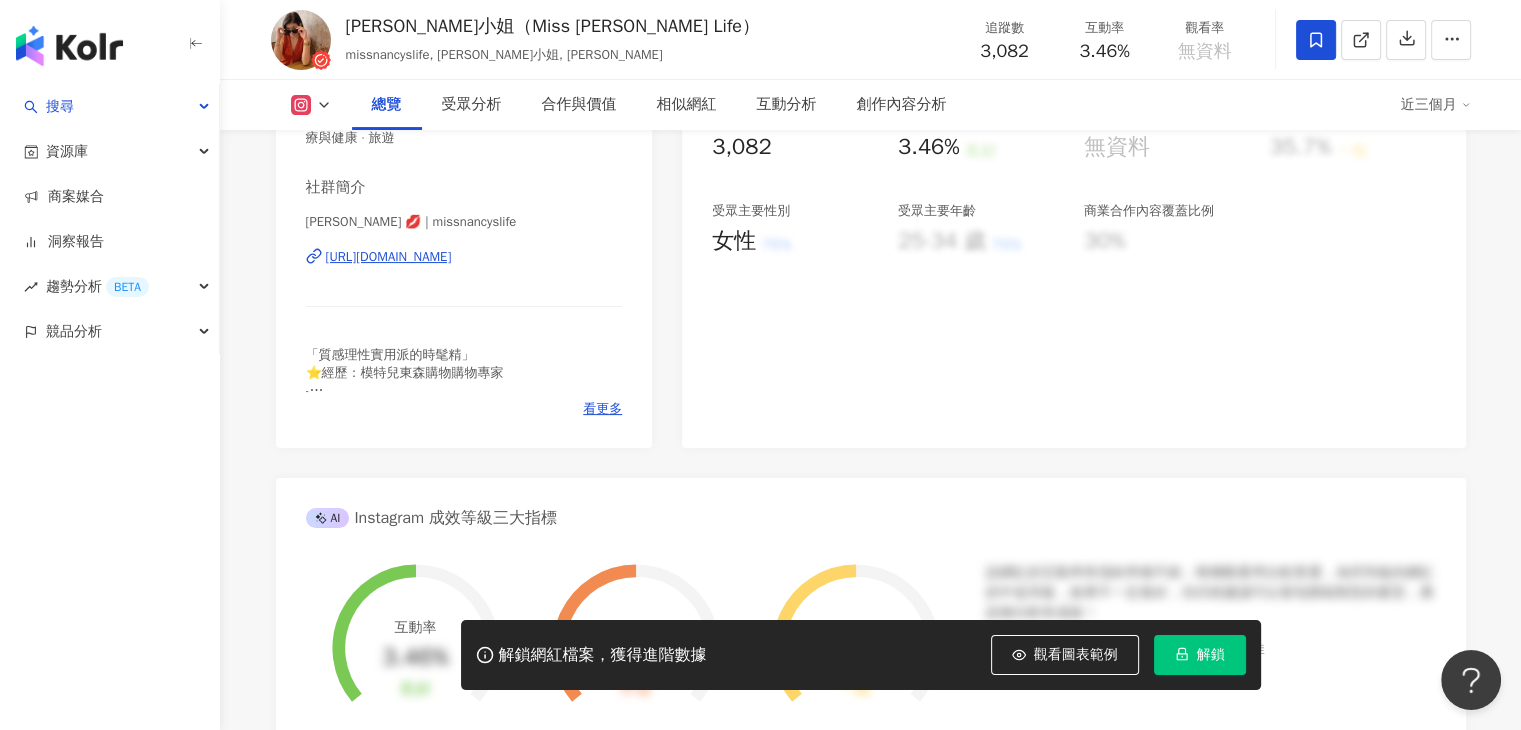 scroll, scrollTop: 400, scrollLeft: 0, axis: vertical 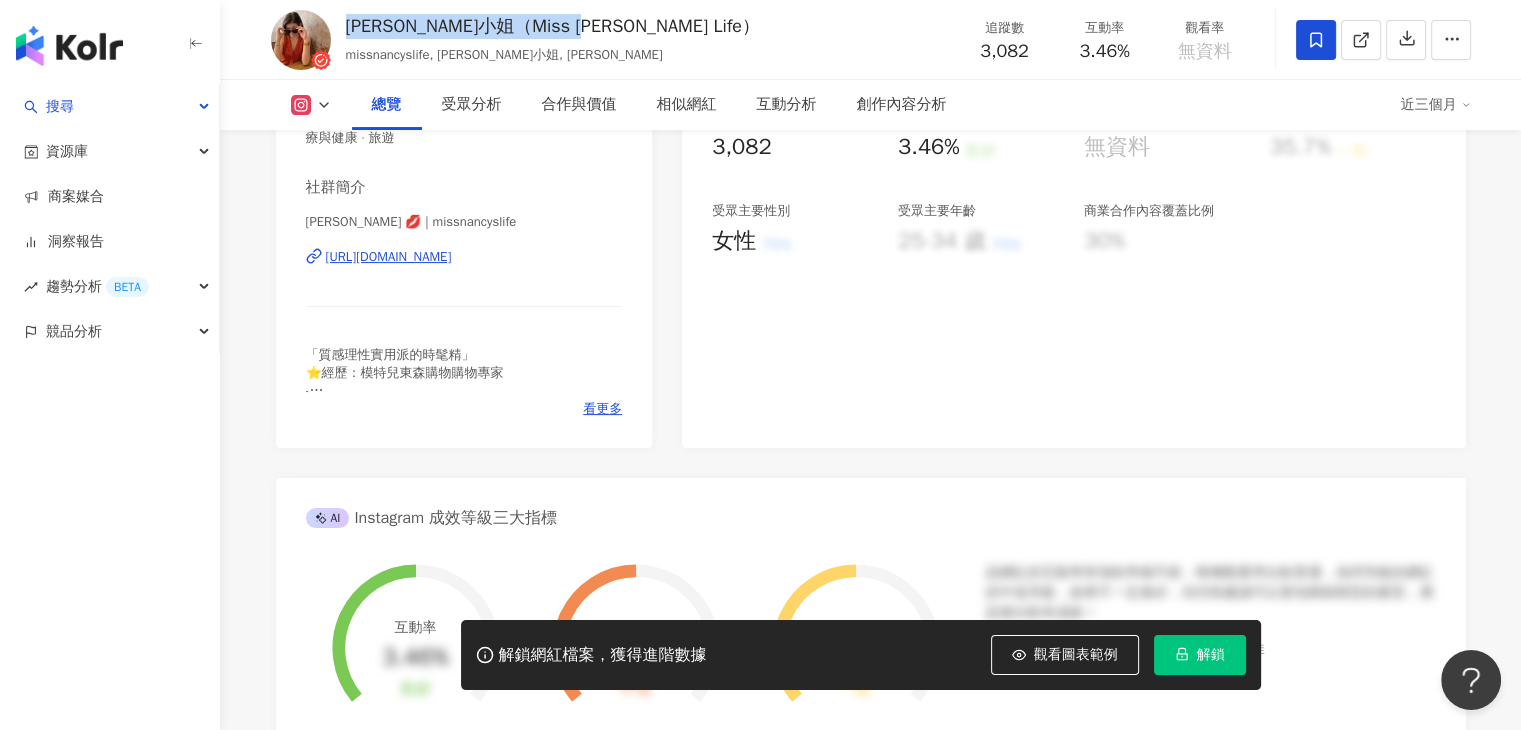 drag, startPoint x: 344, startPoint y: 21, endPoint x: 592, endPoint y: 16, distance: 248.0504 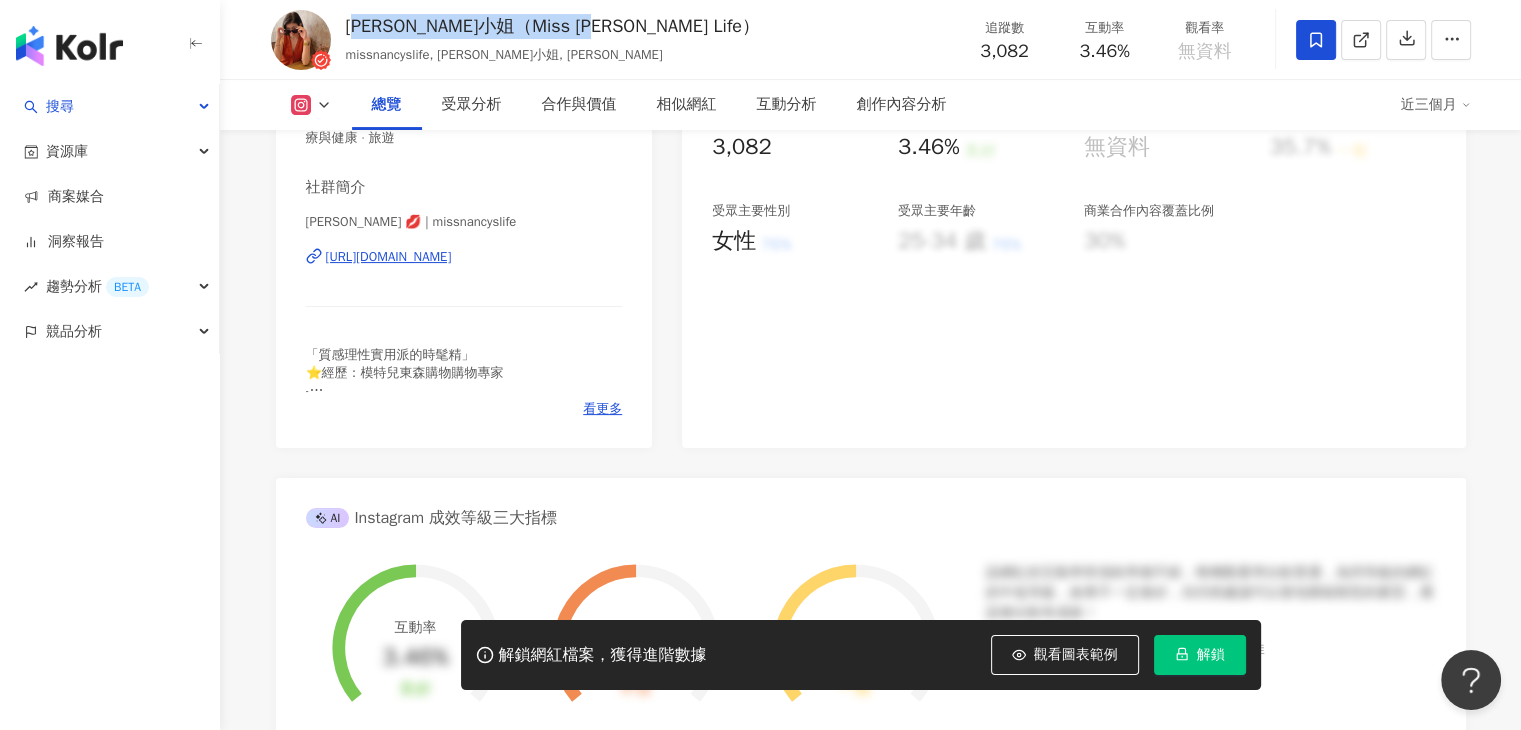 drag, startPoint x: 605, startPoint y: 27, endPoint x: 355, endPoint y: 37, distance: 250.19992 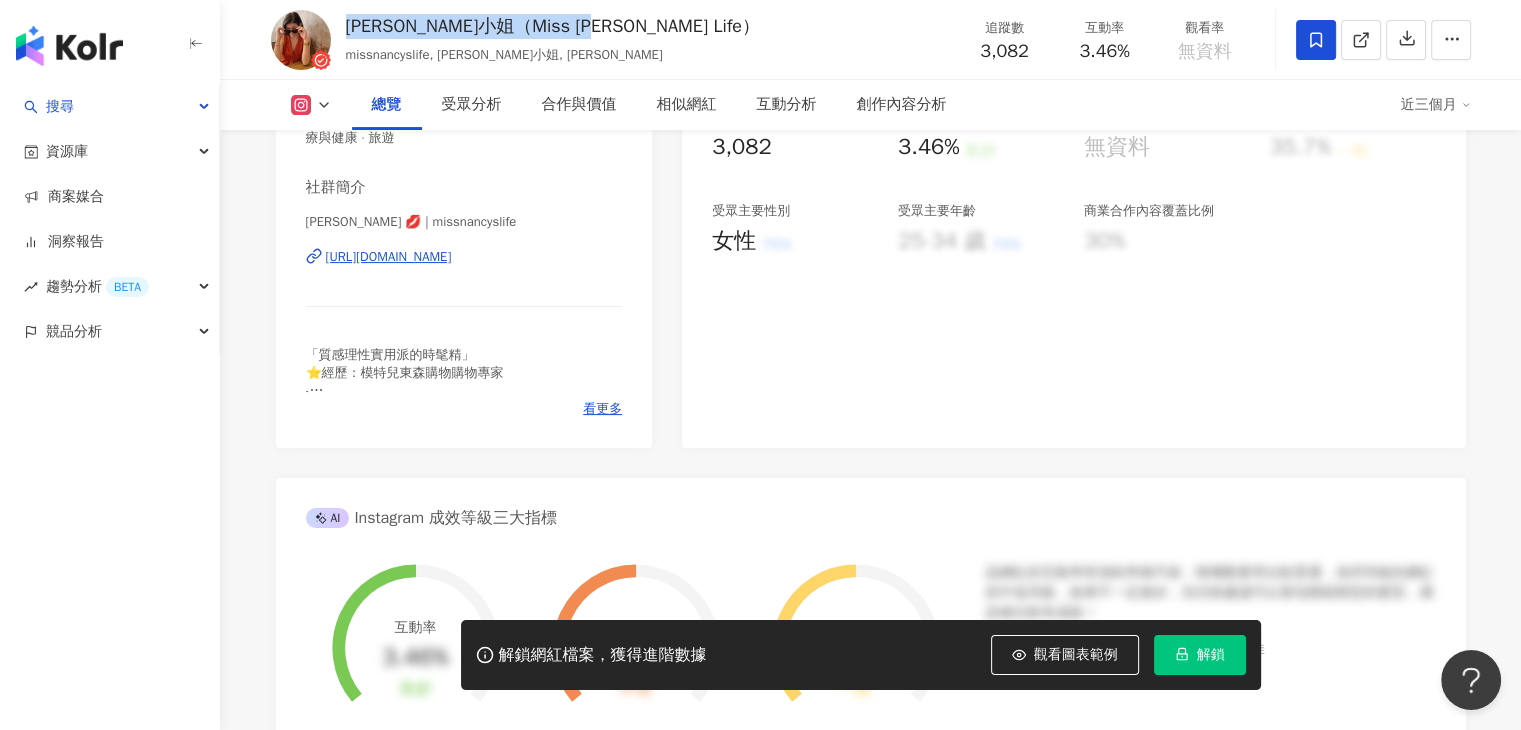 drag, startPoint x: 349, startPoint y: 25, endPoint x: 630, endPoint y: 24, distance: 281.00177 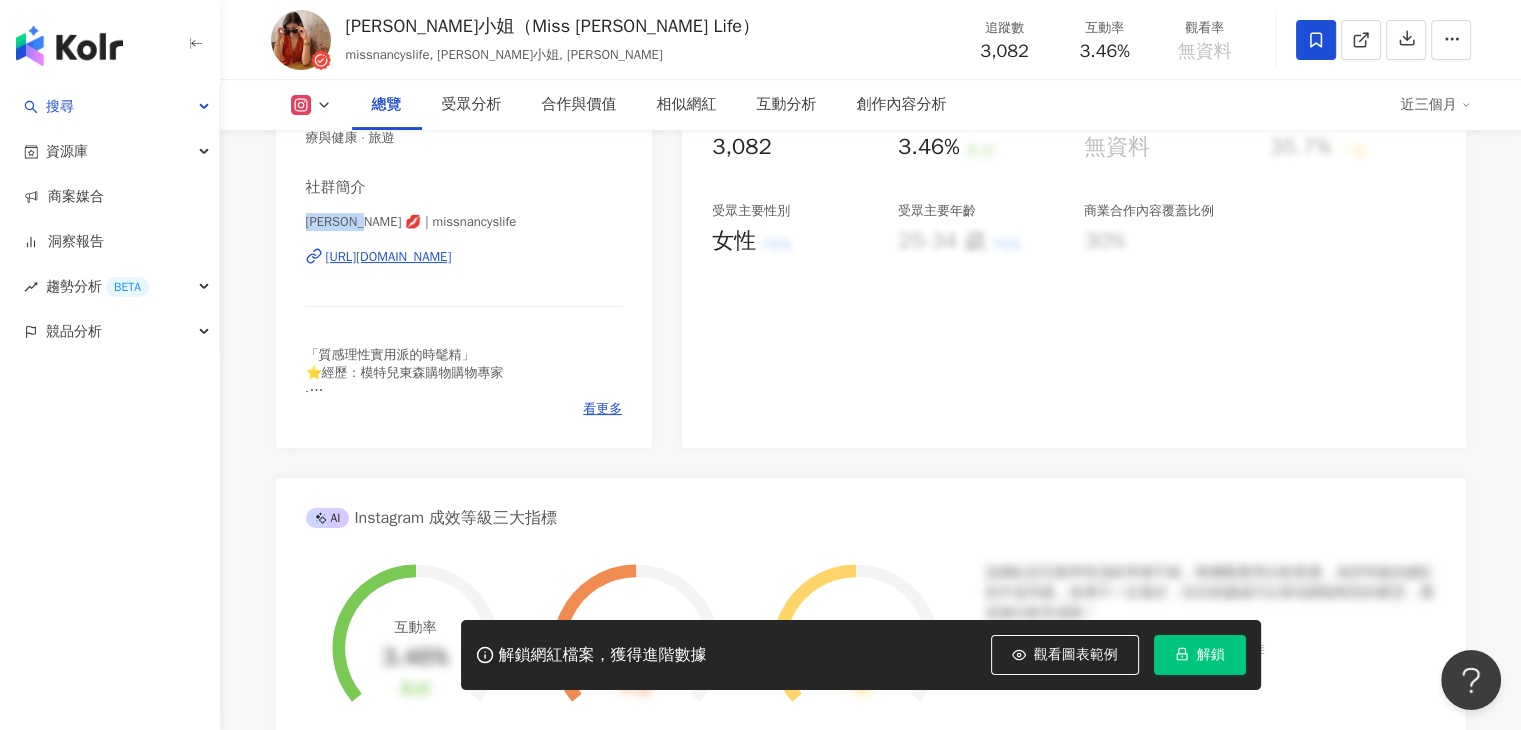drag, startPoint x: 300, startPoint y: 223, endPoint x: 368, endPoint y: 224, distance: 68.007355 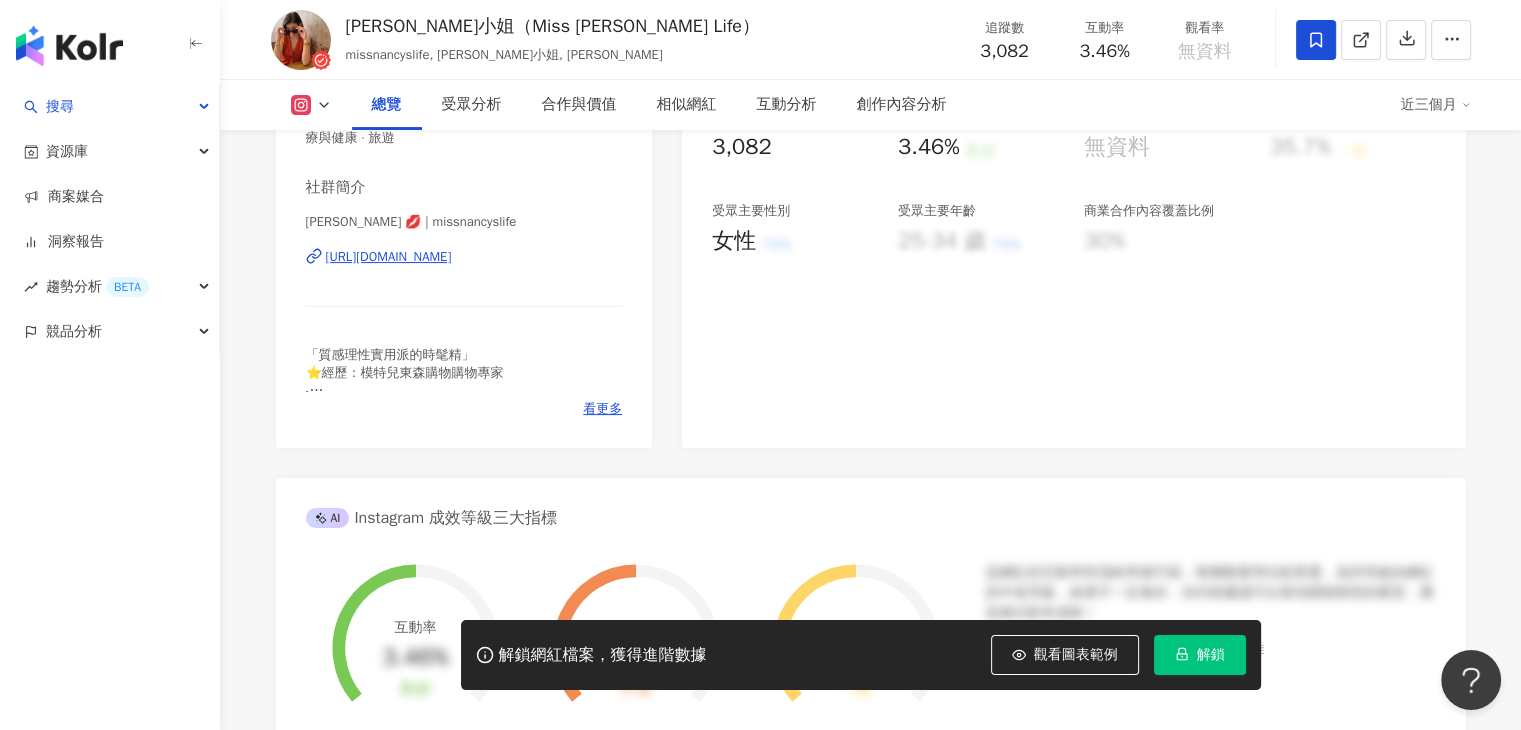 click on "性別   女 主要語言   繁體中文 94.3% 網紅類型 台灣旅遊 · 美妝時尚 · 飲料 · 日常話題 · 財經 · 美食 · 醫療與健康 · 旅遊 社群簡介 Nancy 沐睦 💋 | missnancyslife https://www.instagram.com/missnancyslife/ 「質感理性實用派的時髦精」
⭐️經歷：模特兒東森購物購物專家
-
🦐2024金多蝦年度大賞-入圍：#最佳人氣KOL
🦐2023金多蝦年度大賞-入圍：#最佳業績王 #最佳人氣主持人
🦐2022金多蝦年度大賞-入圍：#最佳業績王
#蝦皮購物專家 #KOL代播 #直播帶貨
#東森購物專業廠代 看更多" at bounding box center (464, 214) 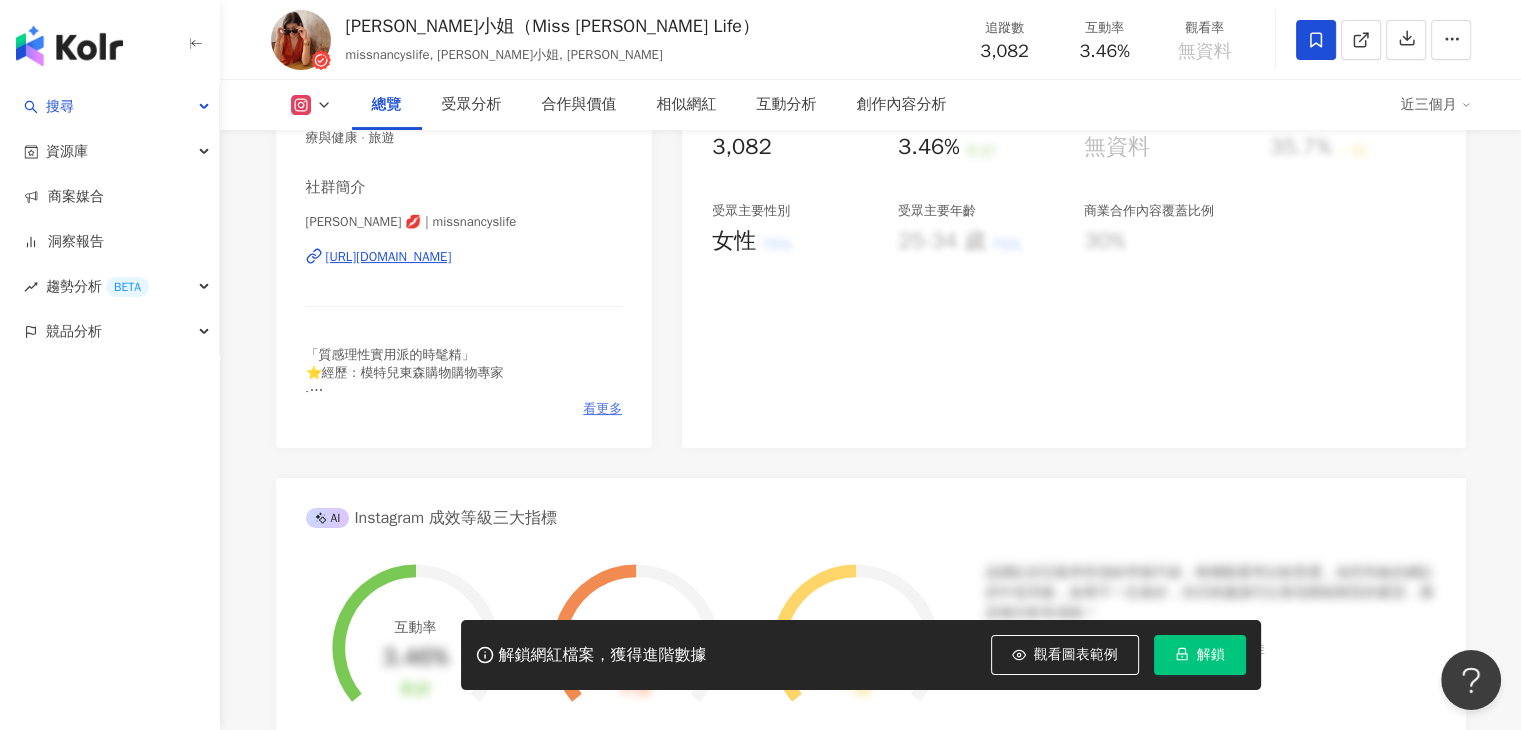 click on "看更多" at bounding box center [602, 409] 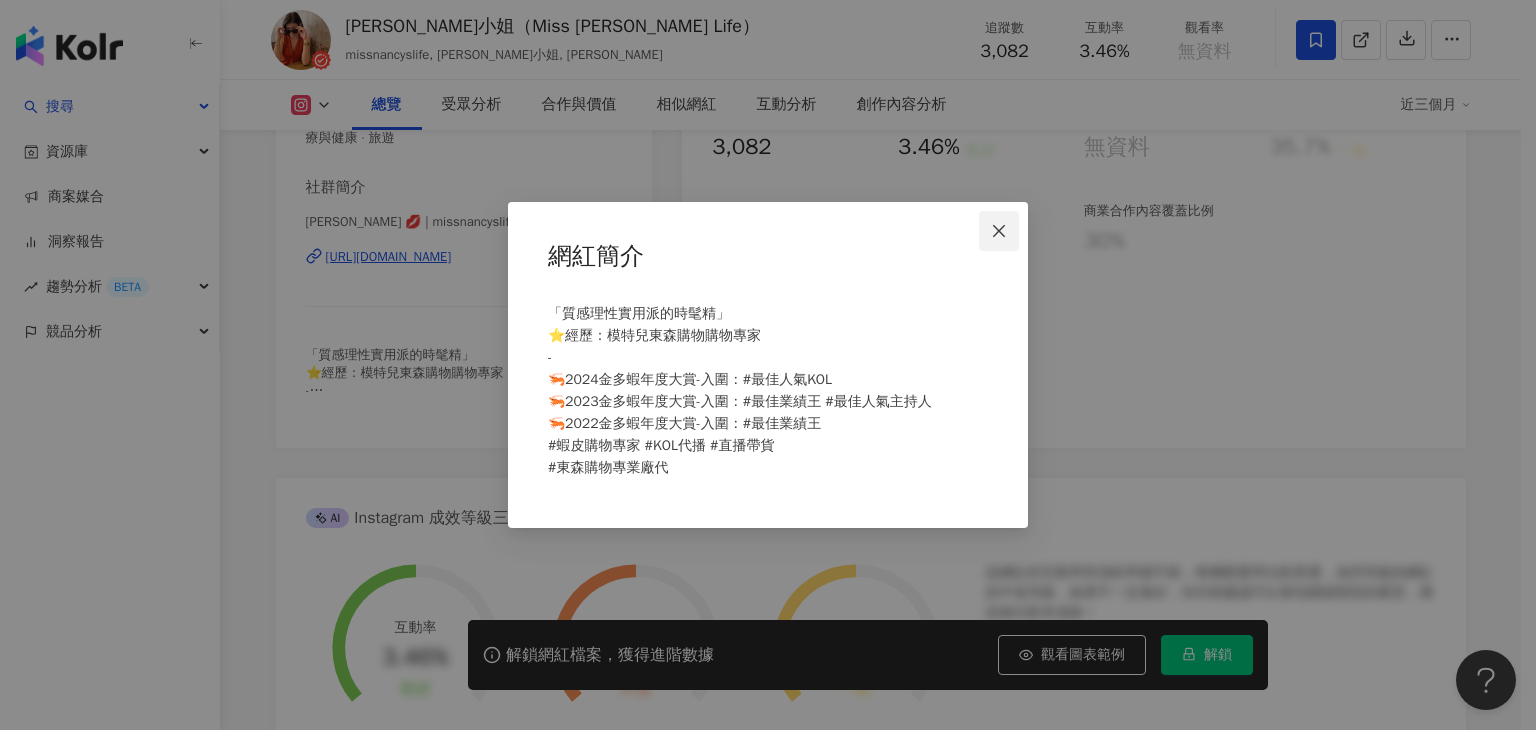 click 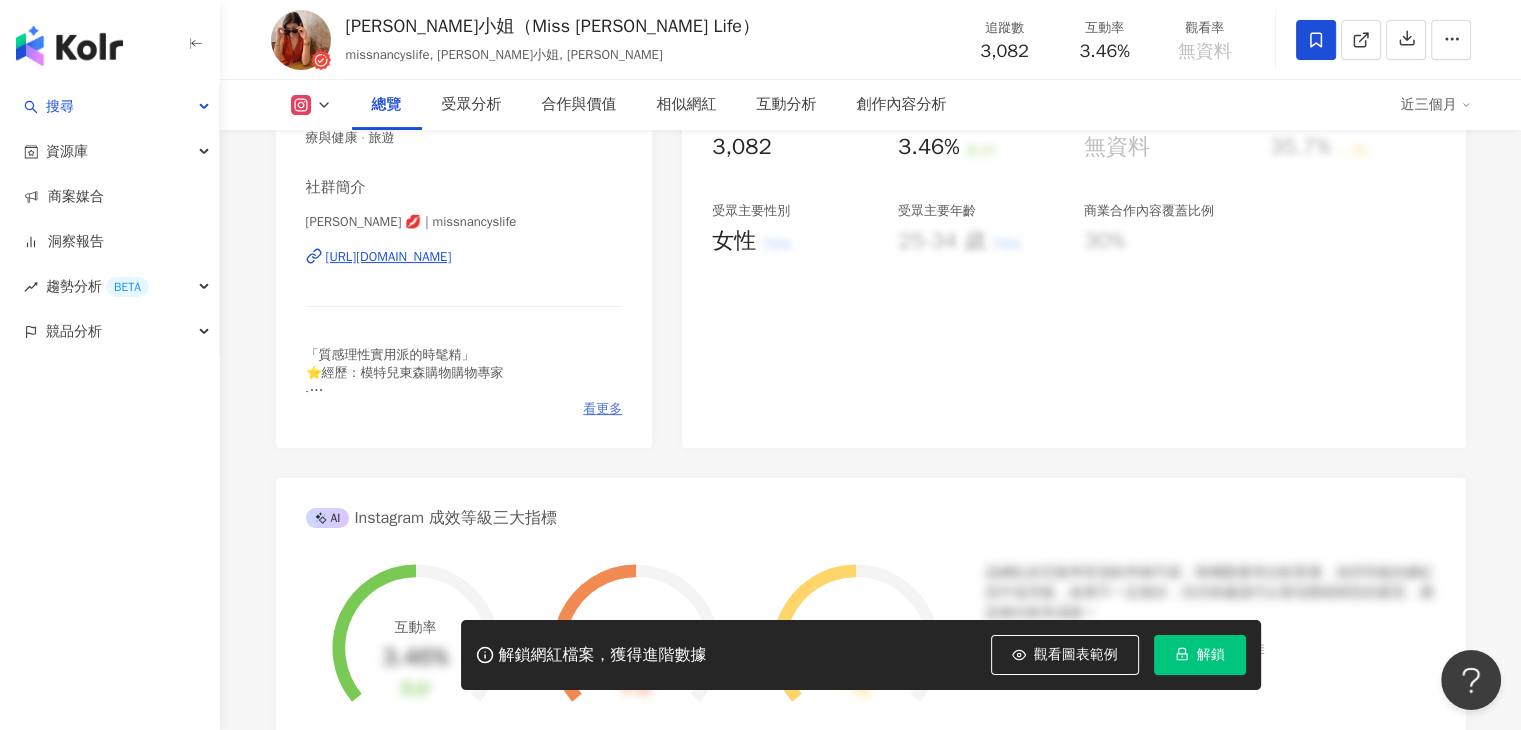 click on "看更多" at bounding box center [602, 409] 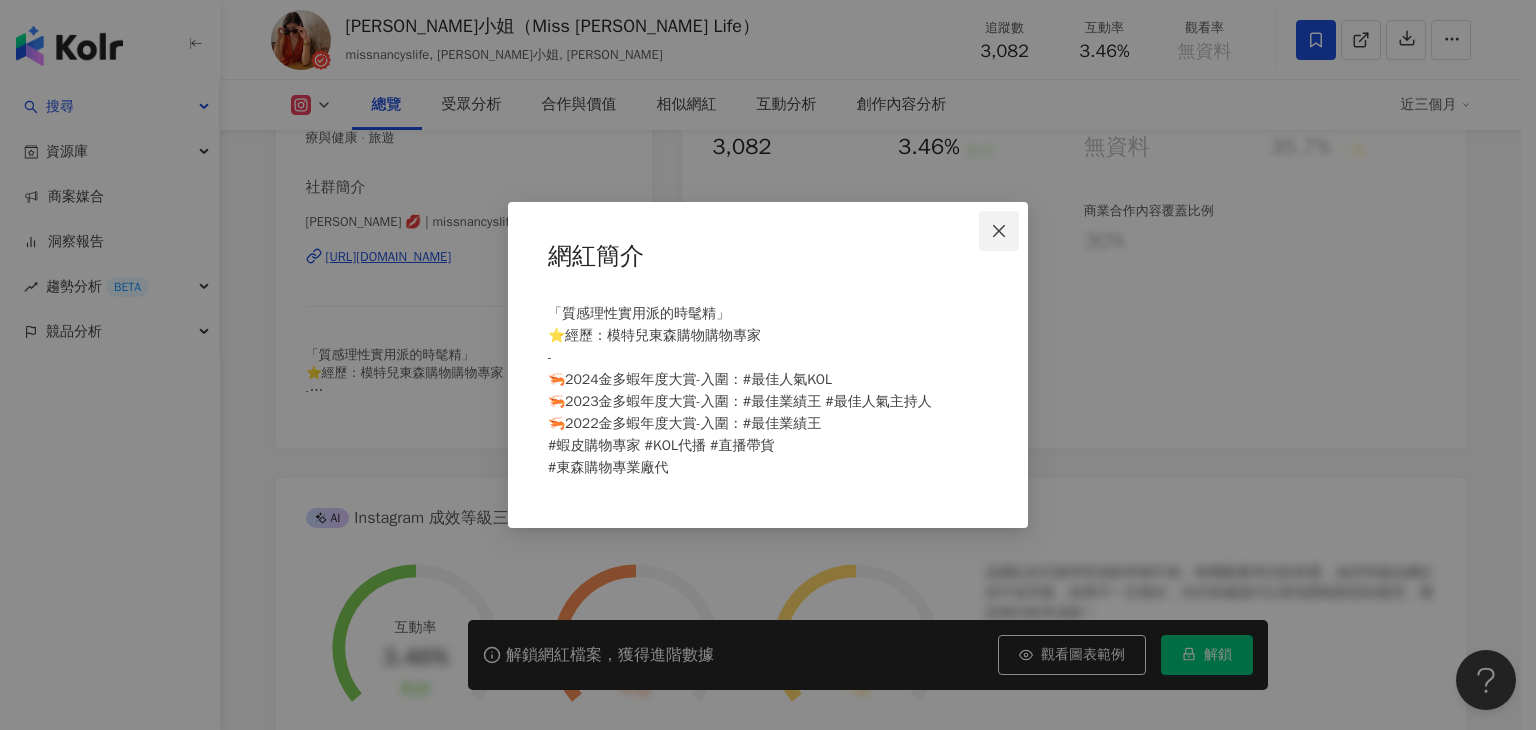 click at bounding box center [999, 231] 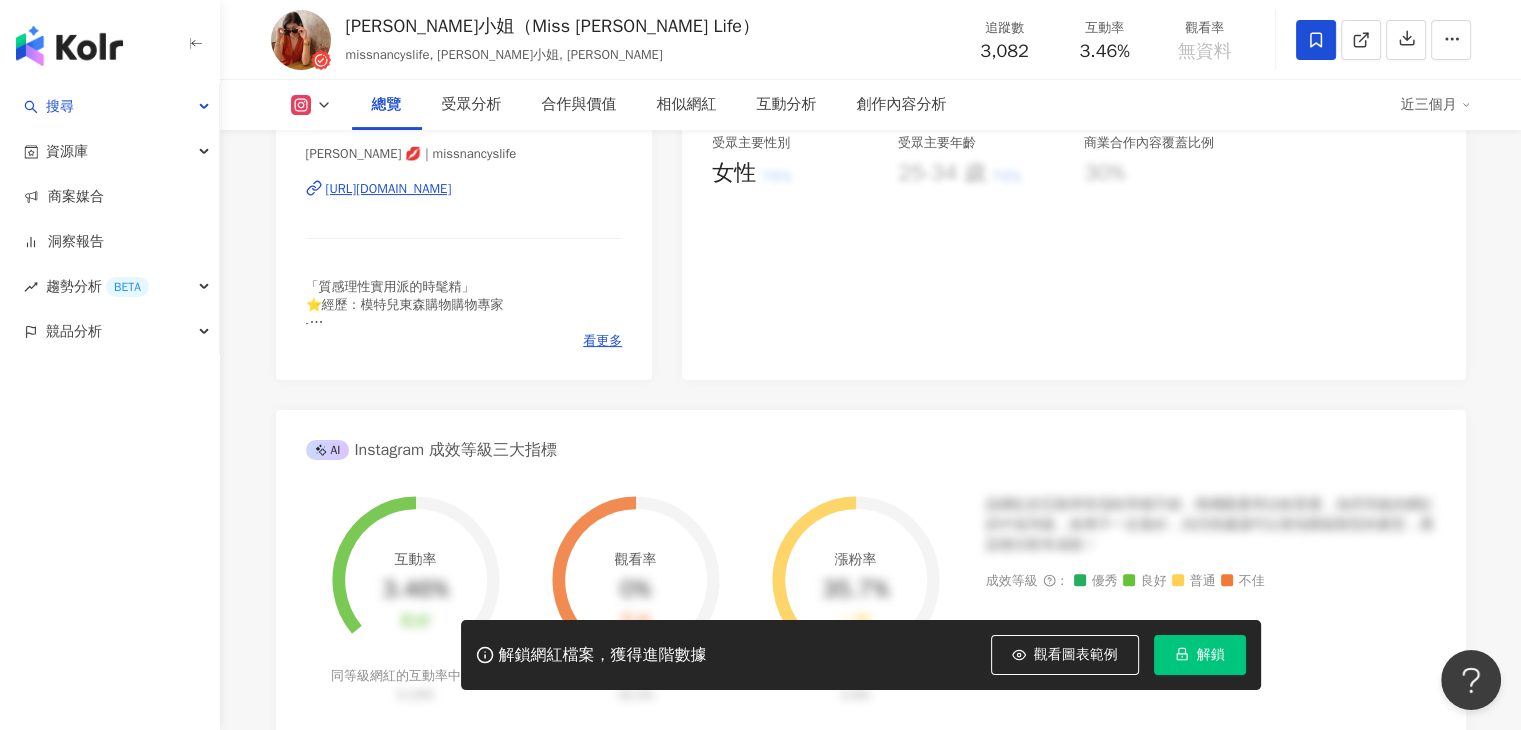 scroll, scrollTop: 600, scrollLeft: 0, axis: vertical 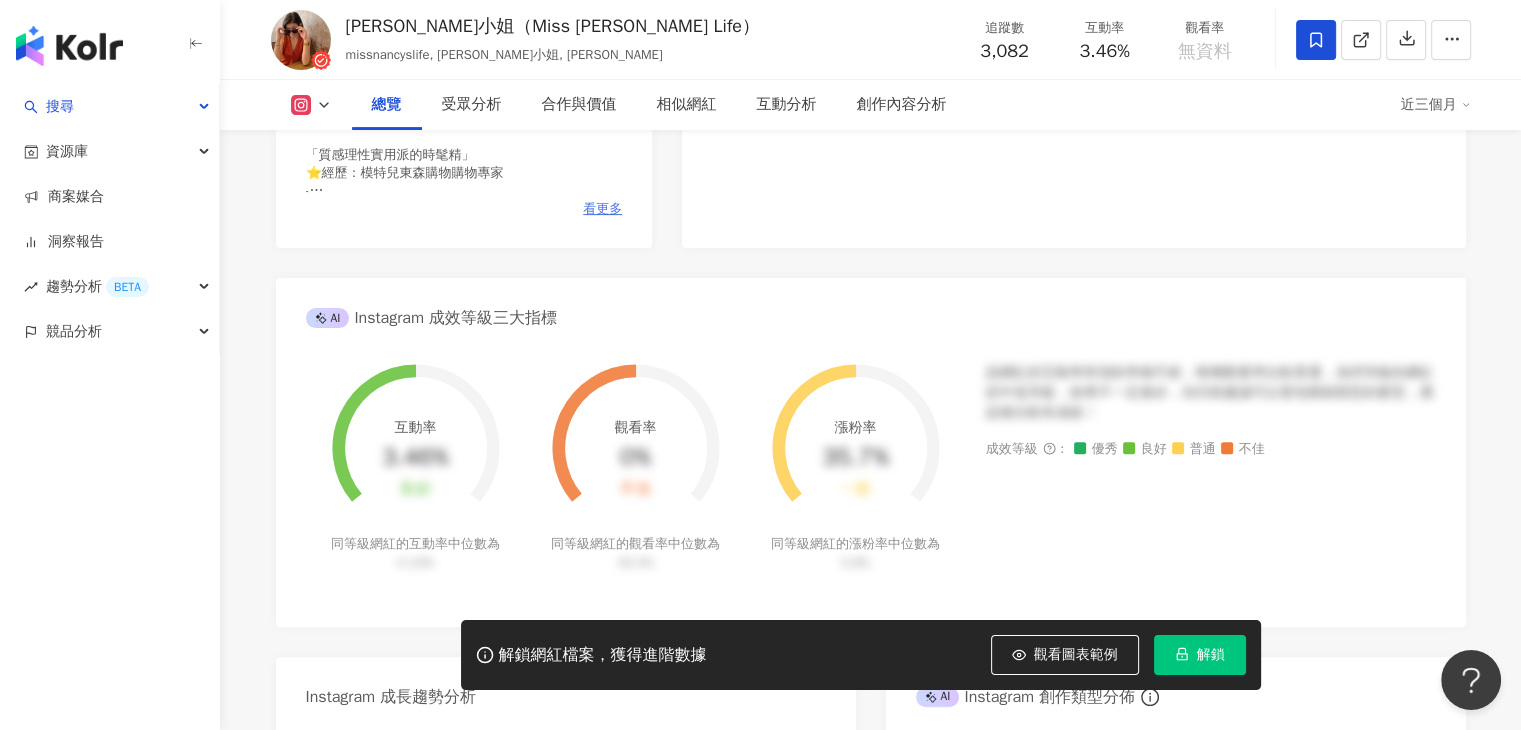 click on "看更多" at bounding box center (602, 209) 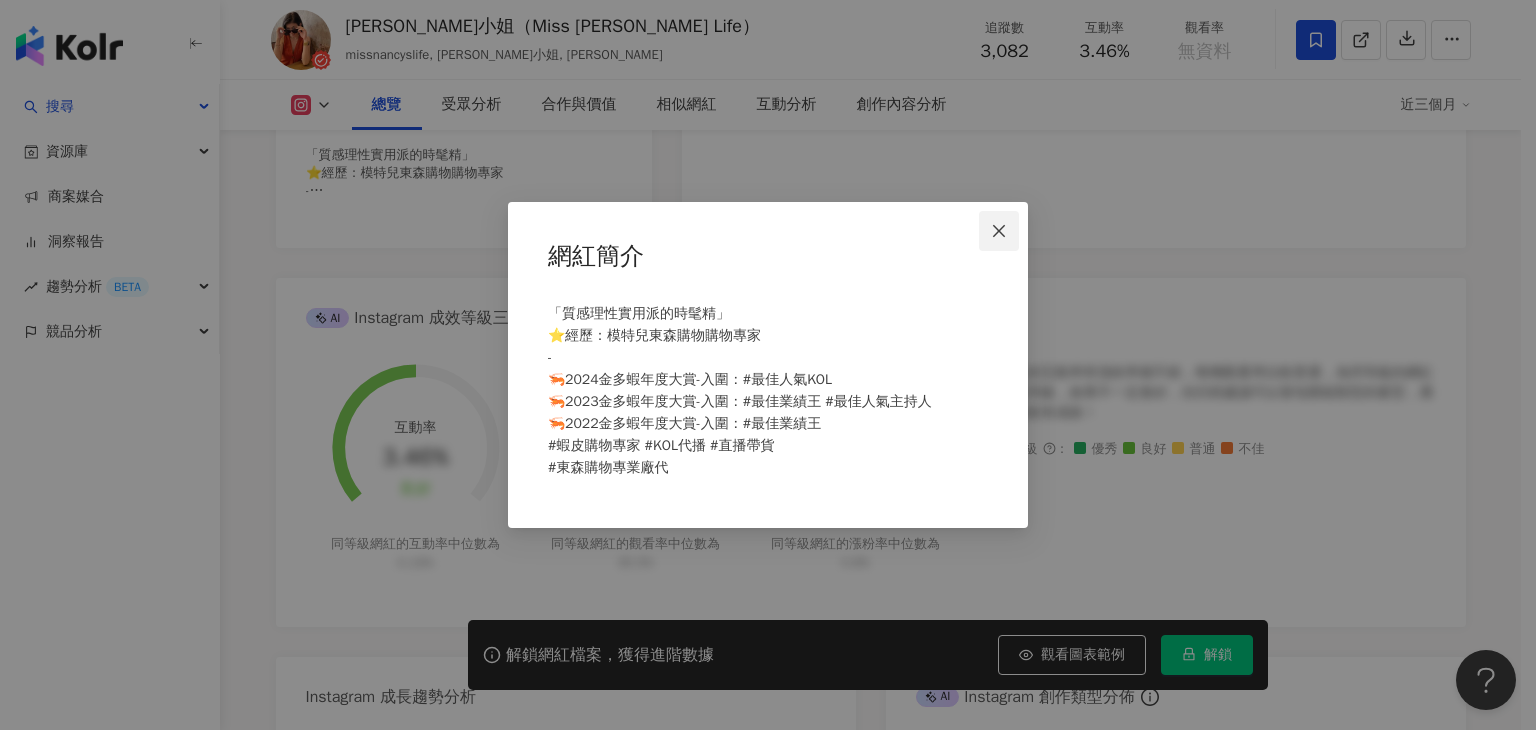 click 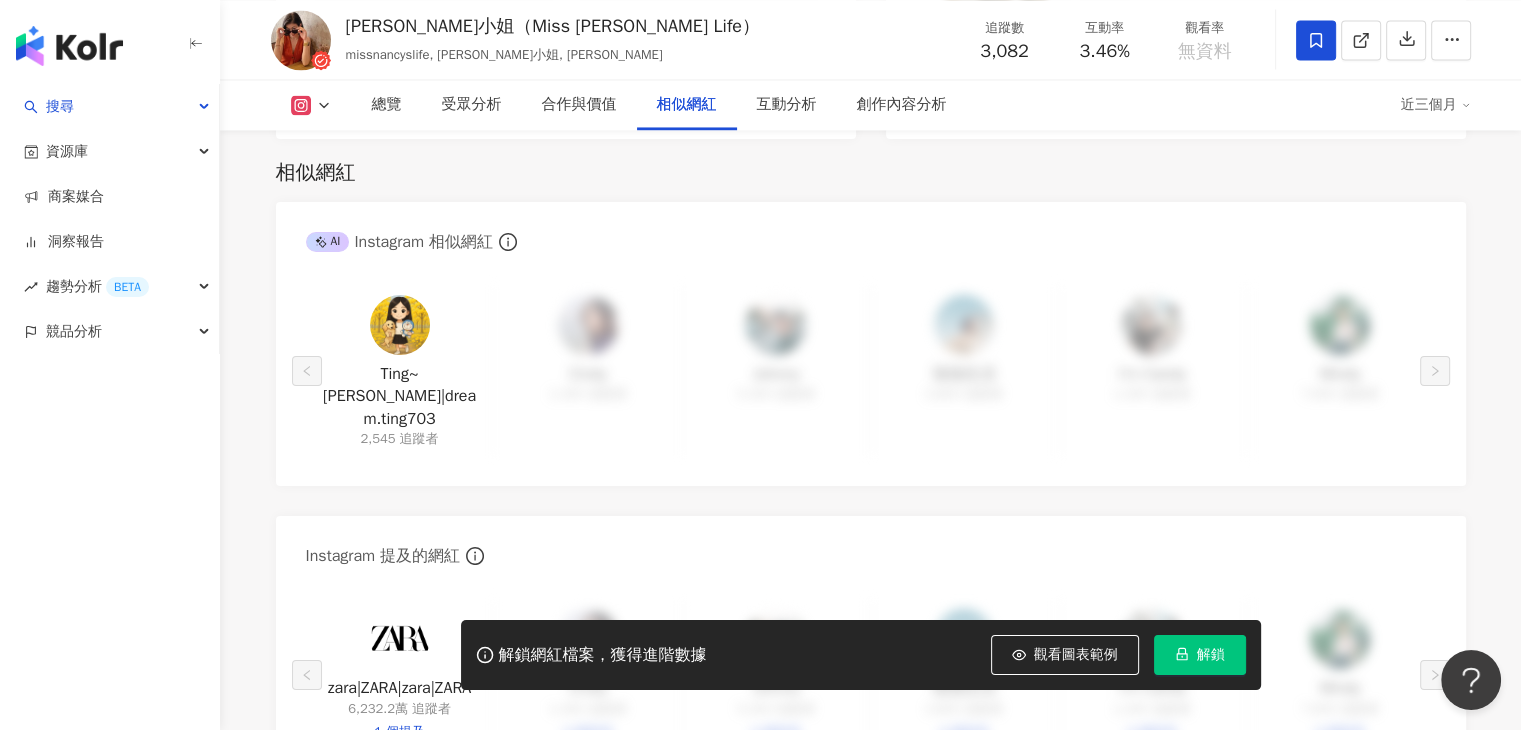 scroll, scrollTop: 3300, scrollLeft: 0, axis: vertical 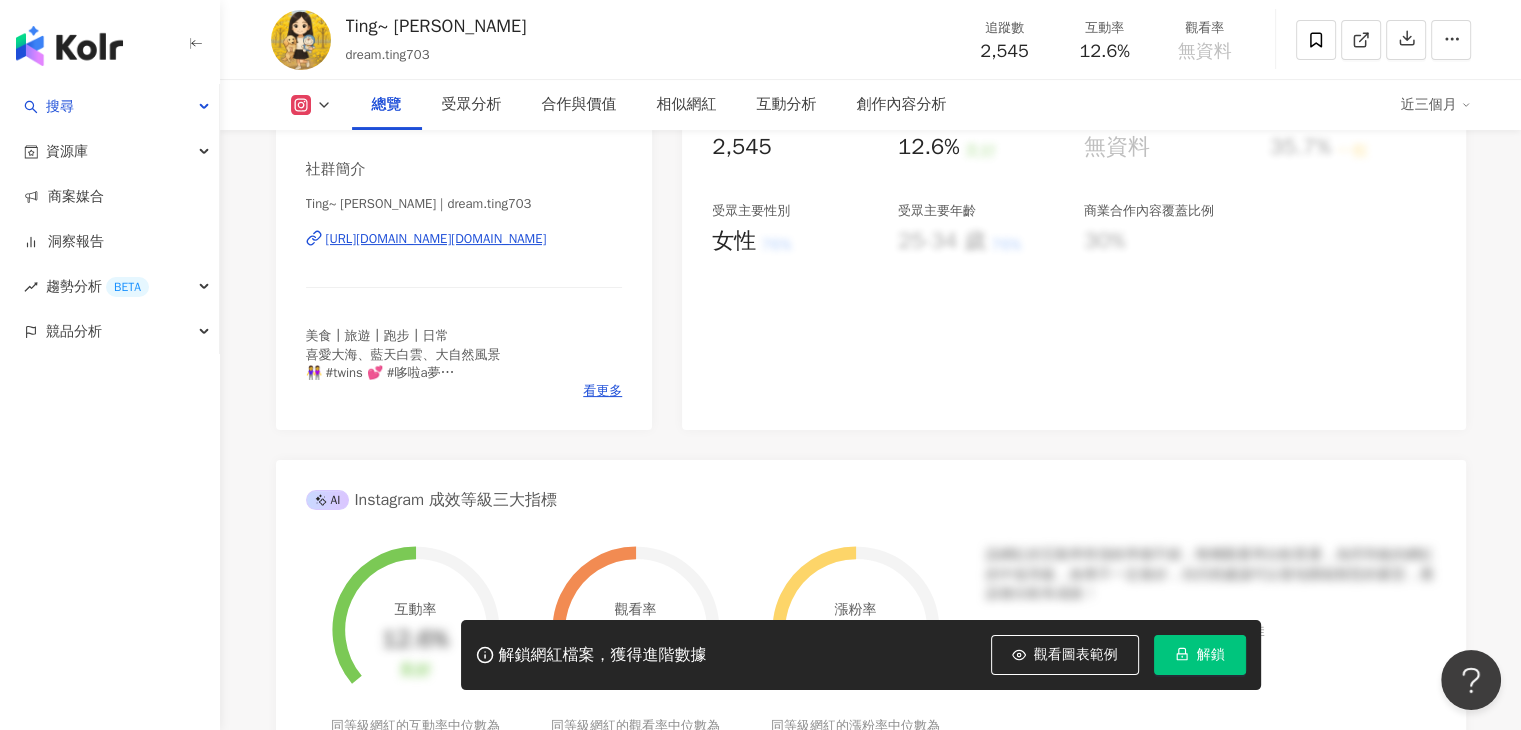 click on "美食┃旅遊┃跑步┃日常
喜愛大海、藍天白雲、大自然風景
👭 #twins  💕 #哆啦a夢
Like to take pictures📷
✏️不用活出別人的精采，但要活出自己的開心" at bounding box center [464, 354] 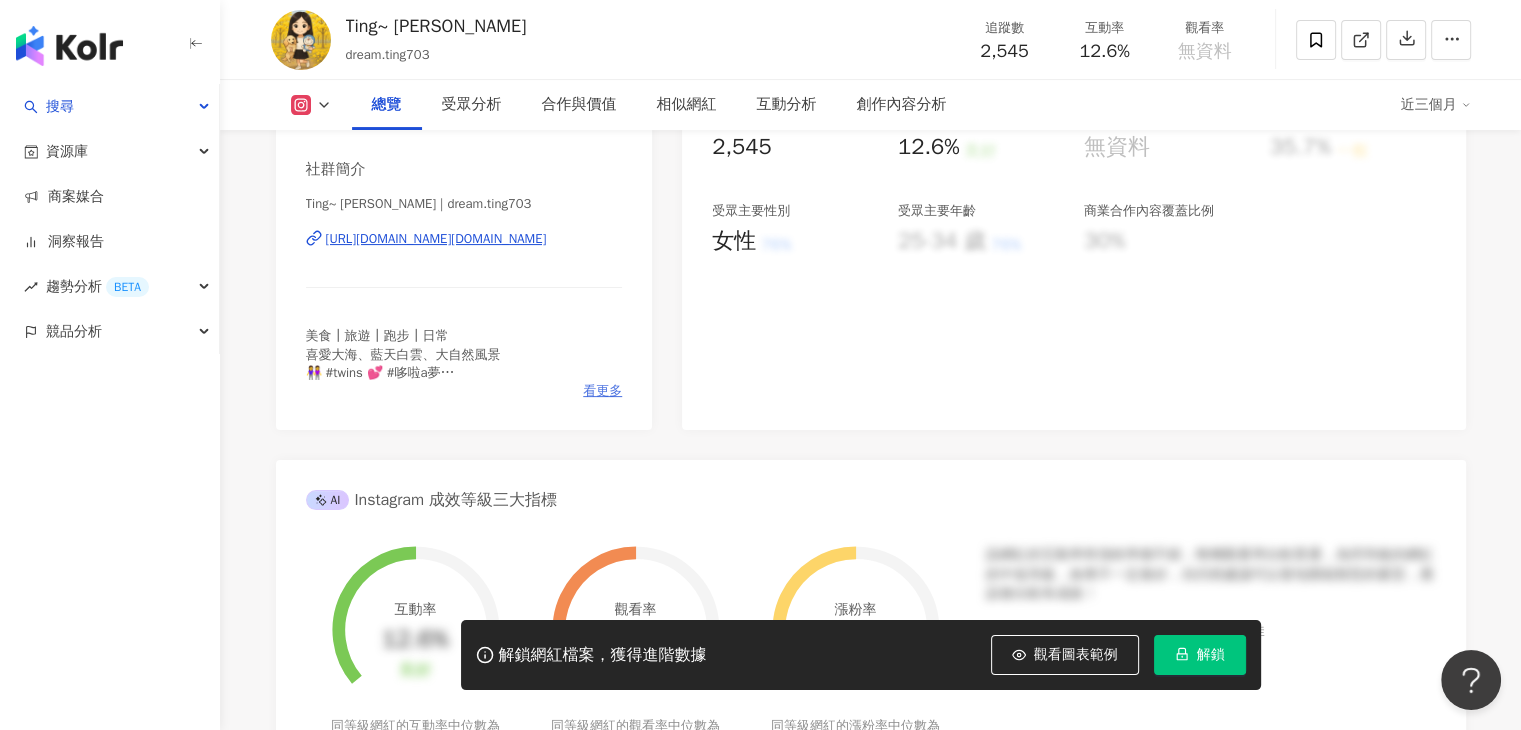 click on "看更多" at bounding box center (602, 391) 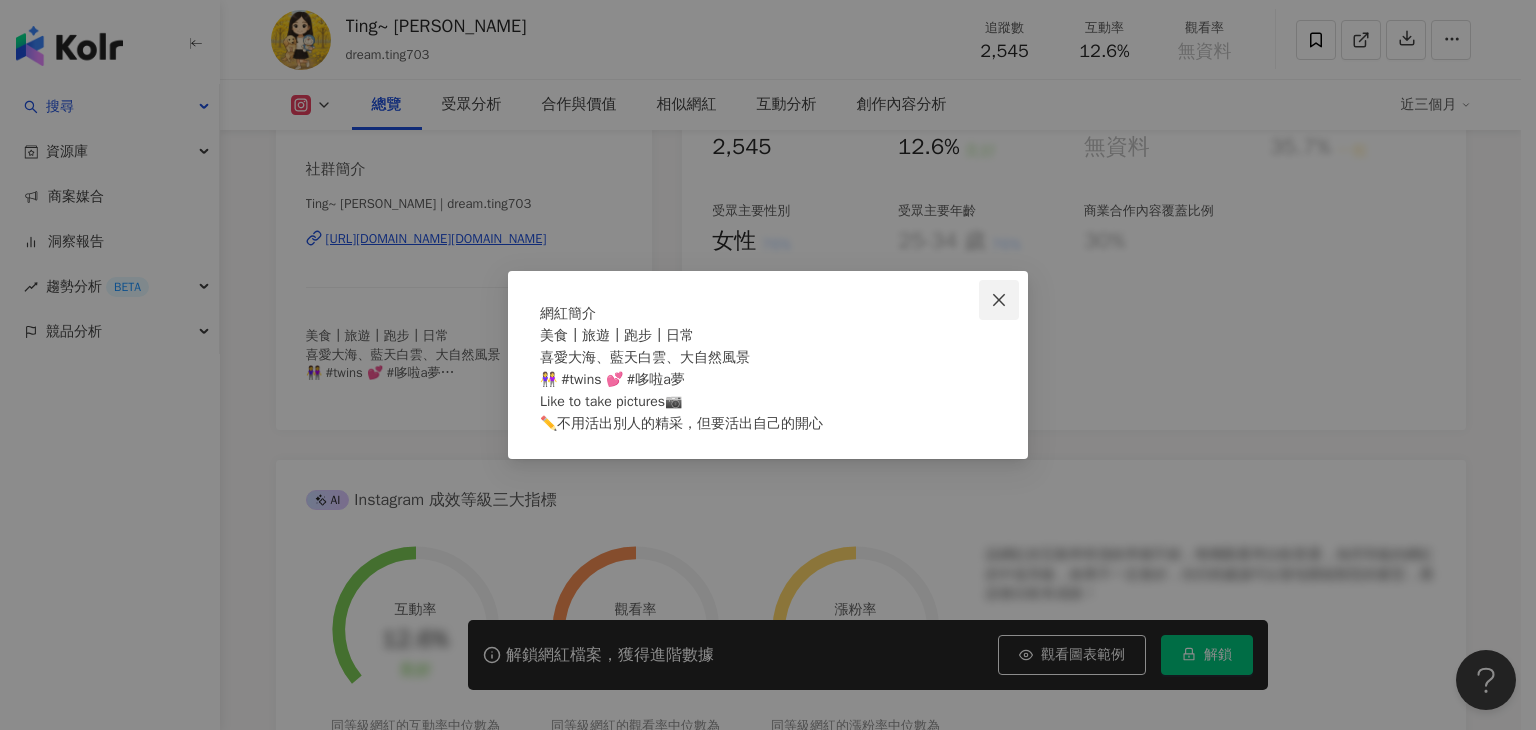 click 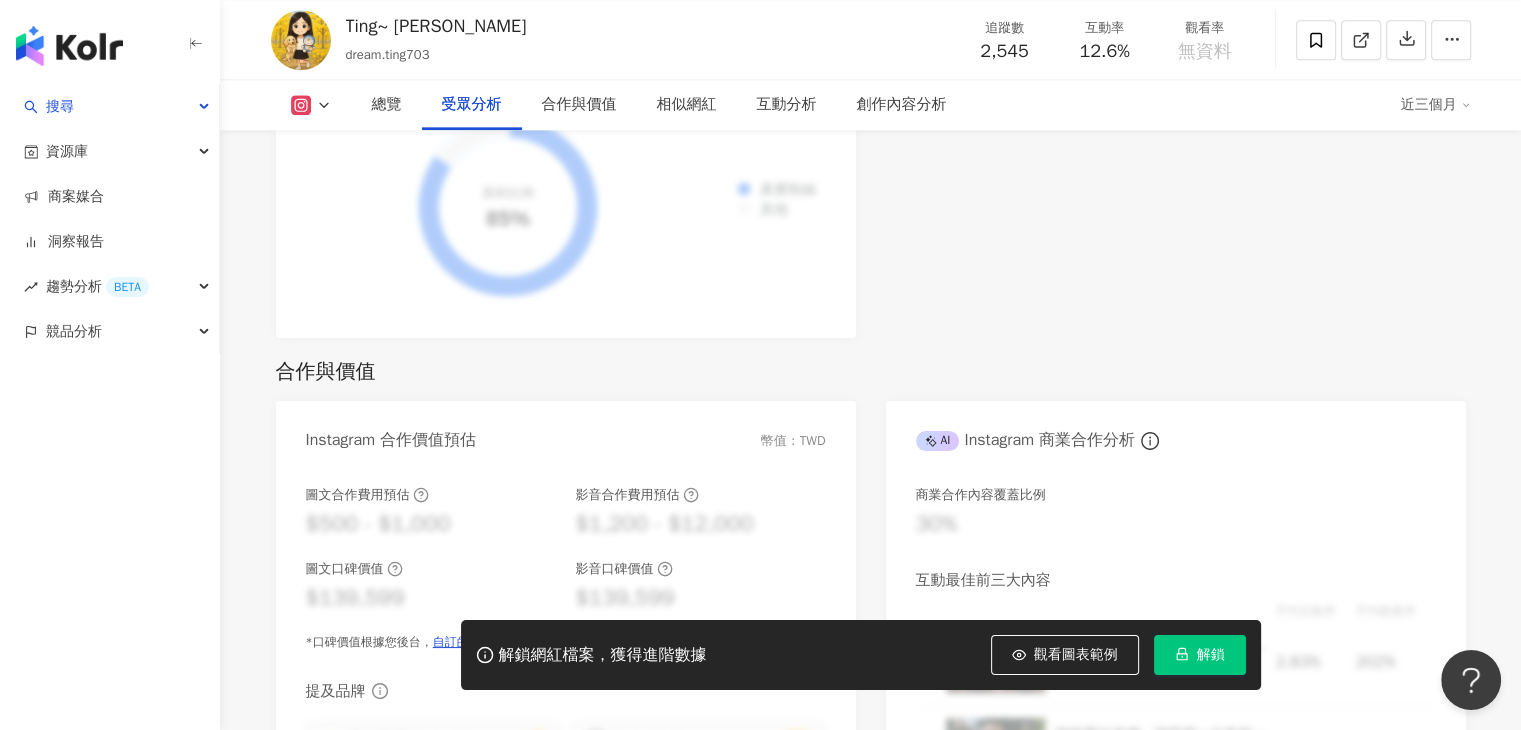 scroll, scrollTop: 3300, scrollLeft: 0, axis: vertical 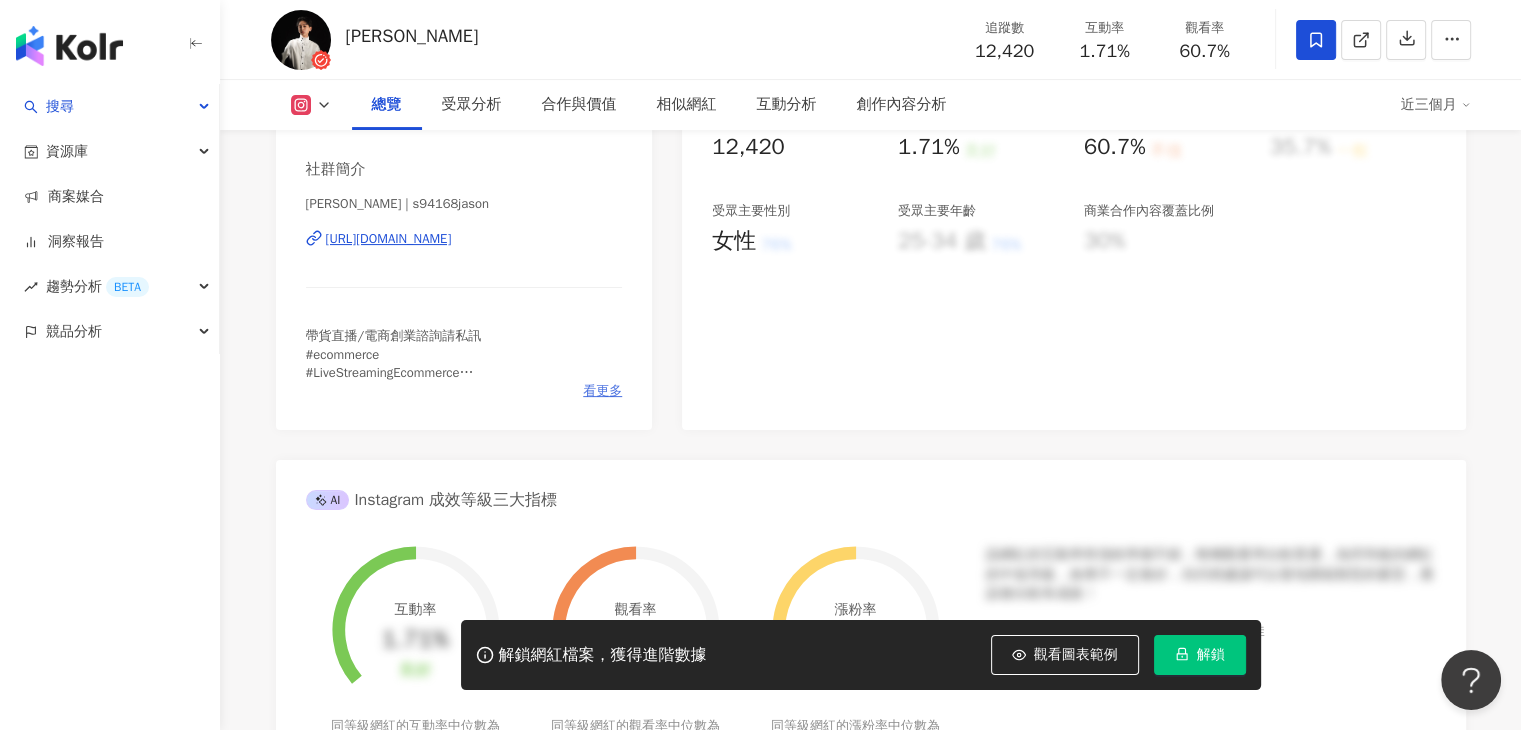 click on "看更多" at bounding box center (602, 391) 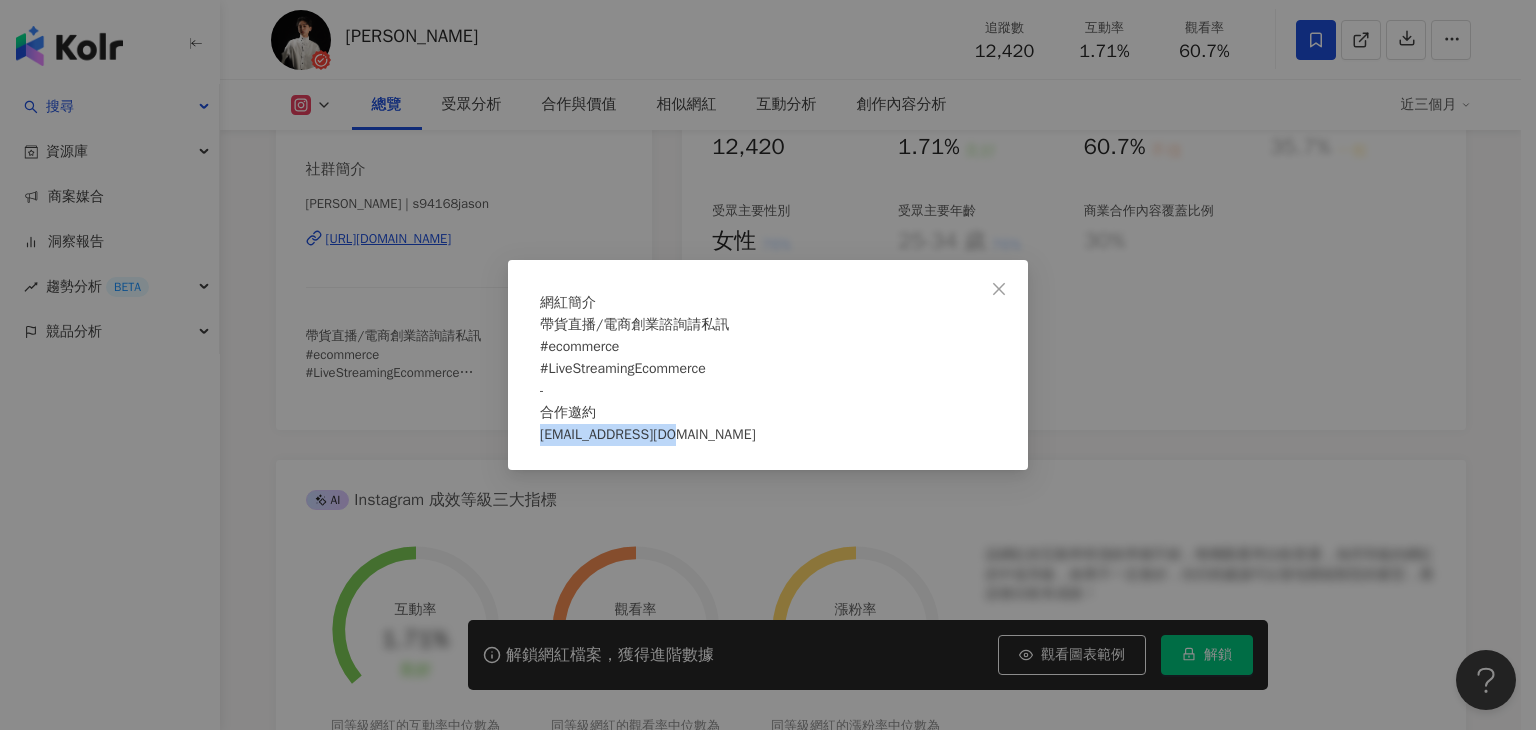 drag, startPoint x: 711, startPoint y: 445, endPoint x: 543, endPoint y: 448, distance: 168.02678 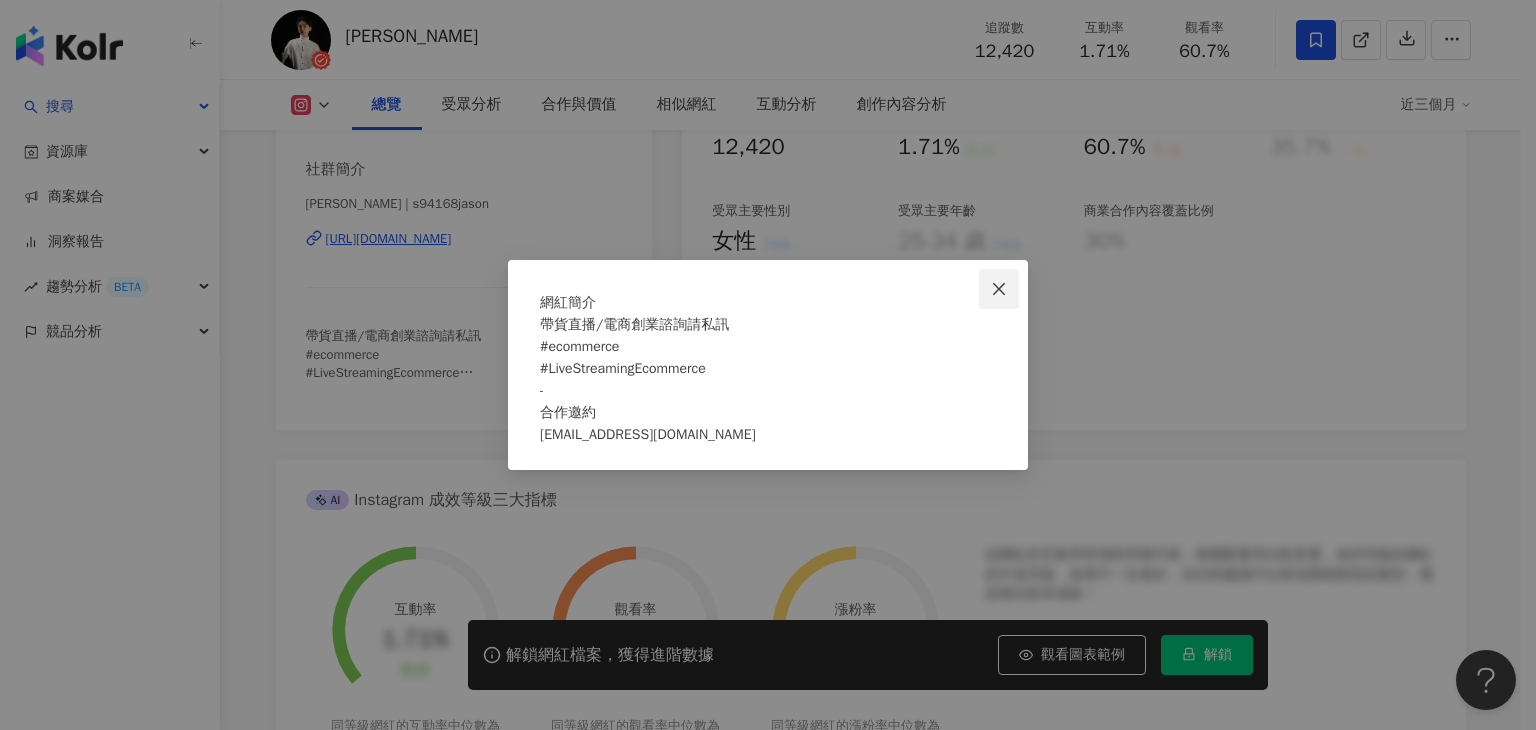 click 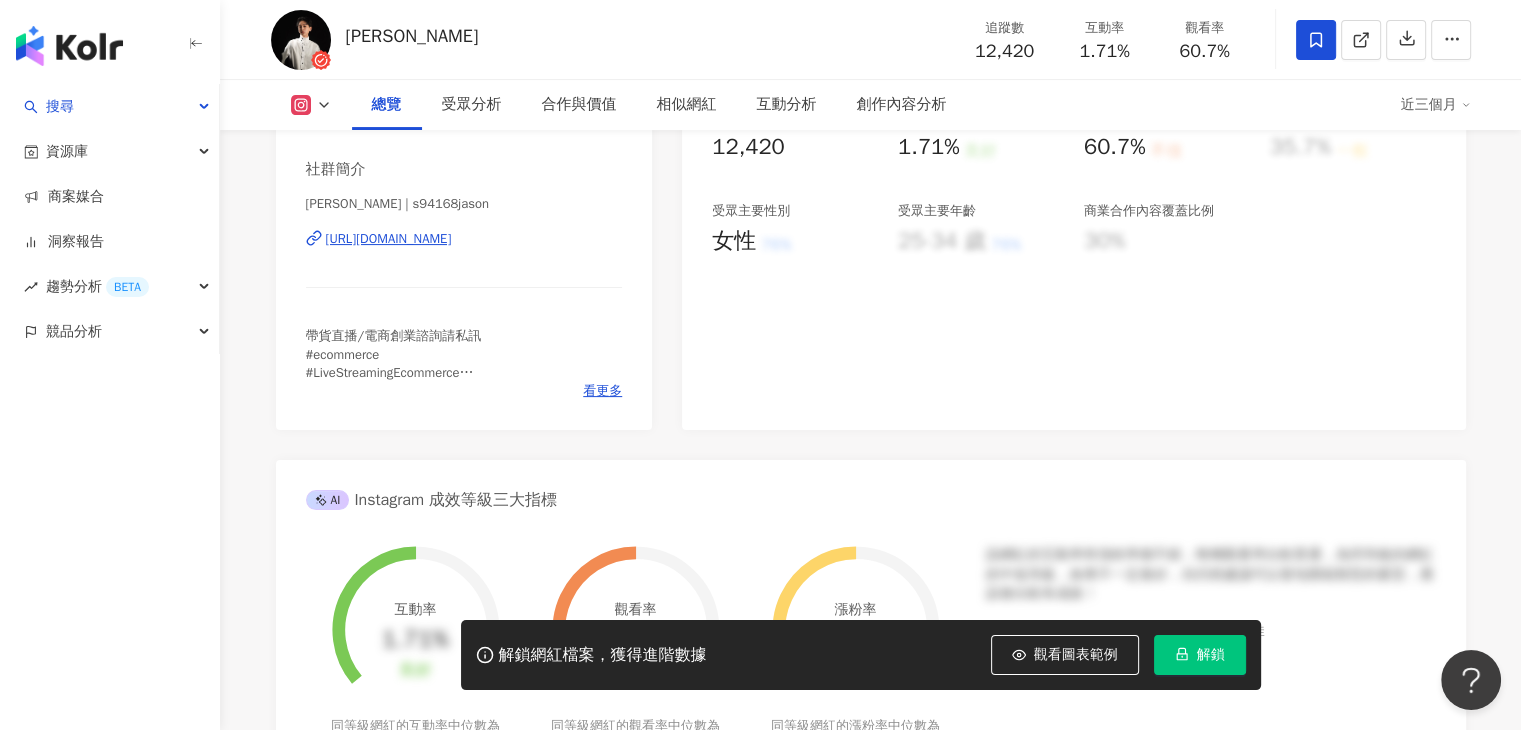 click on "95 K-Score :   優良 近期一到三個月積極發文，且漲粉率與互動率高。 查看說明 追蹤數   12,420 互動率   1.71% 良好 觀看率   60.7% 不佳 漲粉率   35.7% 一般 受眾主要性別   女性 76% 受眾主要年齡   25-34 歲 76% 商業合作內容覆蓋比例   30%" at bounding box center [1073, 205] 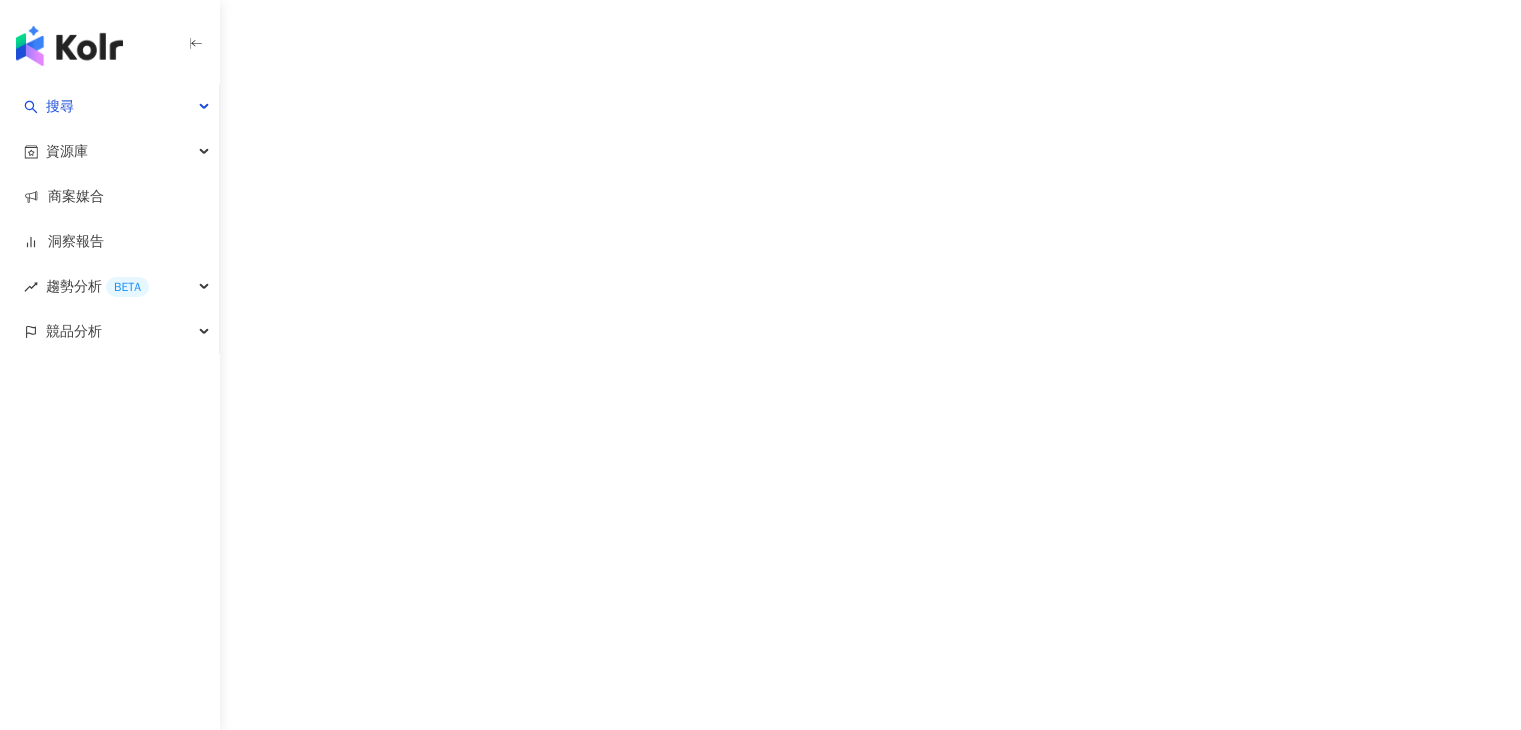 scroll, scrollTop: 0, scrollLeft: 0, axis: both 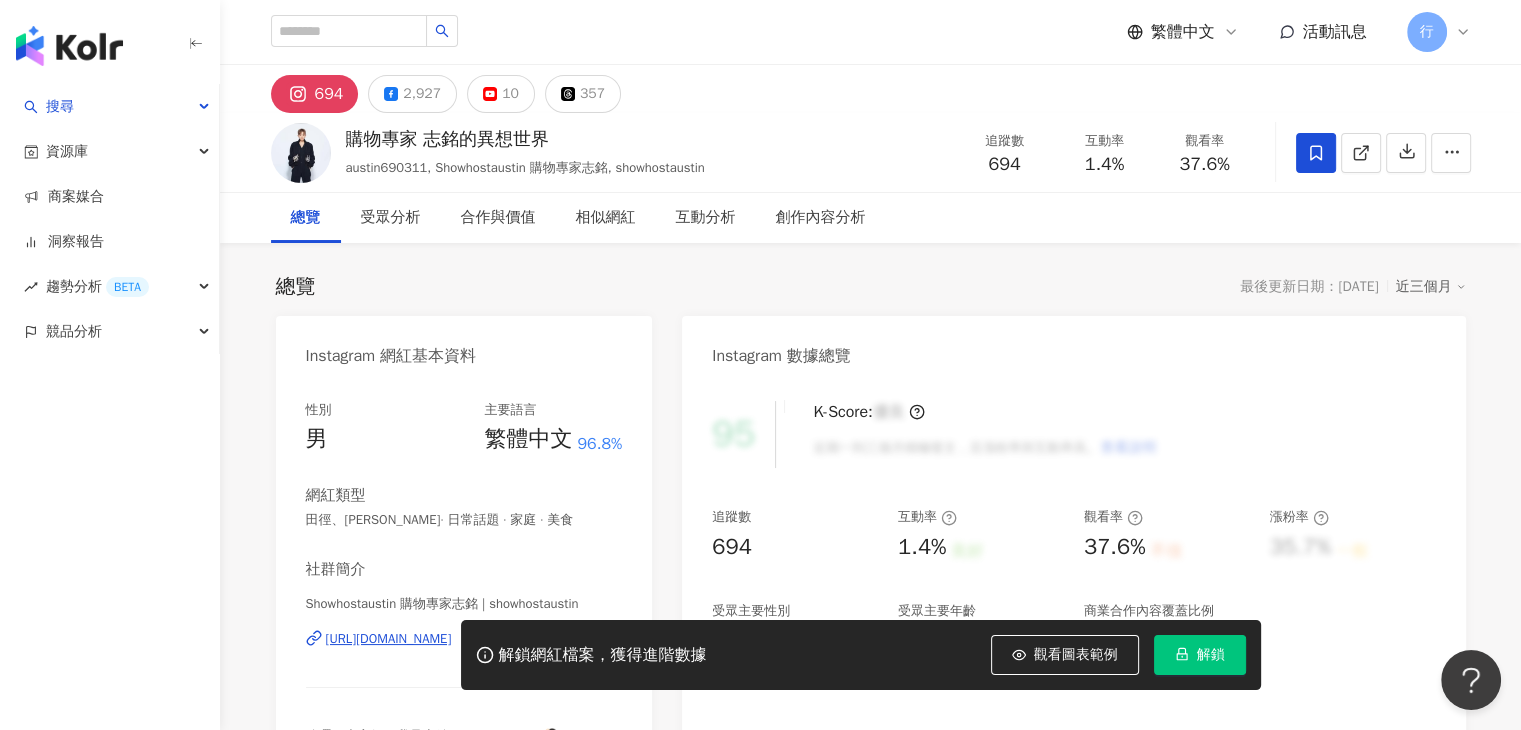 click on "購物專家 志銘的異想世界 austin690311, Showhostaustin 購物專家志銘, showhostaustin 追蹤數 694 互動率 1.4% 觀看率 37.6%" at bounding box center (871, 152) 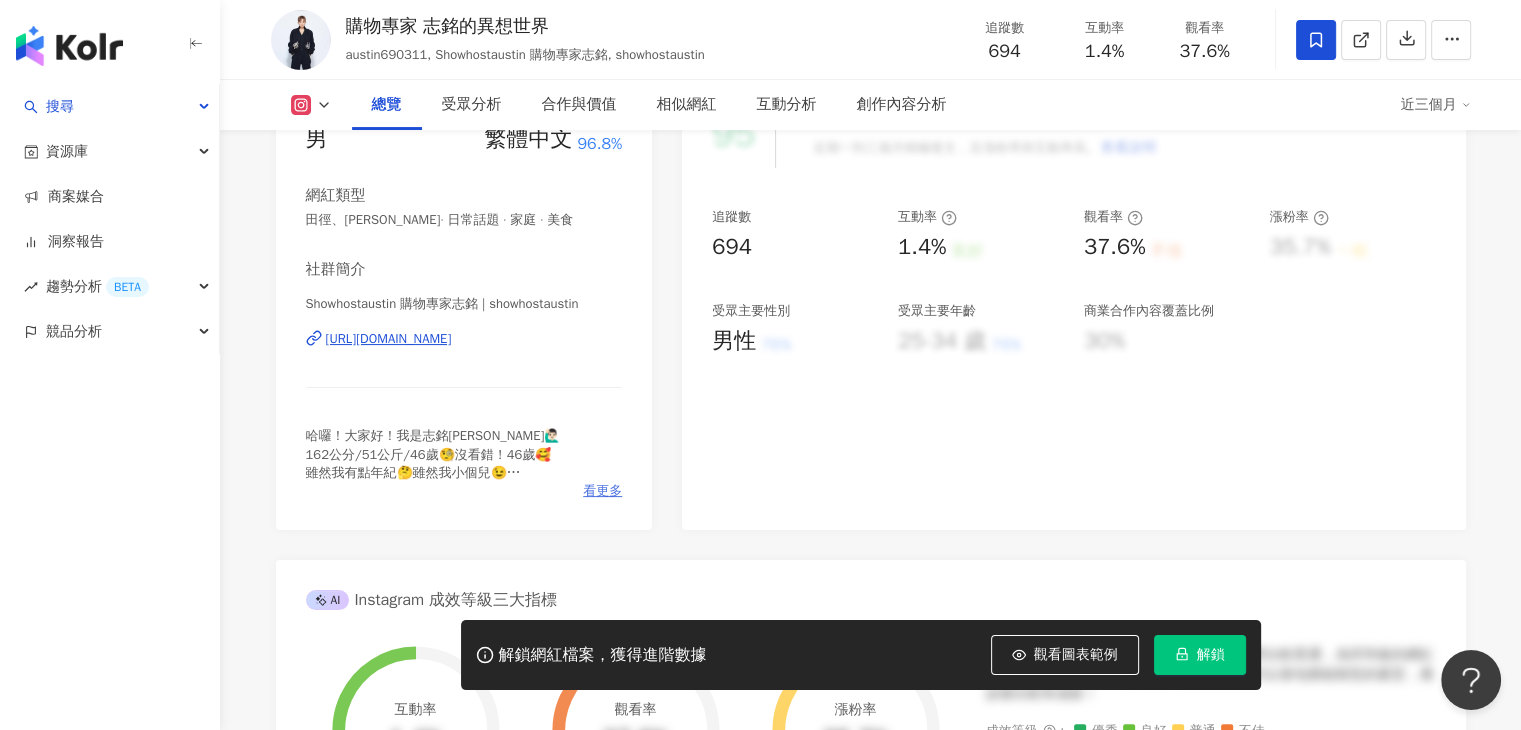 click on "看更多" at bounding box center [602, 491] 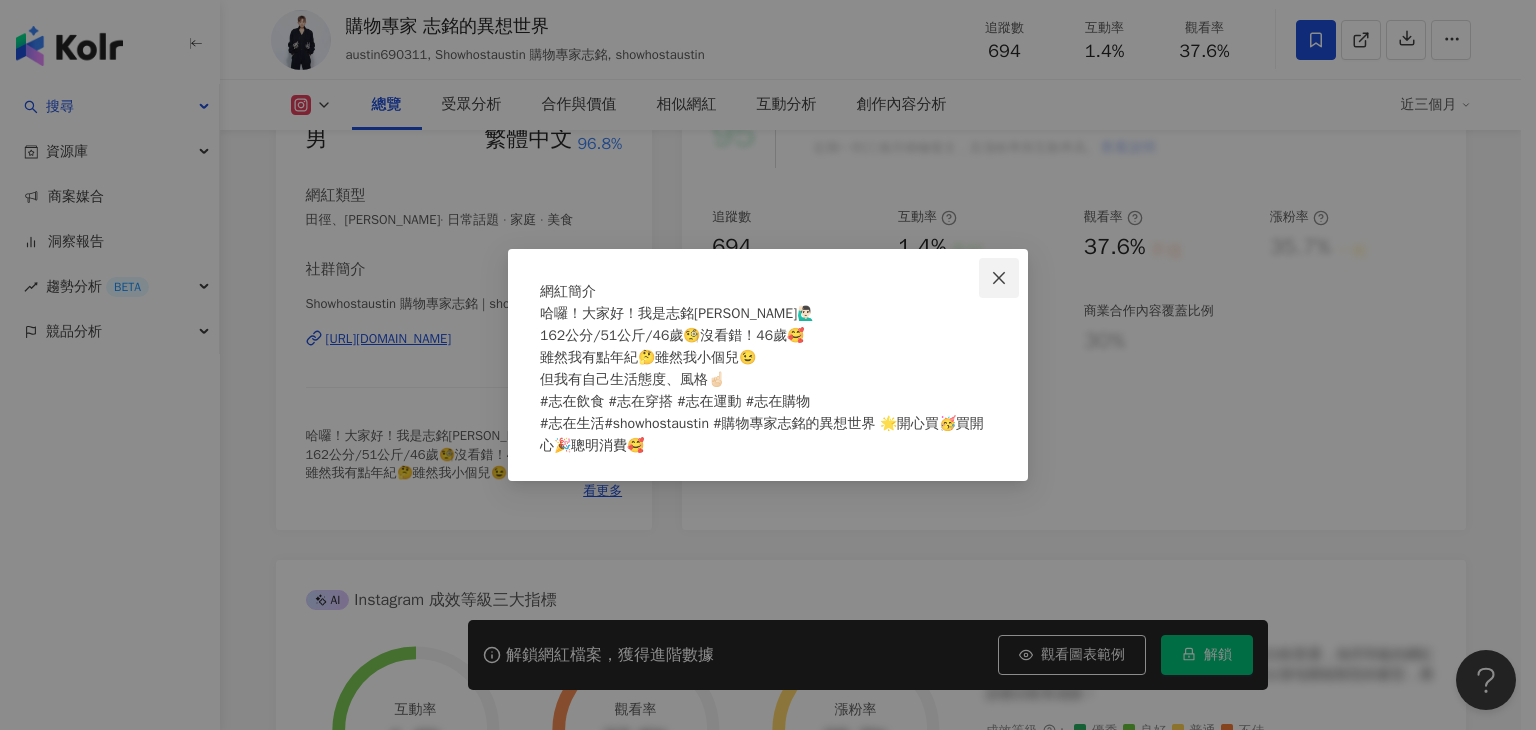 click 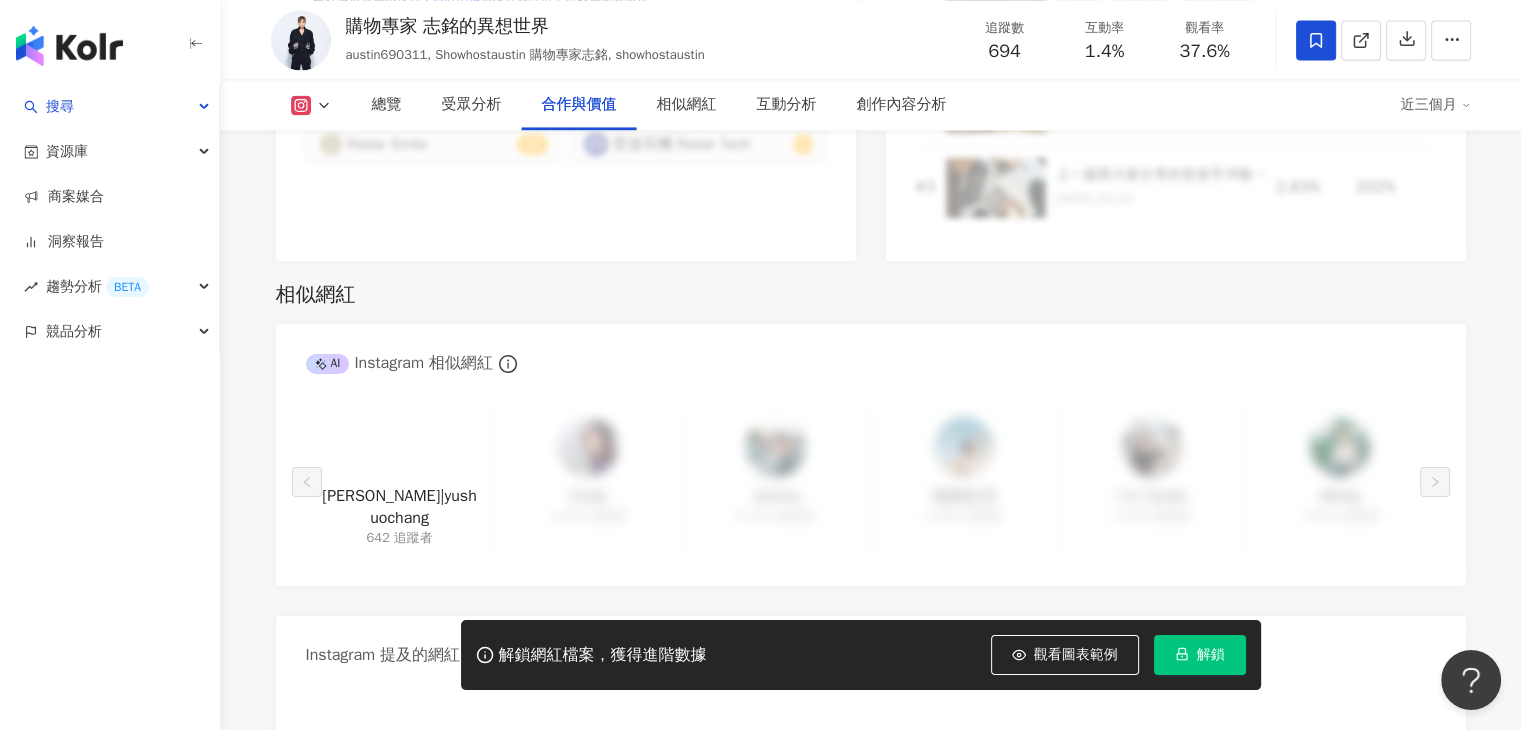 scroll, scrollTop: 3300, scrollLeft: 0, axis: vertical 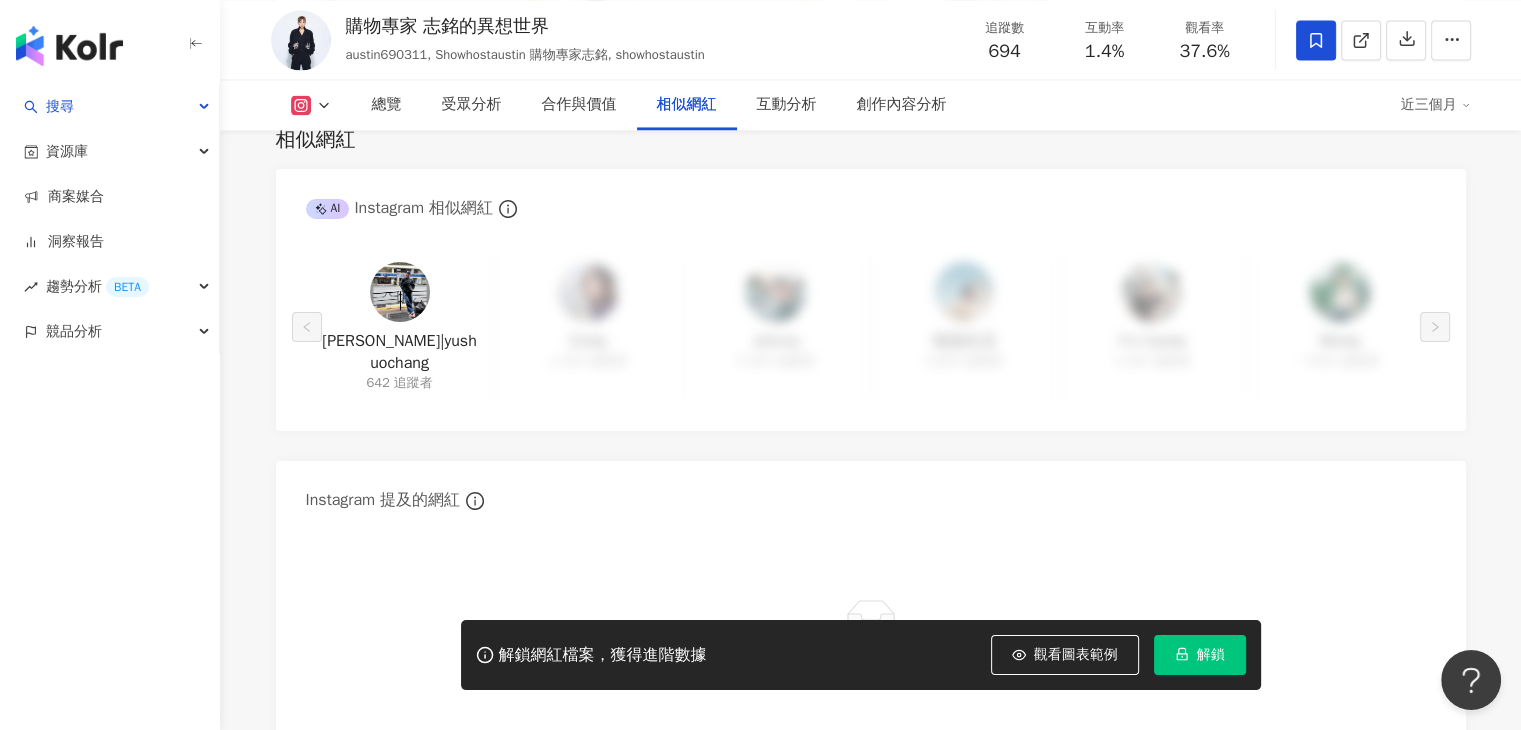 drag, startPoint x: 1514, startPoint y: 370, endPoint x: 1535, endPoint y: 483, distance: 114.93476 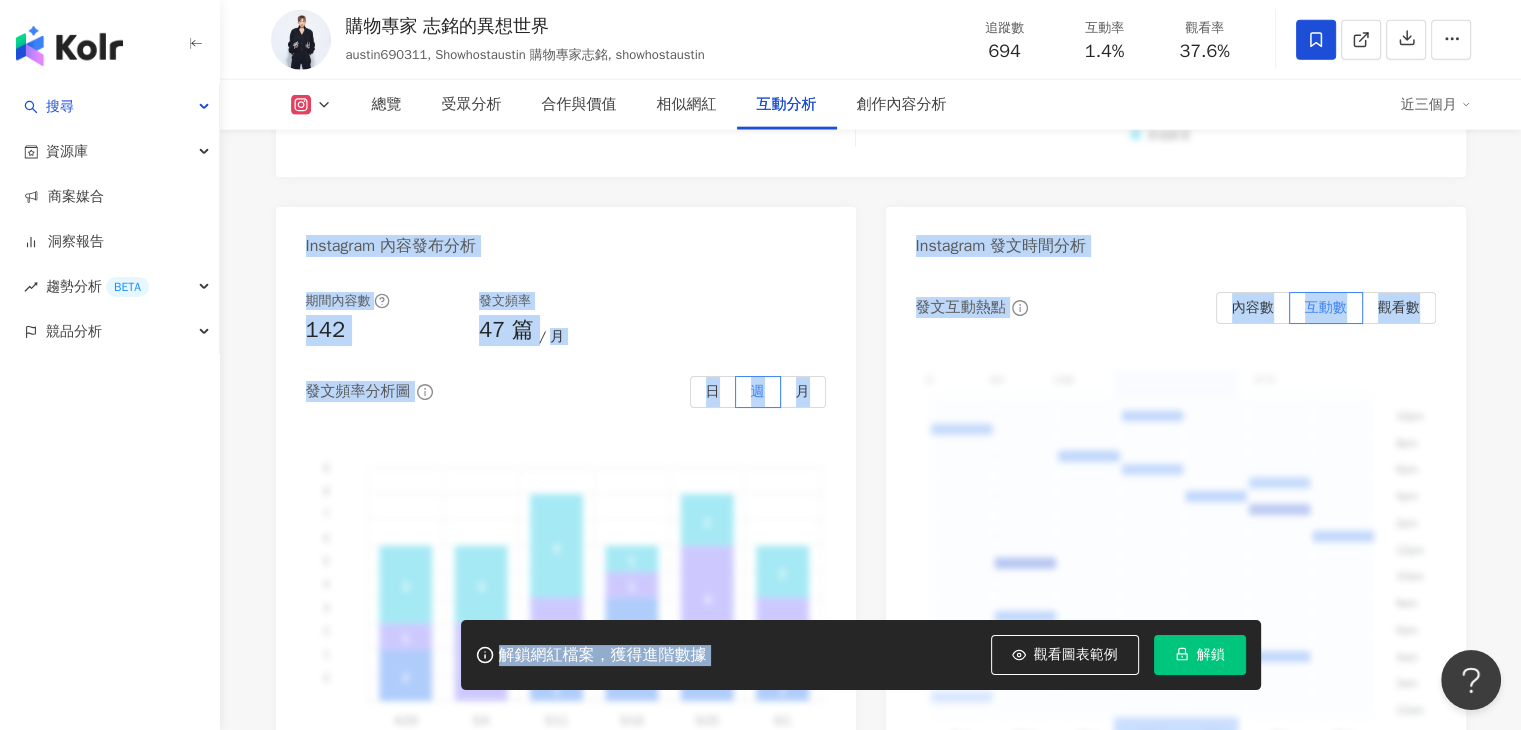 scroll, scrollTop: 5850, scrollLeft: 0, axis: vertical 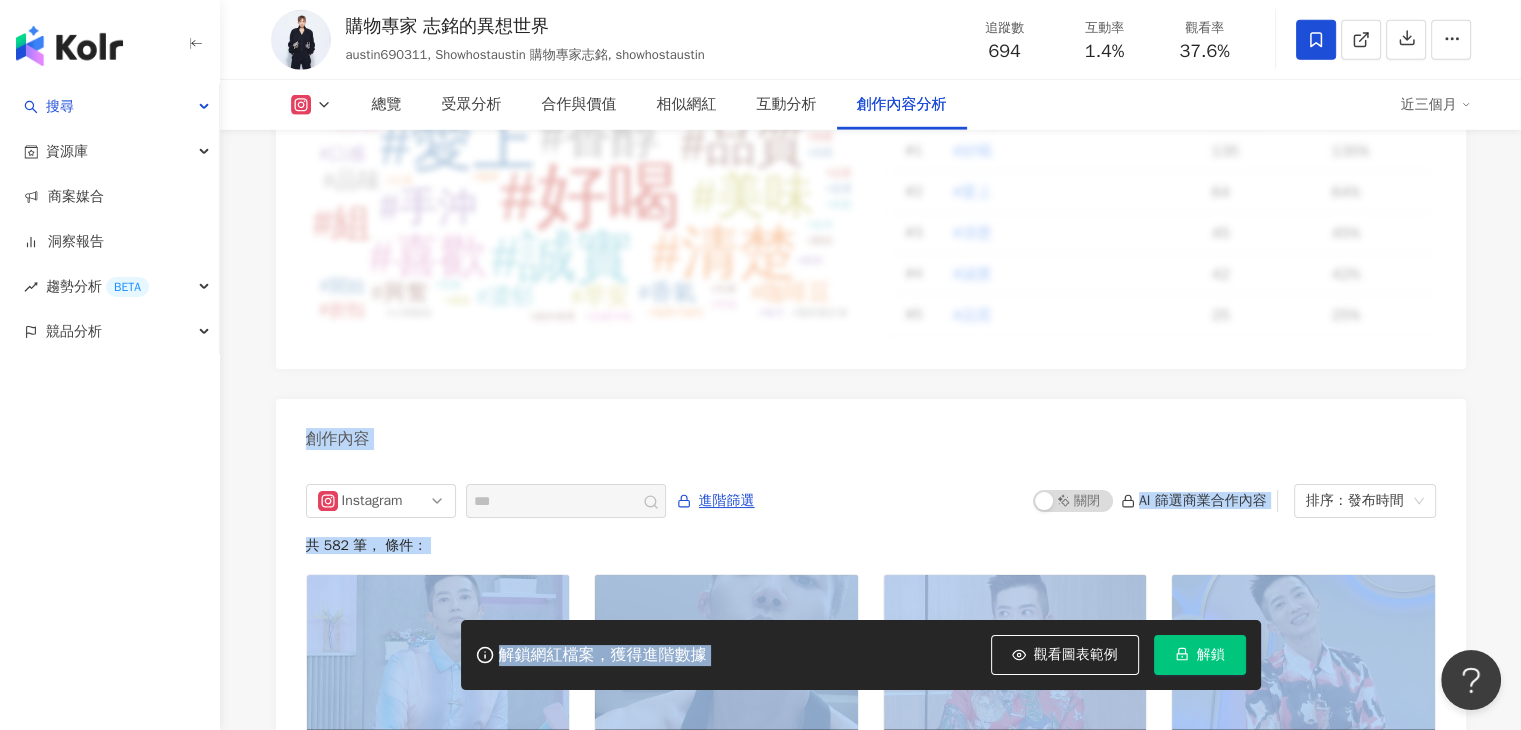 click on "Instagram 進階篩選 啟動 關閉 AI 篩選商業合作內容 排序：發布時間 共 582 筆 ，   條件： 預估觸及數：266 2025/7/29 早安兒🍒
開始忙碌滴一天✍🏻✍🏻✍🏻
沒能安心入睡🛌🥺
一路到半夜🕛
充實🩷🩷🩷
天氣不穩定❗️
#志在工作 #忙起來 #一路到半夜 #小哥哥 #showhostaustin #購物專家志銘的異想世界 2 預估觸及數：159 2025/7/29 整理完資料📃
來複習一下佛系訓練的菜單📃（其實都差不多😂）
一個人生活 必須把自己照顧好🥰
快走30分鐘➕元元tabata 8+6分➕滾輪120➕負重深蹲110➕手臂啞鈴➕負重側腰➕棒式500秒➕棒式上上下下➕梅森轉體➕伏地挺身➕仰臥起坐150👉🏻收操🧘🏻🧘🏻🧘🏻
明早再續✍🏻✍🏻✍🏻
#志在工作 #志在運動 #一個人生活 #明早再續 #gym #sport #sportman #佛系維持 #佛系訓練 #自主訓練 #小哥哥 #showhostaustin #購物專家志銘的異想世界 4 171 運動 7 8" at bounding box center [871, 706] 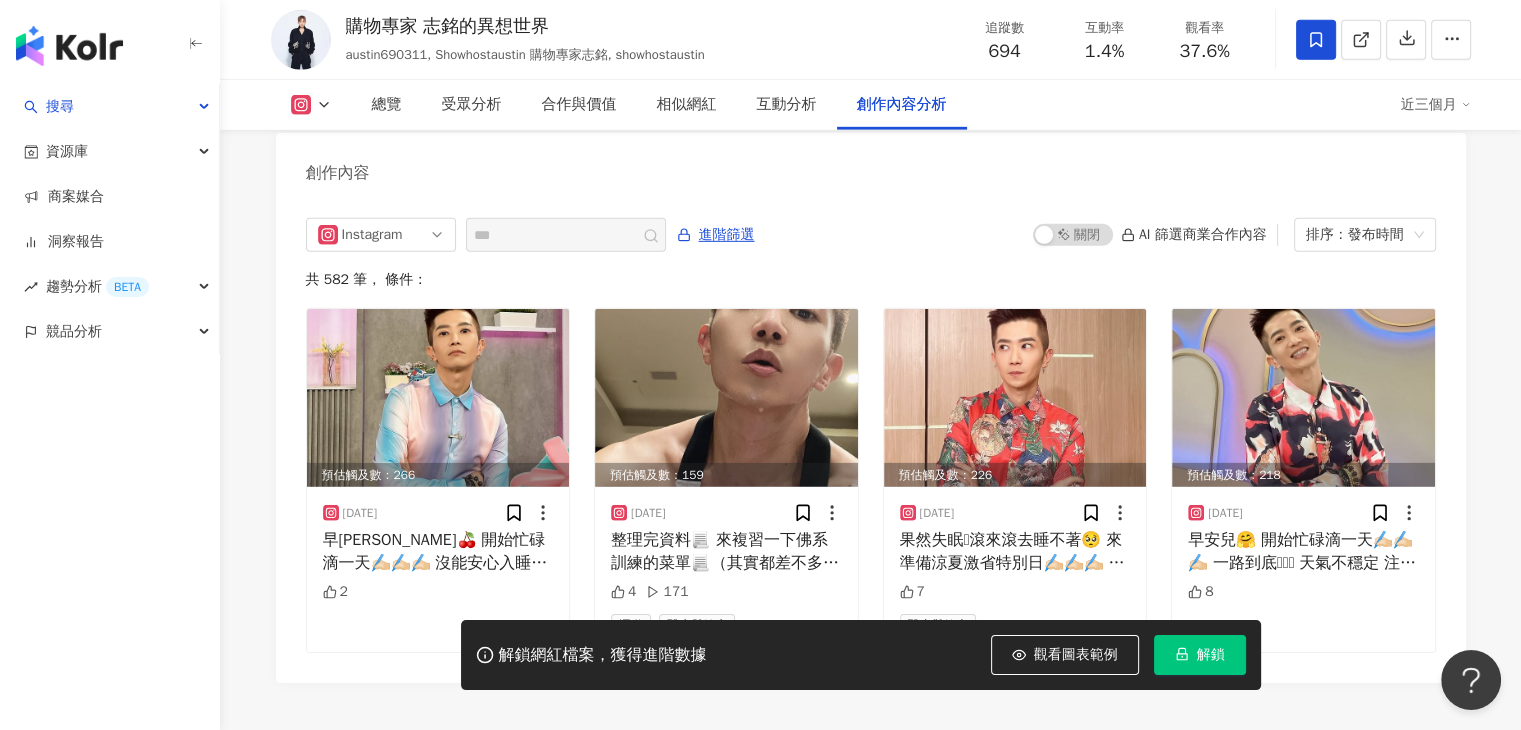 scroll, scrollTop: 6104, scrollLeft: 0, axis: vertical 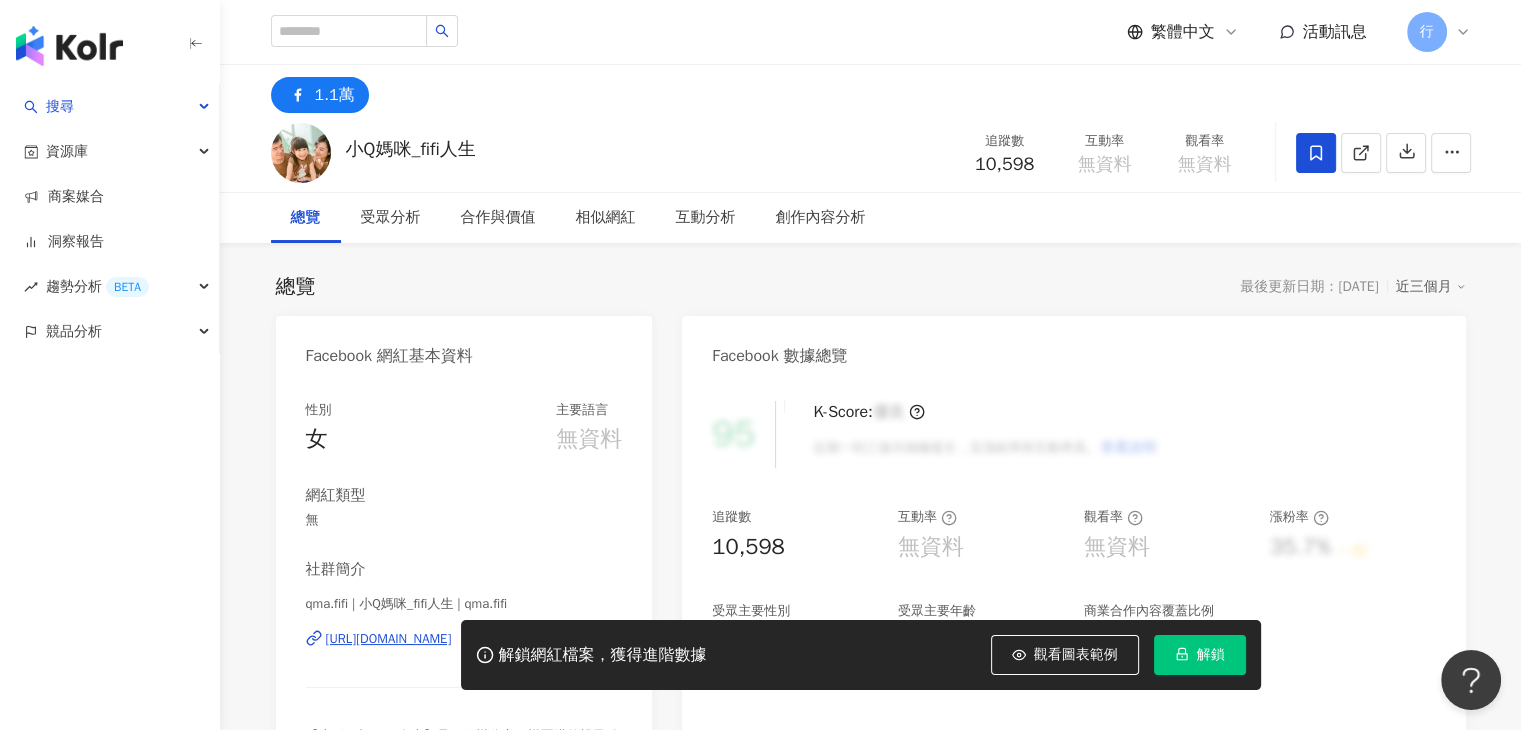 click on "小Q媽咪_fifi人生 追蹤數 10,598 互動率 無資料 觀看率 無資料" at bounding box center (871, 152) 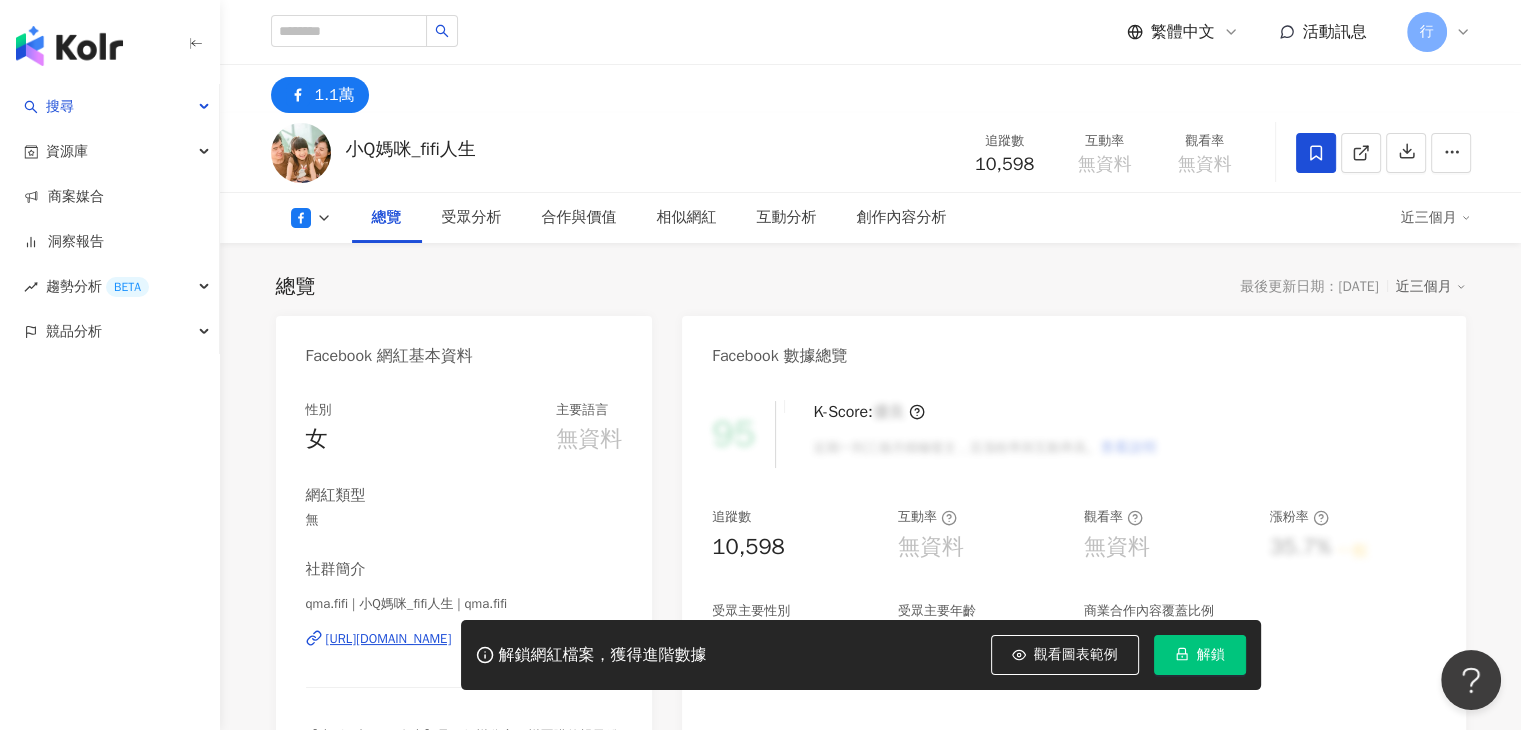scroll, scrollTop: 200, scrollLeft: 0, axis: vertical 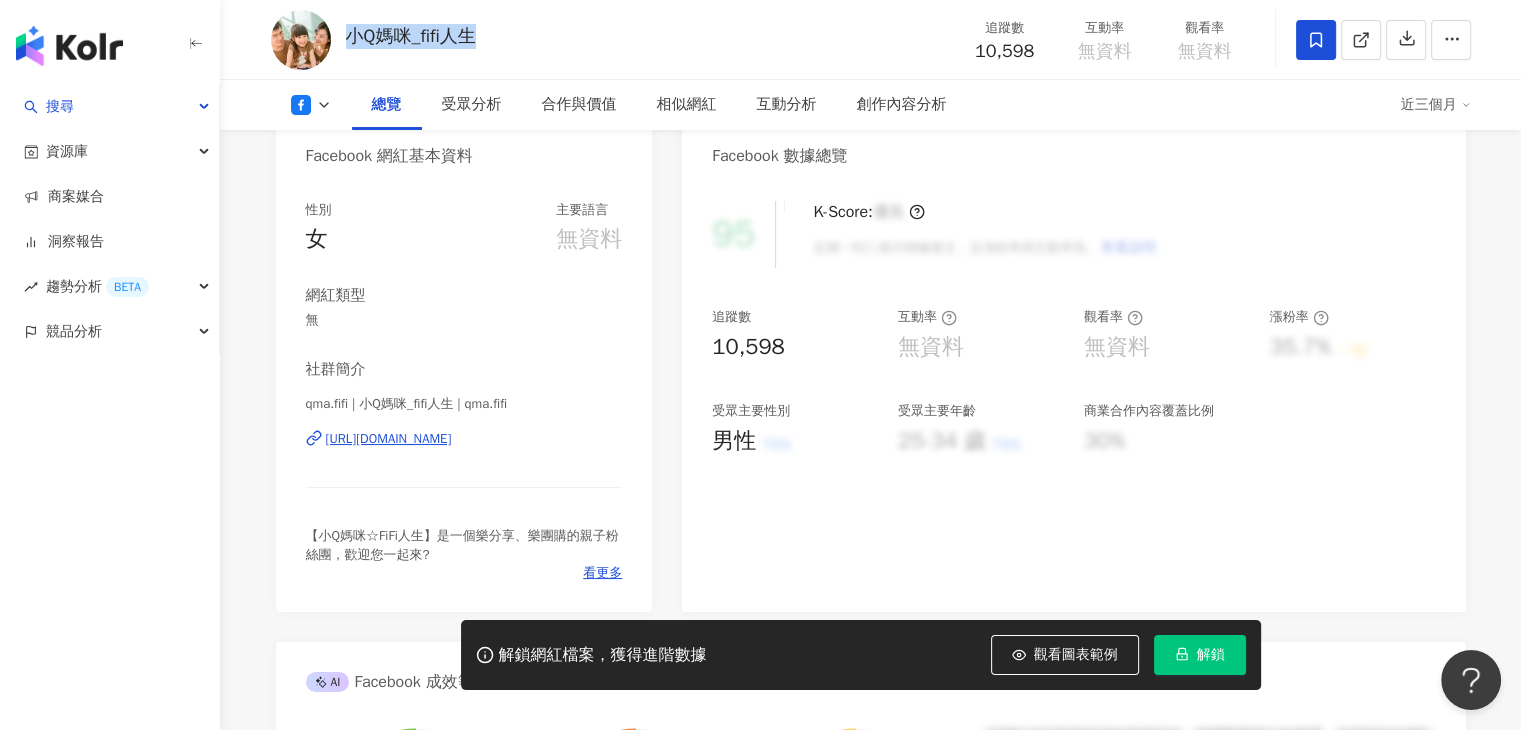 drag, startPoint x: 460, startPoint y: 39, endPoint x: 345, endPoint y: 44, distance: 115.10864 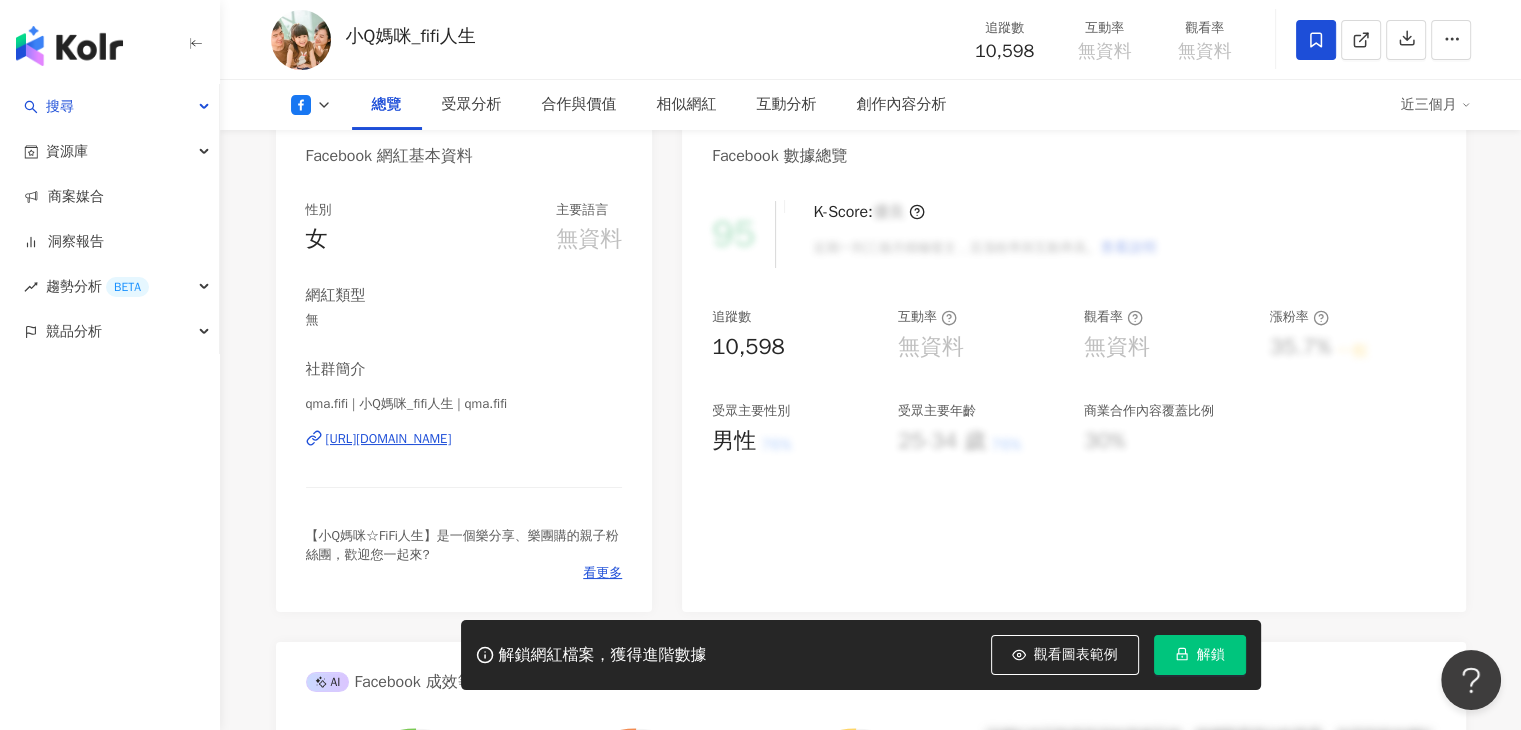 click on "95 K-Score :   優良 近期一到三個月積極發文，且漲粉率與互動率高。 查看說明 追蹤數   10,598 互動率   無資料 觀看率   無資料 漲粉率   35.7% 一般 受眾主要性別   男性 76% 受眾主要年齡   25-34 歲 76% 商業合作內容覆蓋比例   30%" at bounding box center [1073, 396] 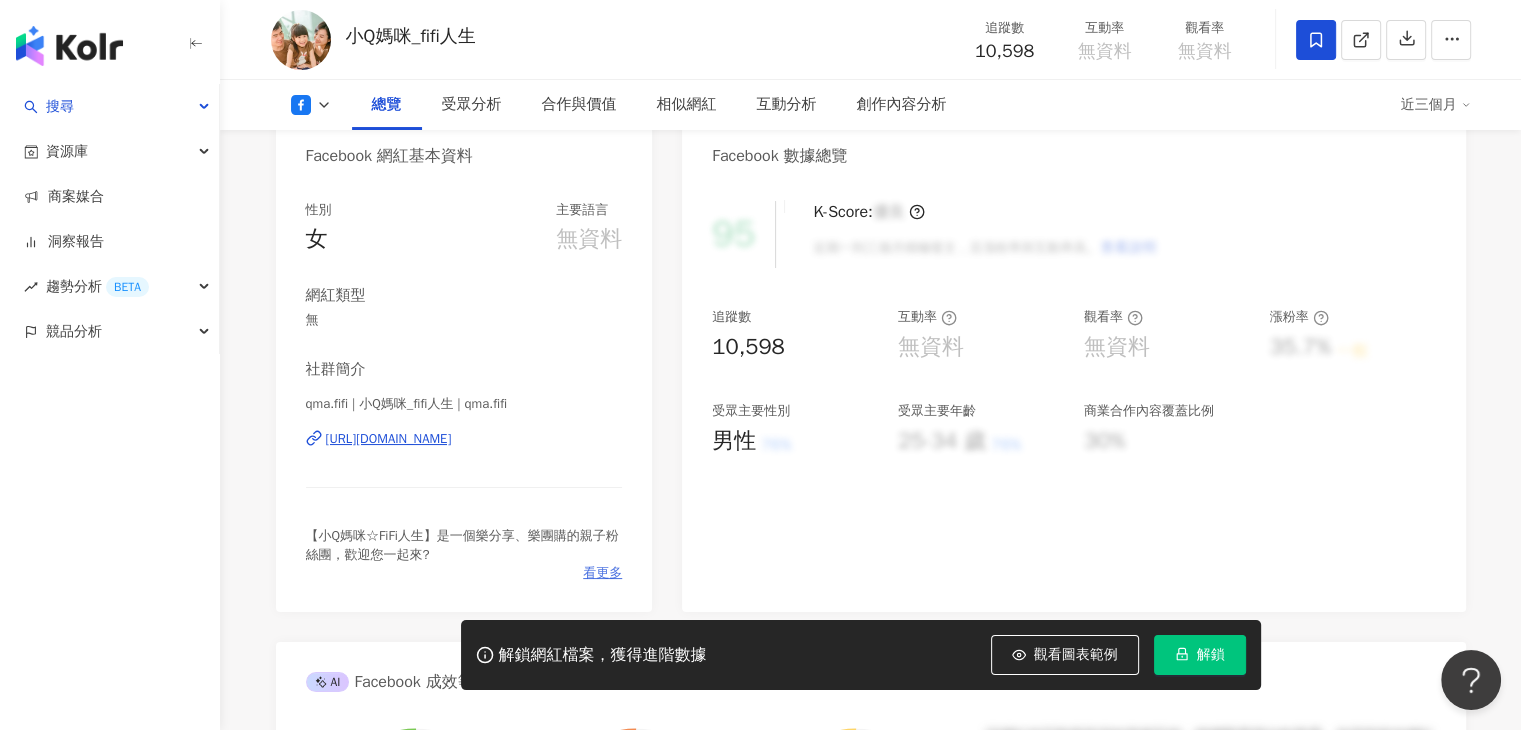 click on "看更多" at bounding box center [602, 573] 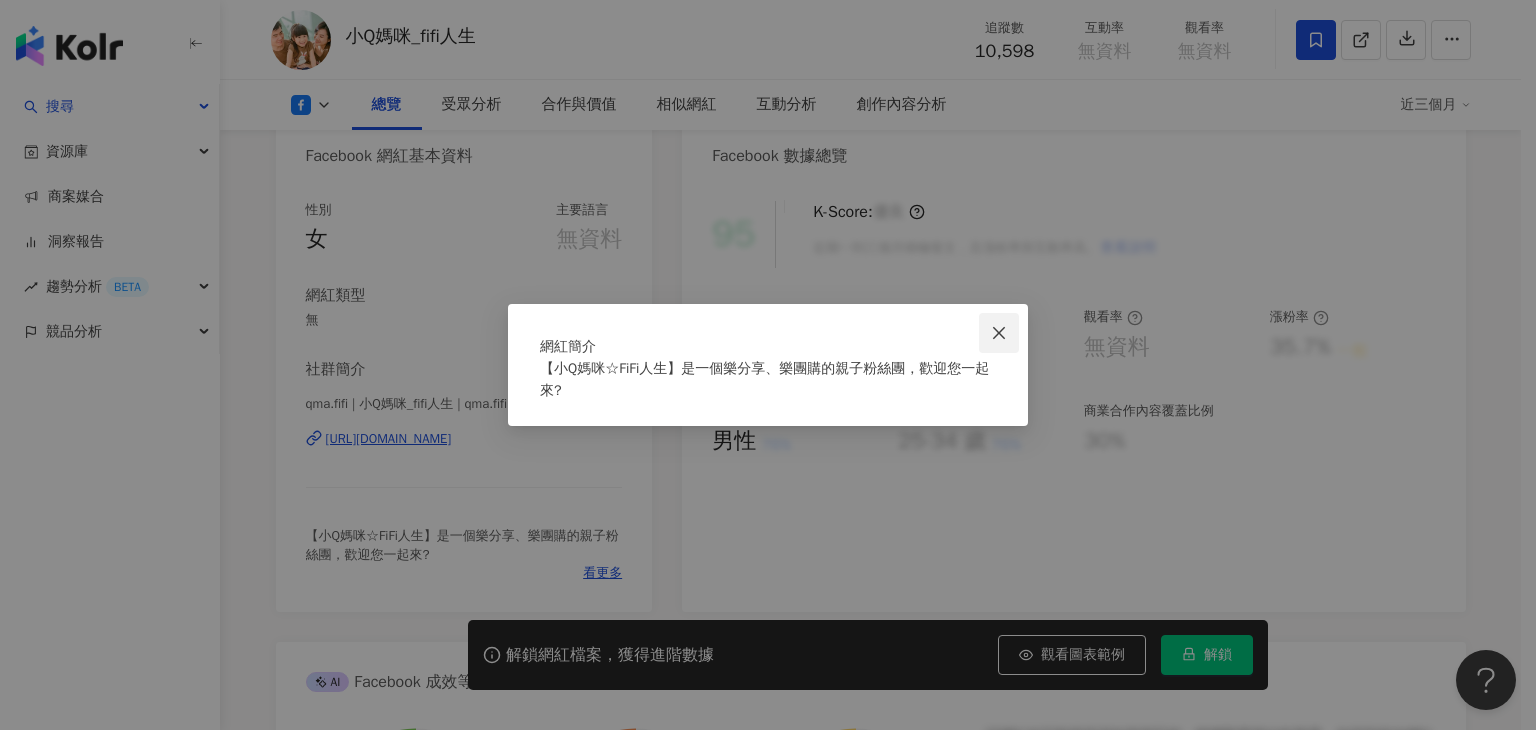 click 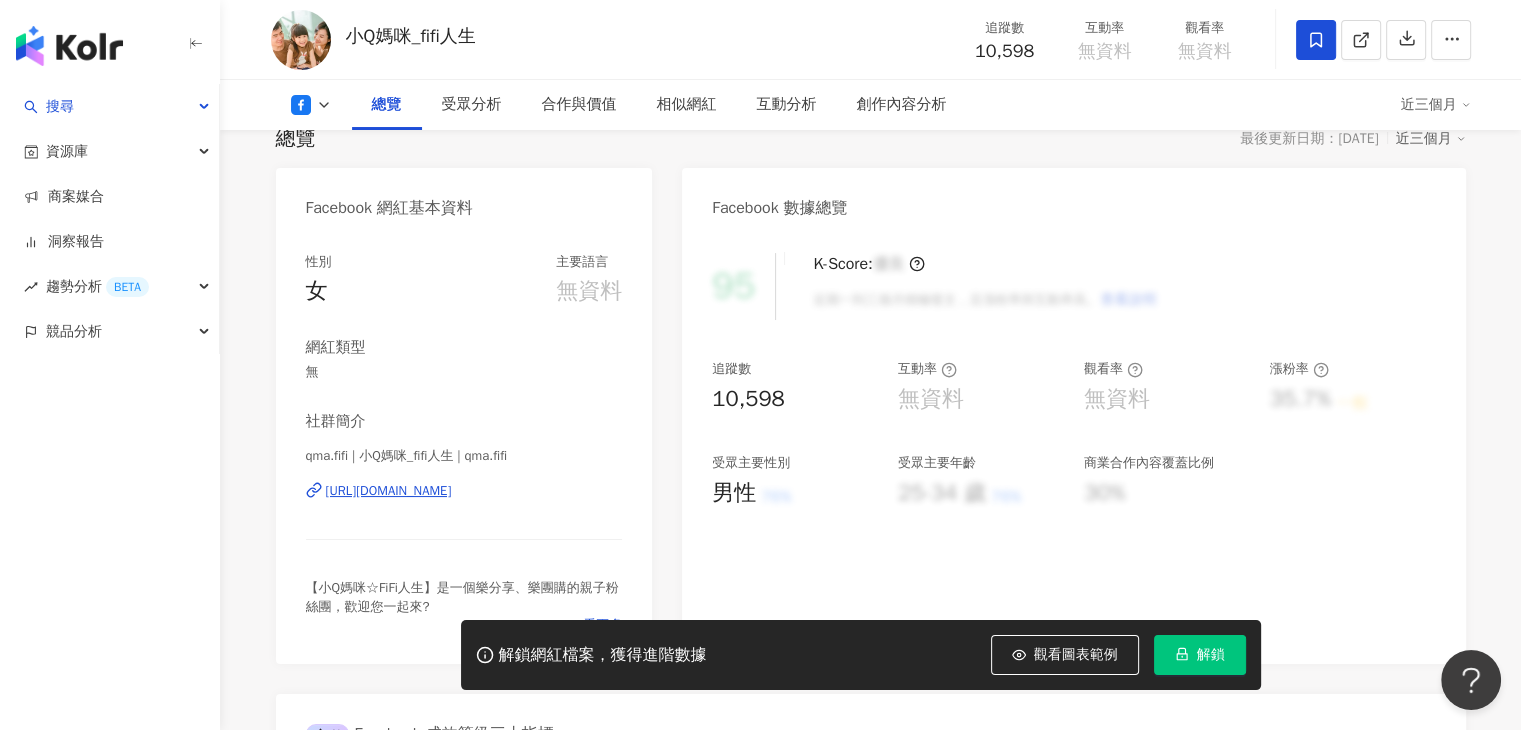 scroll, scrollTop: 100, scrollLeft: 0, axis: vertical 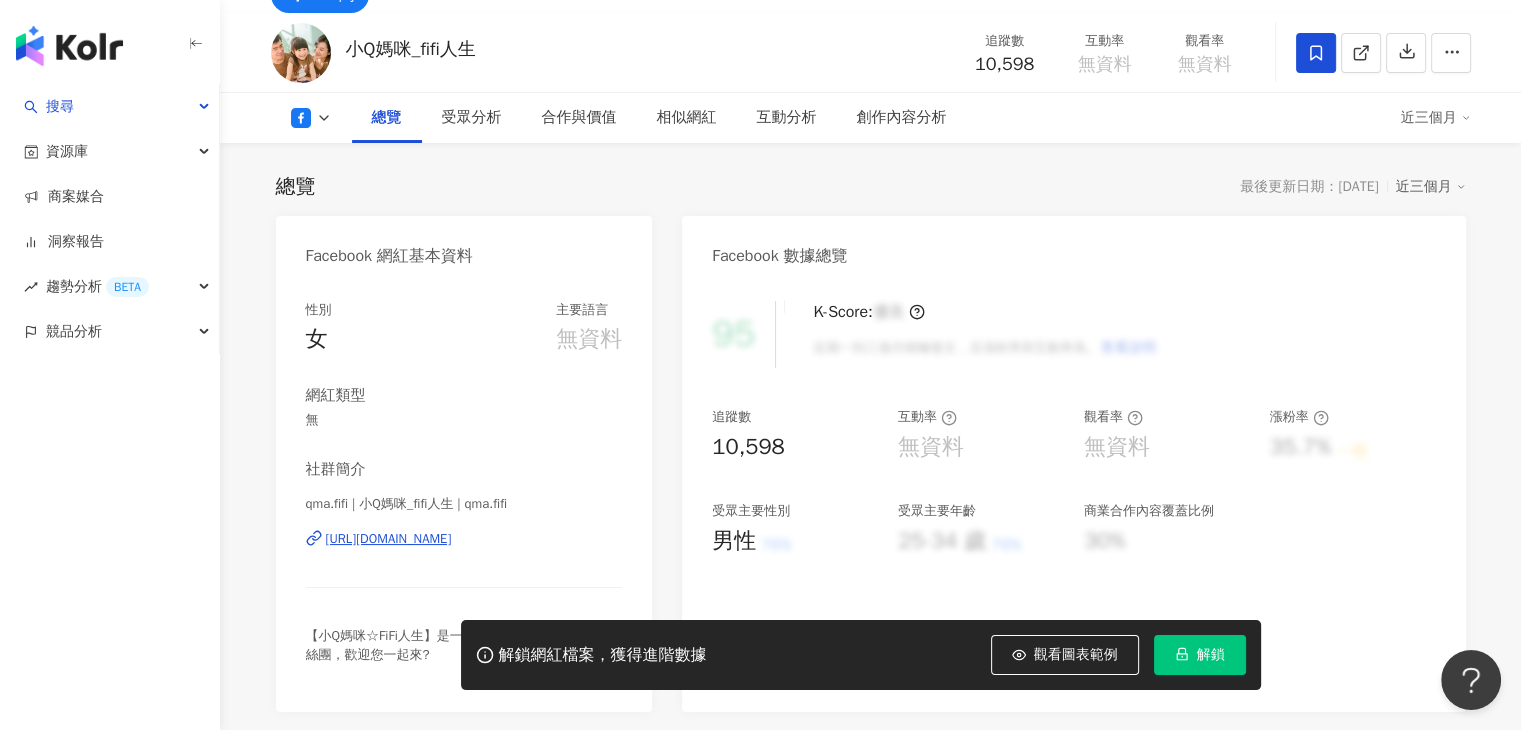 click on "總覽 受眾分析 合作與價值 相似網紅 互動分析 創作內容分析 近三個月" at bounding box center (871, 118) 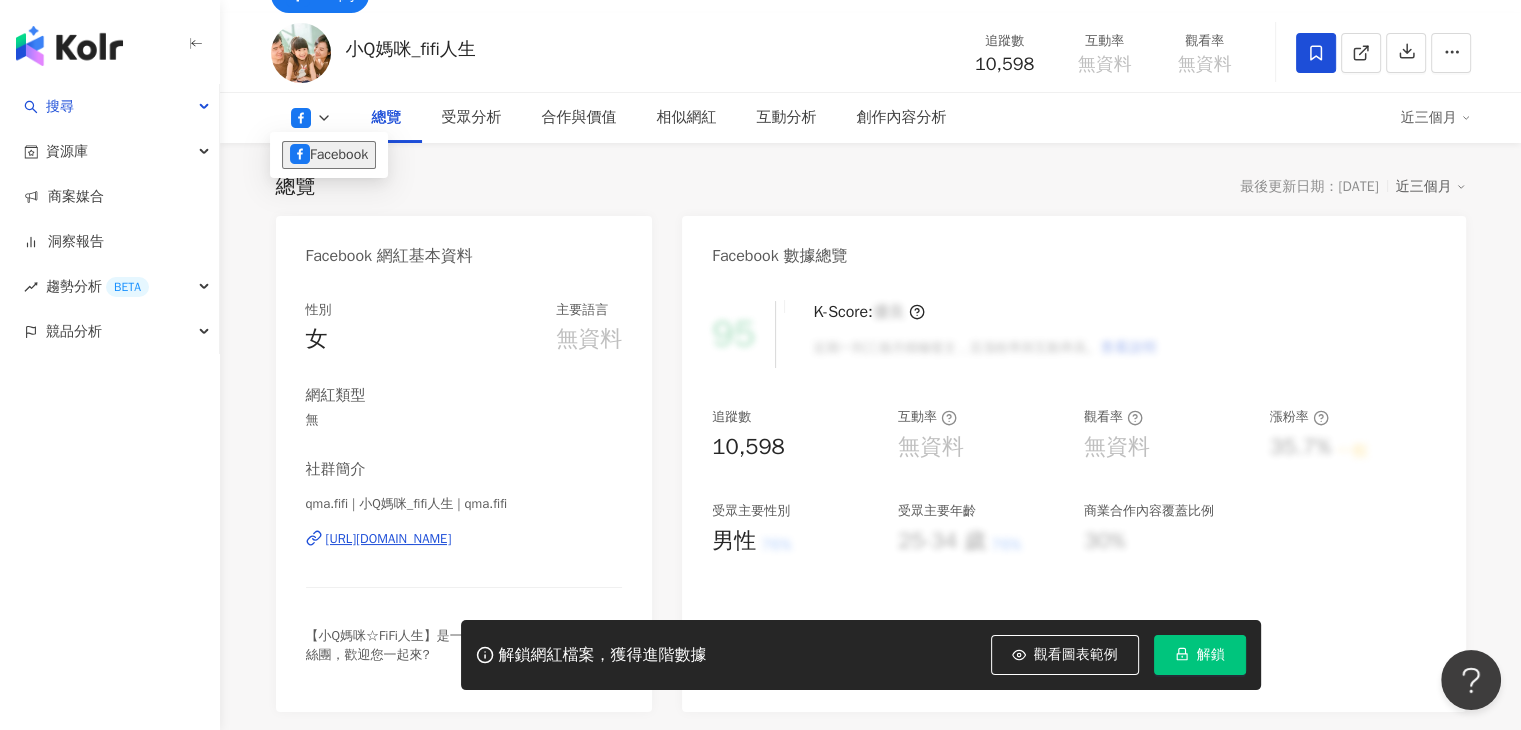 click 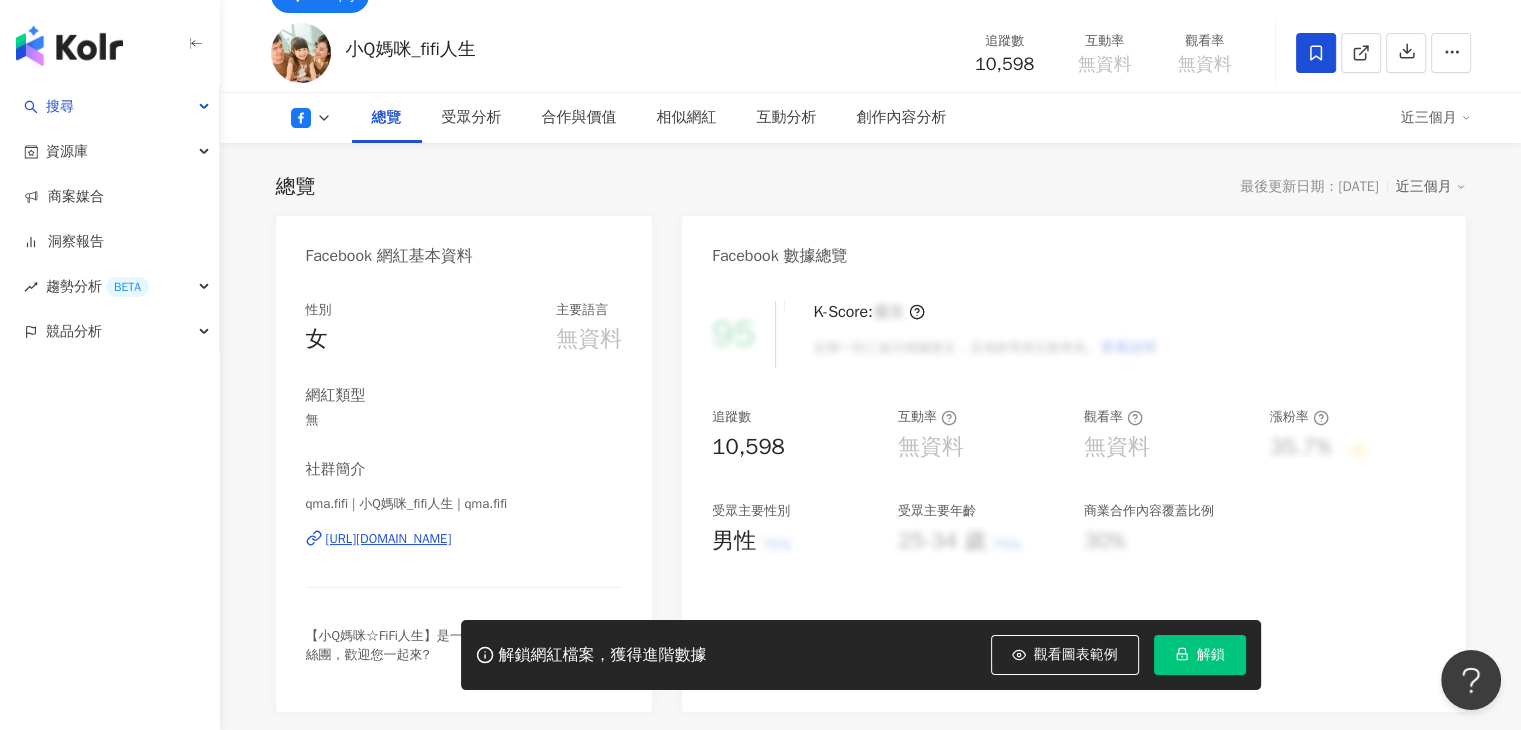 click on "Facebook 網紅基本資料" at bounding box center [464, 248] 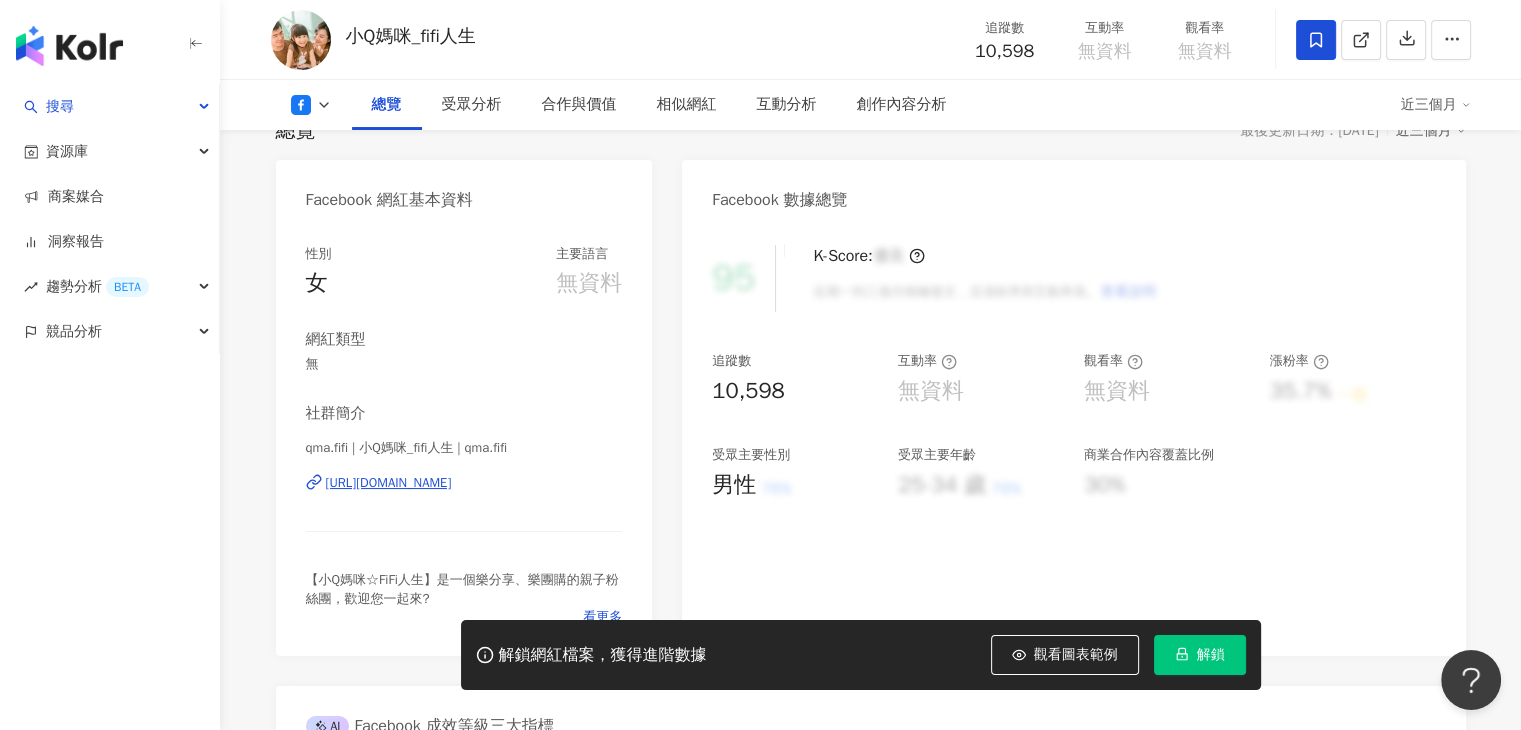scroll, scrollTop: 200, scrollLeft: 0, axis: vertical 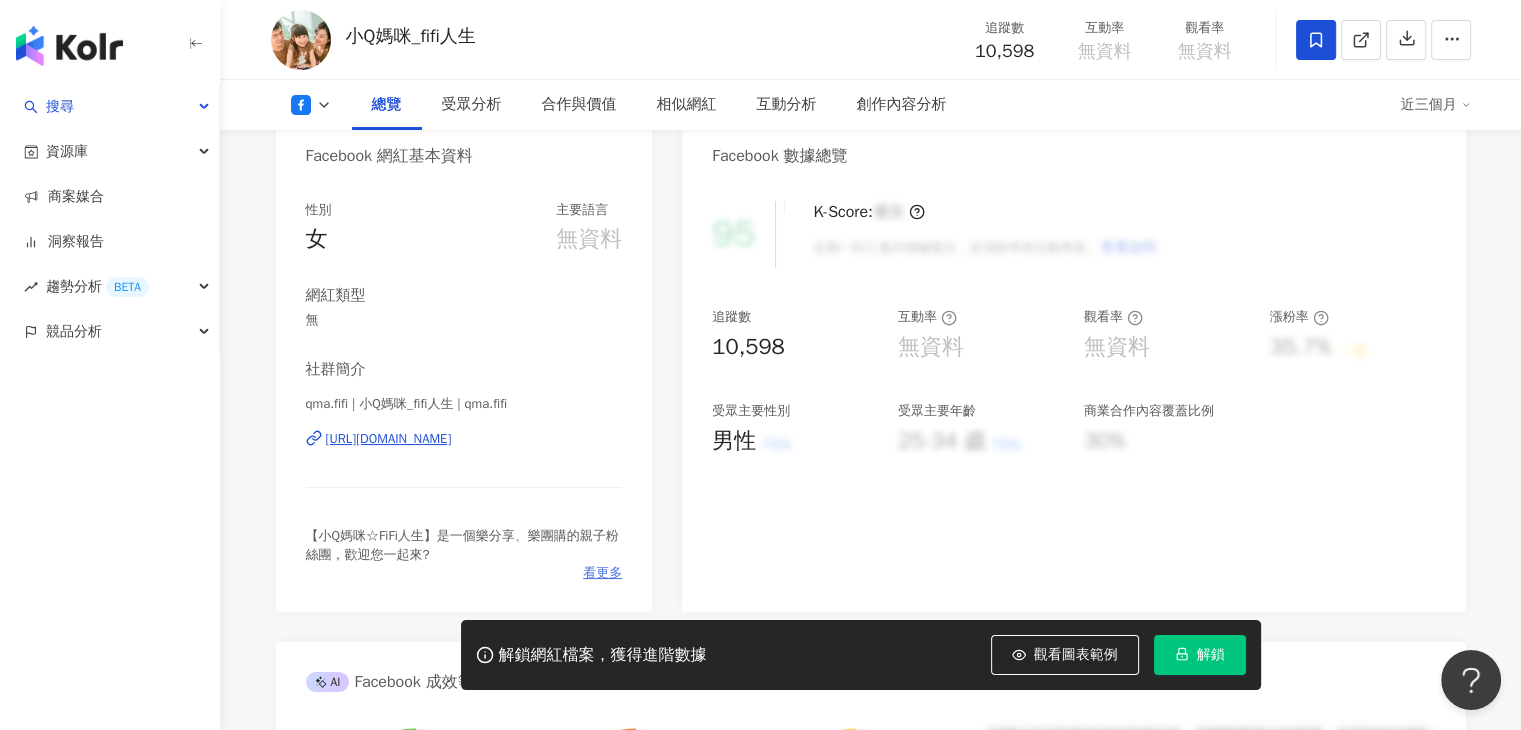 click on "看更多" at bounding box center [602, 573] 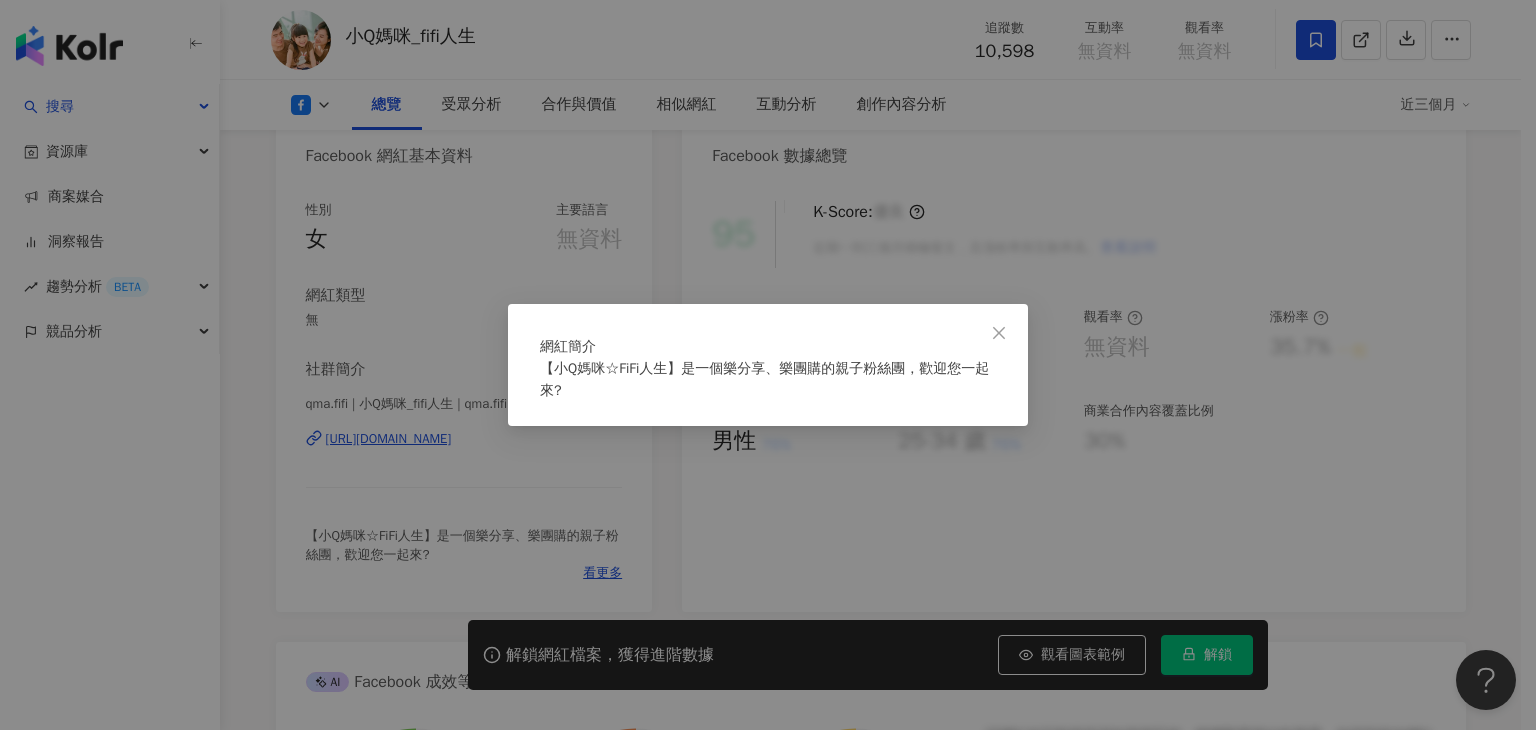 click on "網紅簡介 【小Q媽咪☆FiFi人生】是一個樂分享、樂團購的親子粉絲團，歡迎您一起來?" at bounding box center [768, 365] 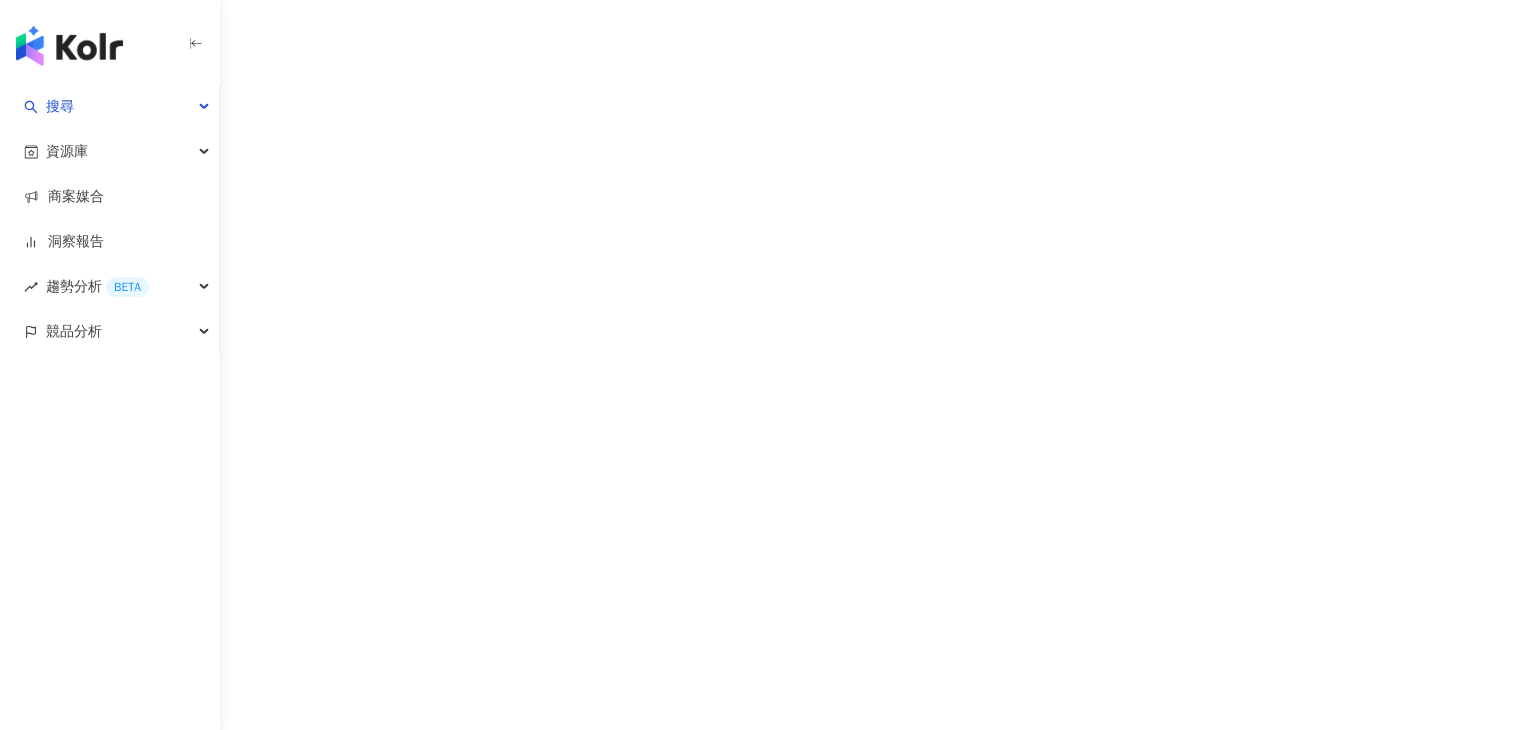 scroll, scrollTop: 0, scrollLeft: 0, axis: both 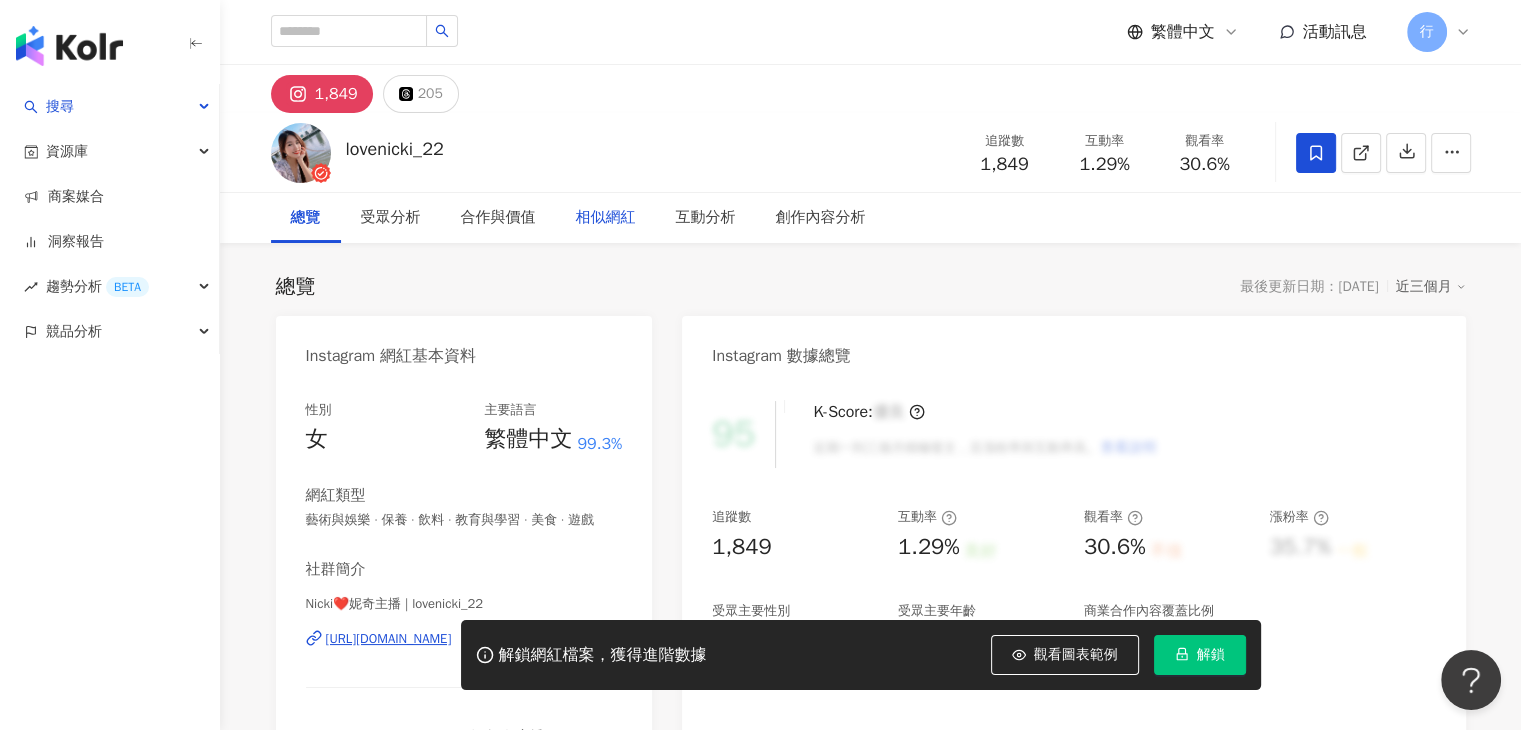 click on "lovenicki_22 追蹤數 1,849 互動率 1.29% 觀看率 30.6%" at bounding box center (871, 152) 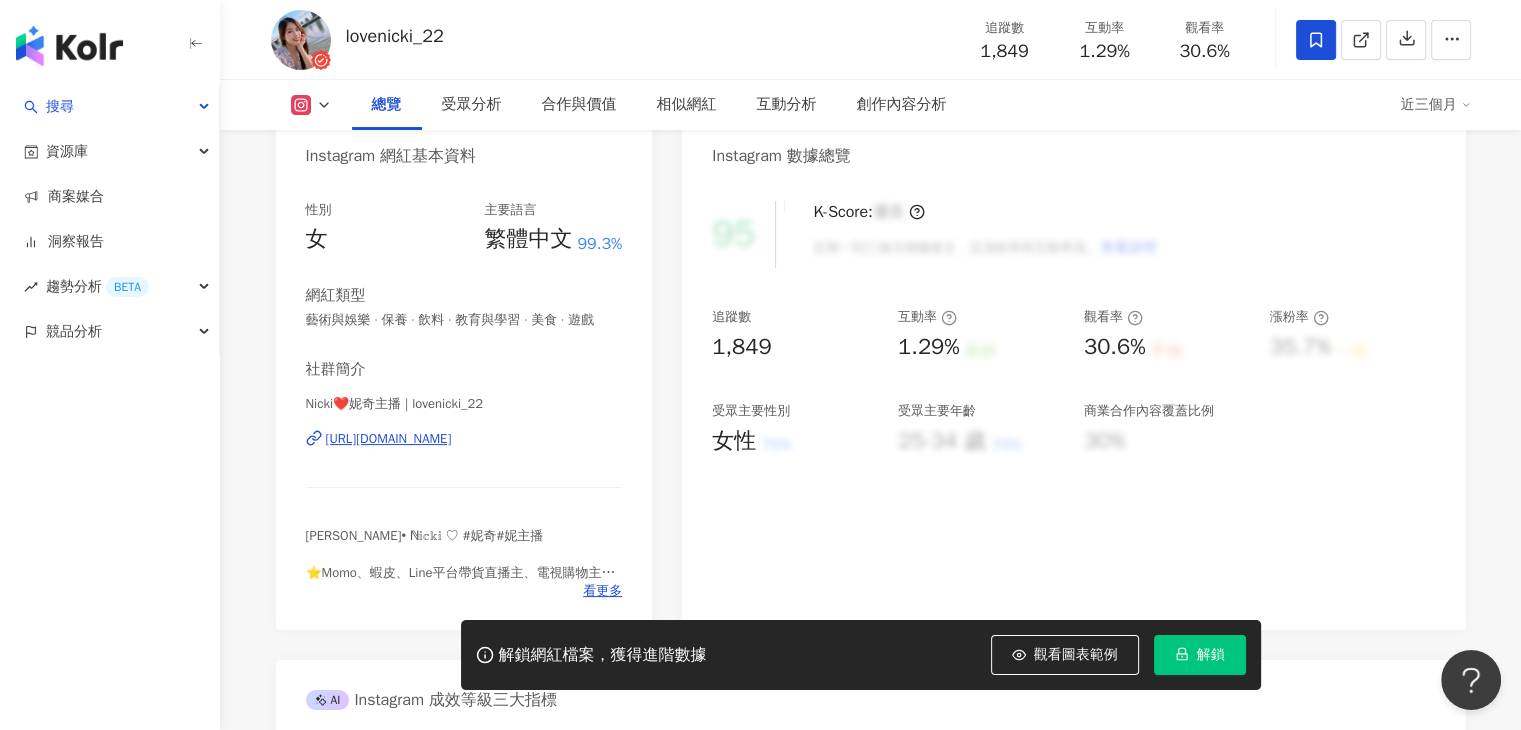 scroll, scrollTop: 400, scrollLeft: 0, axis: vertical 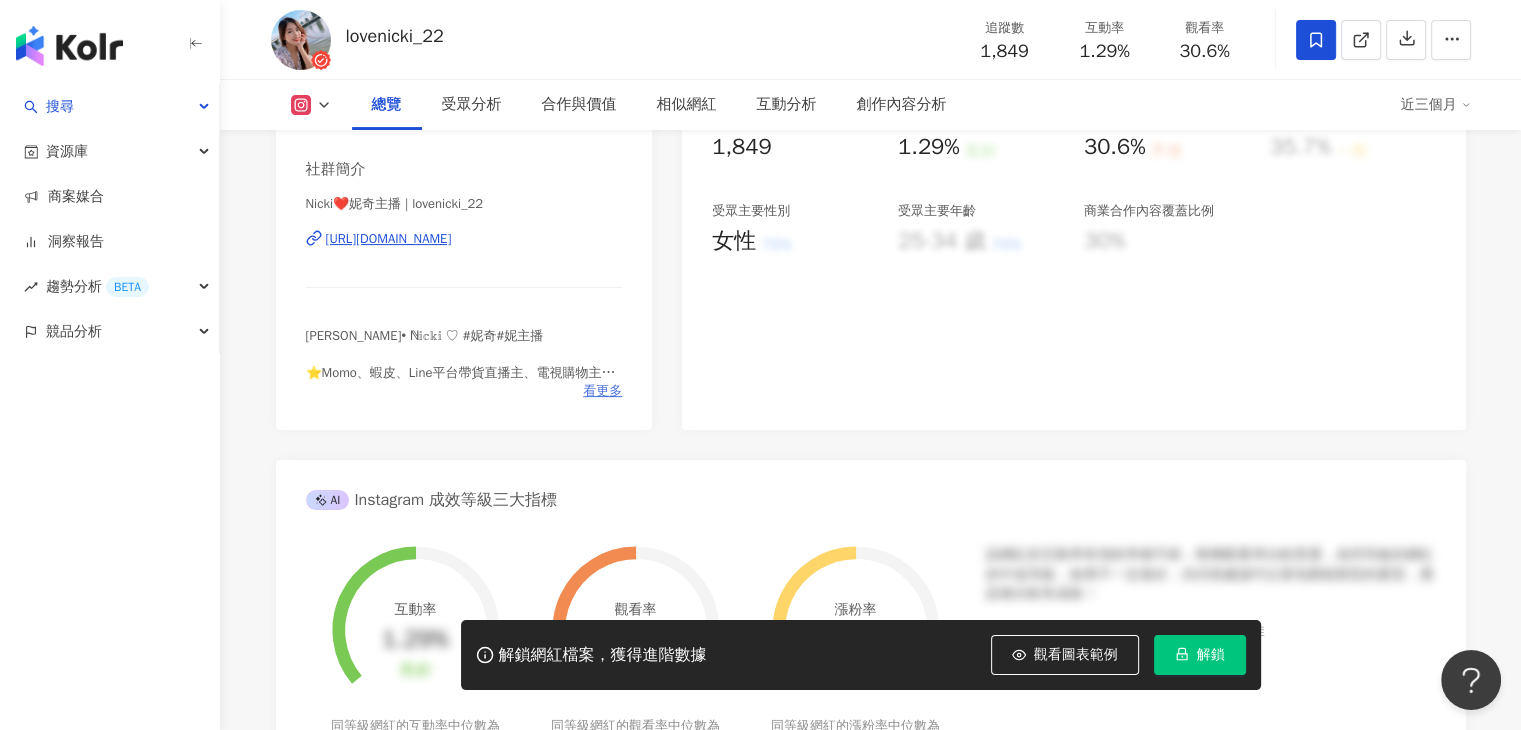 click on "看更多" at bounding box center (602, 391) 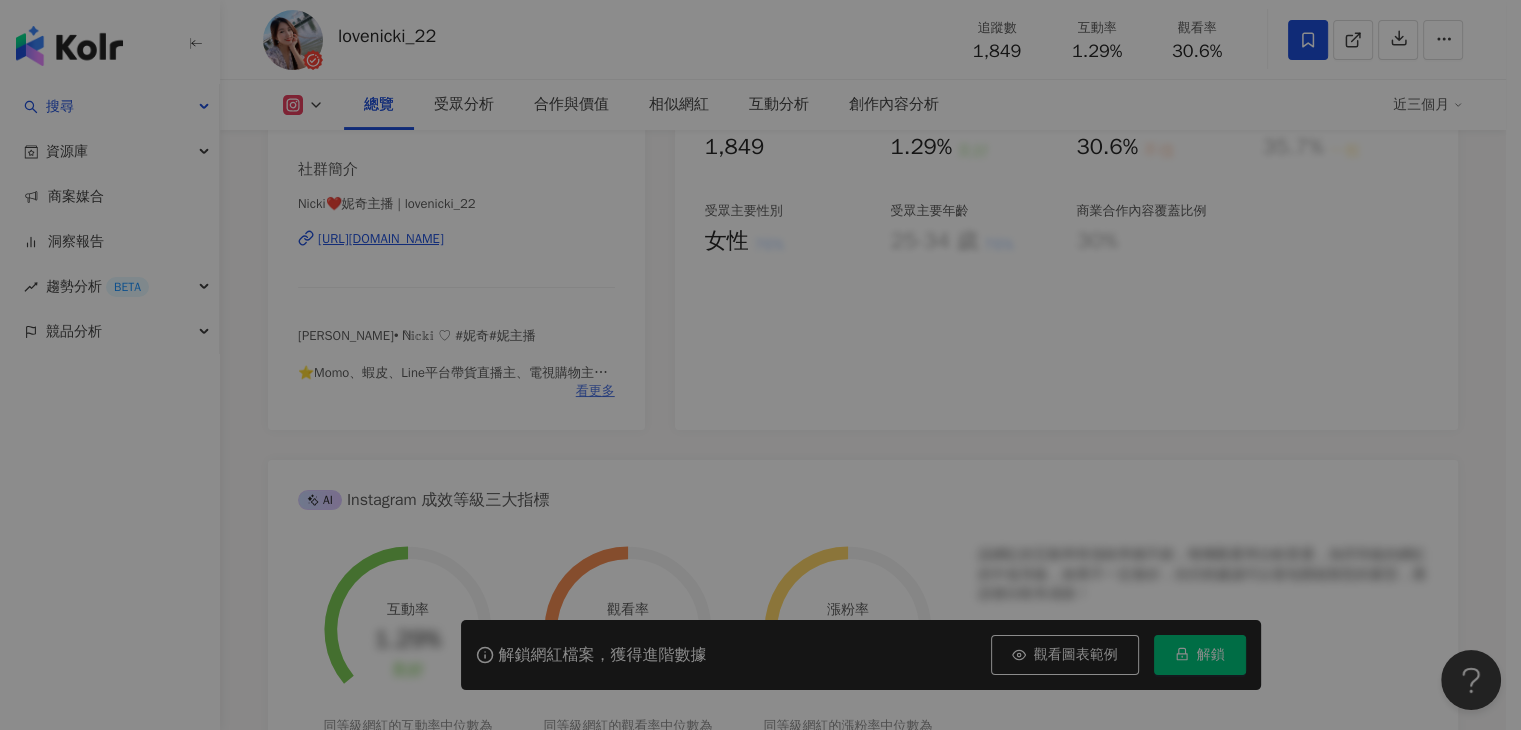 click on "歆媞• ℕ𝕚𝕔𝕜𝕚  ♡ #妮奇#妮主播
⁡
⭐️Momo、蝦皮、Line平台帶貨直播主、電視購物主持、活動主持⭐️
⁡
旅遊🧳、美食、美妝、流行、質感好物分享🫶🏻
歡迎追蹤FB粉絲團🔎妮奇加加一
⁡
⋈工作邀約請私訊小盒子" at bounding box center (742, 379) 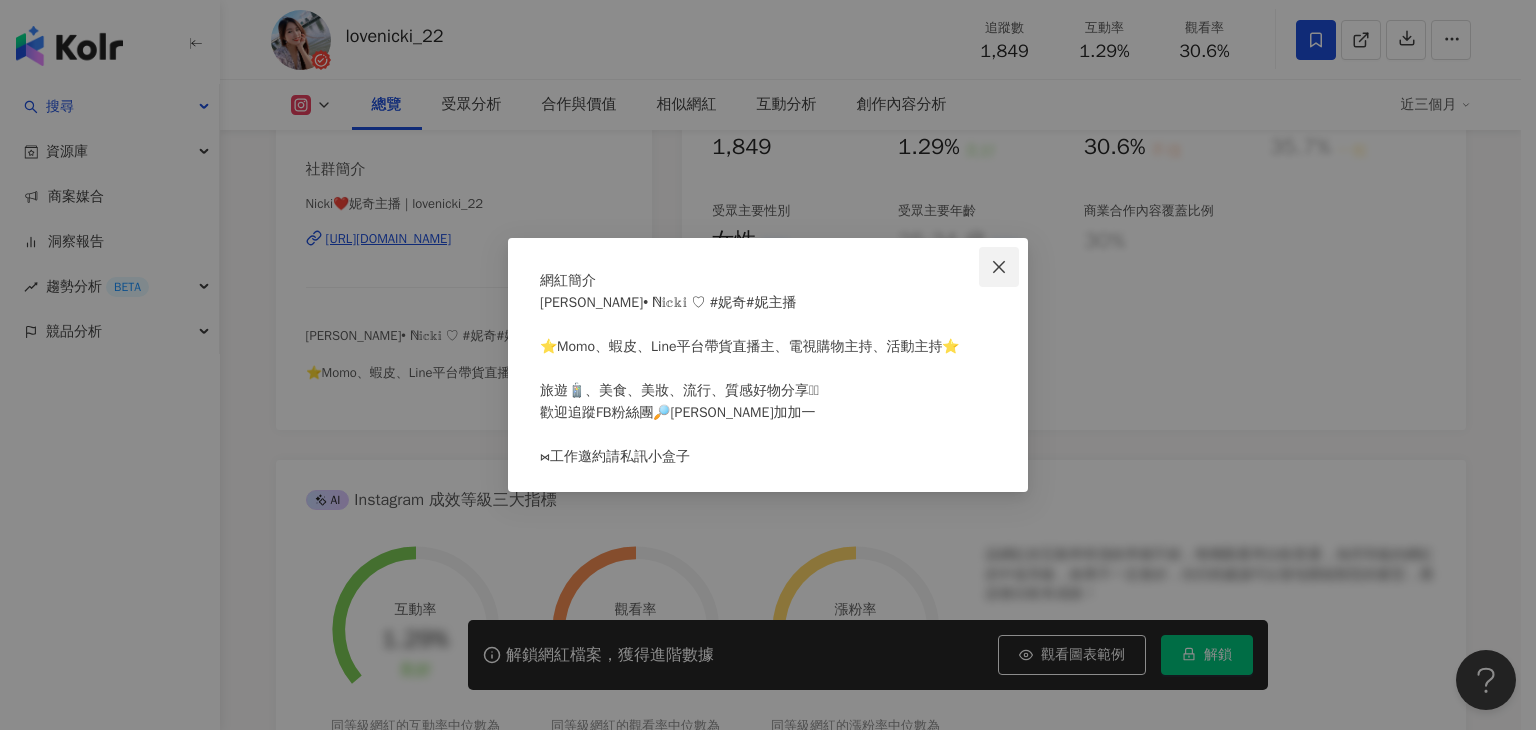 click 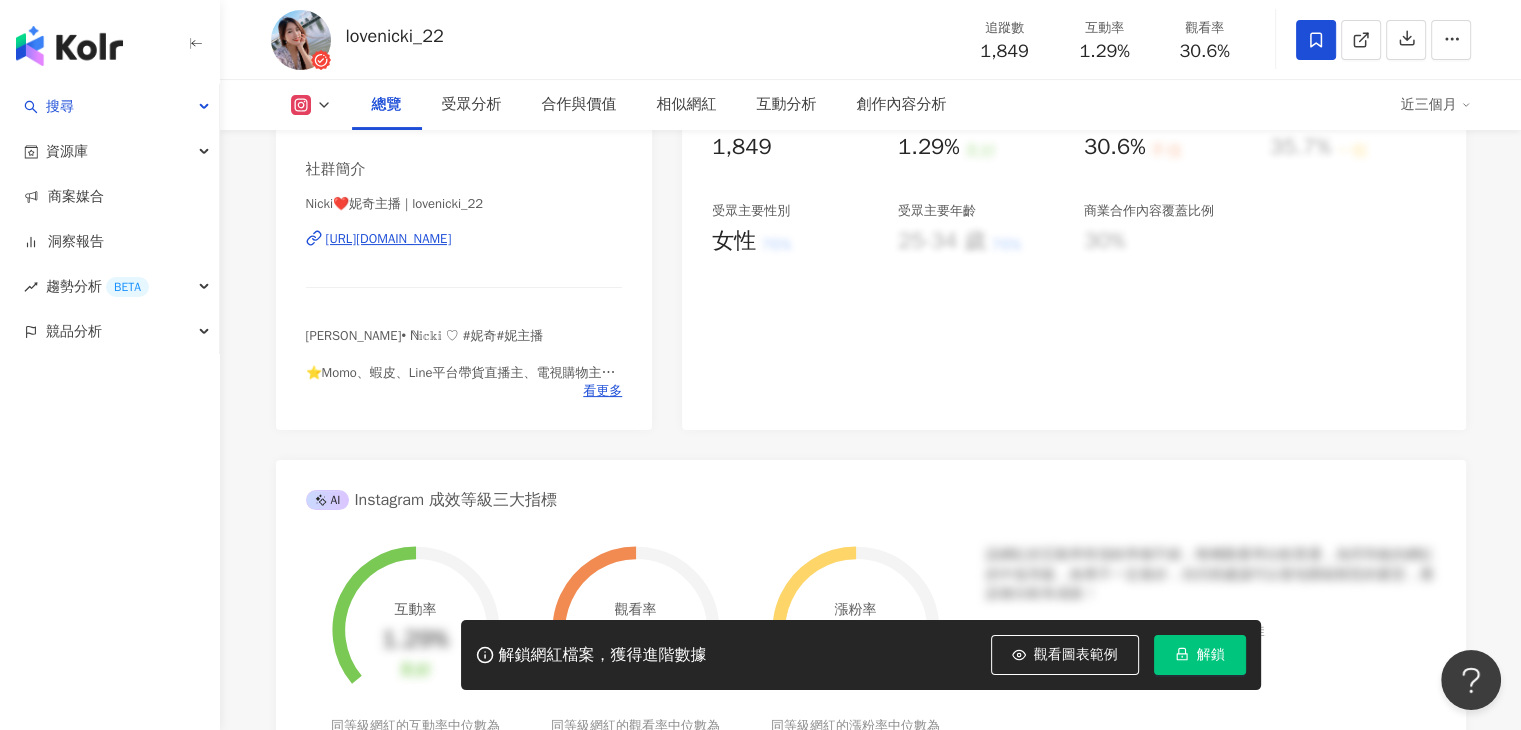 scroll, scrollTop: 0, scrollLeft: 0, axis: both 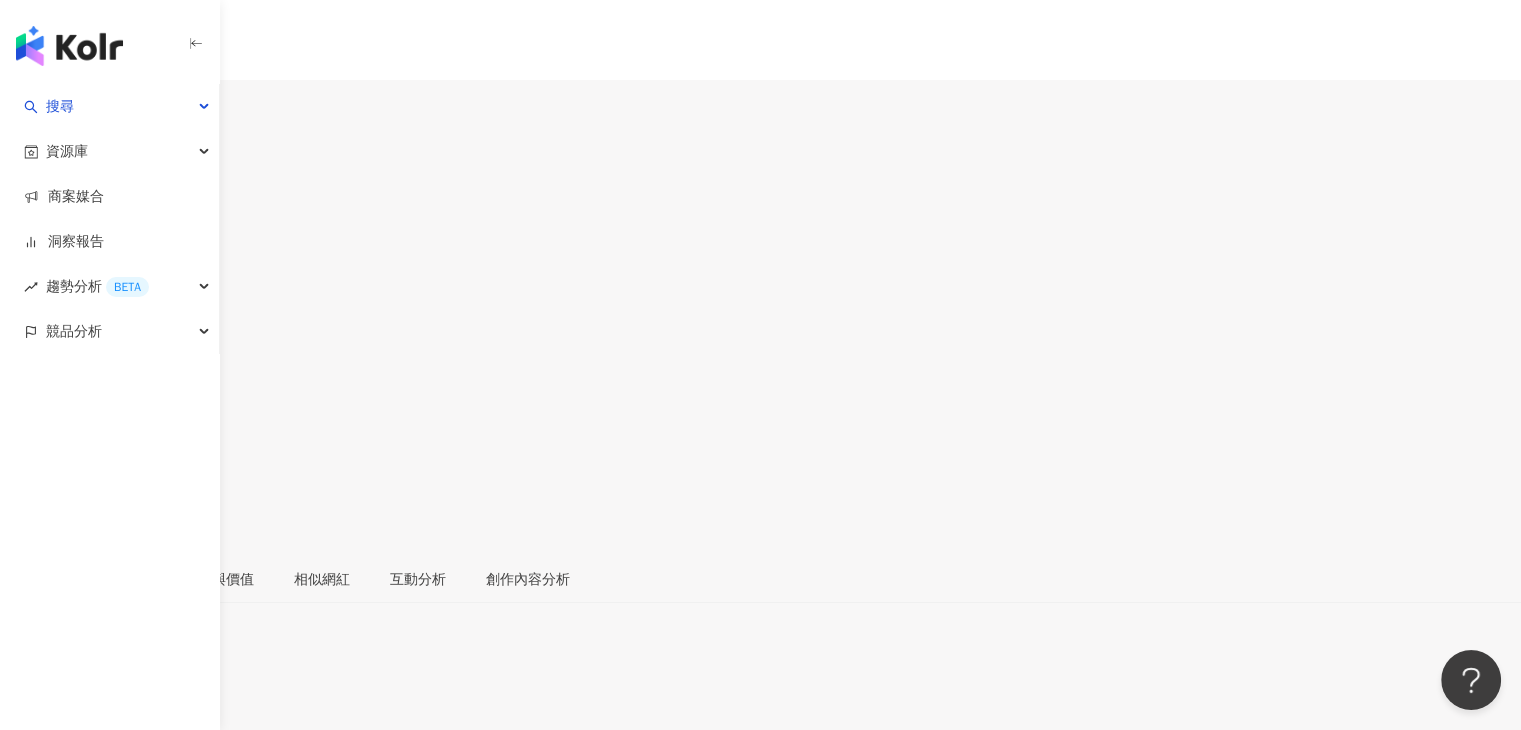 click at bounding box center (78, 125) 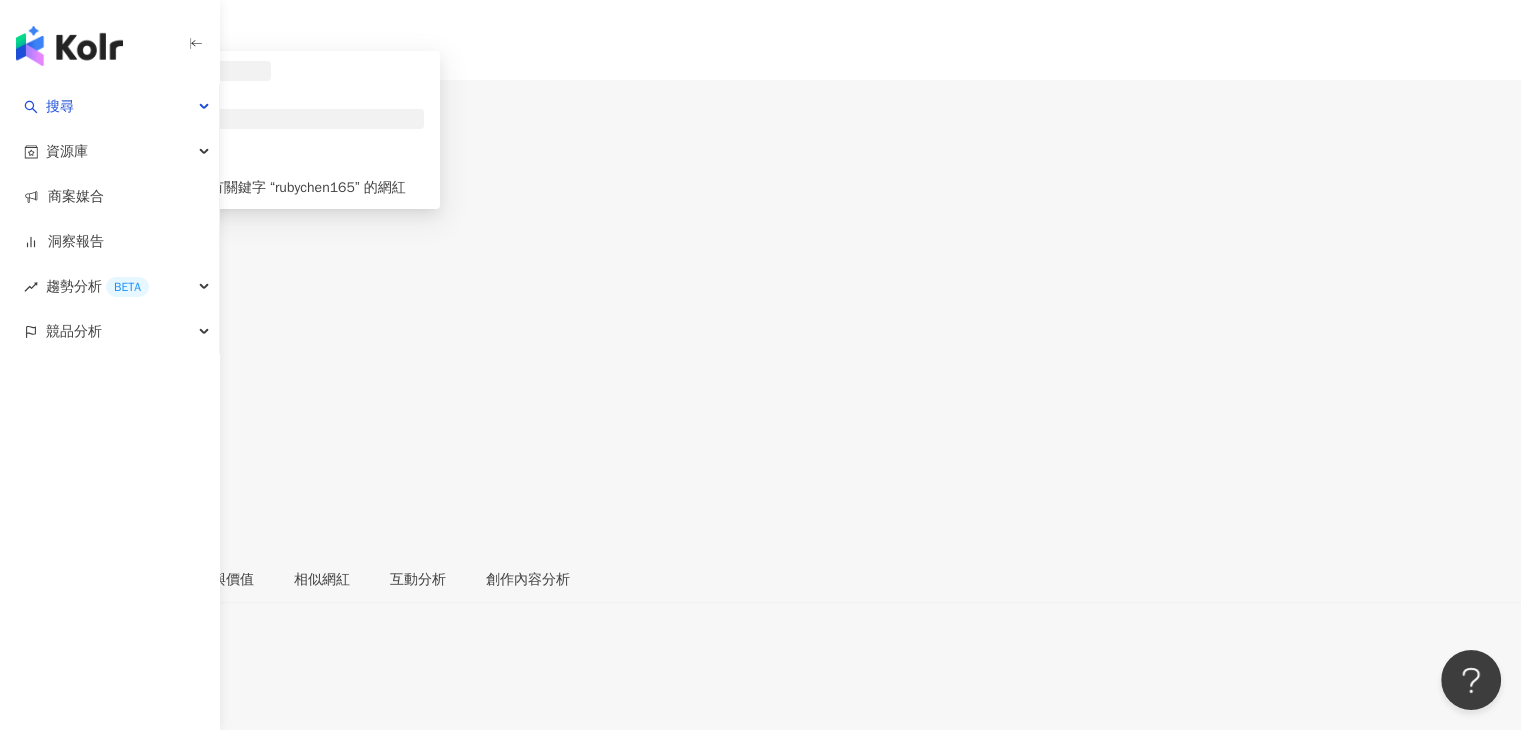 type on "**********" 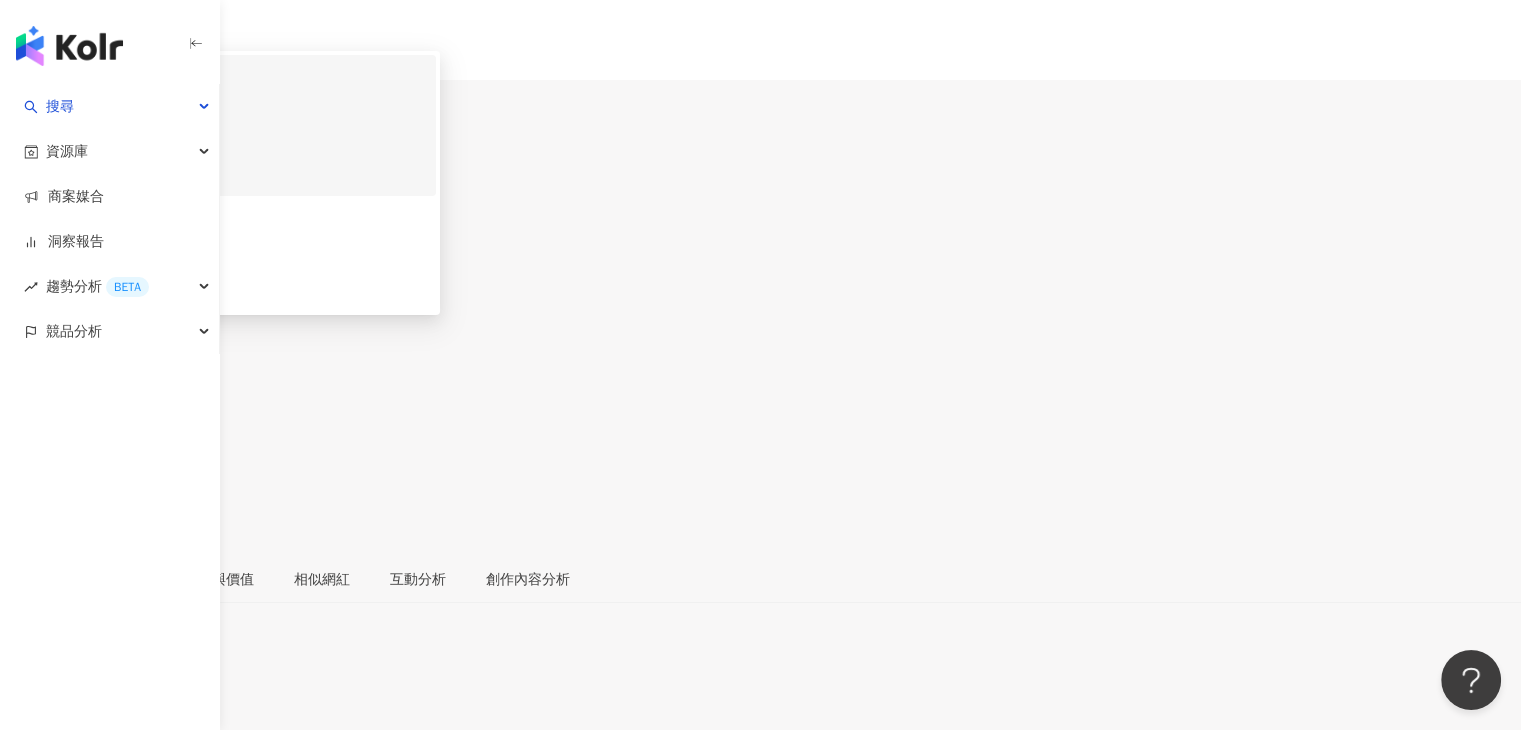 click on "rubychen165 43,278   追蹤者 找相似" at bounding box center [240, 125] 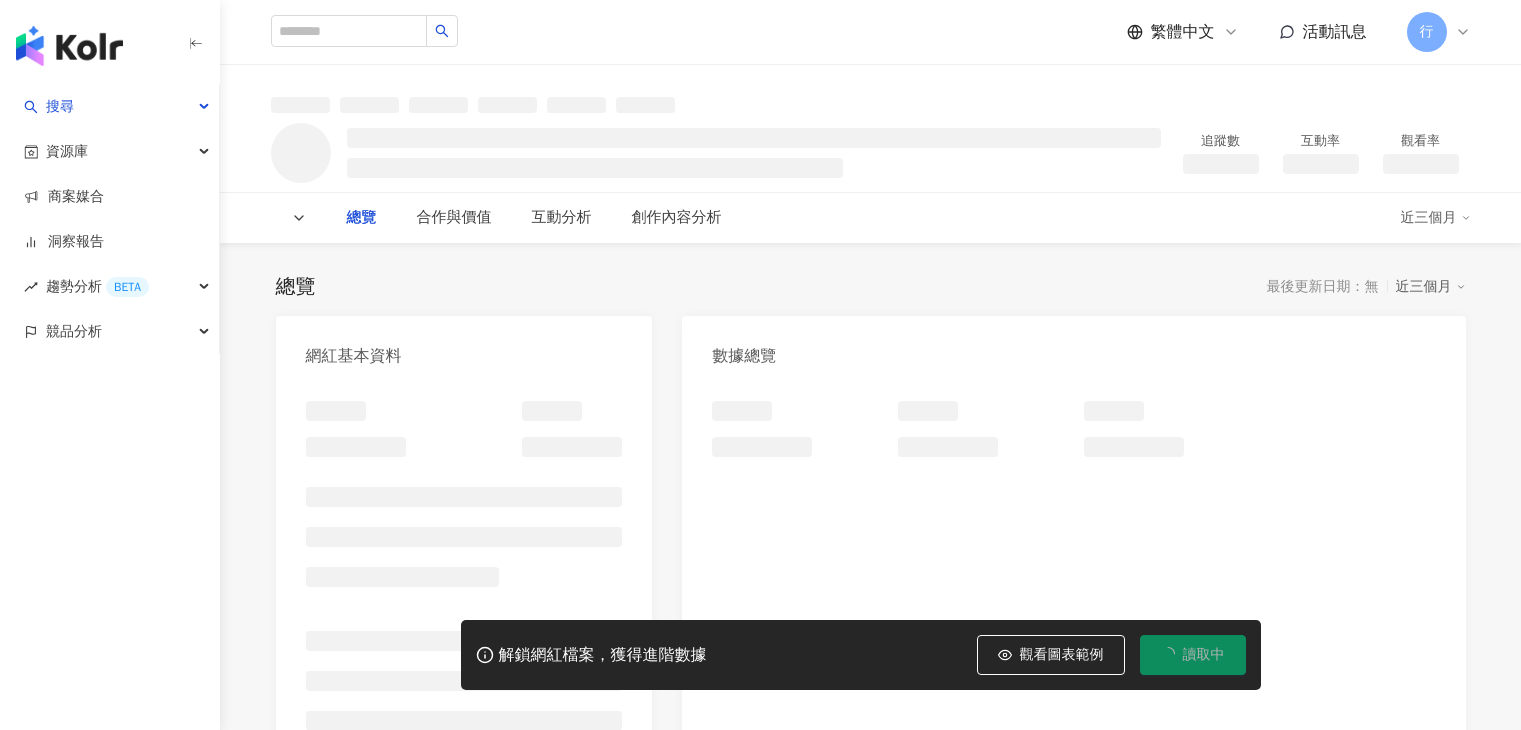 scroll, scrollTop: 0, scrollLeft: 0, axis: both 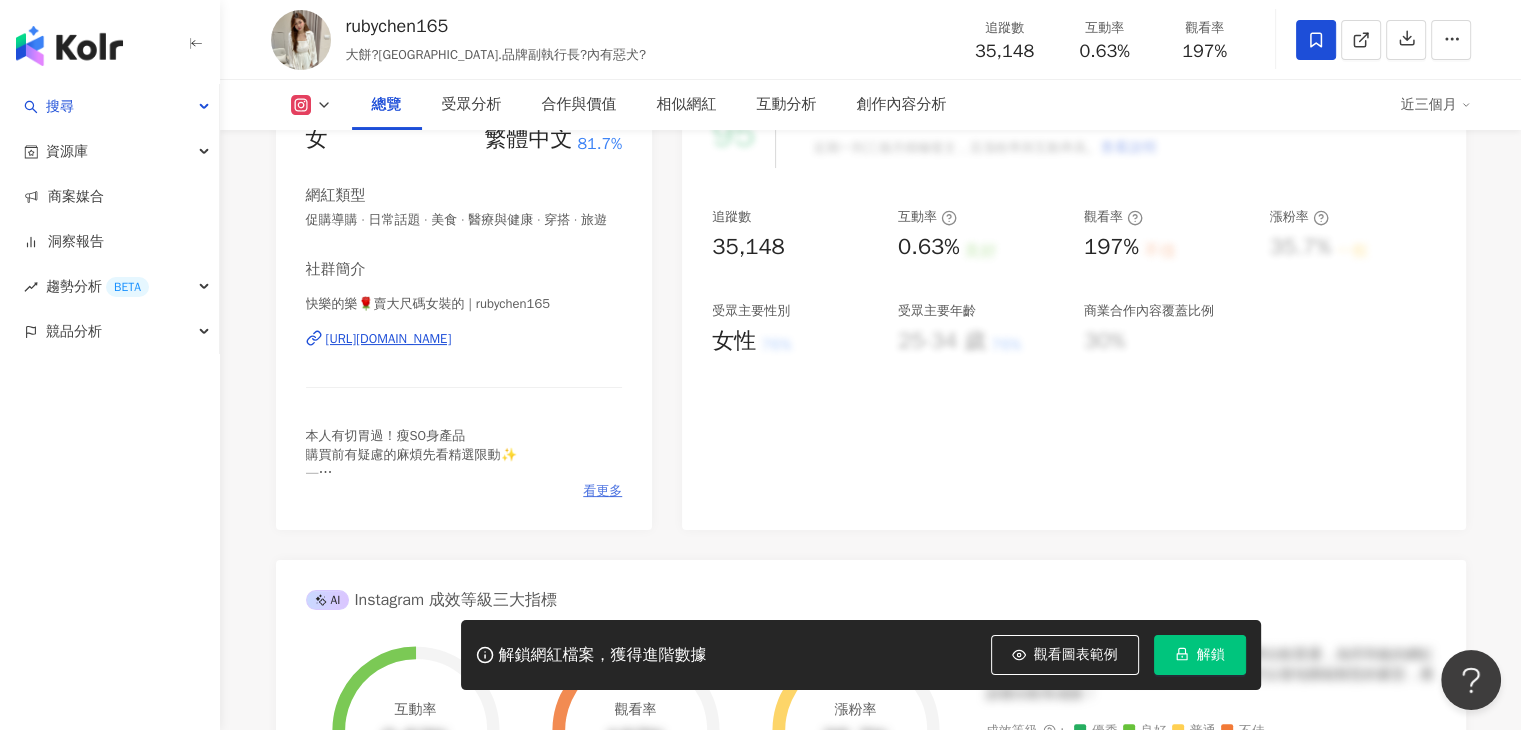 click on "看更多" at bounding box center (602, 491) 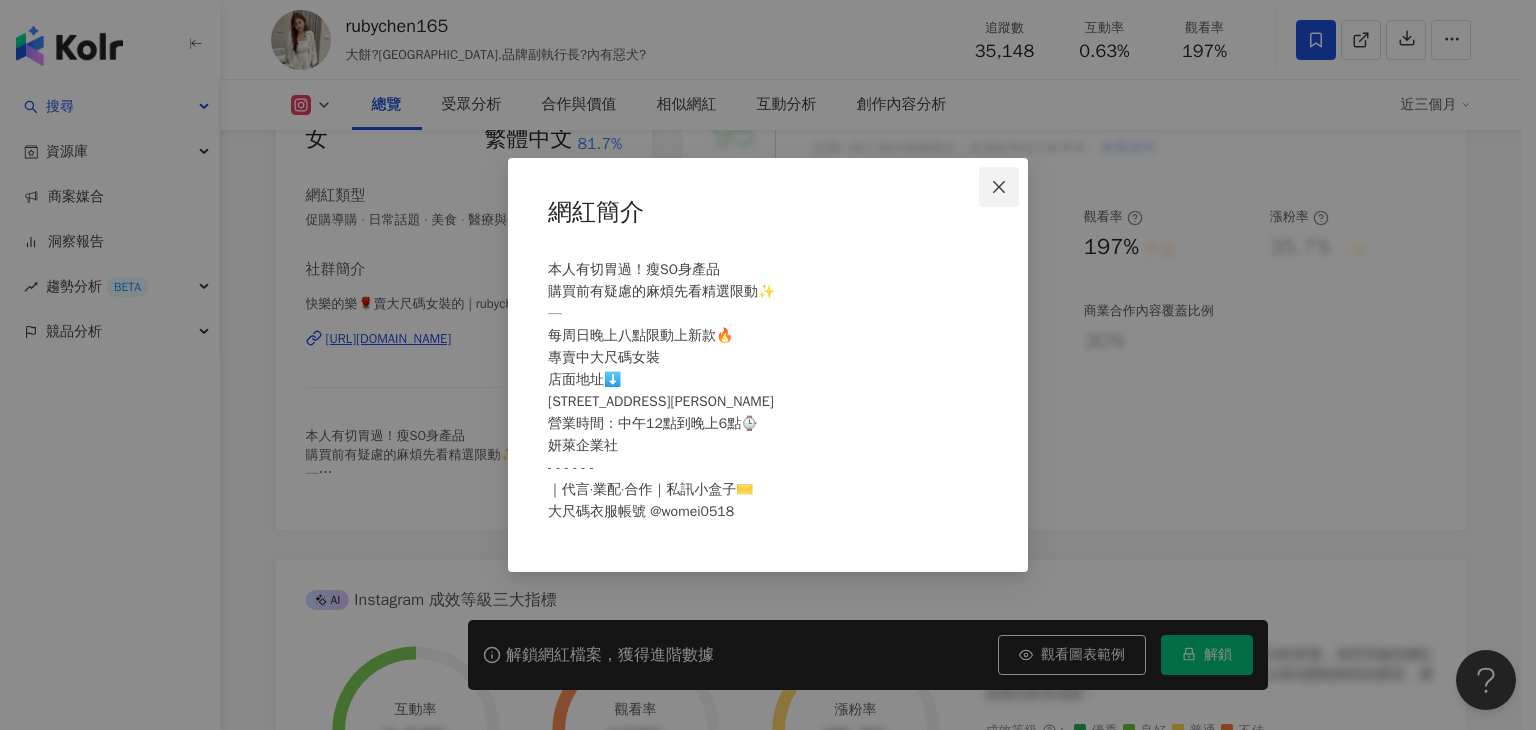 click 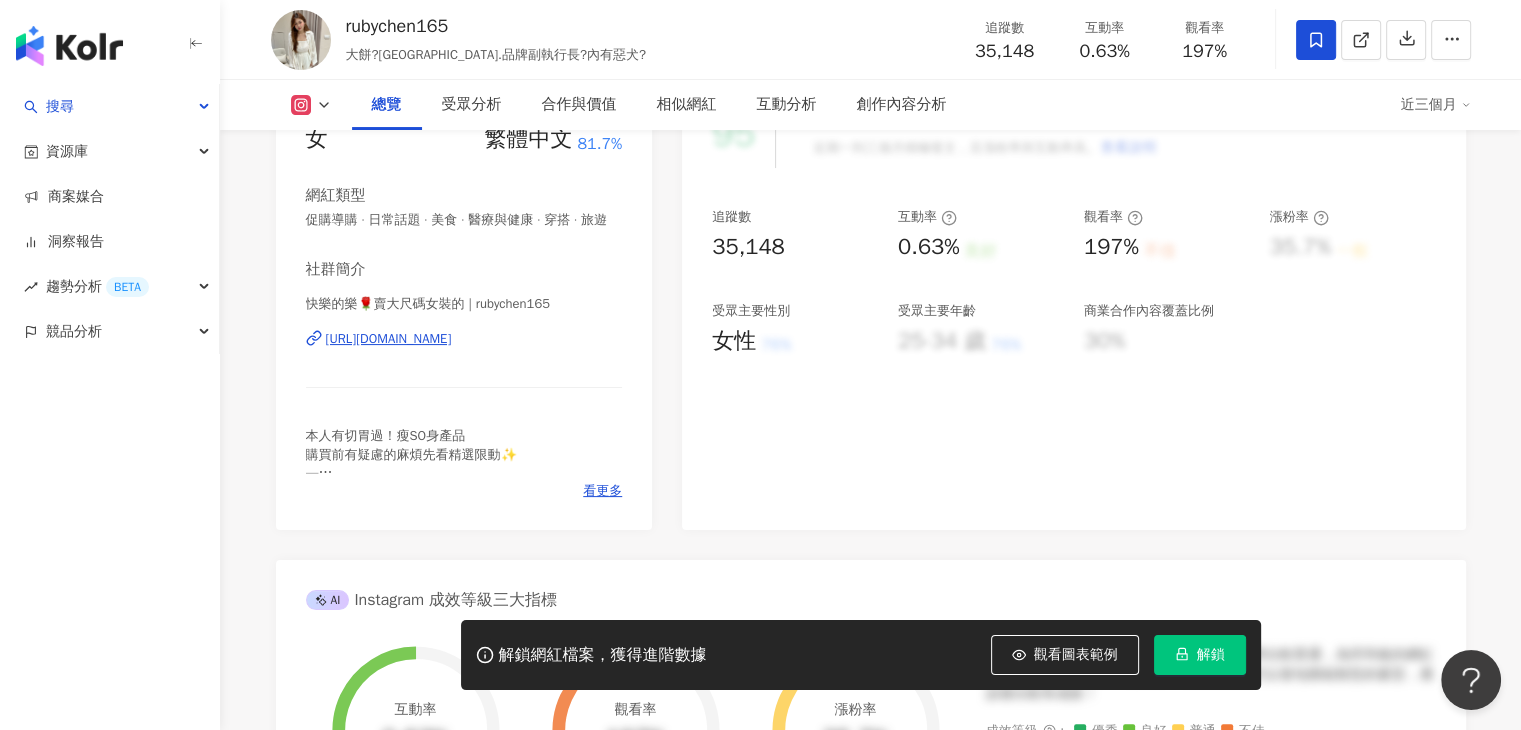 click on "95 K-Score :   優良 近期一到三個月積極發文，且漲粉率與互動率高。 查看說明 追蹤數   35,148 互動率   0.63% 良好 觀看率   197% 不佳 漲粉率   35.7% 一般 受眾主要性別   女性 76% 受眾主要年齡   25-34 歲 76% 商業合作內容覆蓋比例   30%" at bounding box center [1073, 305] 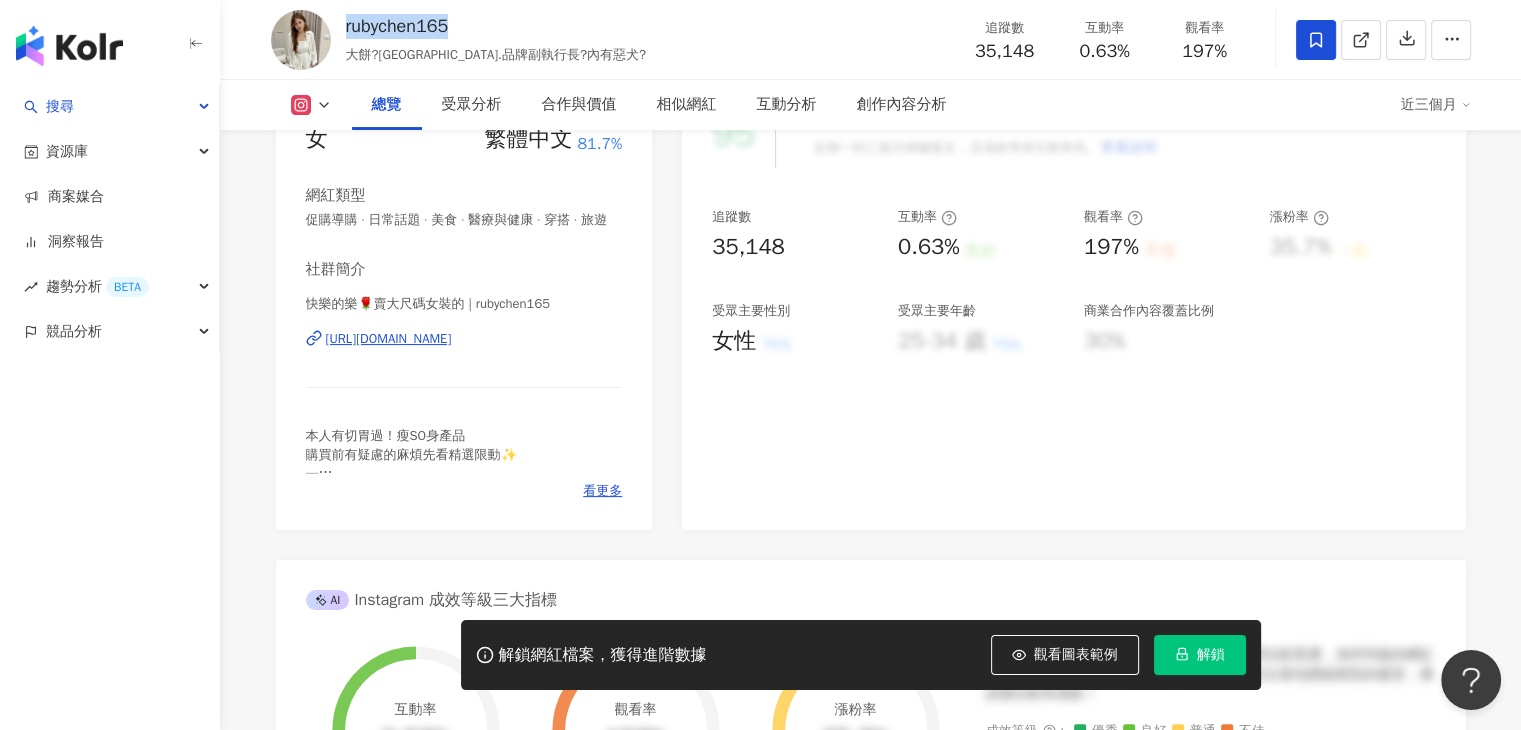 drag, startPoint x: 519, startPoint y: 29, endPoint x: 348, endPoint y: 32, distance: 171.0263 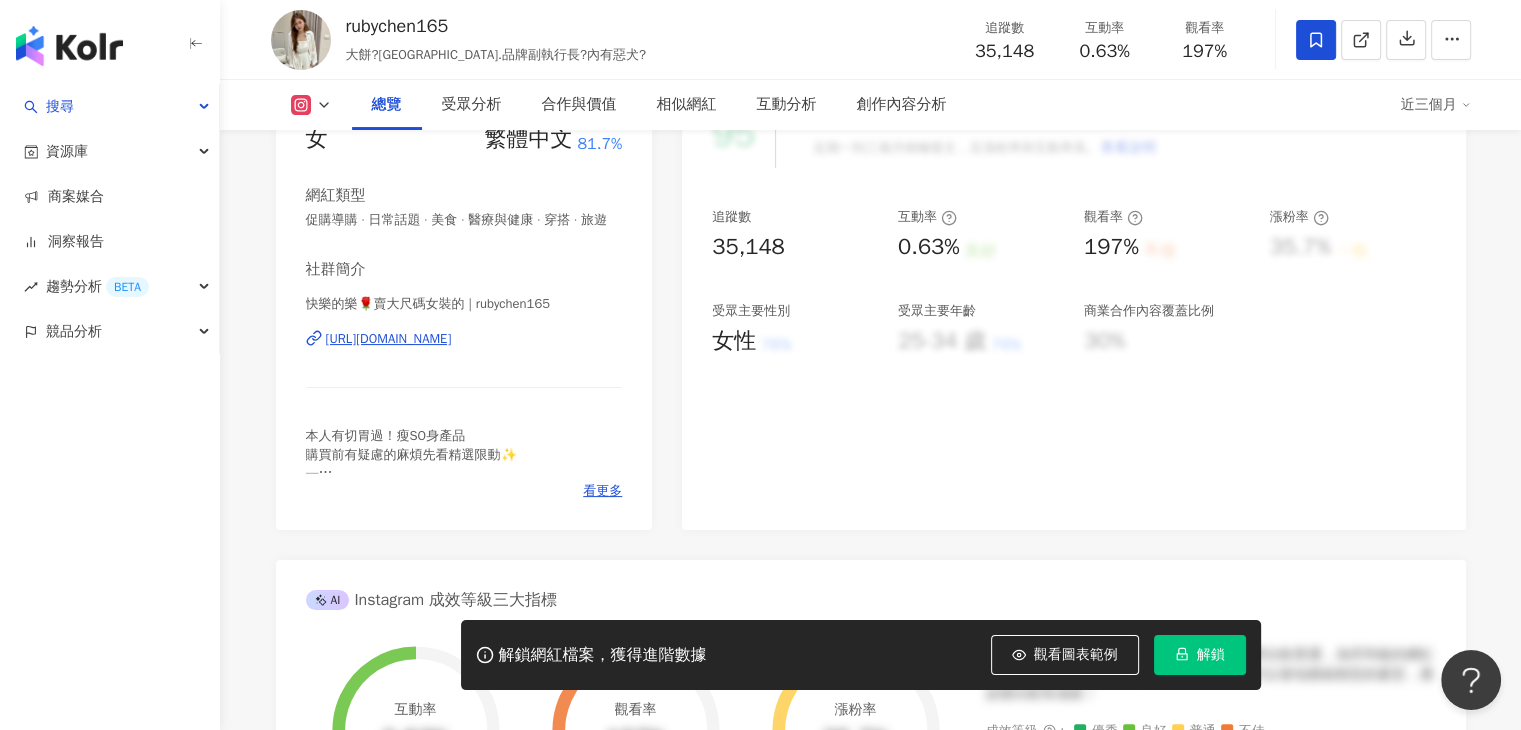 click on "看更多" at bounding box center [602, 491] 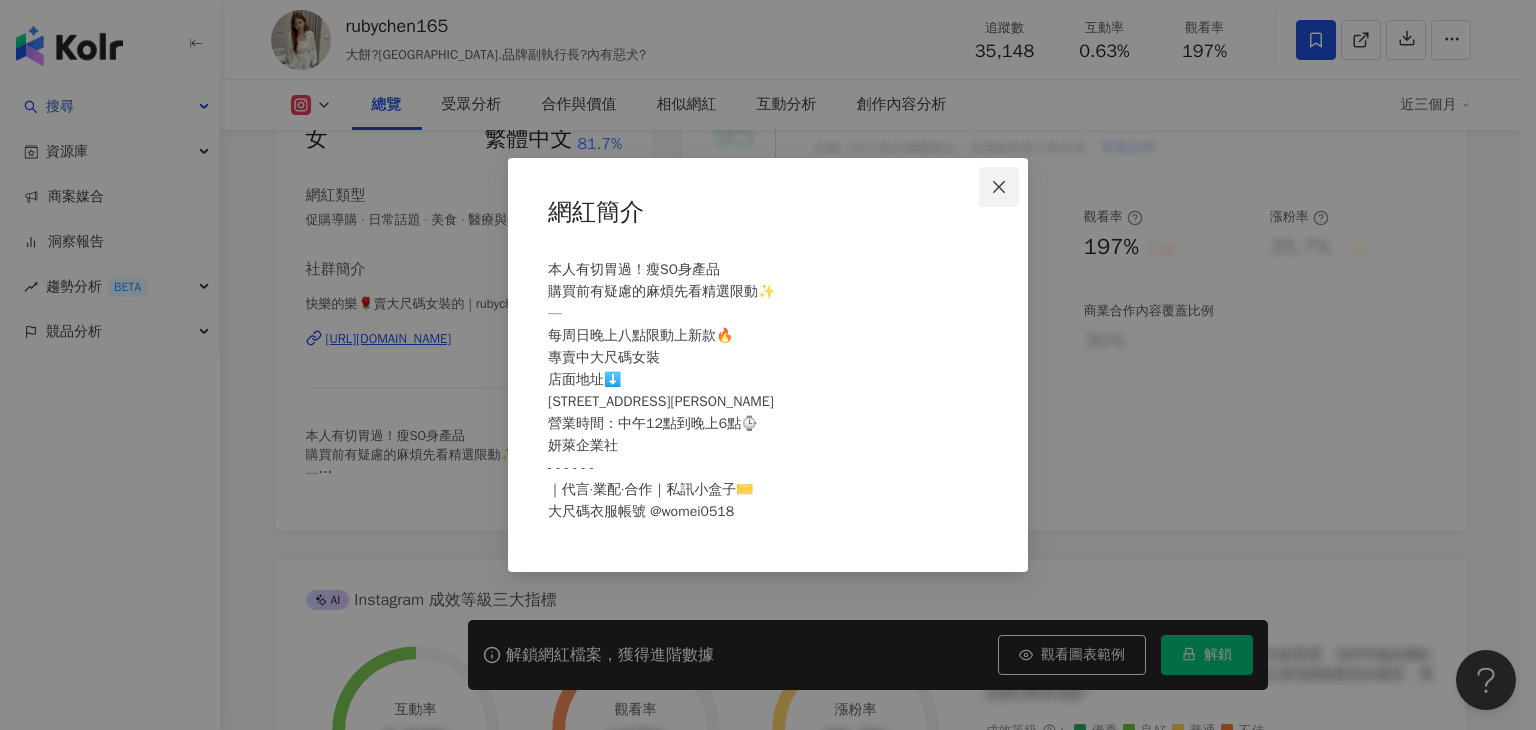 click 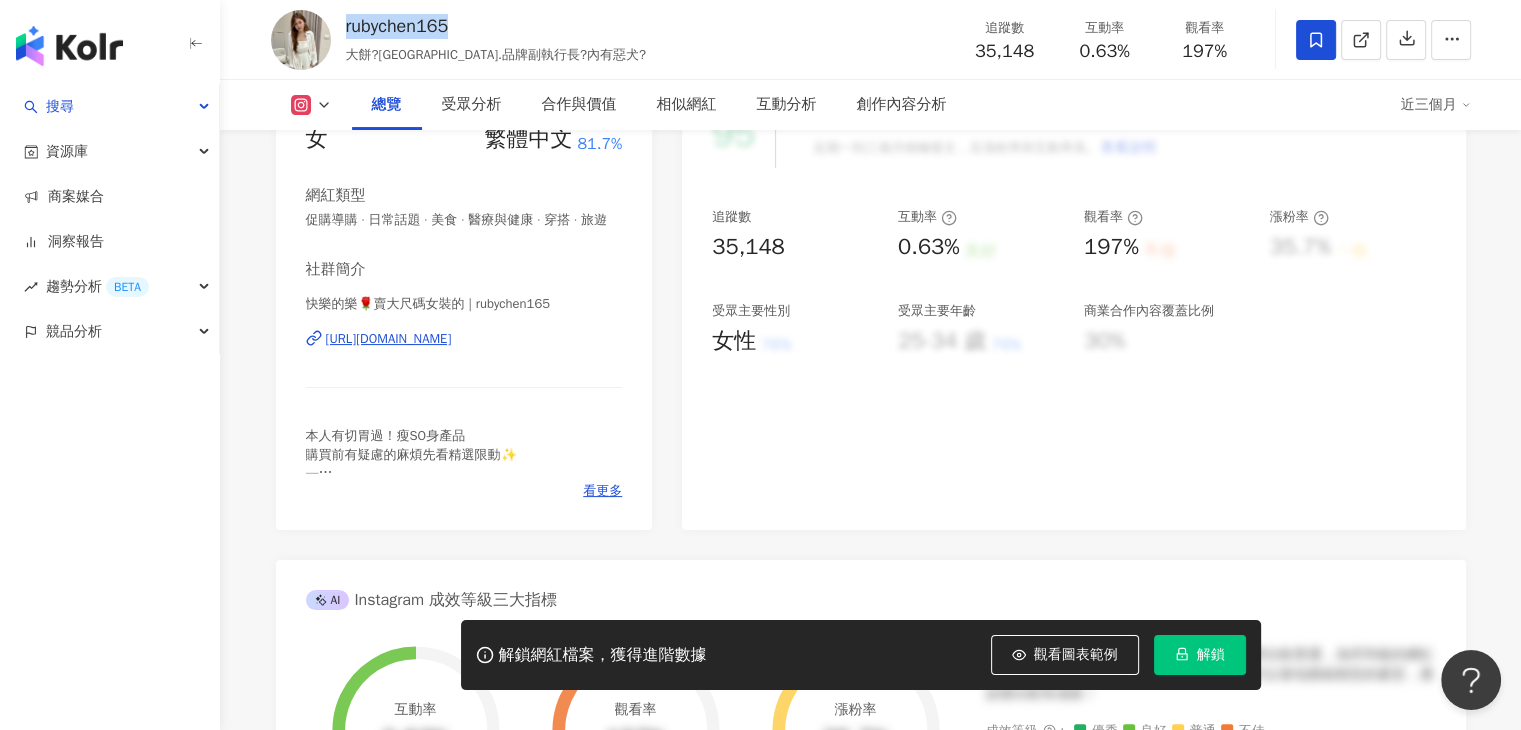 drag, startPoint x: 469, startPoint y: 26, endPoint x: 345, endPoint y: 25, distance: 124.004036 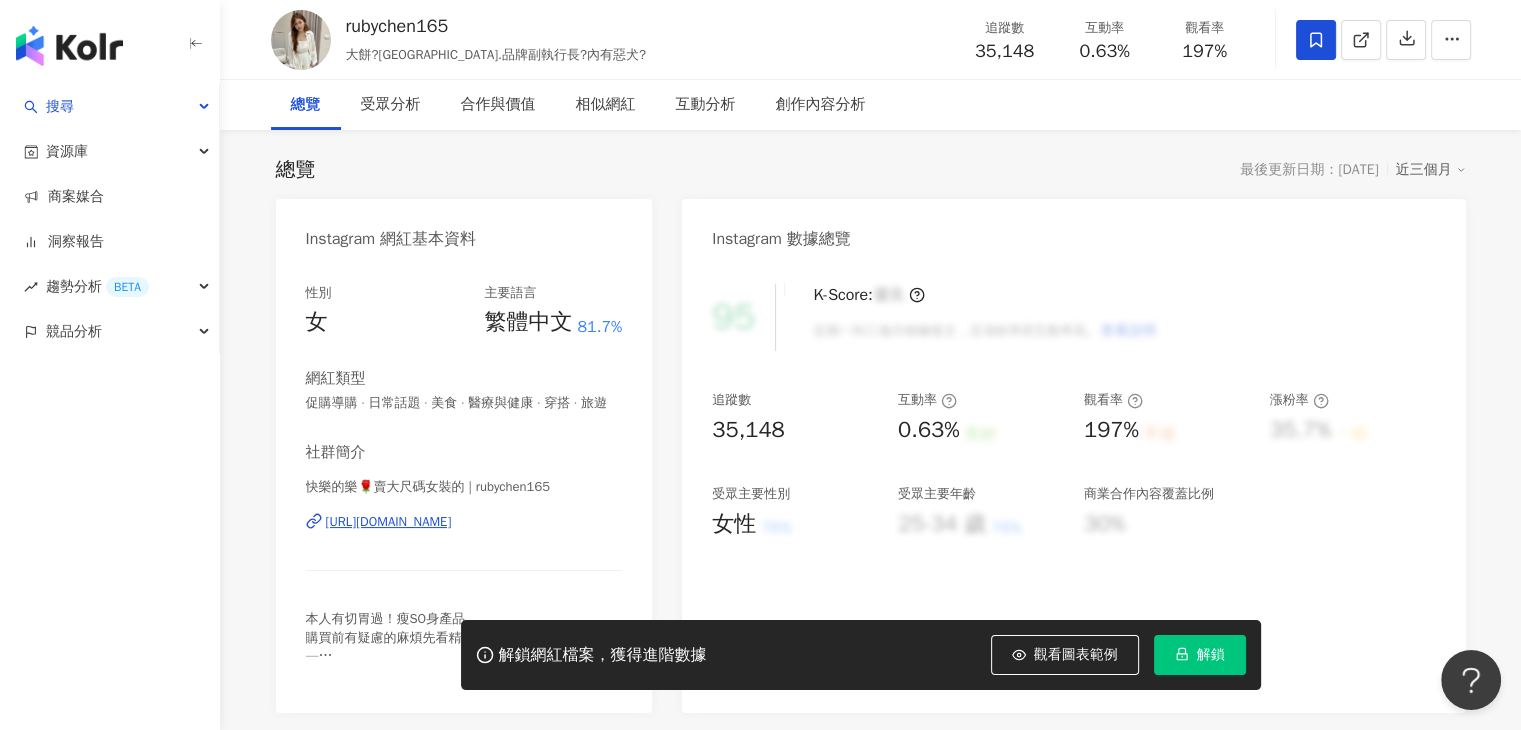 scroll, scrollTop: 0, scrollLeft: 0, axis: both 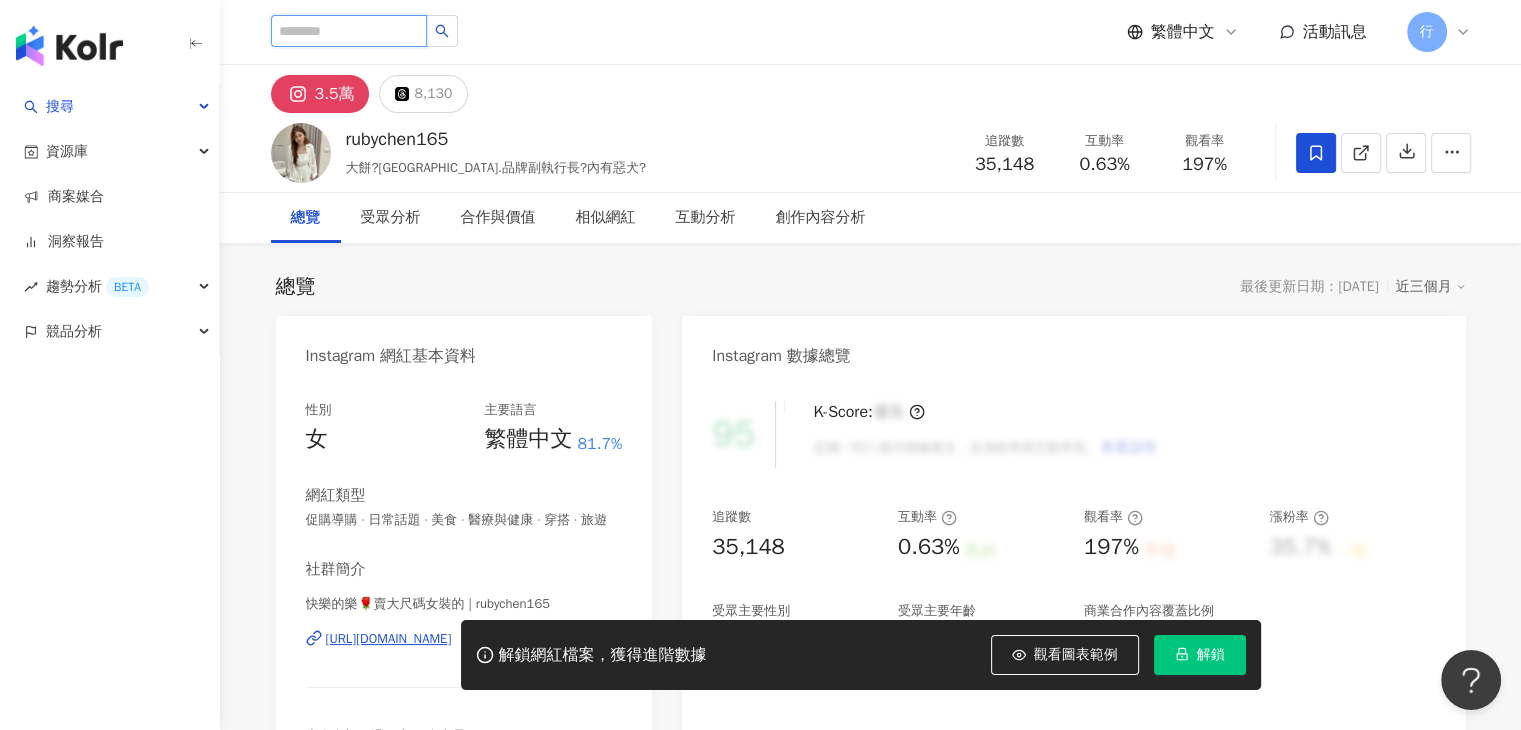 click at bounding box center (349, 31) 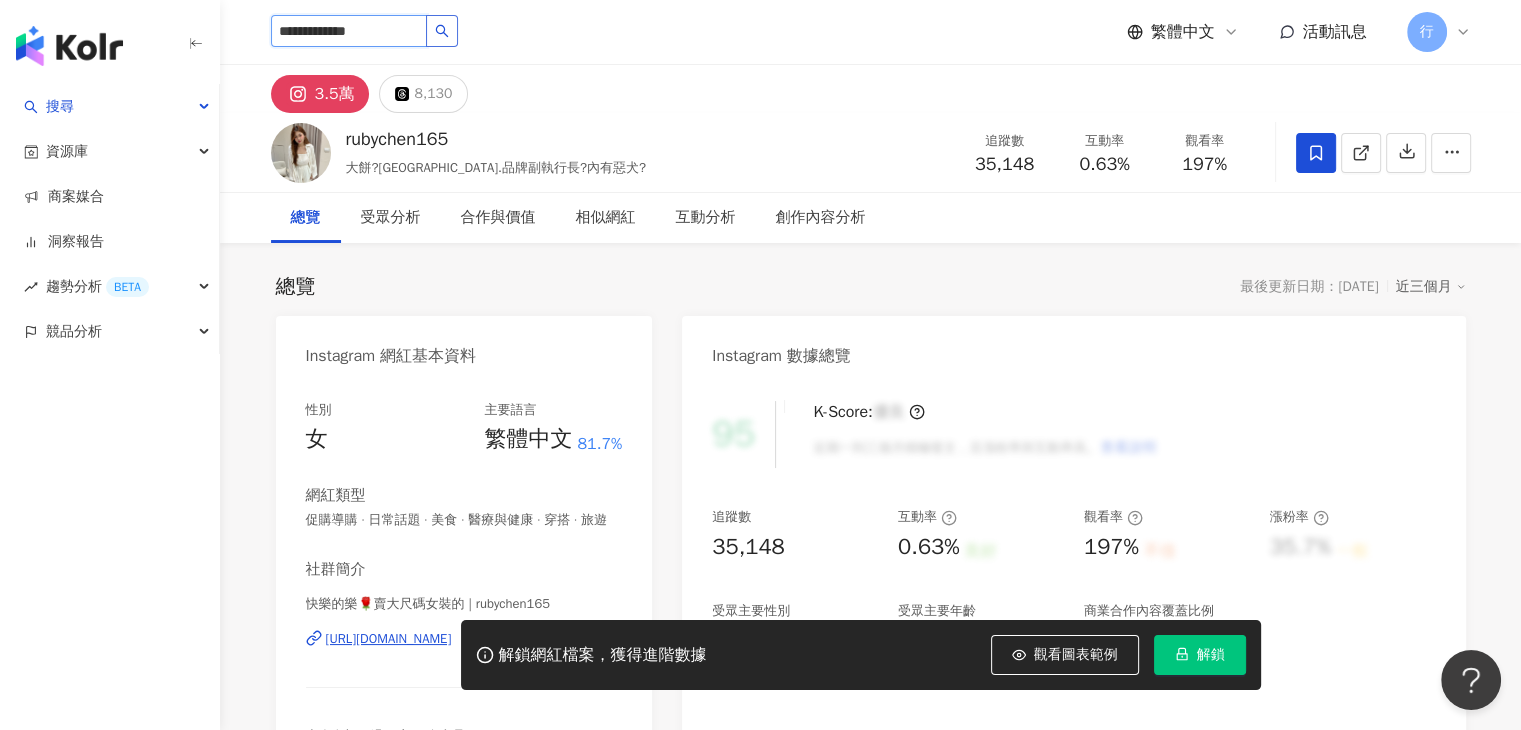 click at bounding box center [442, 31] 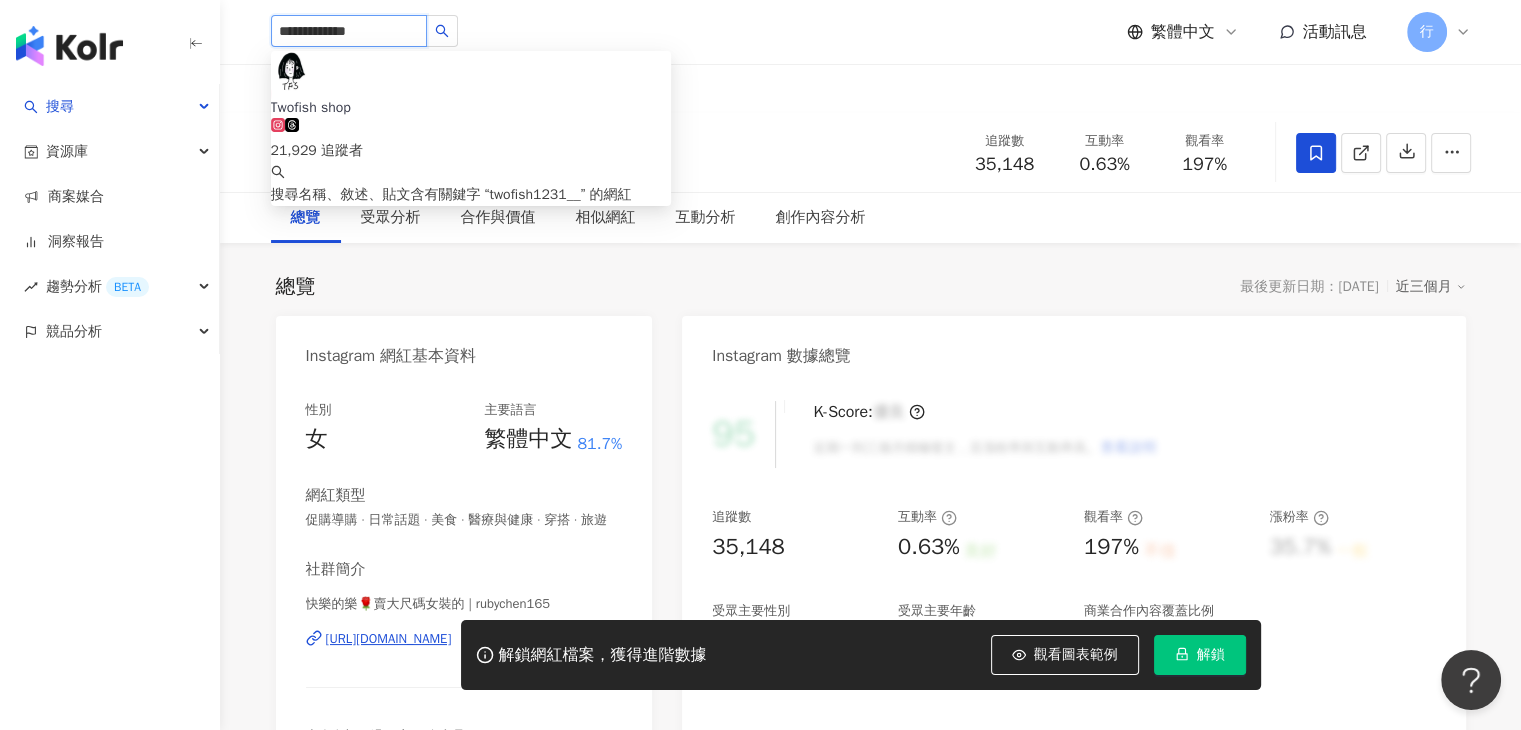 type on "**********" 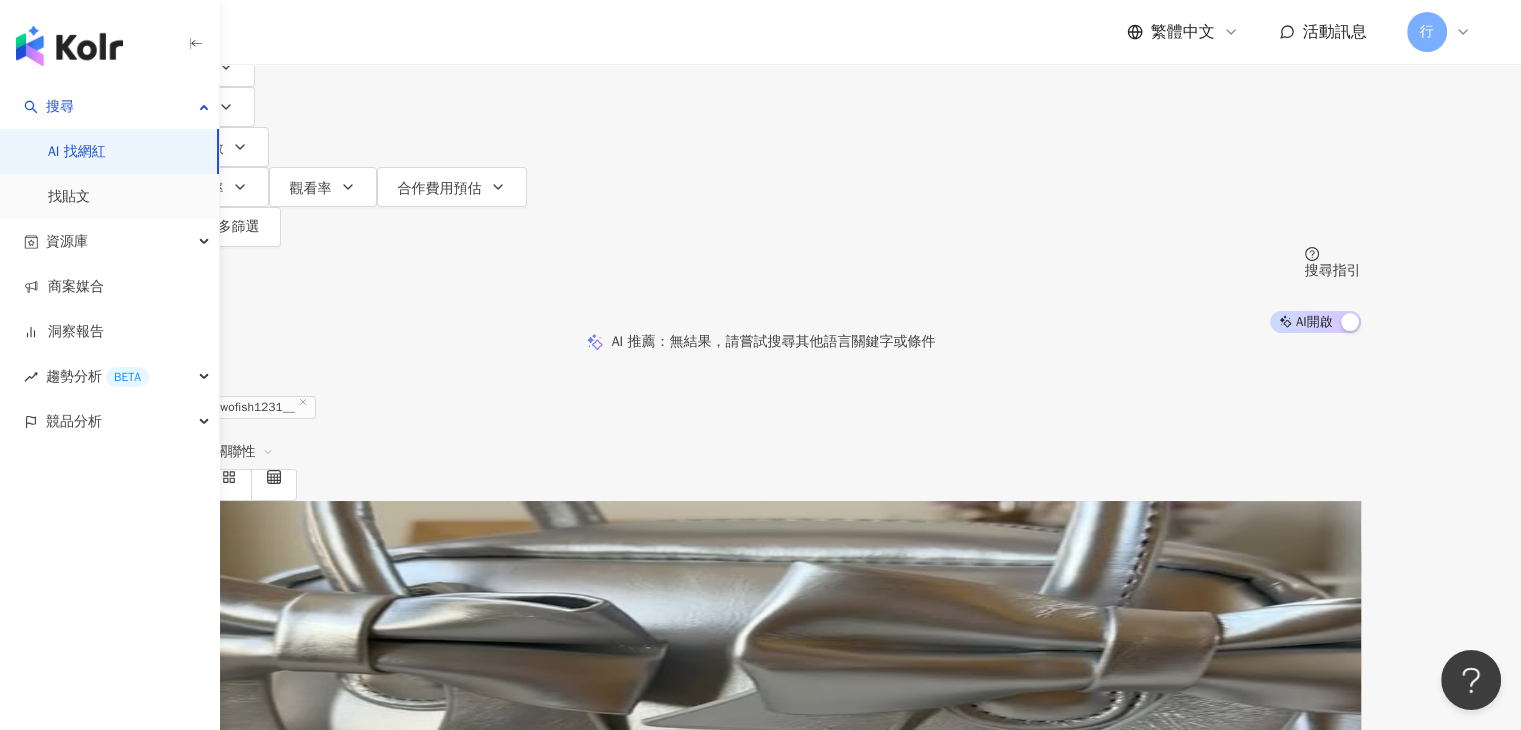 scroll, scrollTop: 100, scrollLeft: 0, axis: vertical 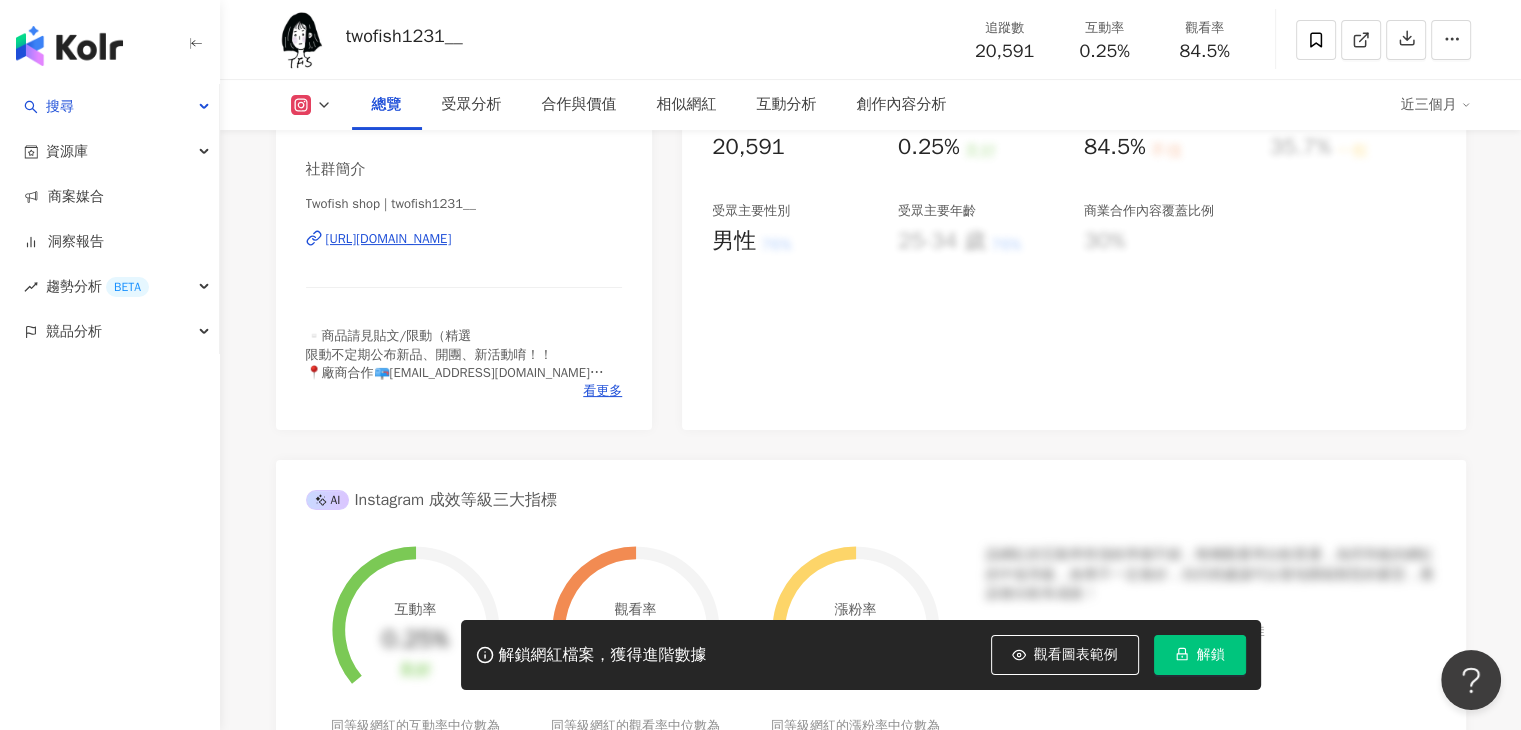 click on "性別   男 主要語言   繁體中文 80% 網紅類型 促購導購 · 手作 · 狗 · 生活風格 社群簡介 Twofish shop | twofish1231__ https://www.instagram.com/twofish1231__/ ▫️商品請見貼文/限動（精選
限動不定期公布新品、開團、新活動唷！！
📍廠商合作📪twofish1232@gmail.com
💁🏼客服line+@eig3270v
▫️公司名稱：斯勾乙企業社
▫️統一編號：91746540開立電子發票 看更多" at bounding box center (464, 205) 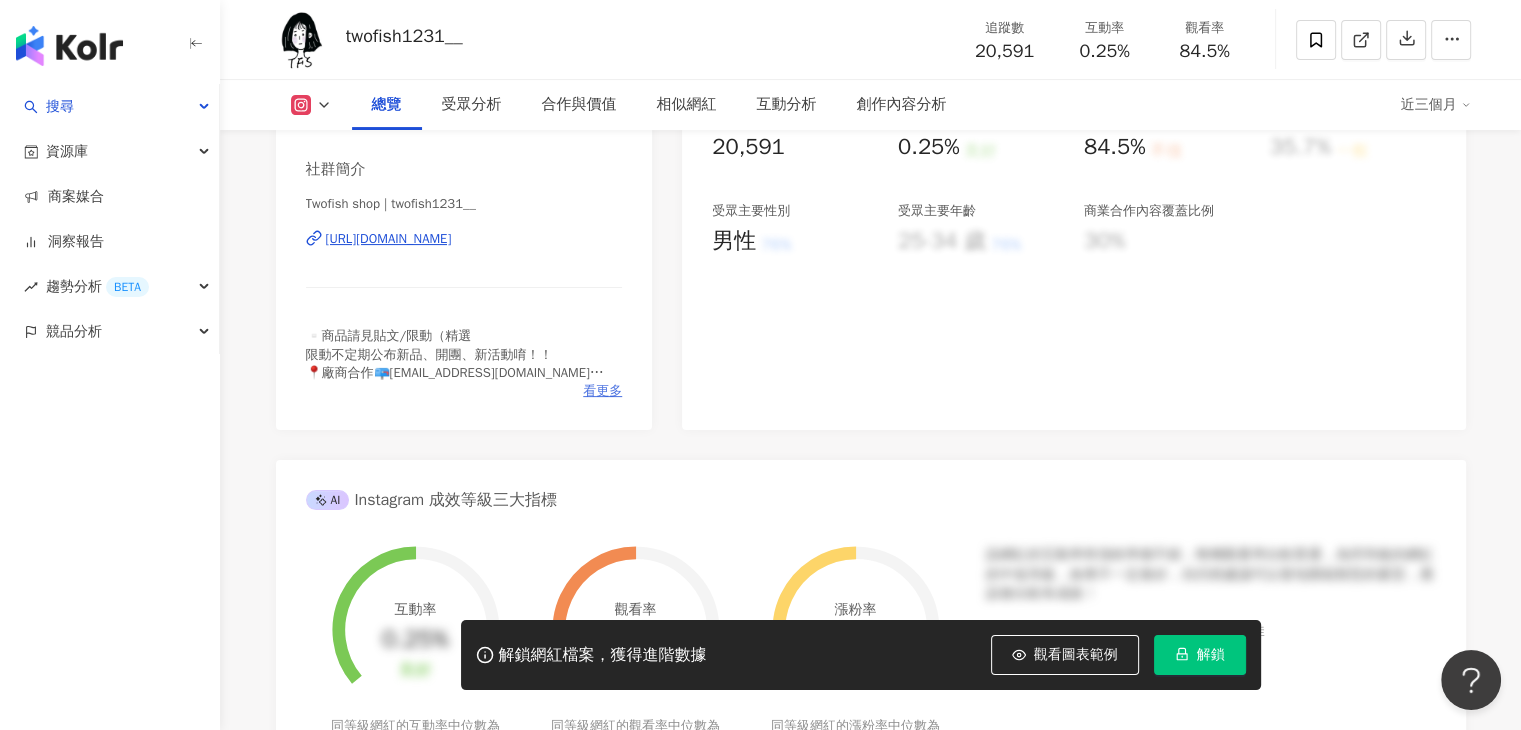 click on "看更多" at bounding box center (602, 391) 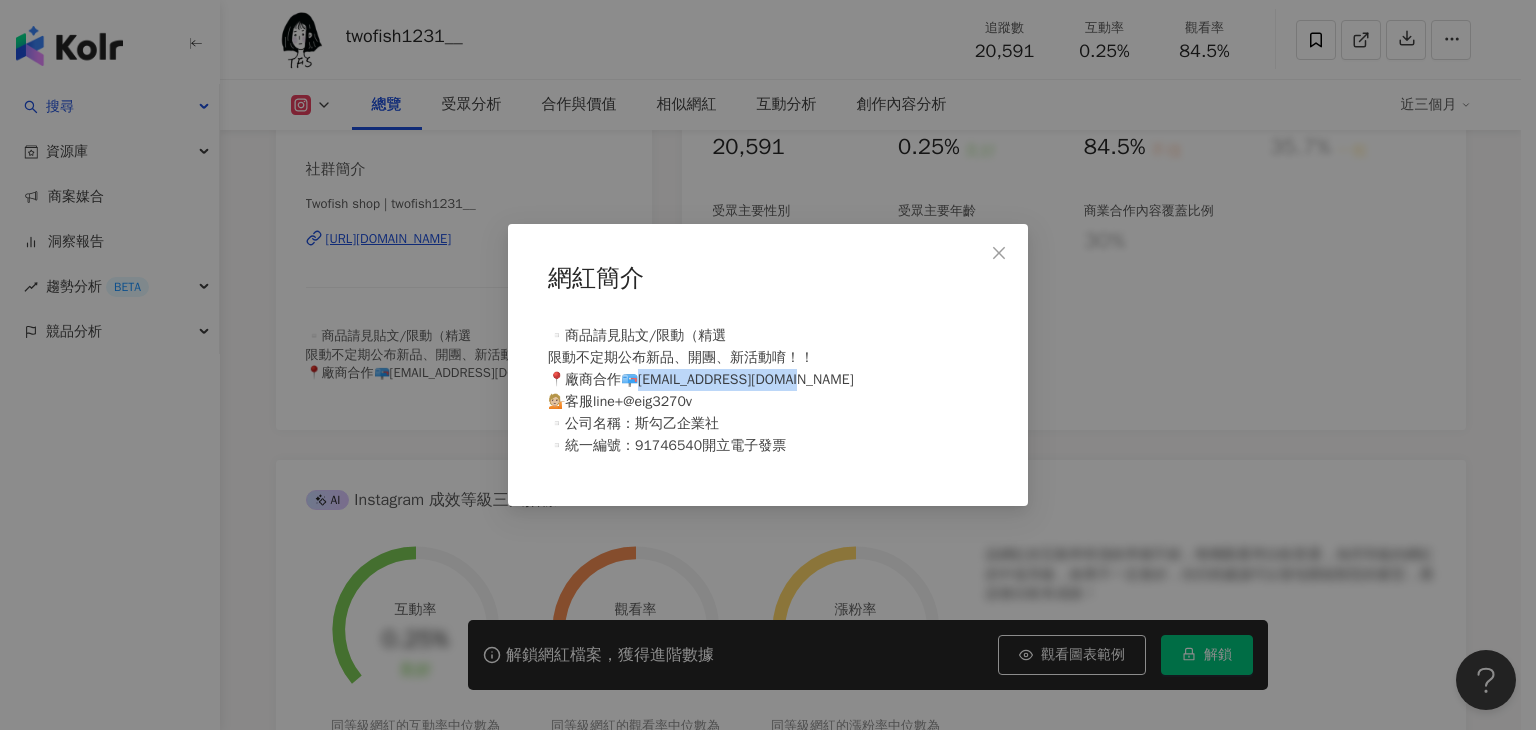 drag, startPoint x: 832, startPoint y: 378, endPoint x: 643, endPoint y: 383, distance: 189.06613 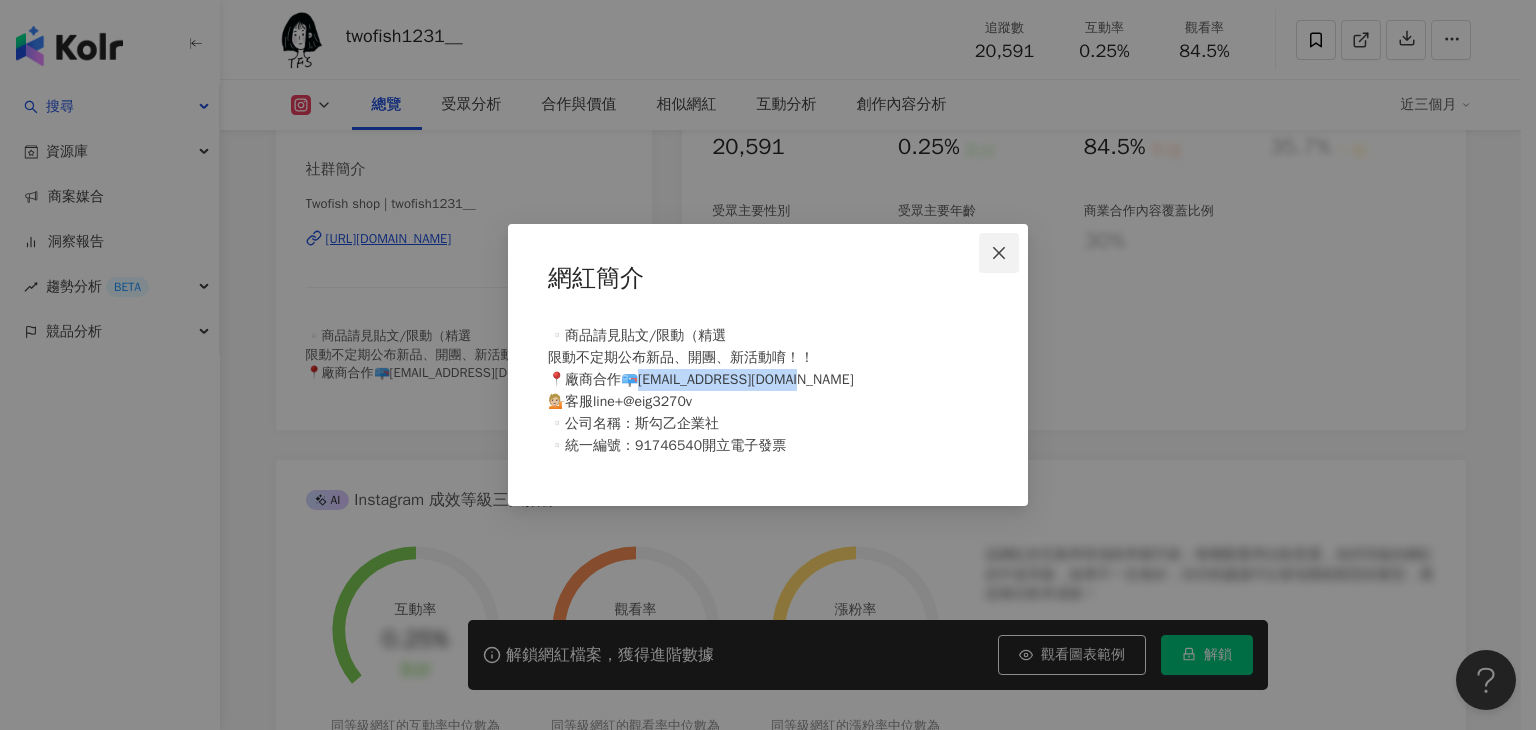click 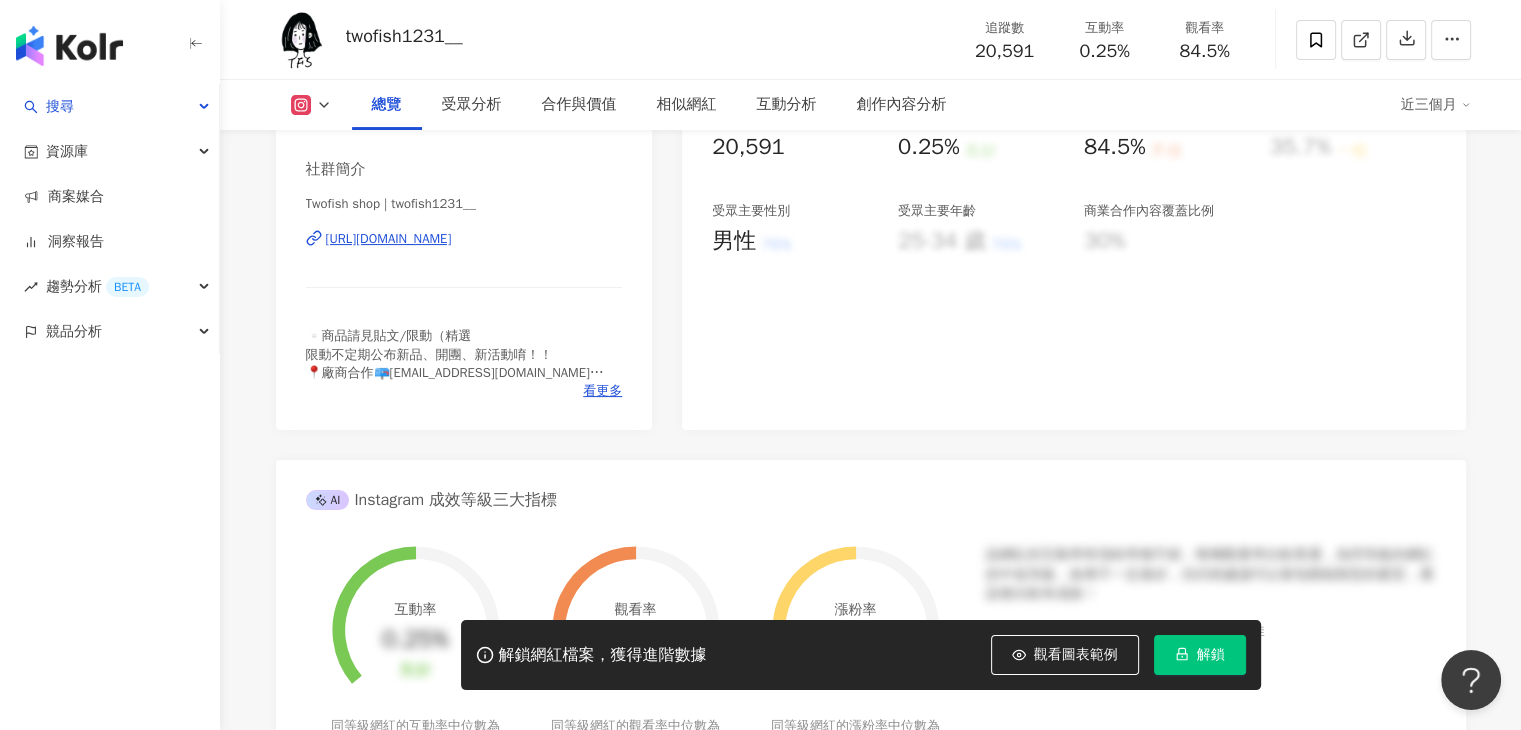 click on "95 K-Score :   優良 近期一到三個月積極發文，且漲粉率與互動率高。 查看說明 追蹤數   20,591 互動率   0.25% 良好 觀看率   84.5% 不佳 漲粉率   35.7% 一般 受眾主要性別   男性 76% 受眾主要年齡   25-34 歲 76% 商業合作內容覆蓋比例   30%" at bounding box center [1073, 205] 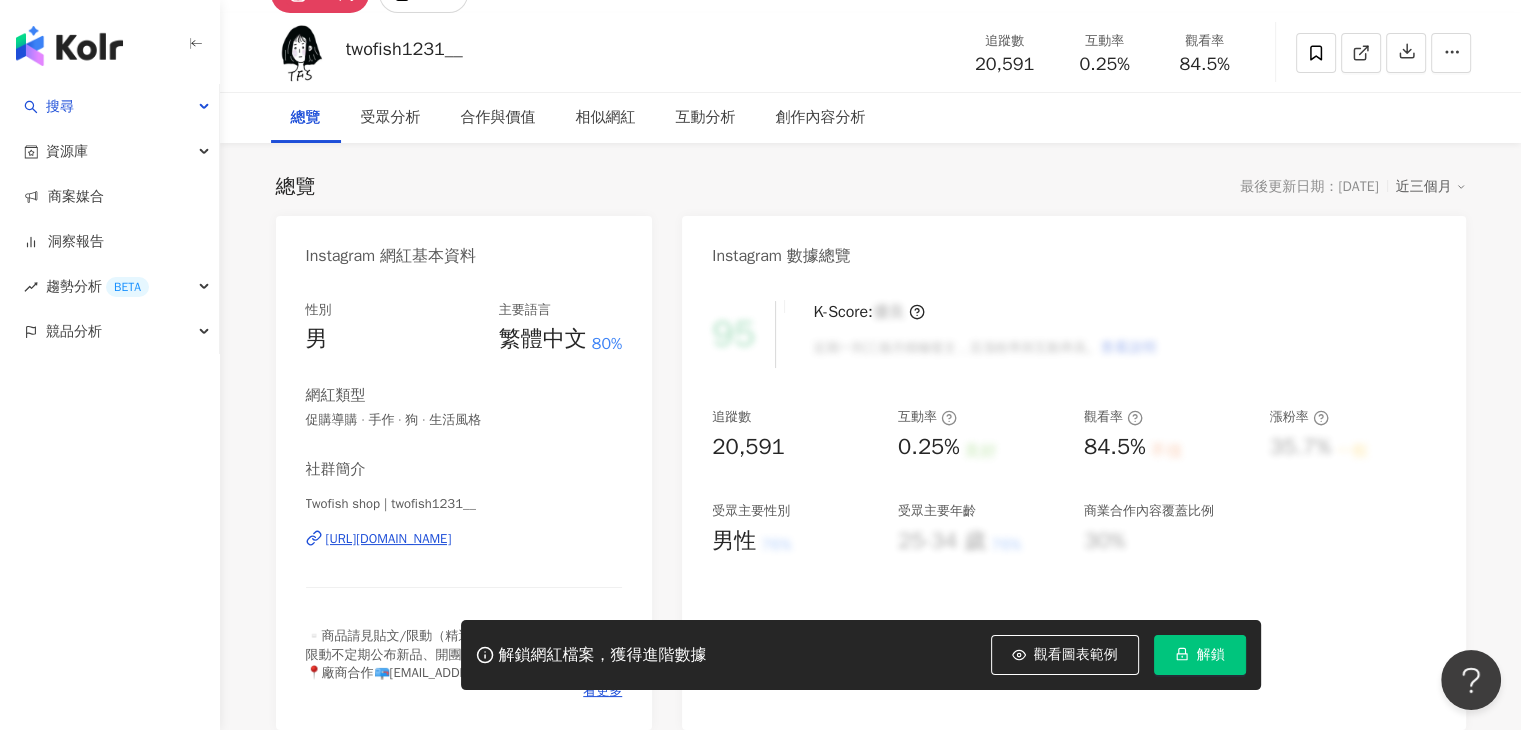 scroll, scrollTop: 0, scrollLeft: 0, axis: both 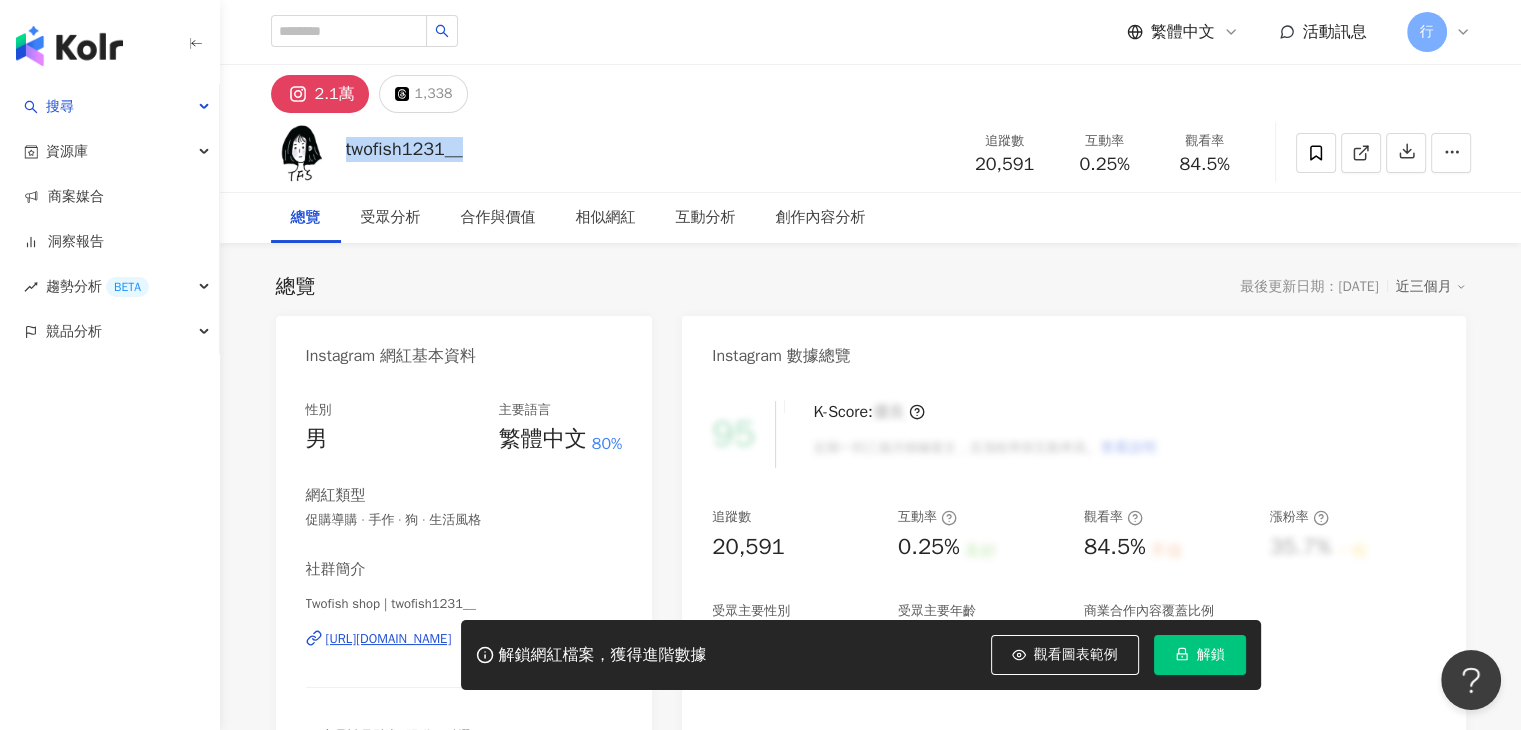 drag, startPoint x: 488, startPoint y: 149, endPoint x: 347, endPoint y: 144, distance: 141.08862 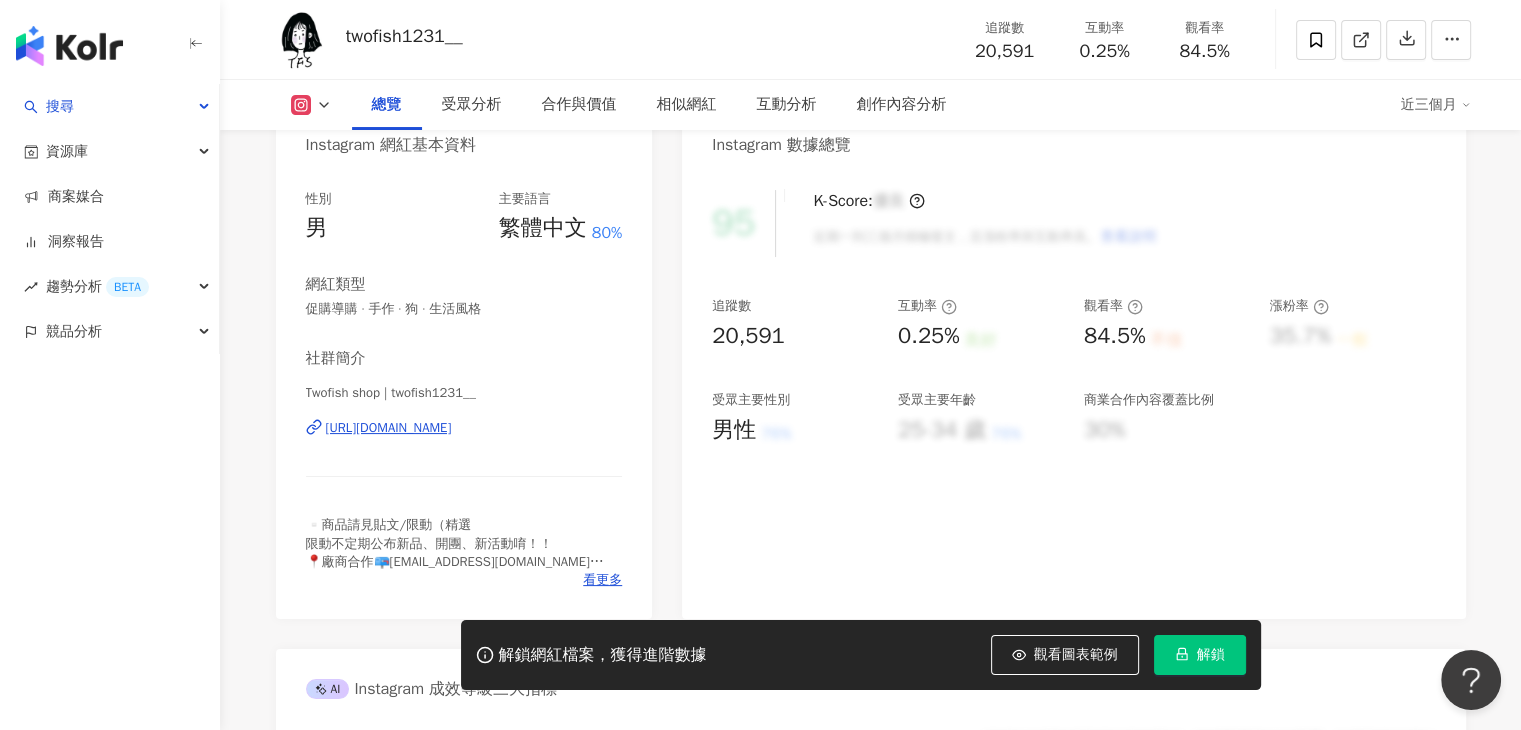 scroll, scrollTop: 200, scrollLeft: 0, axis: vertical 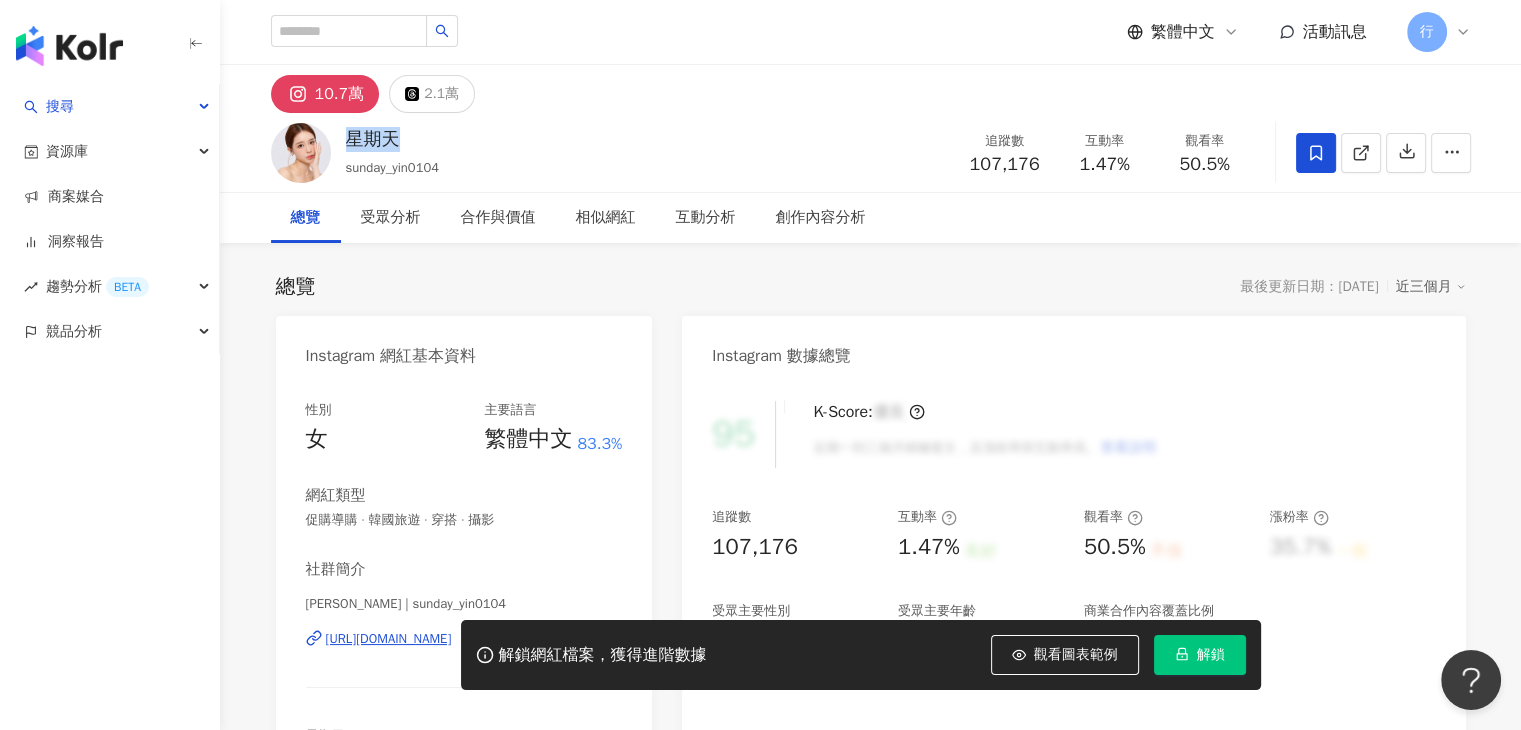 drag, startPoint x: 397, startPoint y: 140, endPoint x: 348, endPoint y: 138, distance: 49.0408 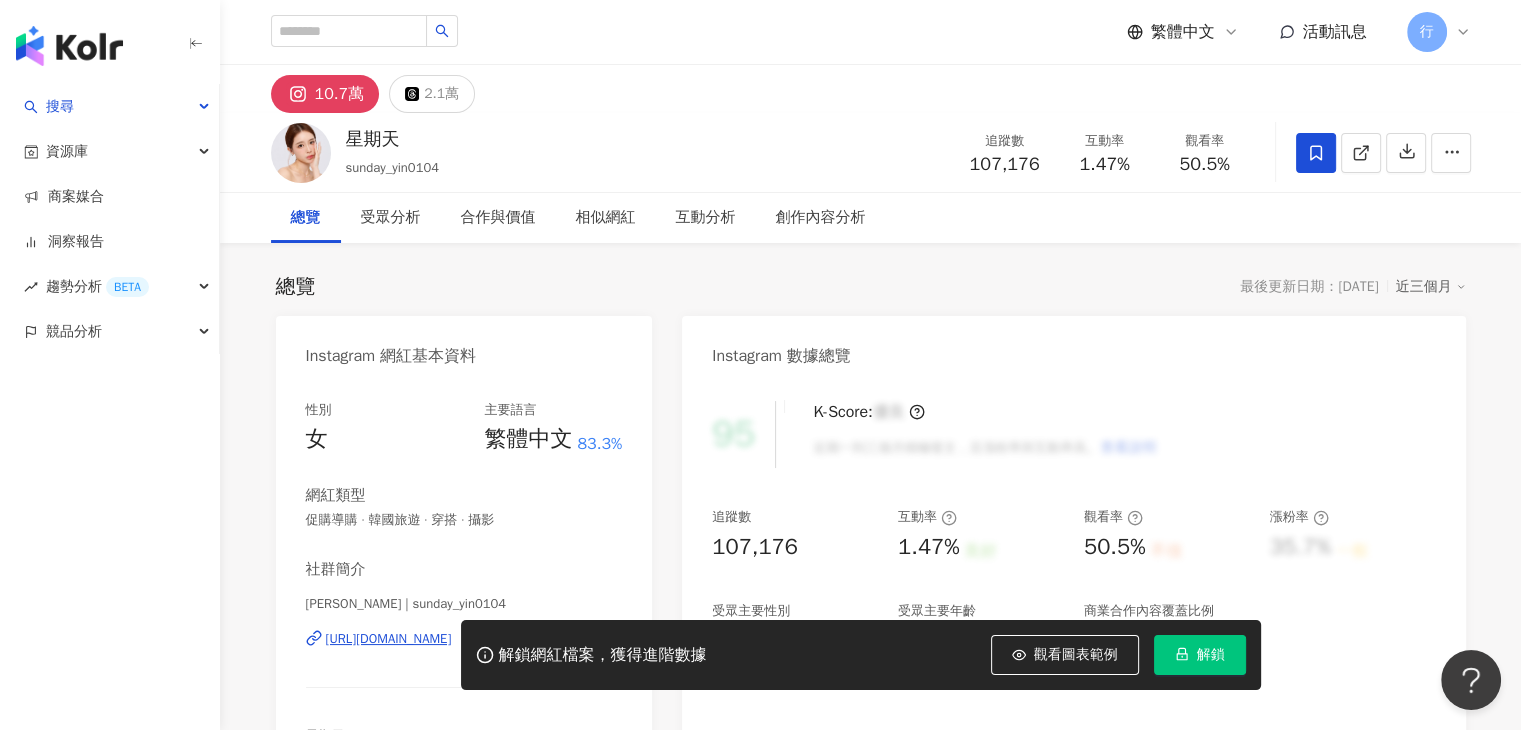 click on "星期天 sunday_yin0104 追蹤數 107,176 互動率 1.47% 觀看率 50.5%" at bounding box center (871, 152) 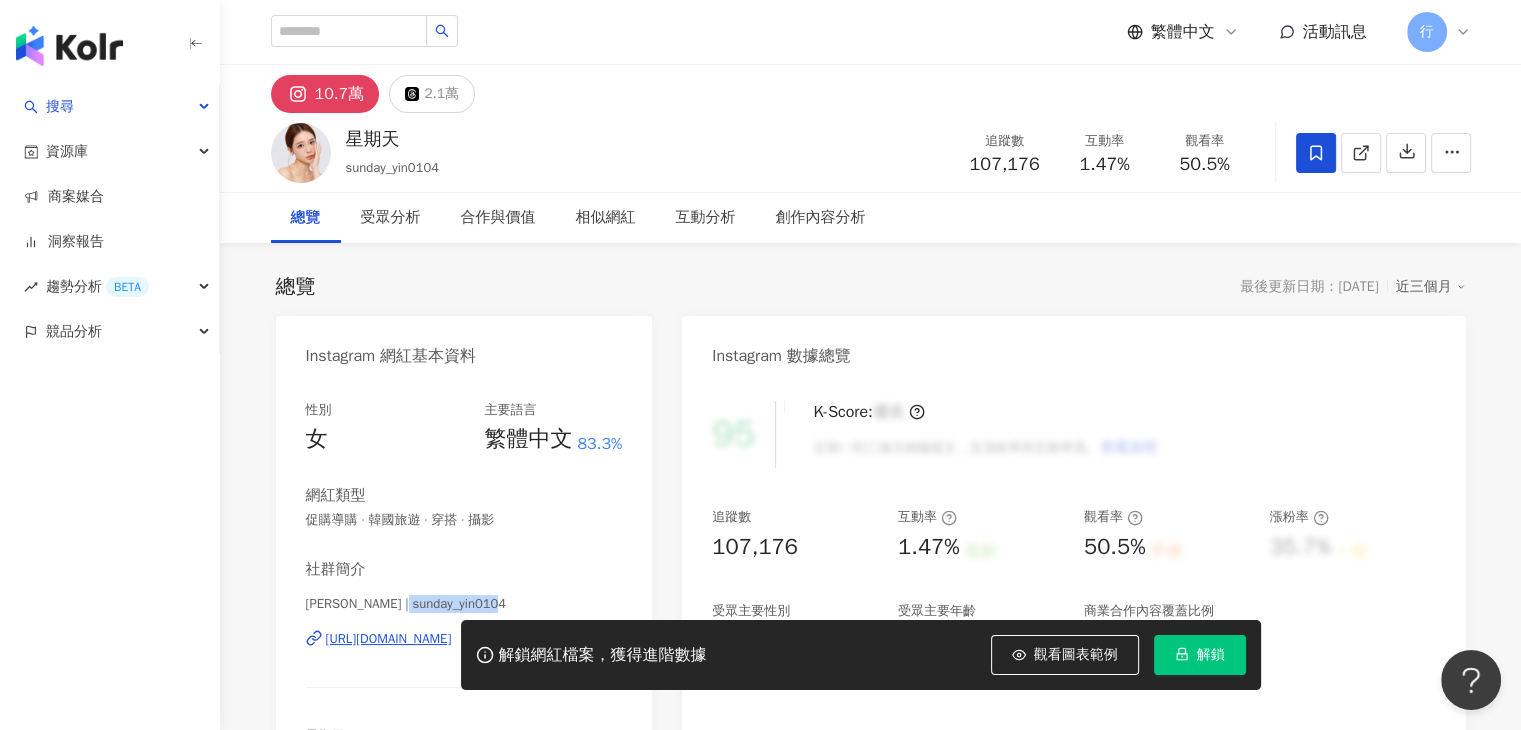drag, startPoint x: 496, startPoint y: 605, endPoint x: 397, endPoint y: 609, distance: 99.08077 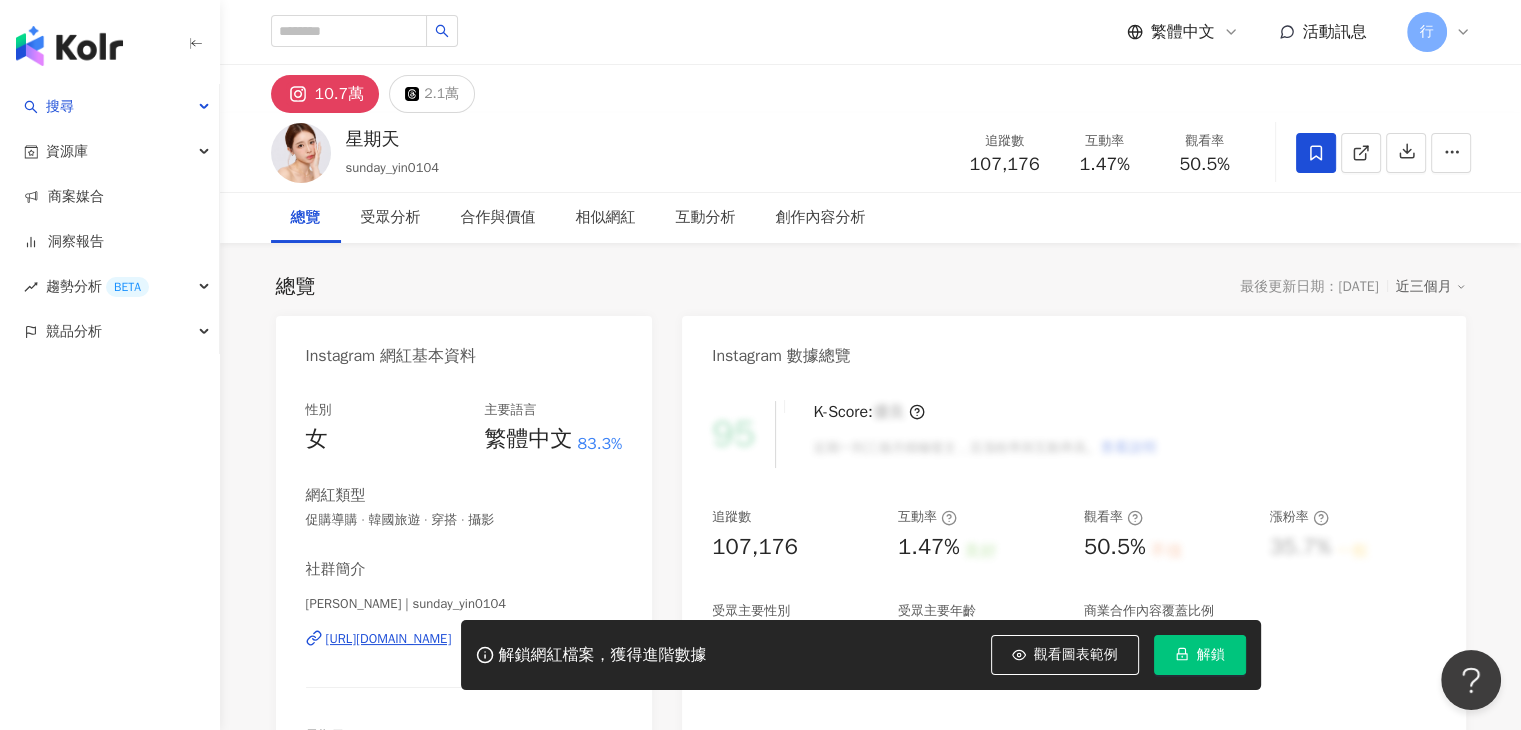 drag, startPoint x: 412, startPoint y: 641, endPoint x: 1113, endPoint y: 364, distance: 753.744 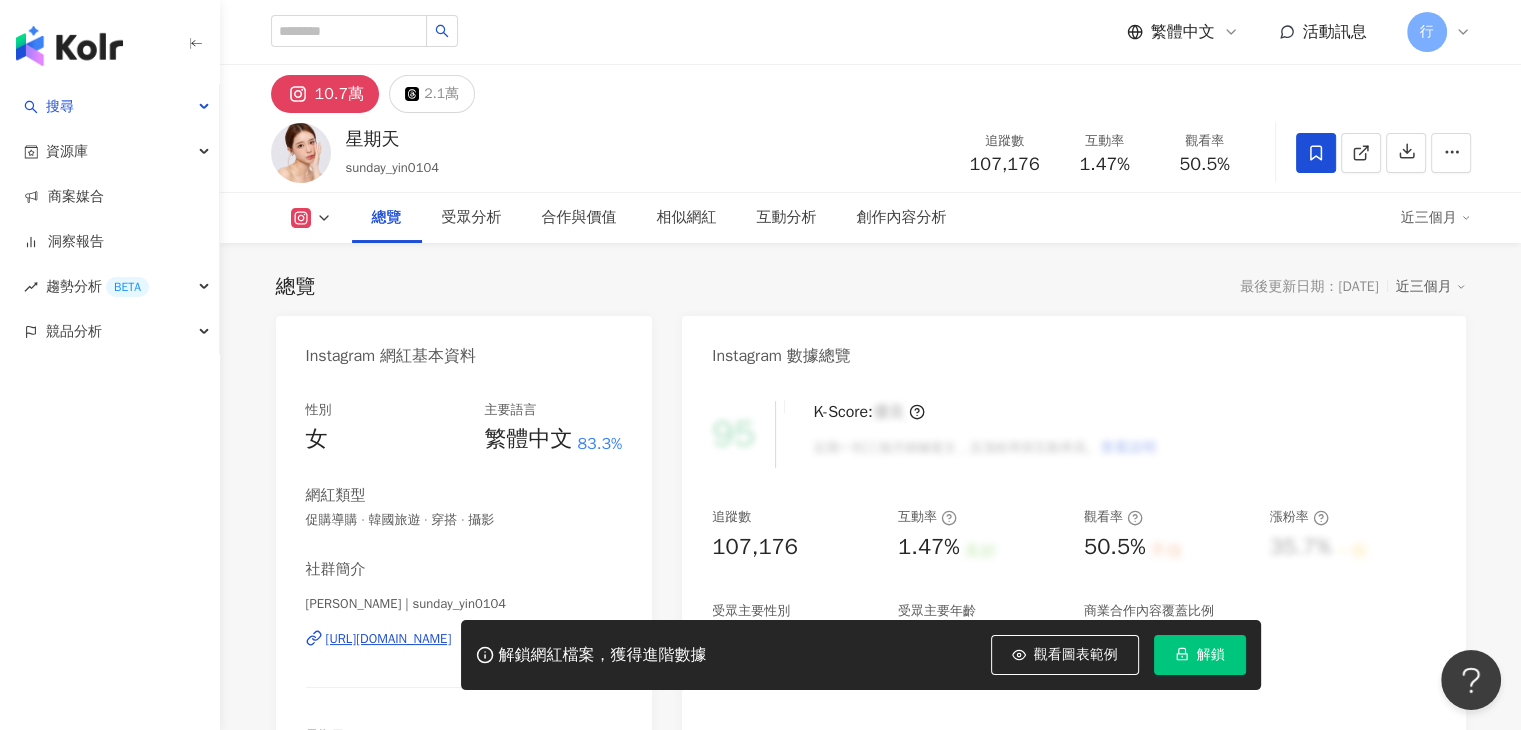scroll, scrollTop: 200, scrollLeft: 0, axis: vertical 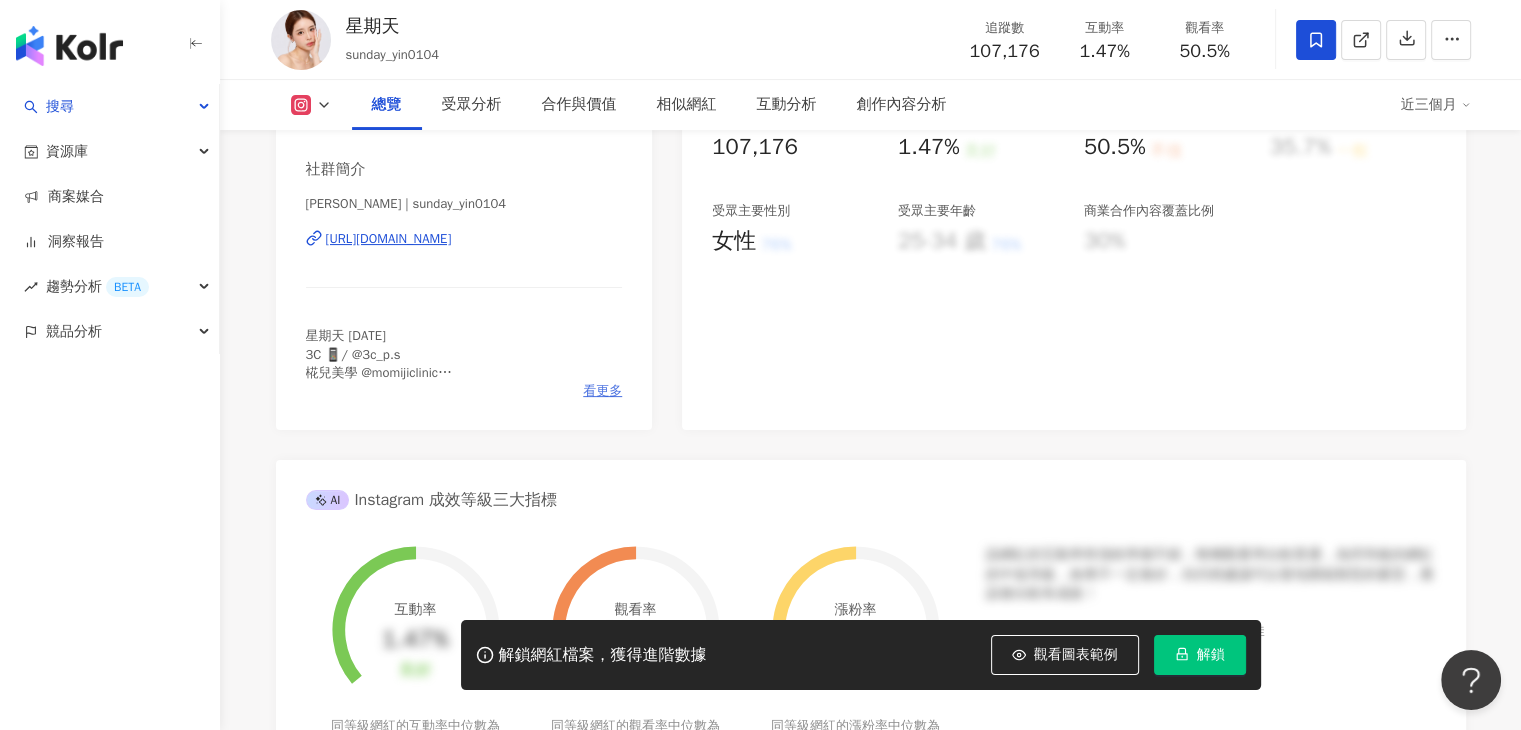 click on "看更多" at bounding box center [602, 391] 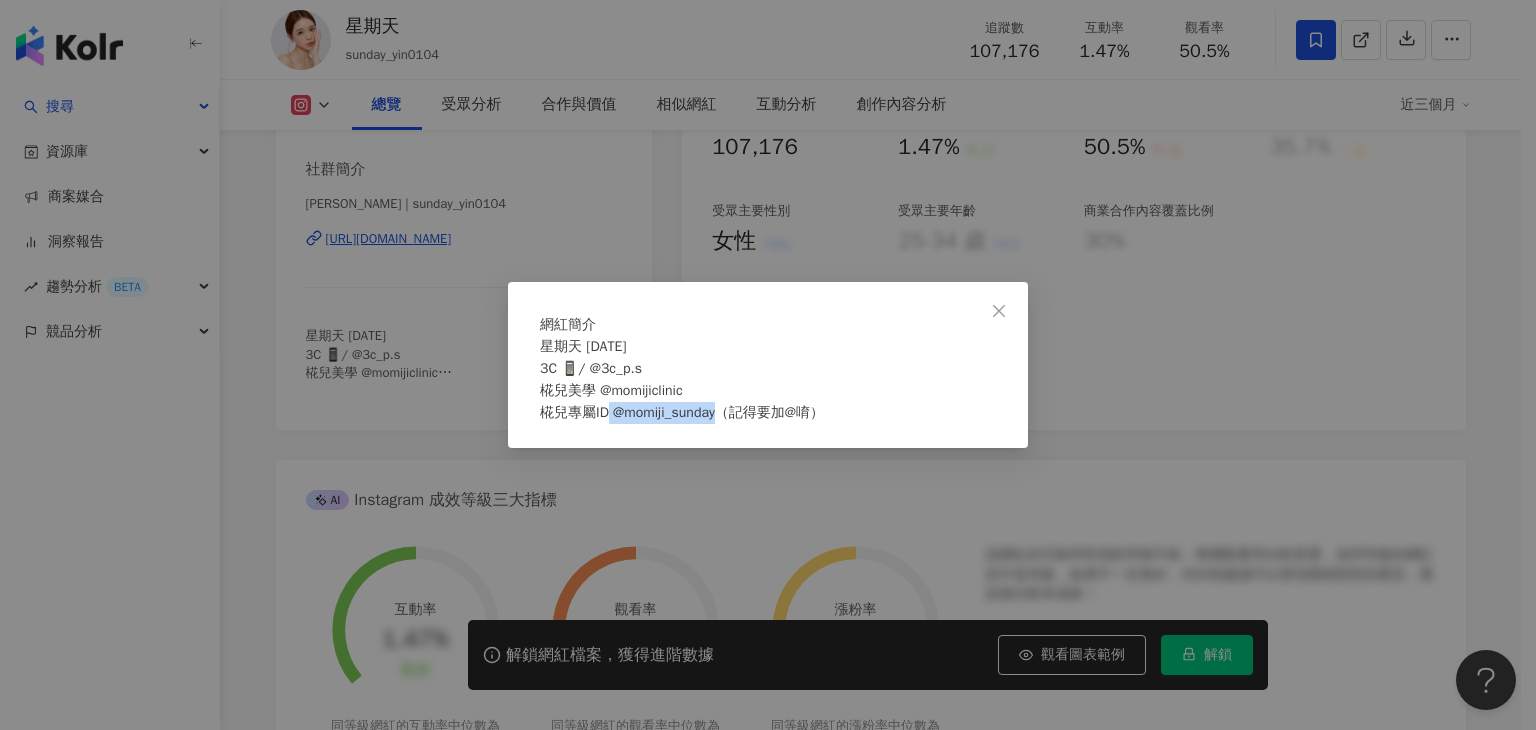 drag, startPoint x: 618, startPoint y: 428, endPoint x: 732, endPoint y: 429, distance: 114.00439 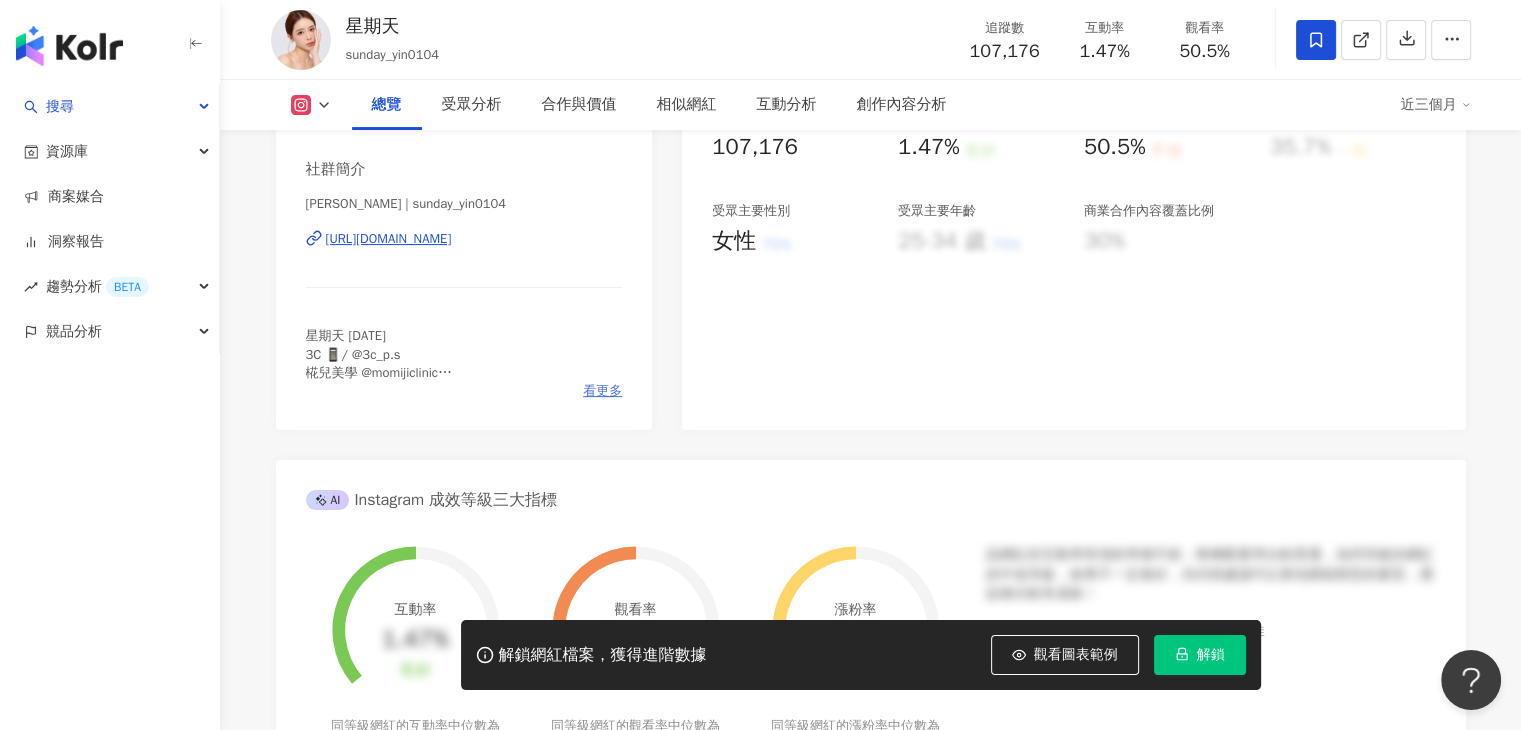 click on "看更多" at bounding box center [602, 391] 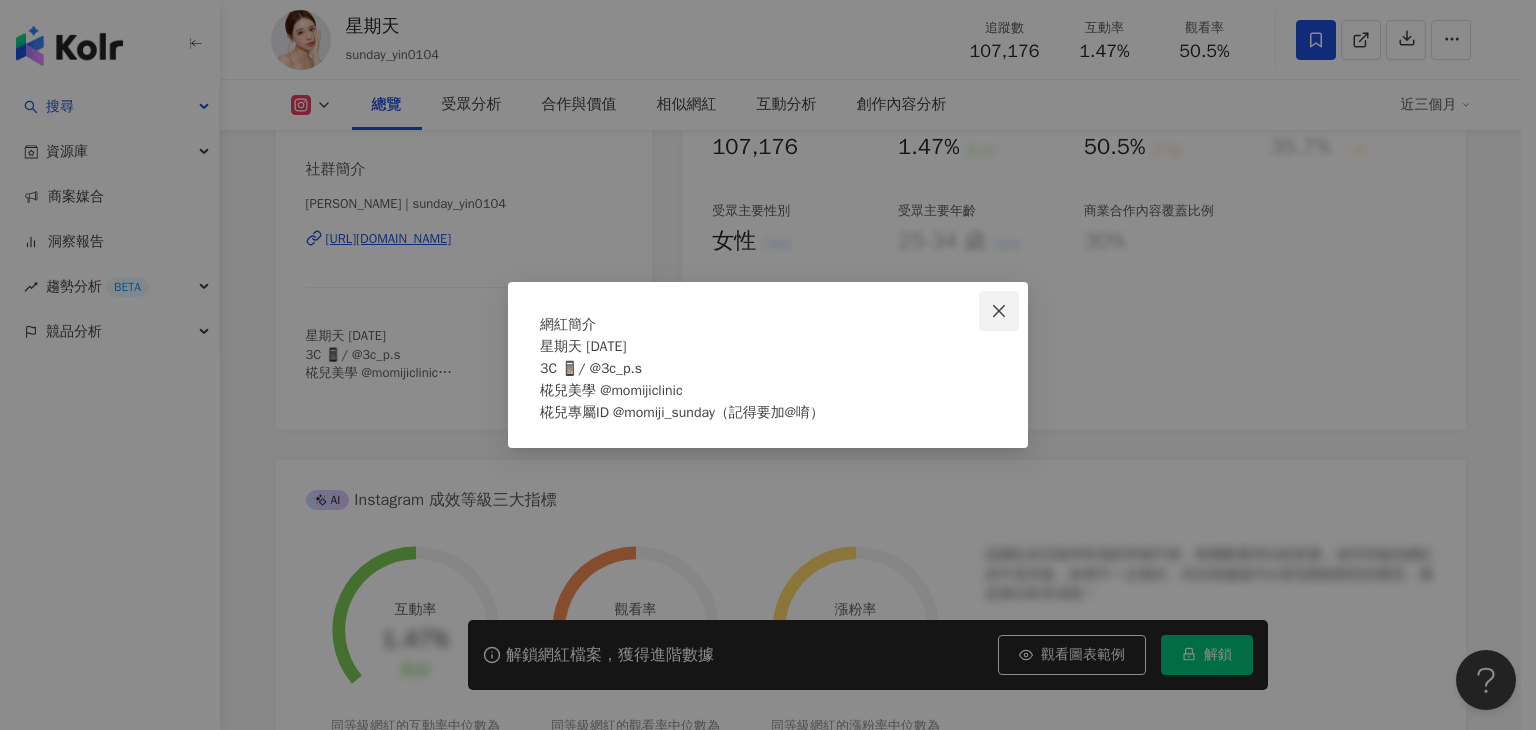click at bounding box center [999, 311] 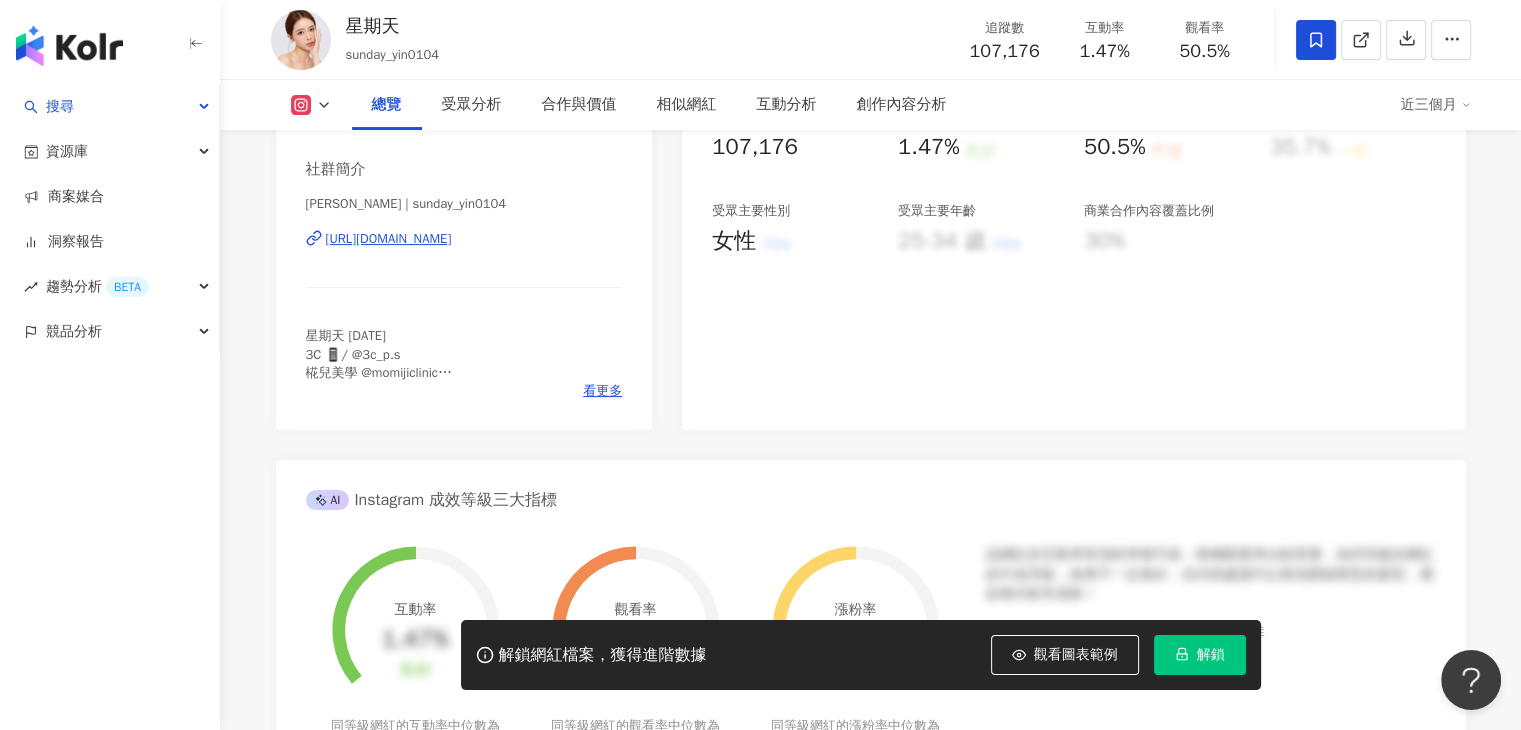 click 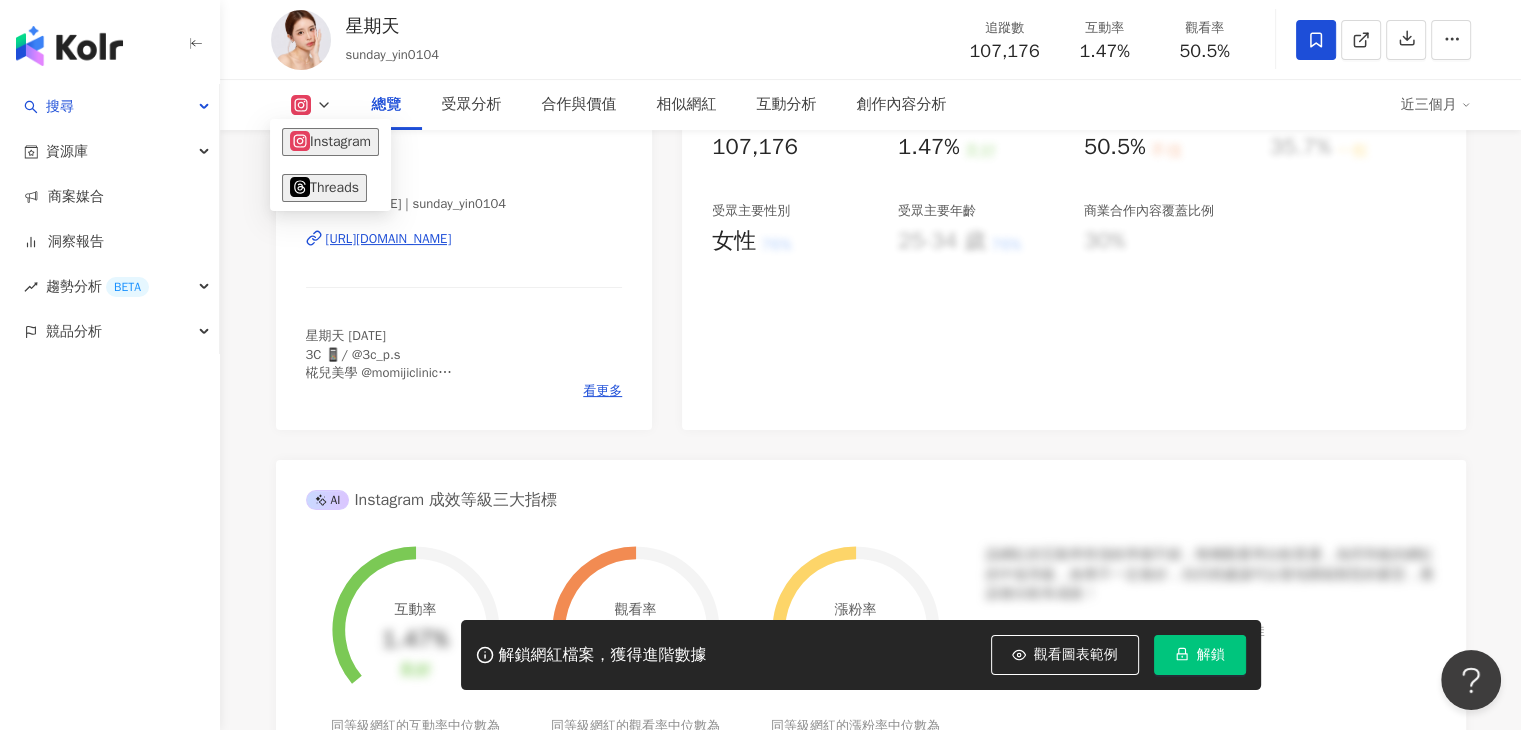 click on "95 K-Score :   優良 近期一到三個月積極發文，且漲粉率與互動率高。 查看說明 追蹤數   107,176 互動率   1.47% 良好 觀看率   50.5% 不佳 漲粉率   35.7% 一般 受眾主要性別   女性 76% 受眾主要年齡   25-34 歲 76% 商業合作內容覆蓋比例   30%" at bounding box center (1073, 205) 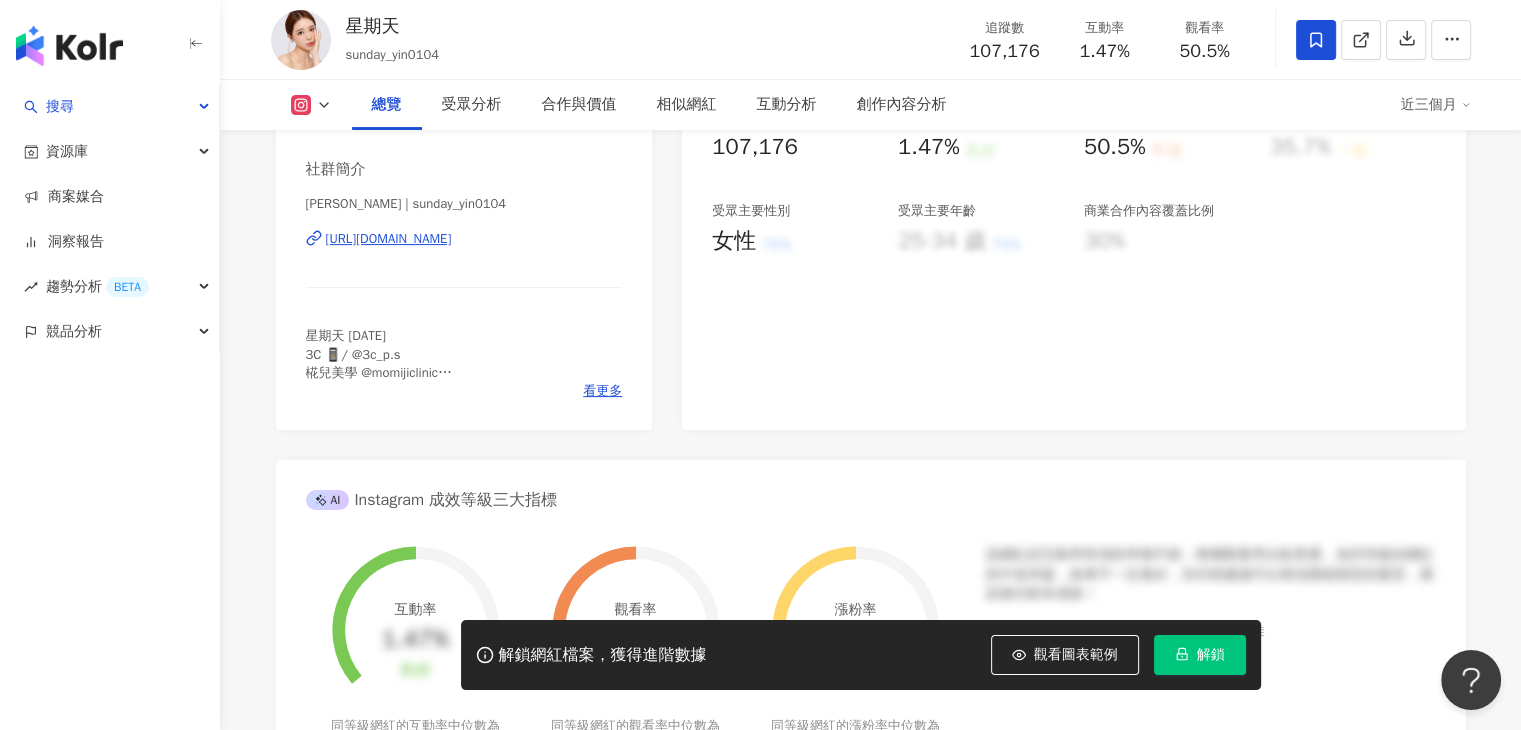 click on "https://www.instagram.com/sunday_yin0104/" at bounding box center (389, 239) 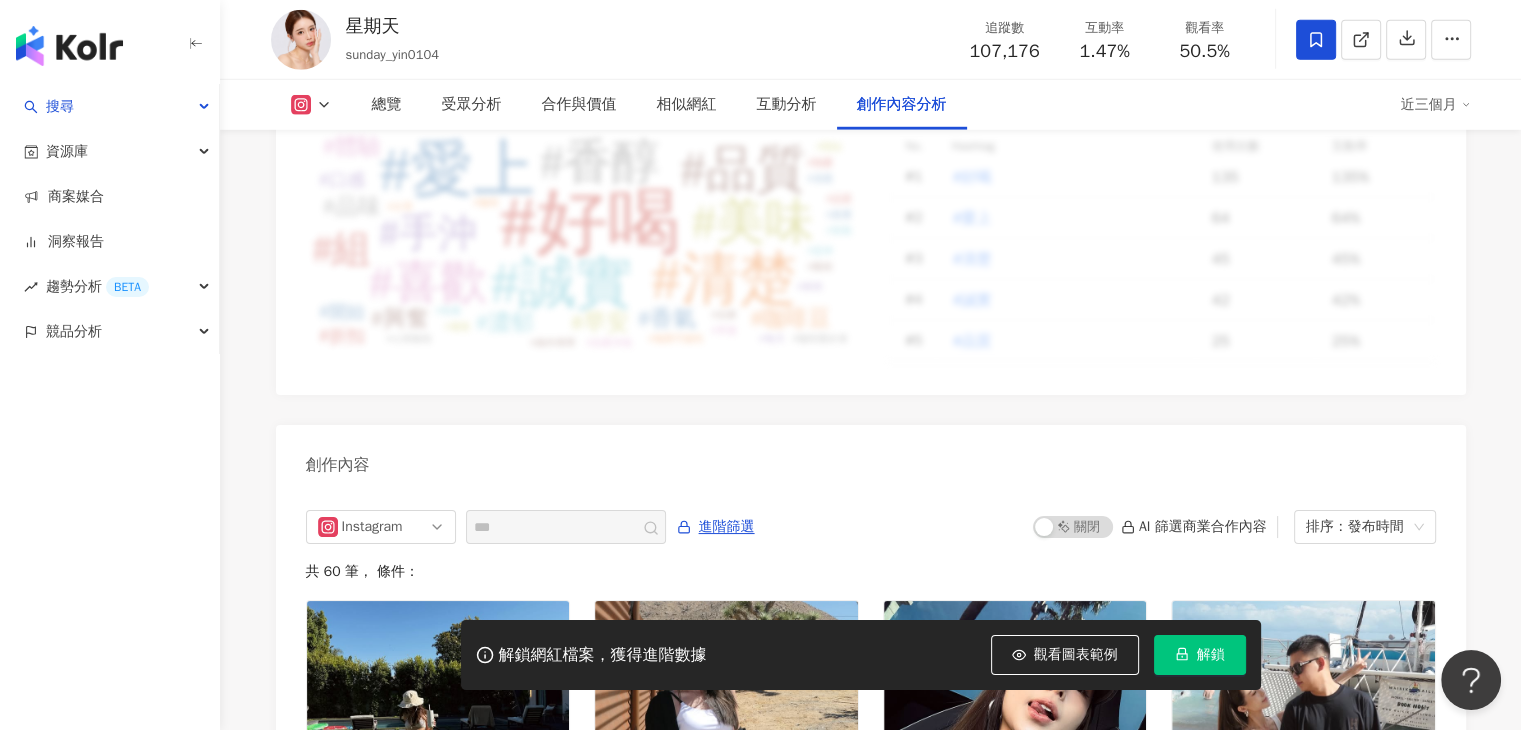 scroll, scrollTop: 6000, scrollLeft: 0, axis: vertical 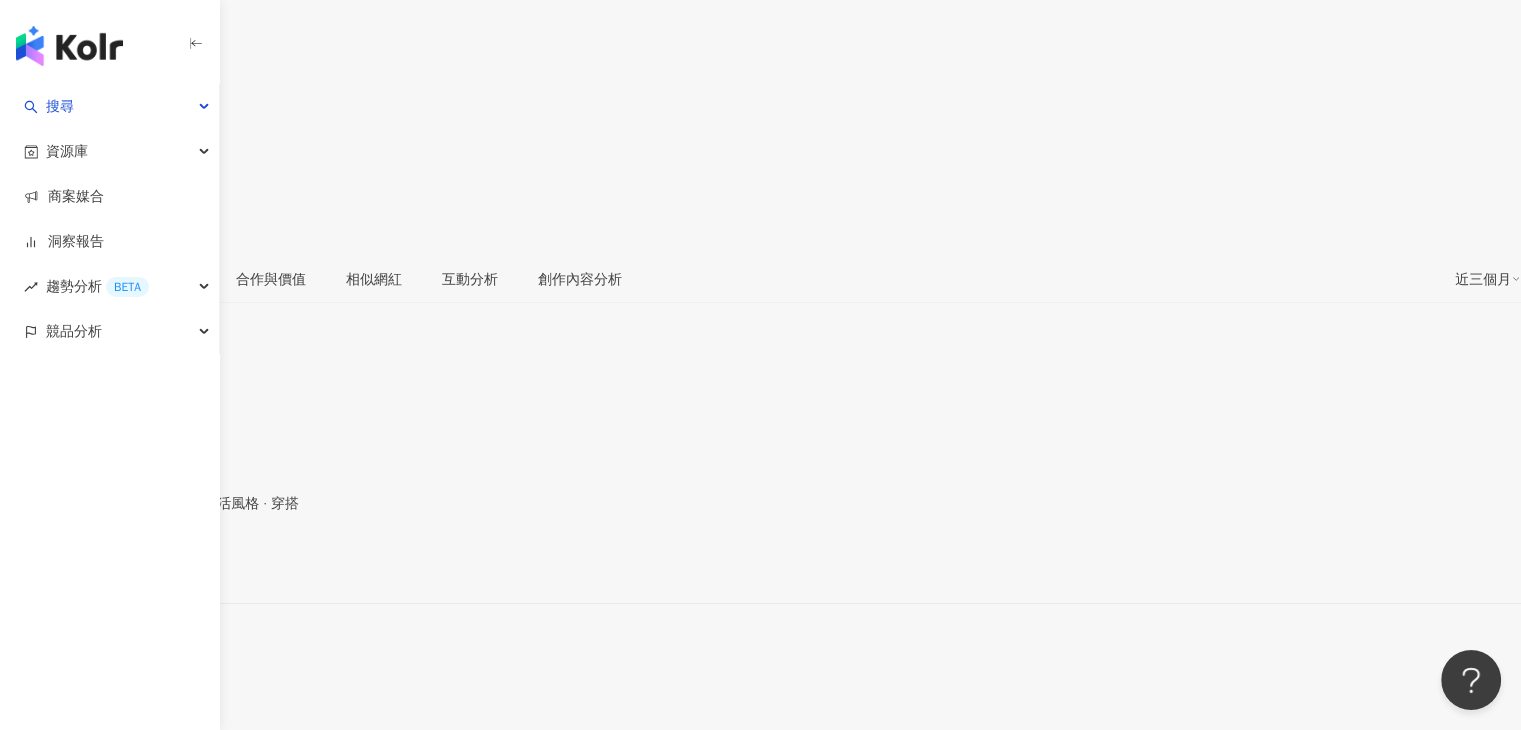 click on "看更多" at bounding box center (21, 745) 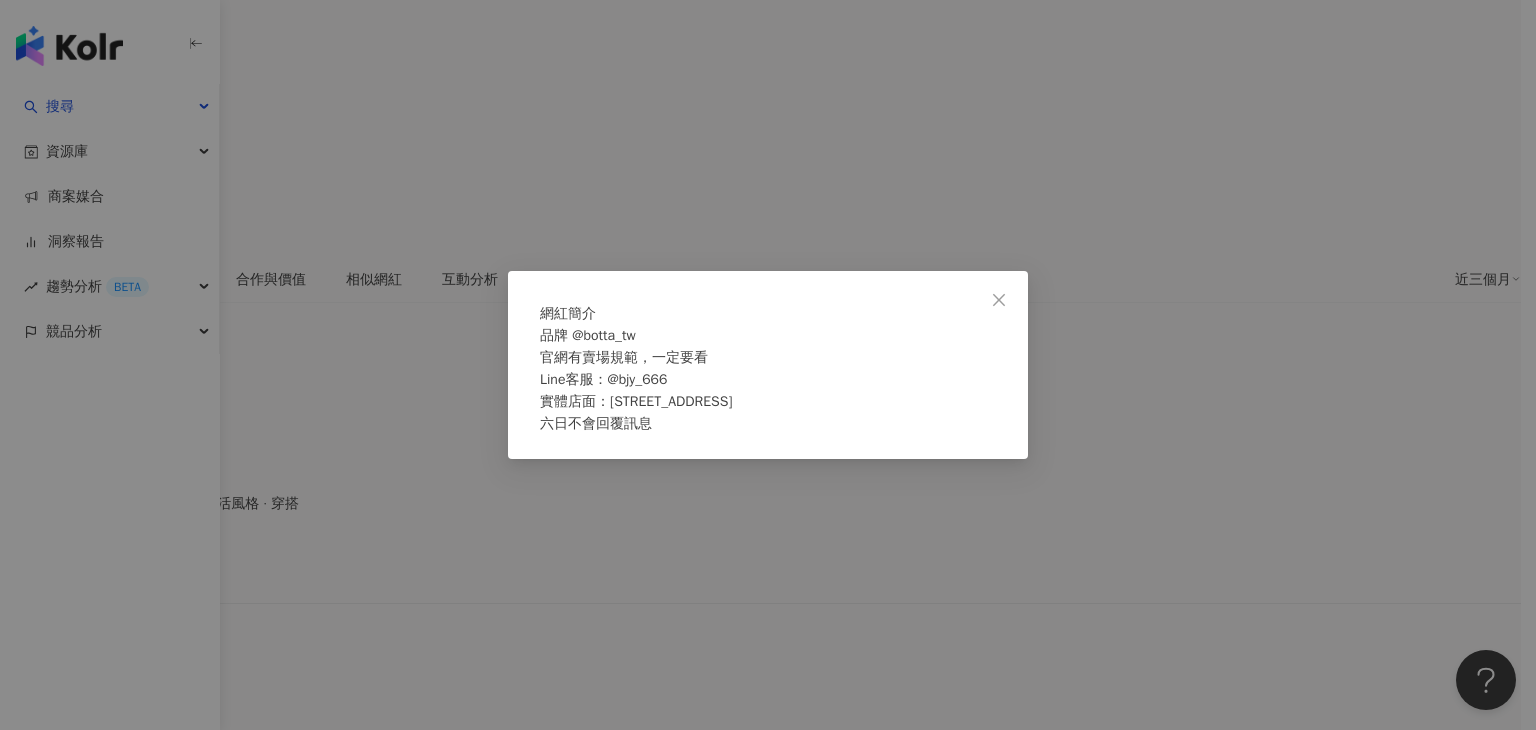 drag, startPoint x: 477, startPoint y: 345, endPoint x: 423, endPoint y: 373, distance: 60.827625 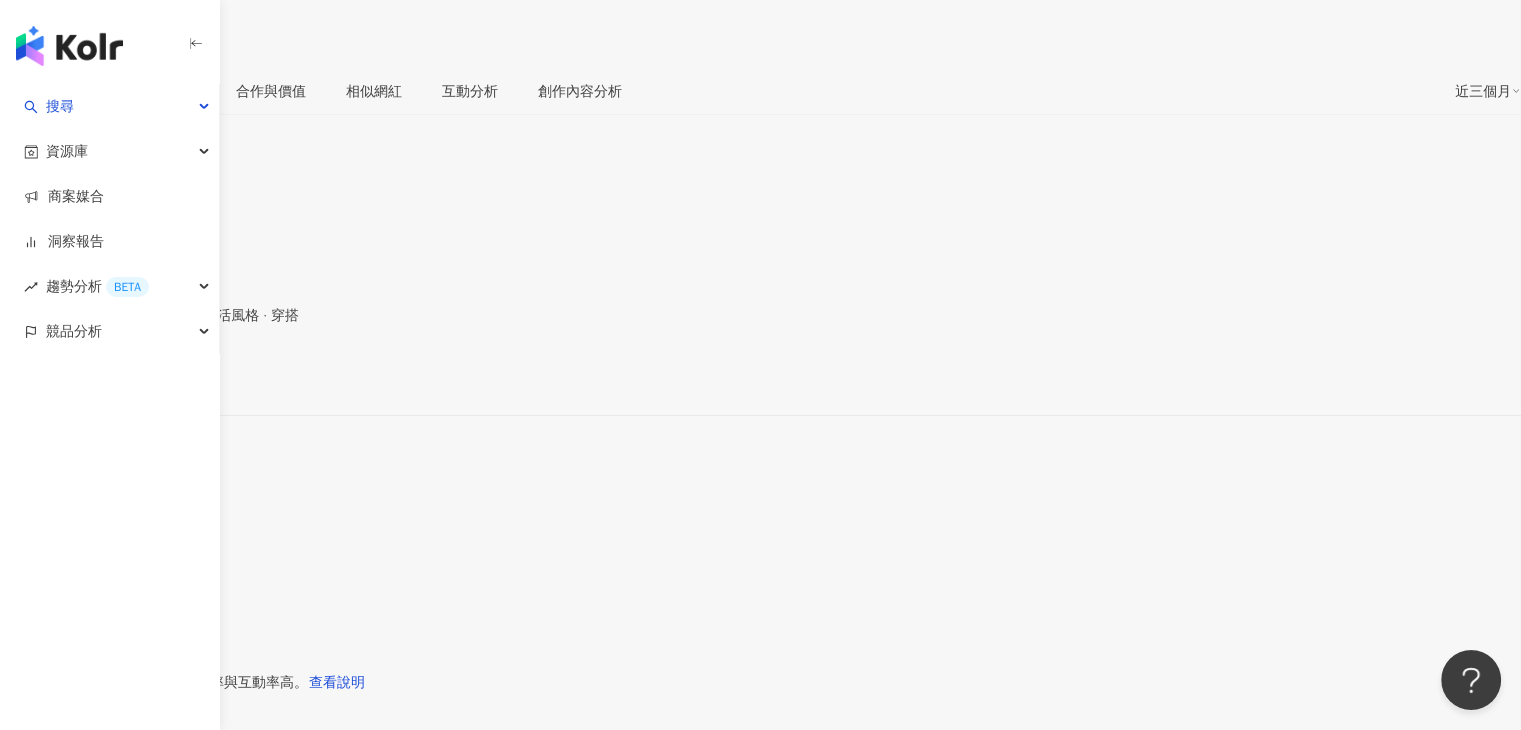 scroll, scrollTop: 500, scrollLeft: 0, axis: vertical 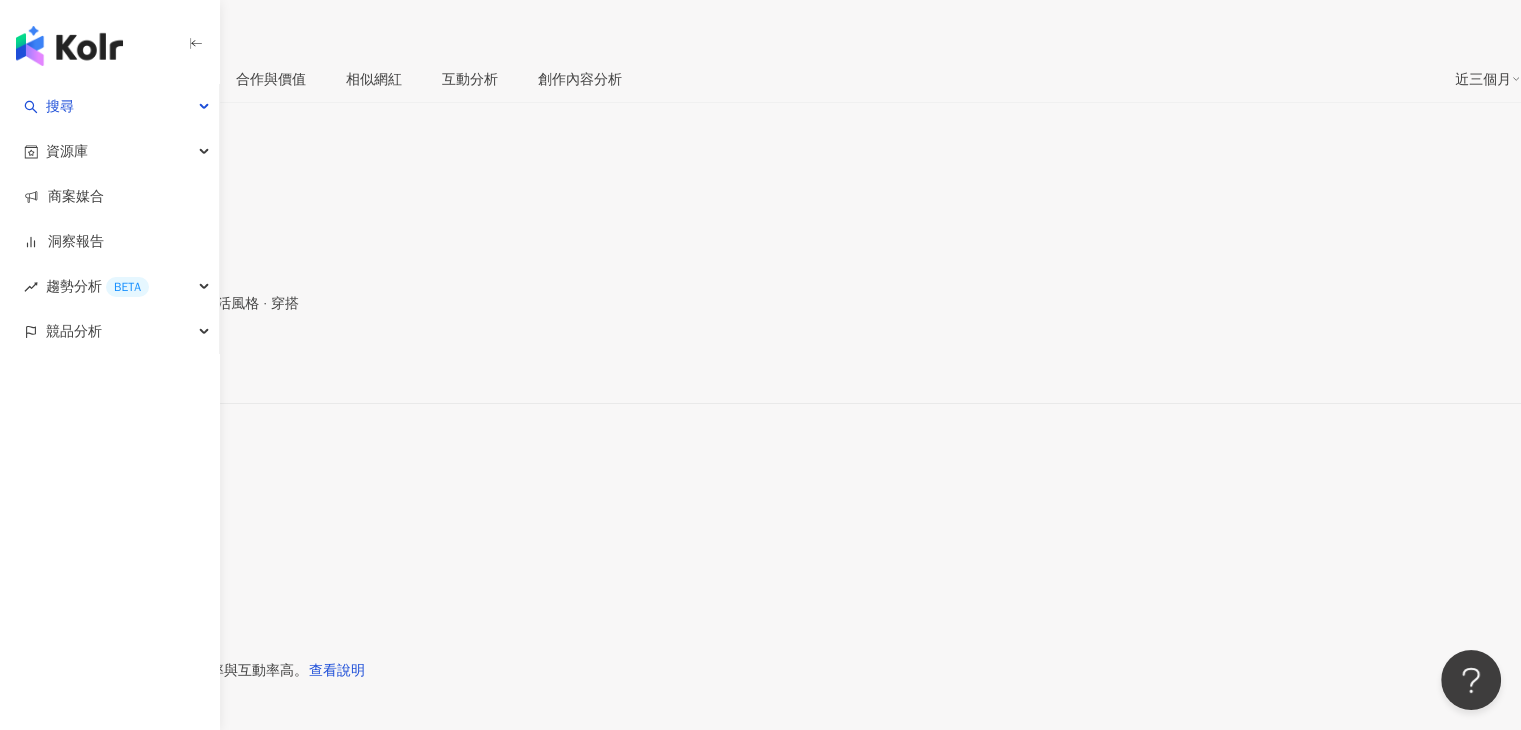 click on "看更多" at bounding box center (21, 545) 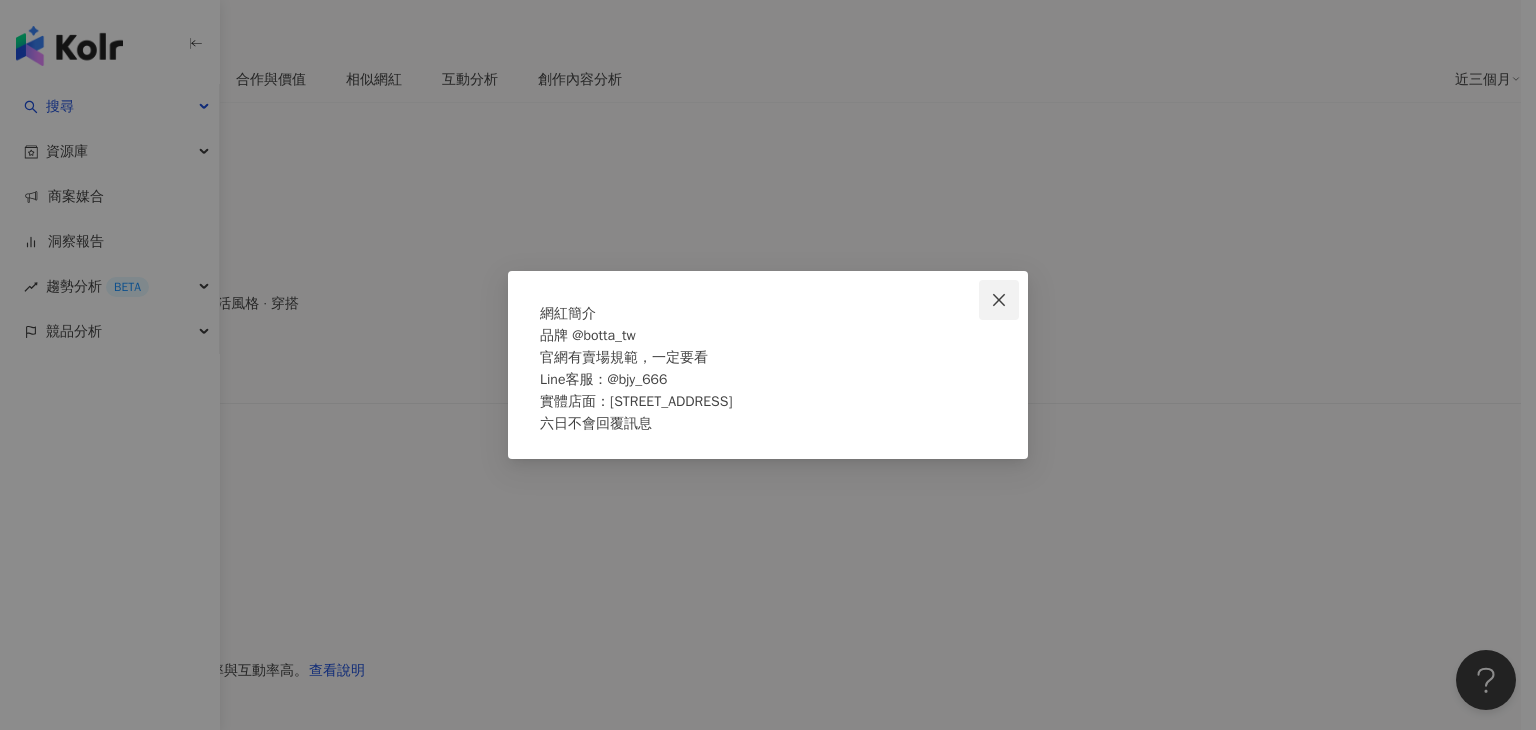 click at bounding box center [999, 300] 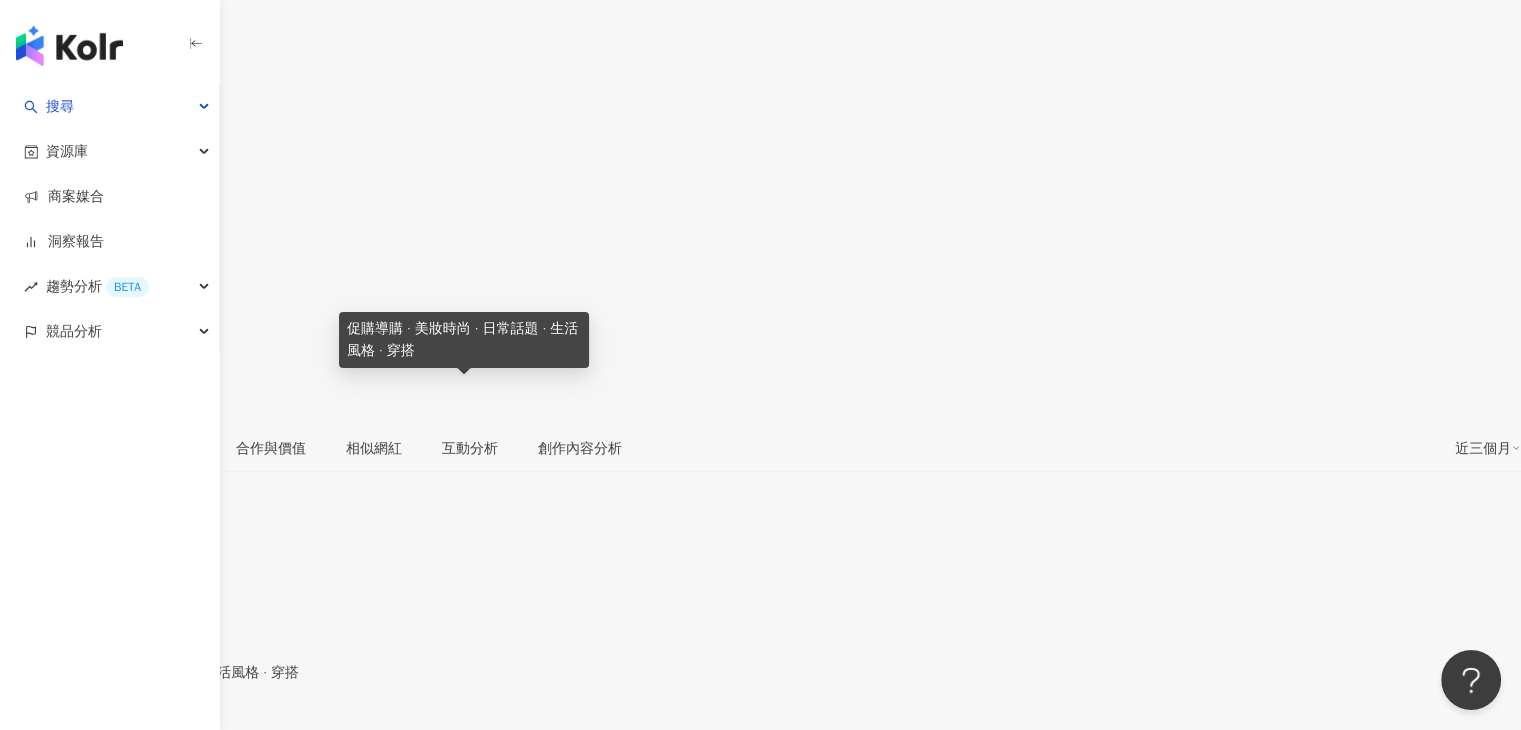 scroll, scrollTop: 200, scrollLeft: 0, axis: vertical 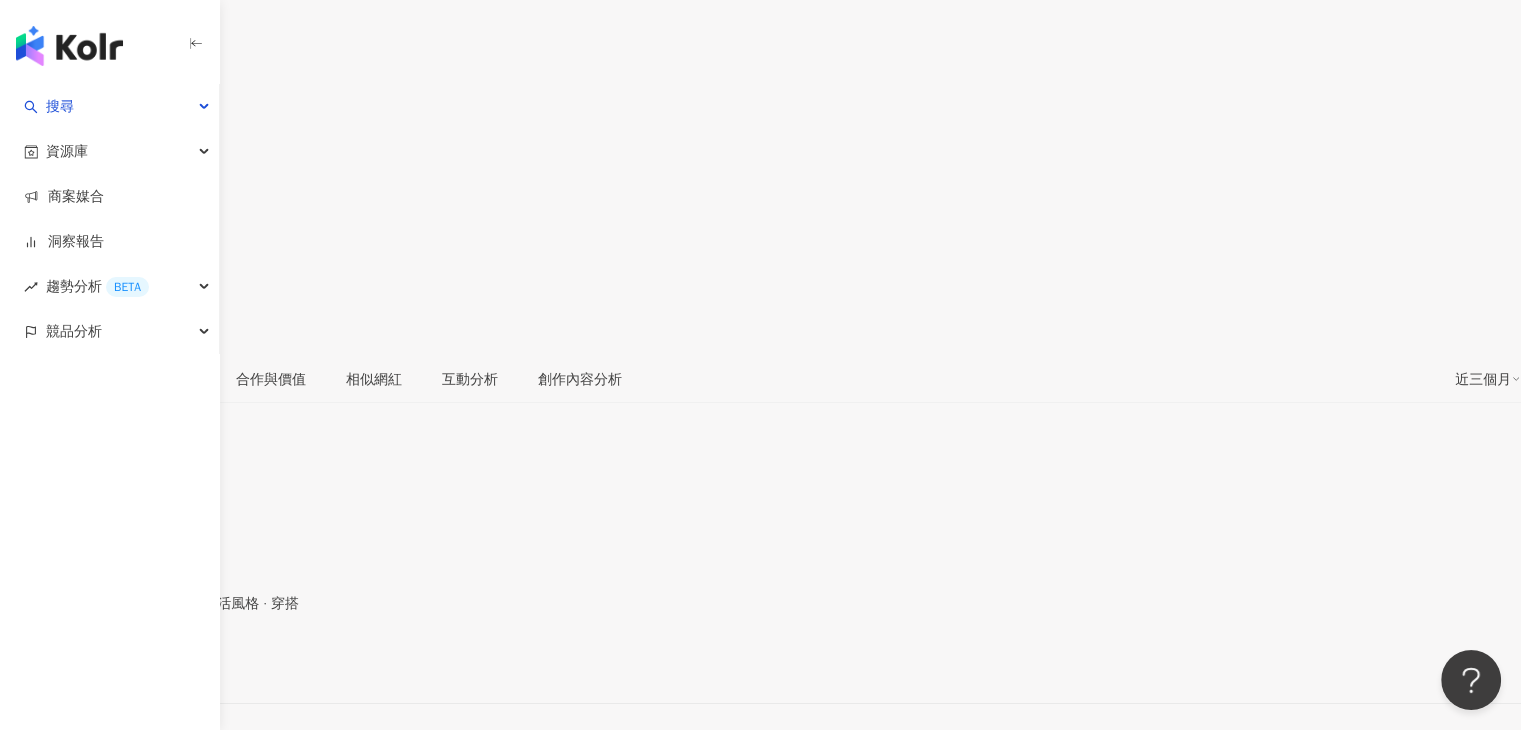 drag, startPoint x: 451, startPoint y: 448, endPoint x: 444, endPoint y: 433, distance: 16.552946 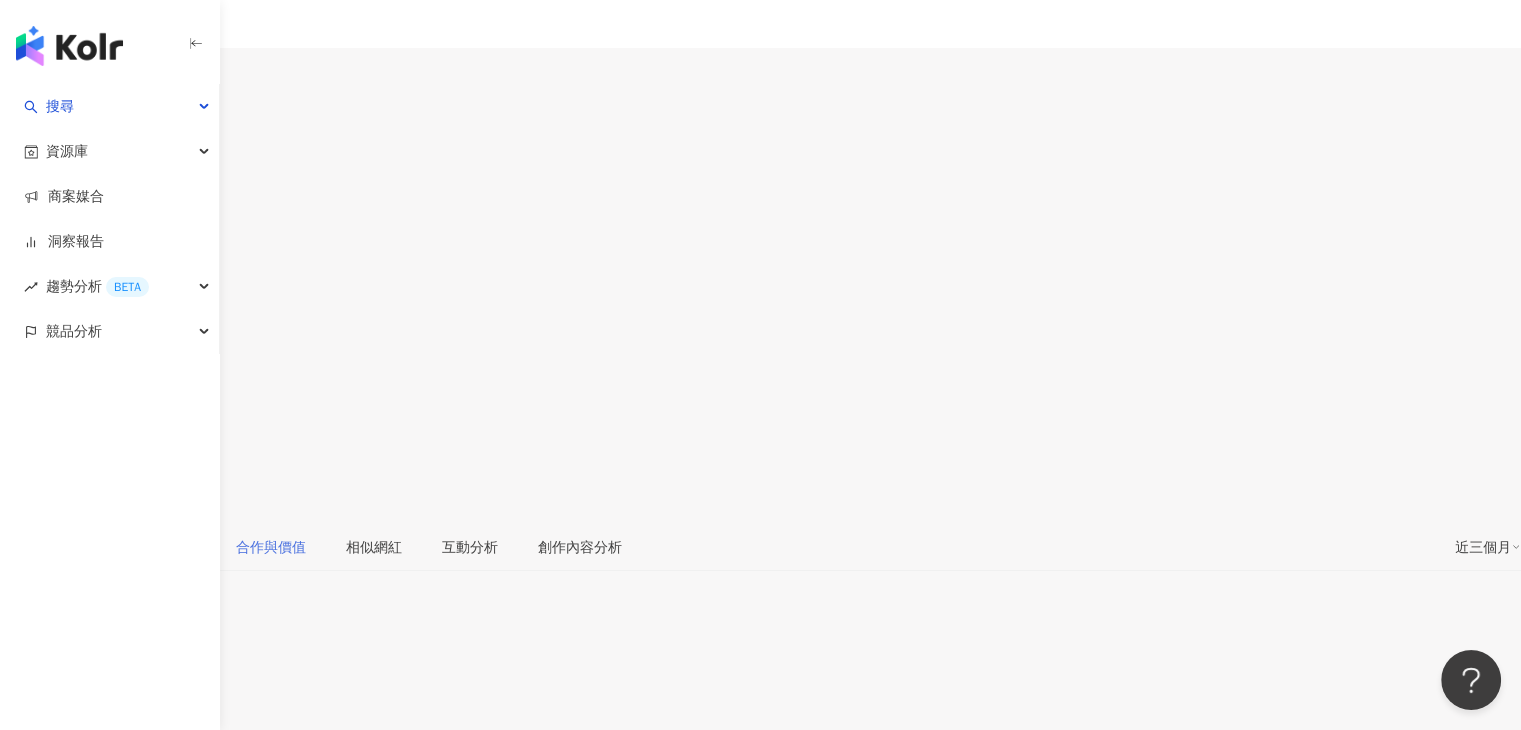 scroll, scrollTop: 0, scrollLeft: 0, axis: both 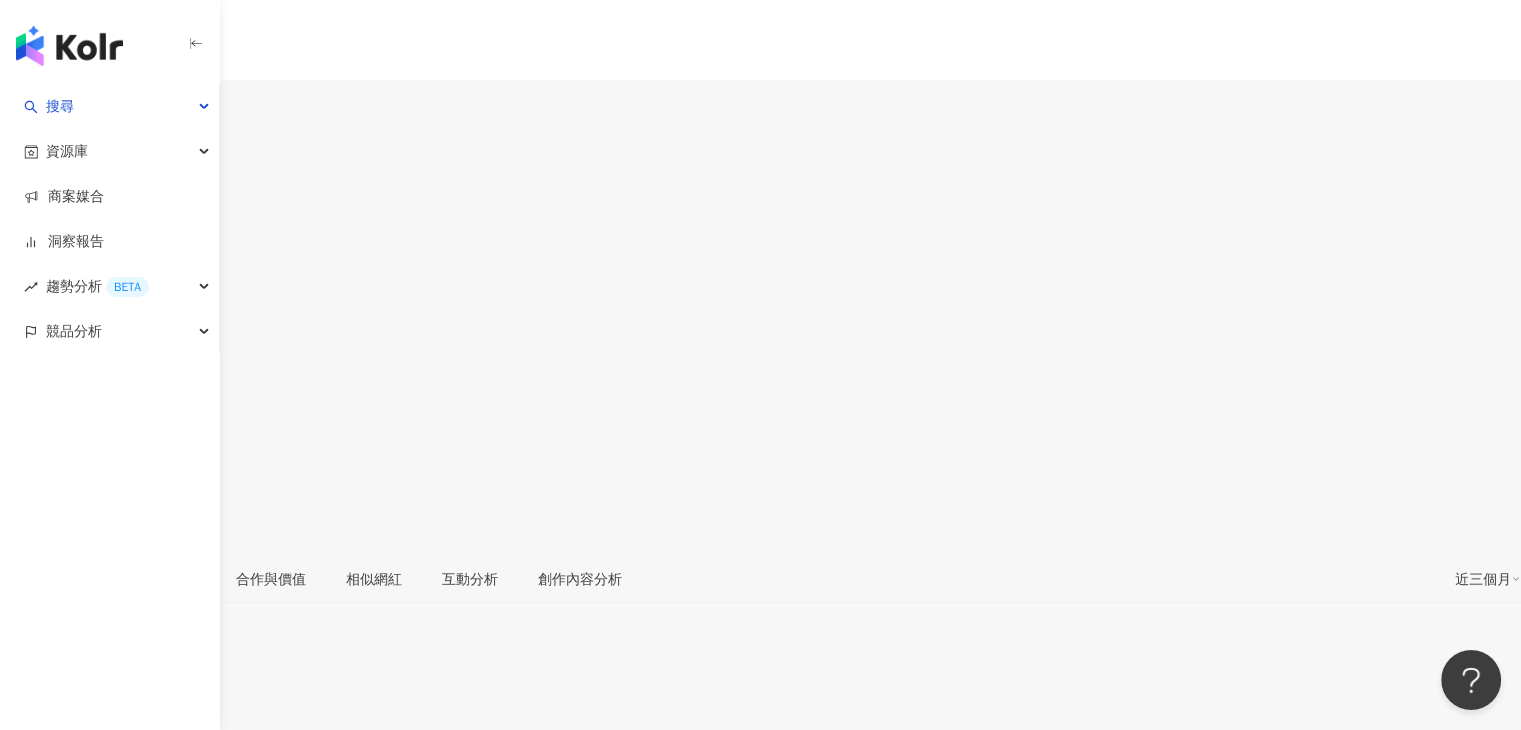 drag, startPoint x: 451, startPoint y: 145, endPoint x: 347, endPoint y: 149, distance: 104.0769 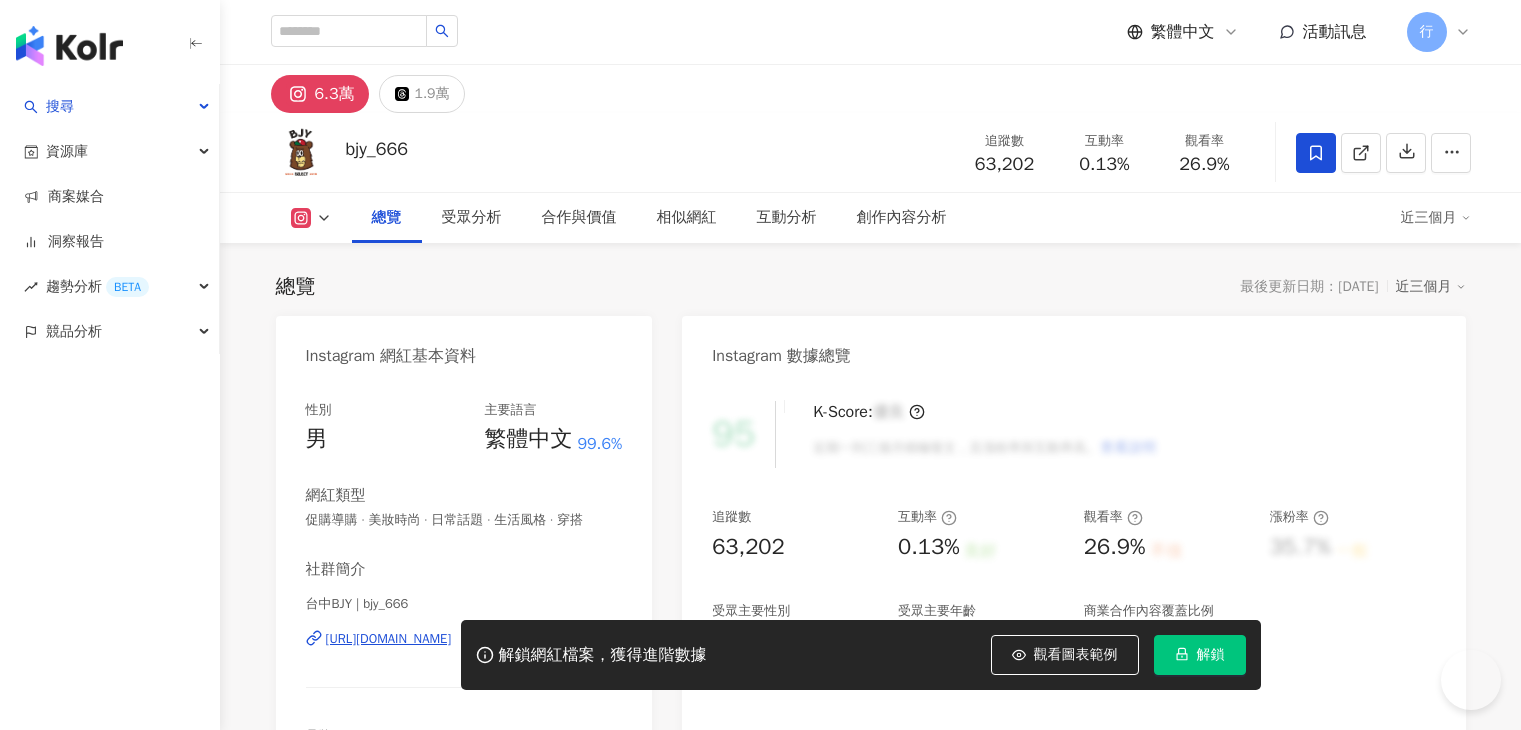 scroll, scrollTop: 0, scrollLeft: 0, axis: both 